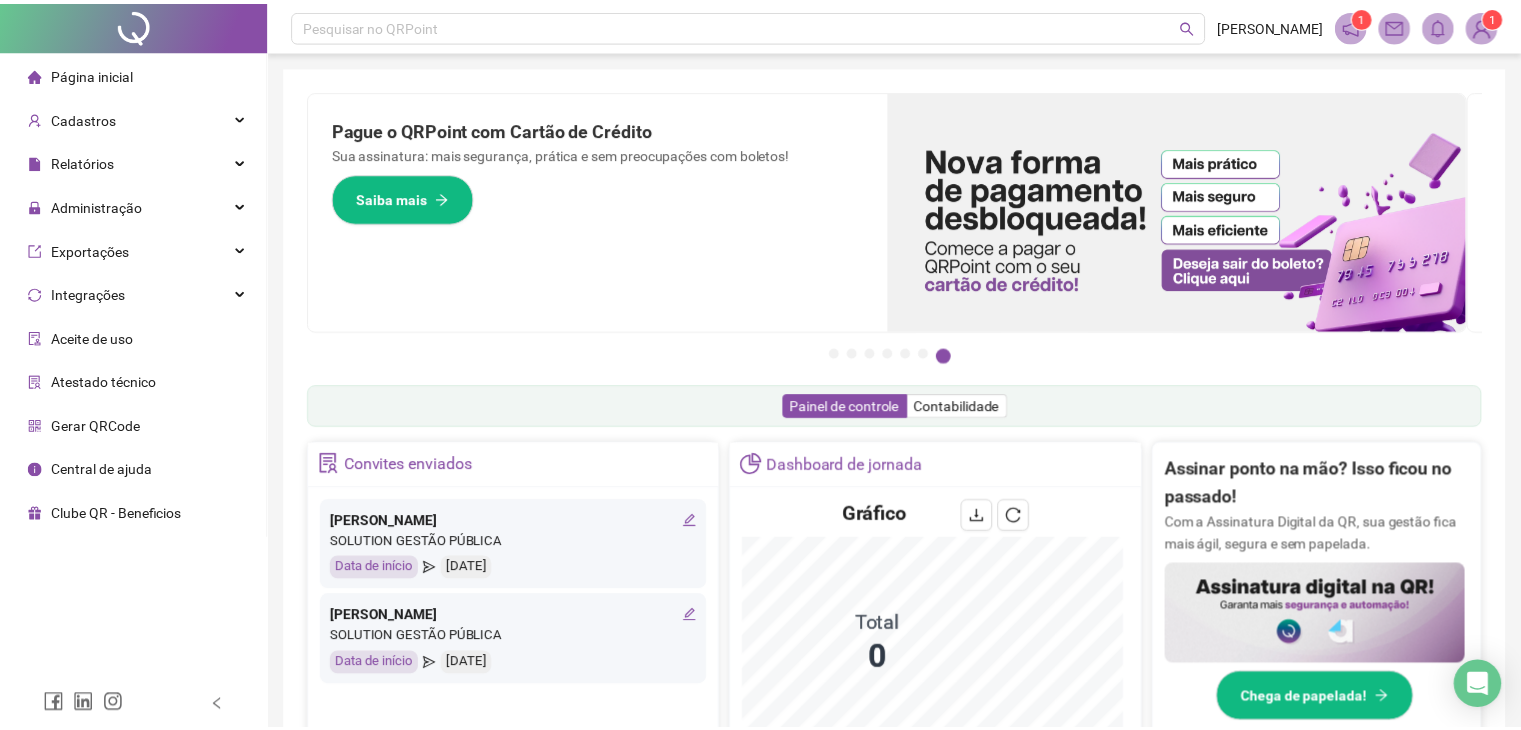 scroll, scrollTop: 0, scrollLeft: 0, axis: both 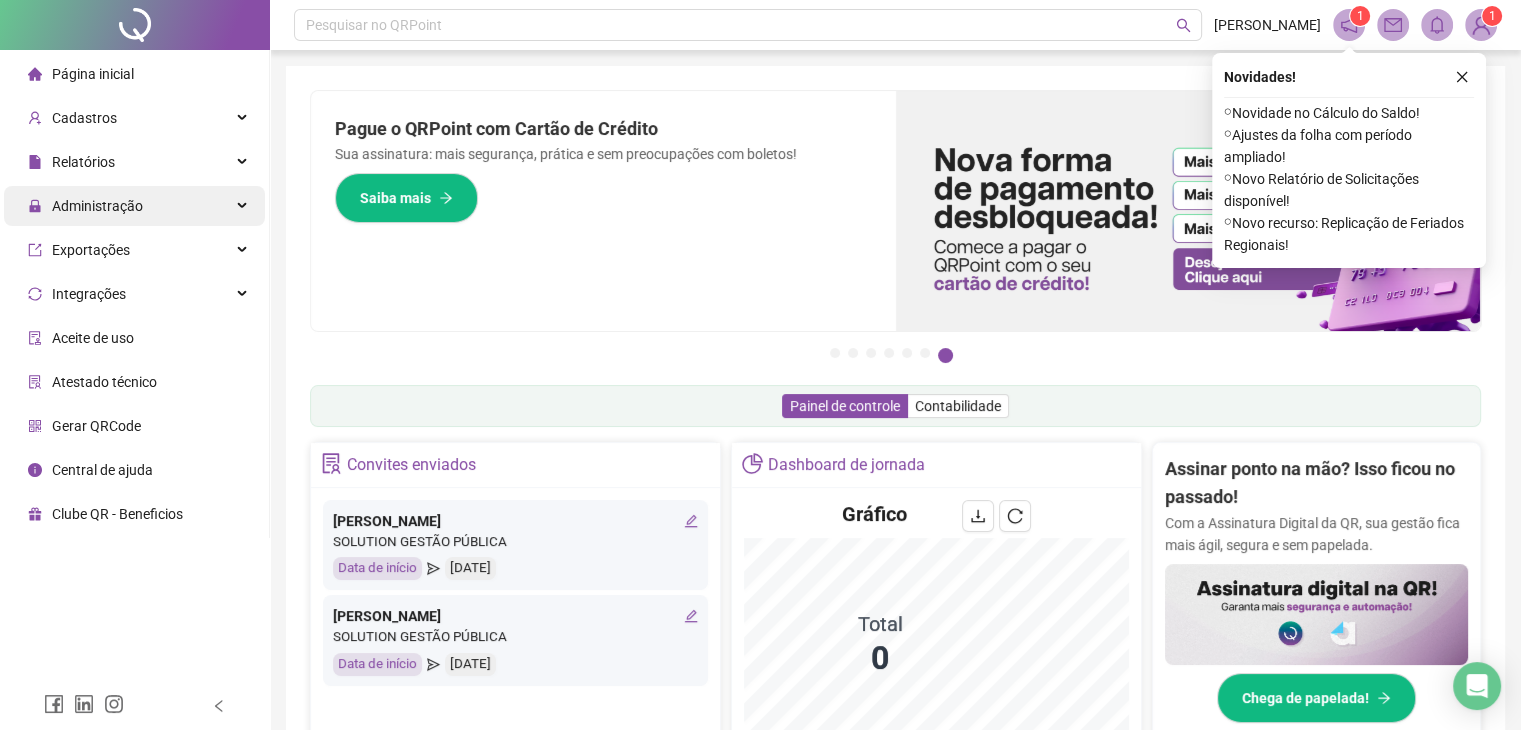 click on "Administração" at bounding box center (134, 206) 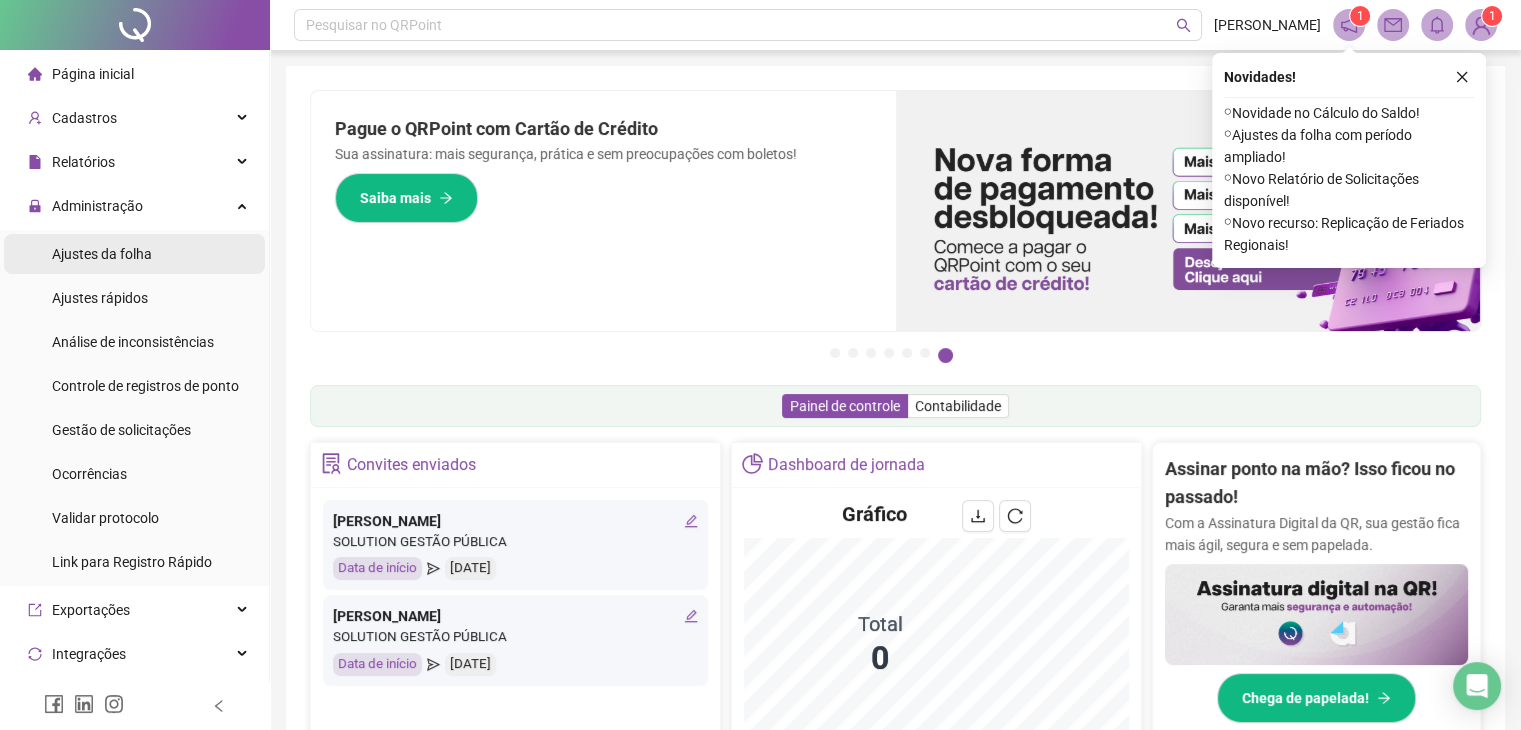 click on "Ajustes da folha" at bounding box center [102, 254] 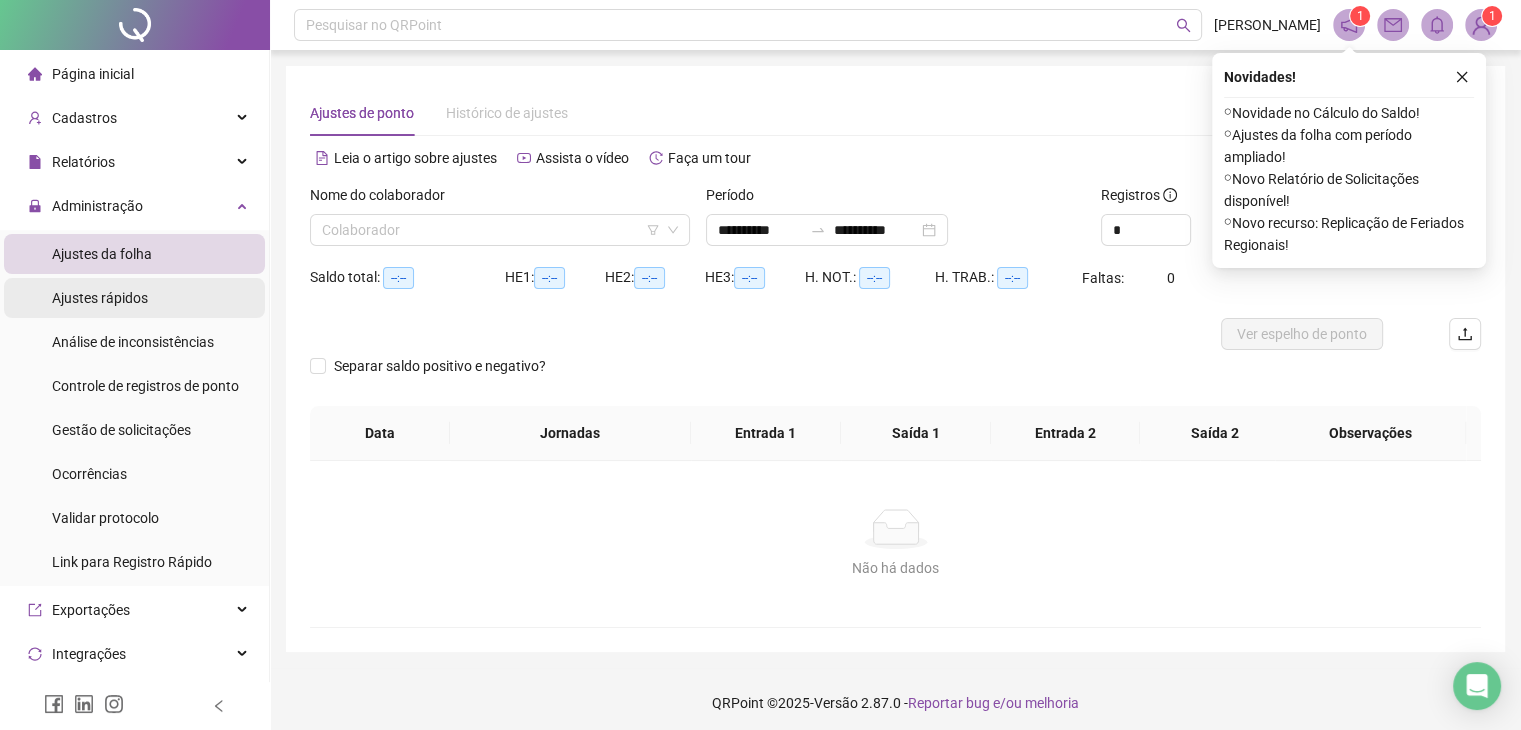 type on "**********" 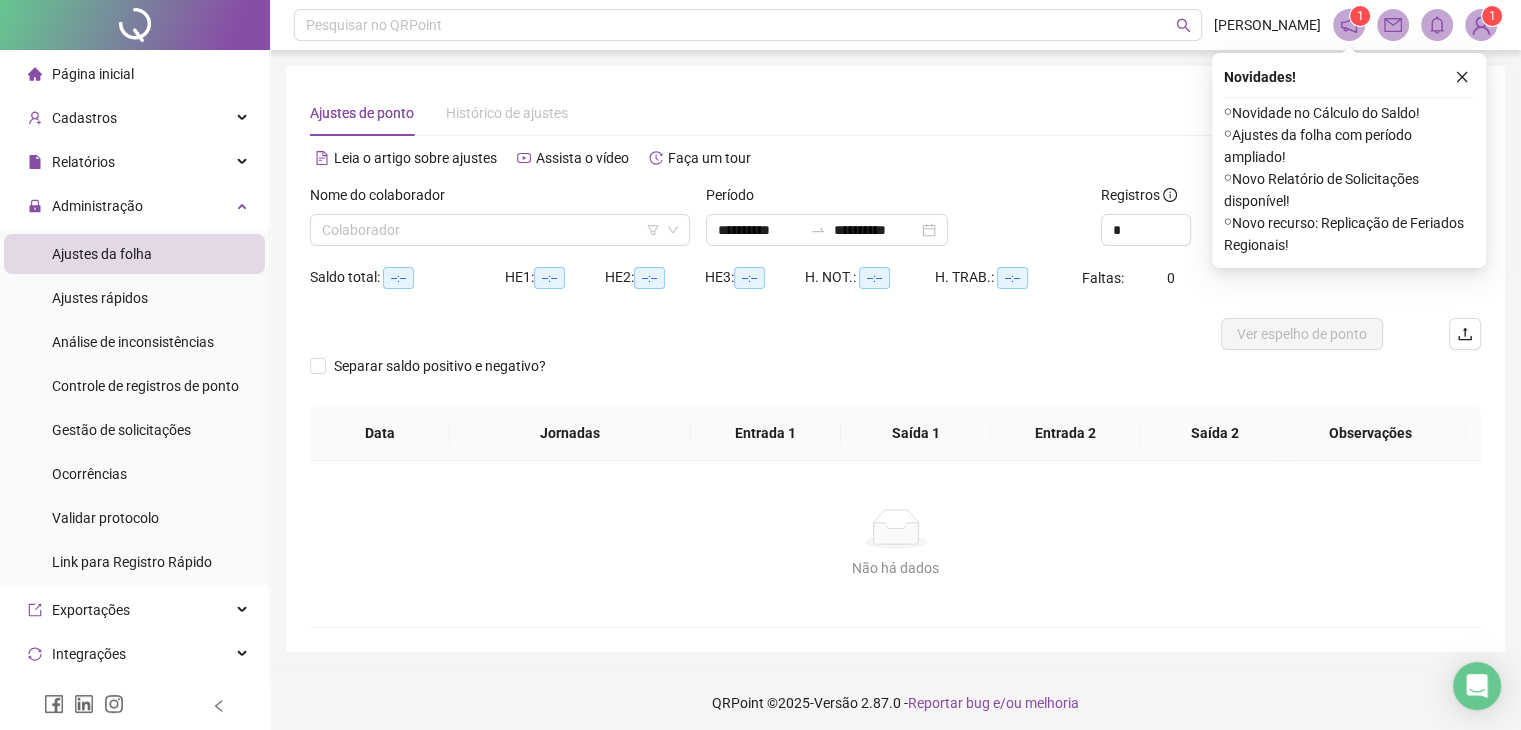 click on "Período" at bounding box center [896, 199] 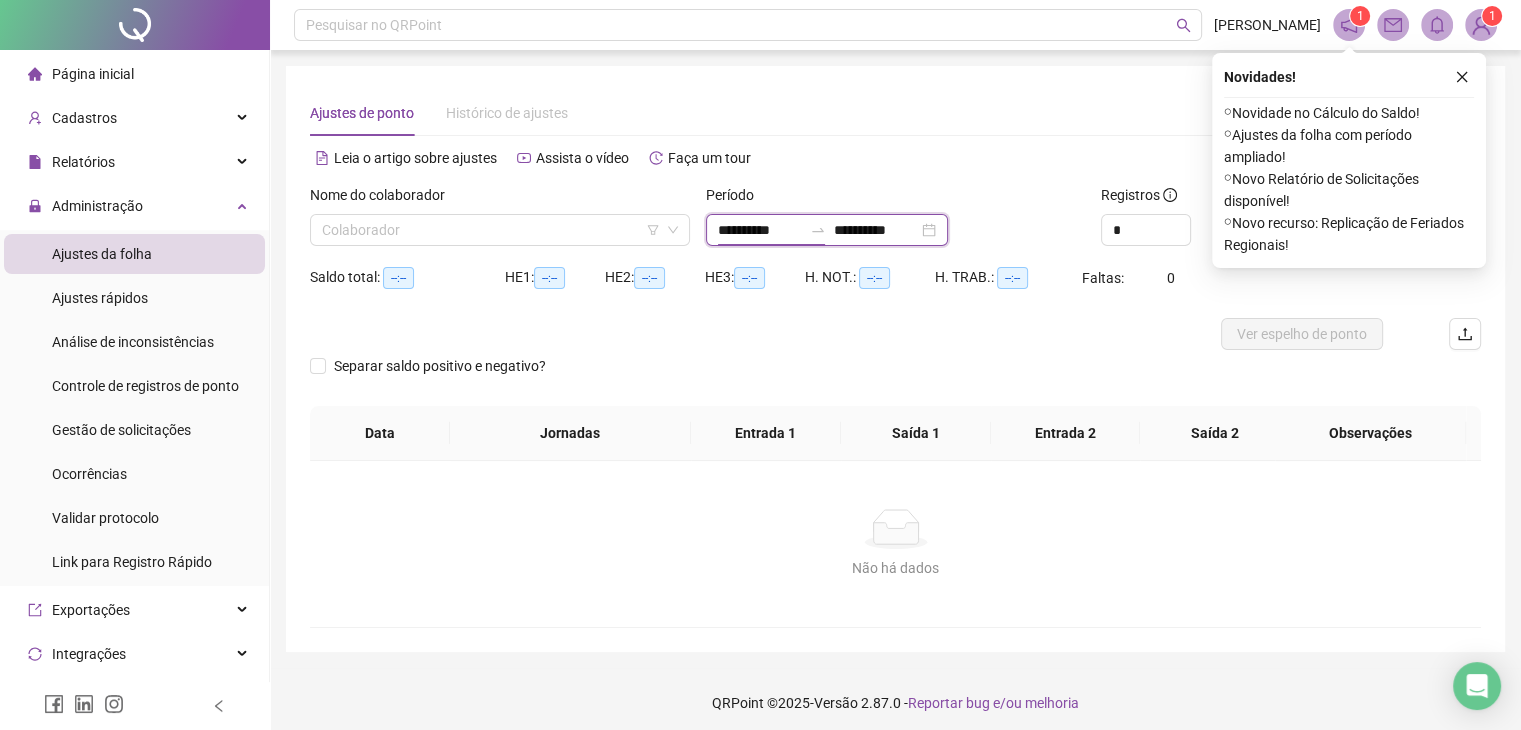 click on "**********" at bounding box center [760, 230] 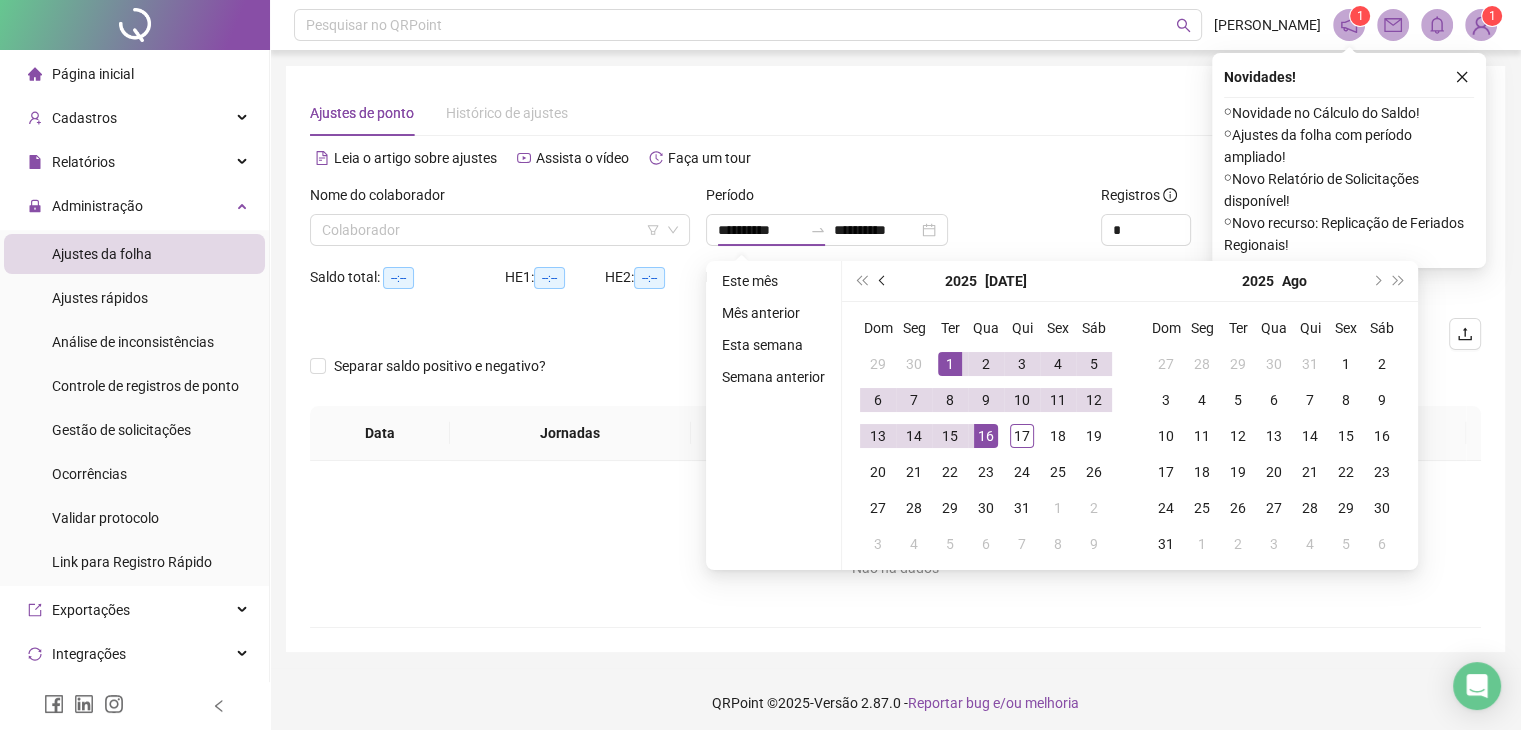 click at bounding box center [884, 281] 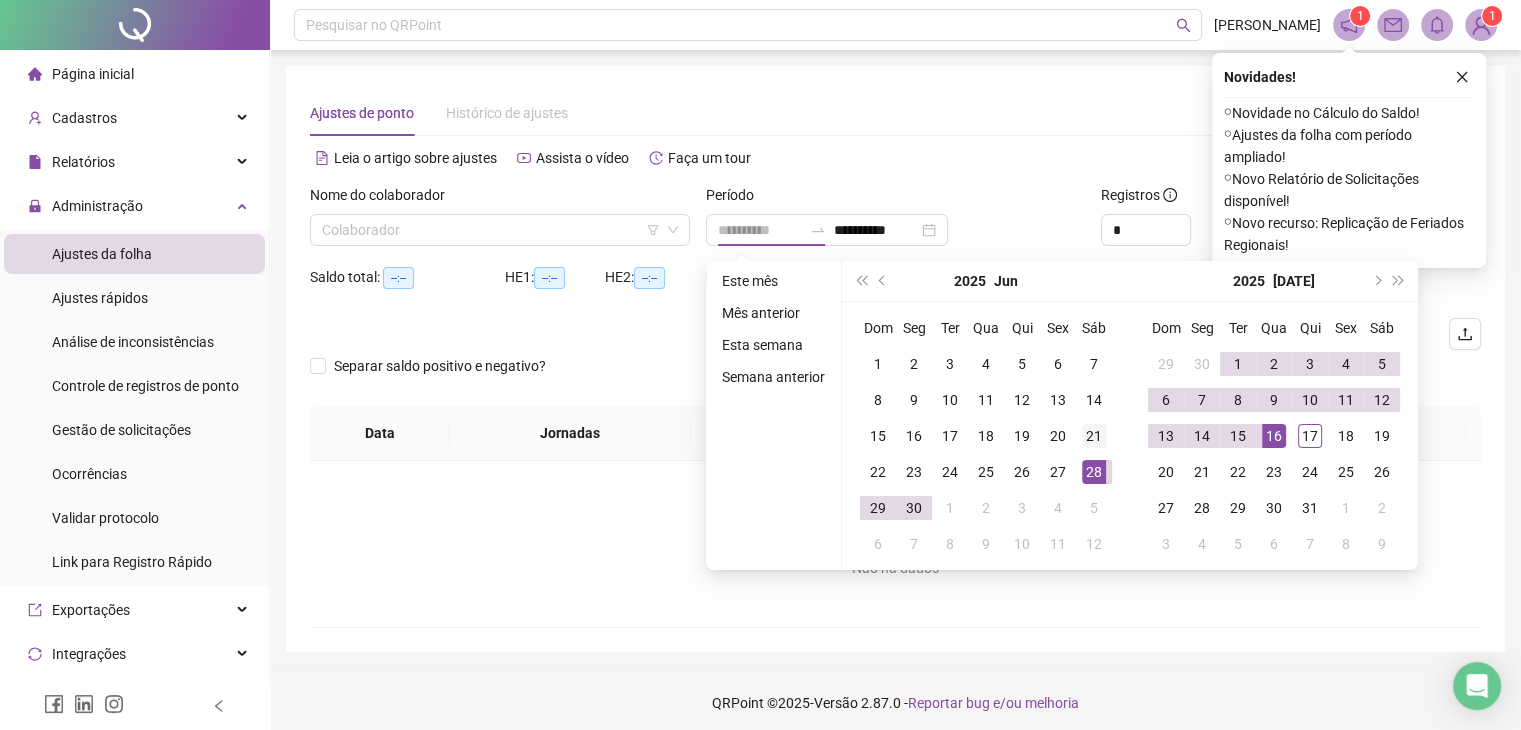 type on "**********" 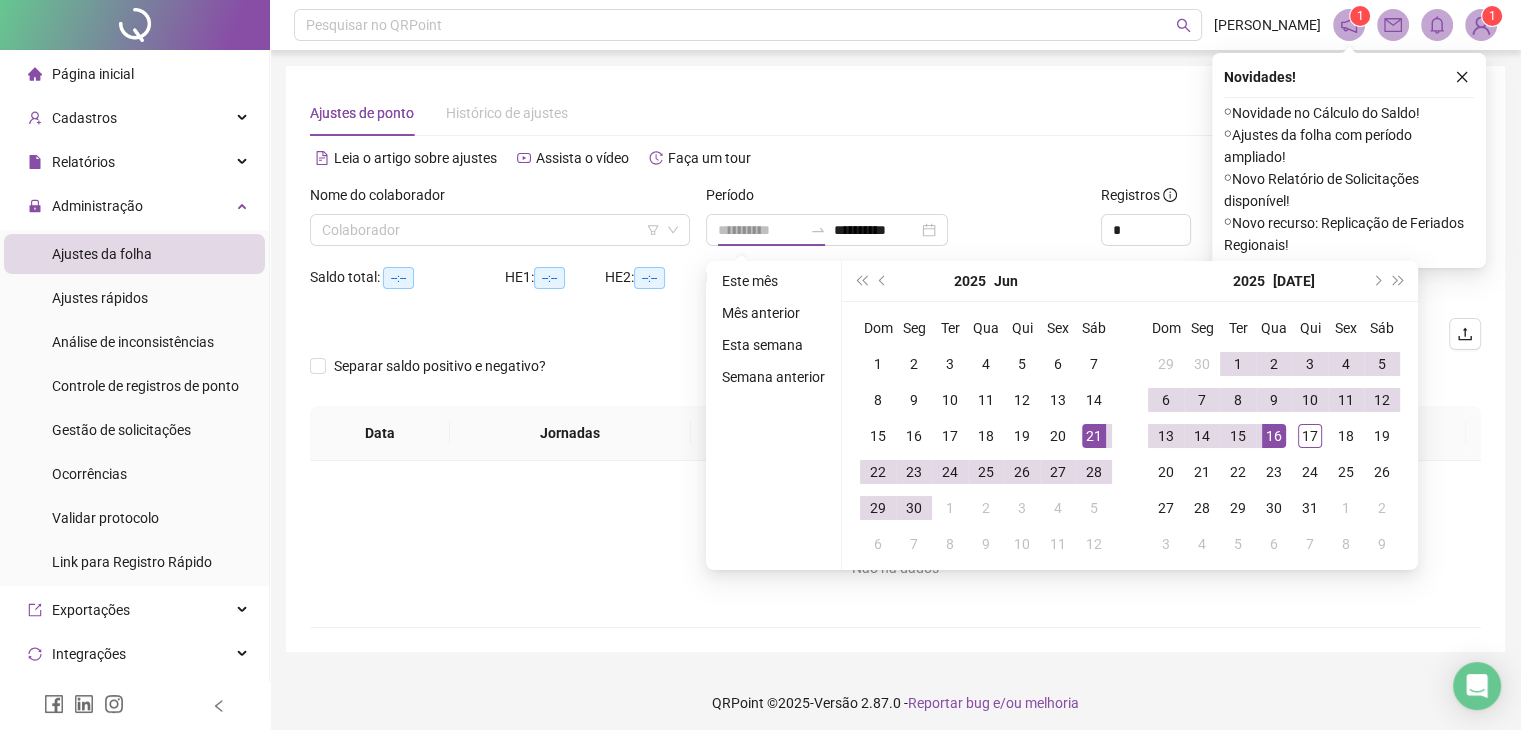 click on "21" at bounding box center (1094, 436) 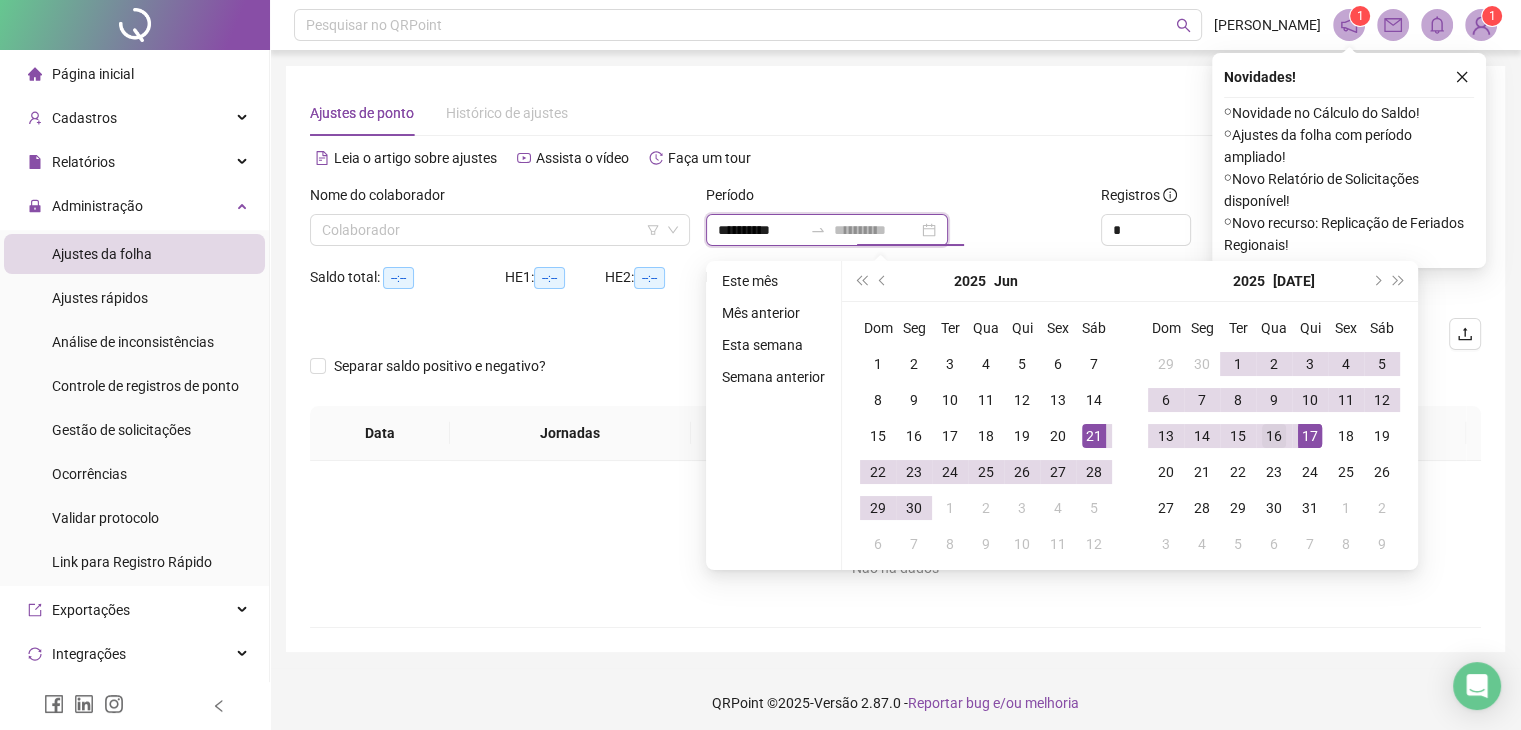 type on "**********" 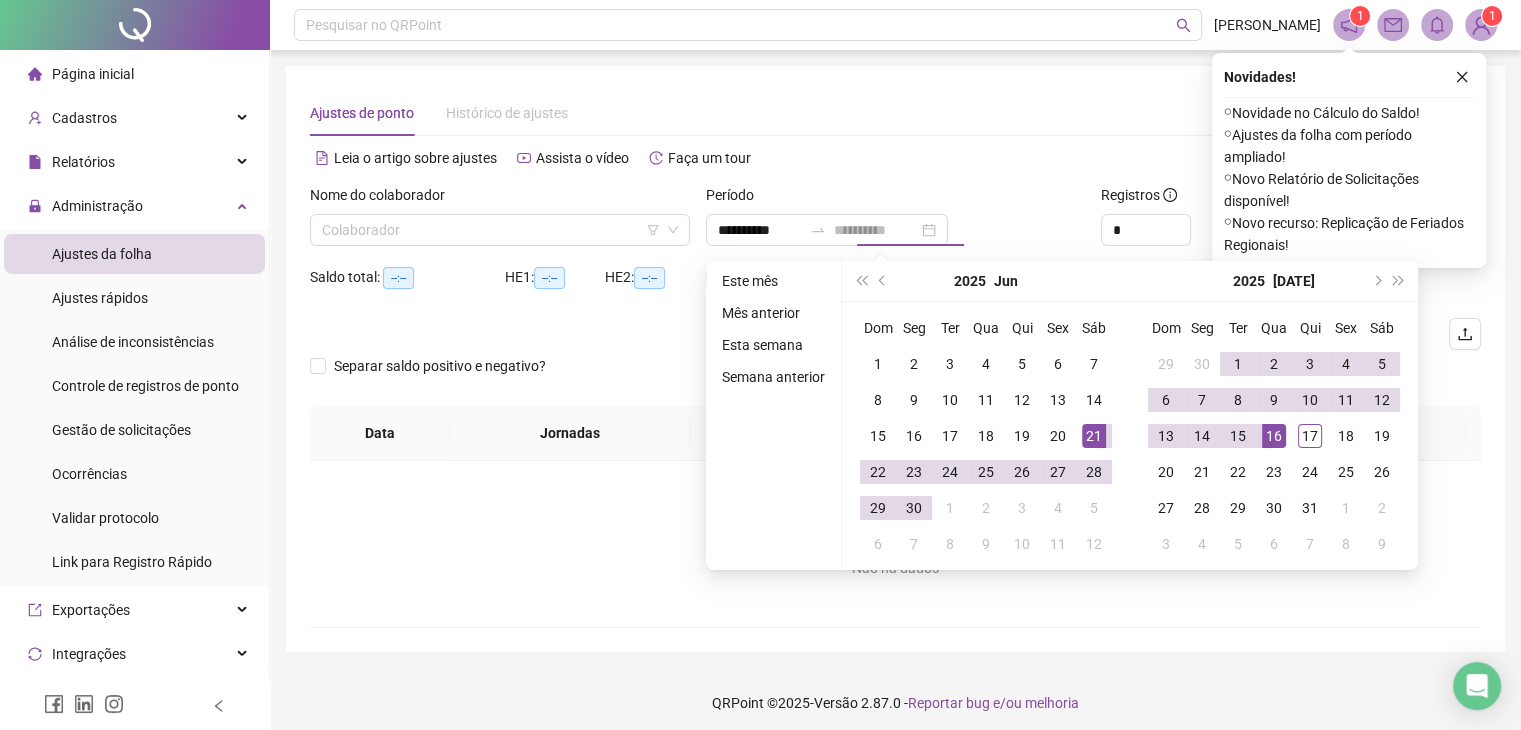 click on "16" at bounding box center [1274, 436] 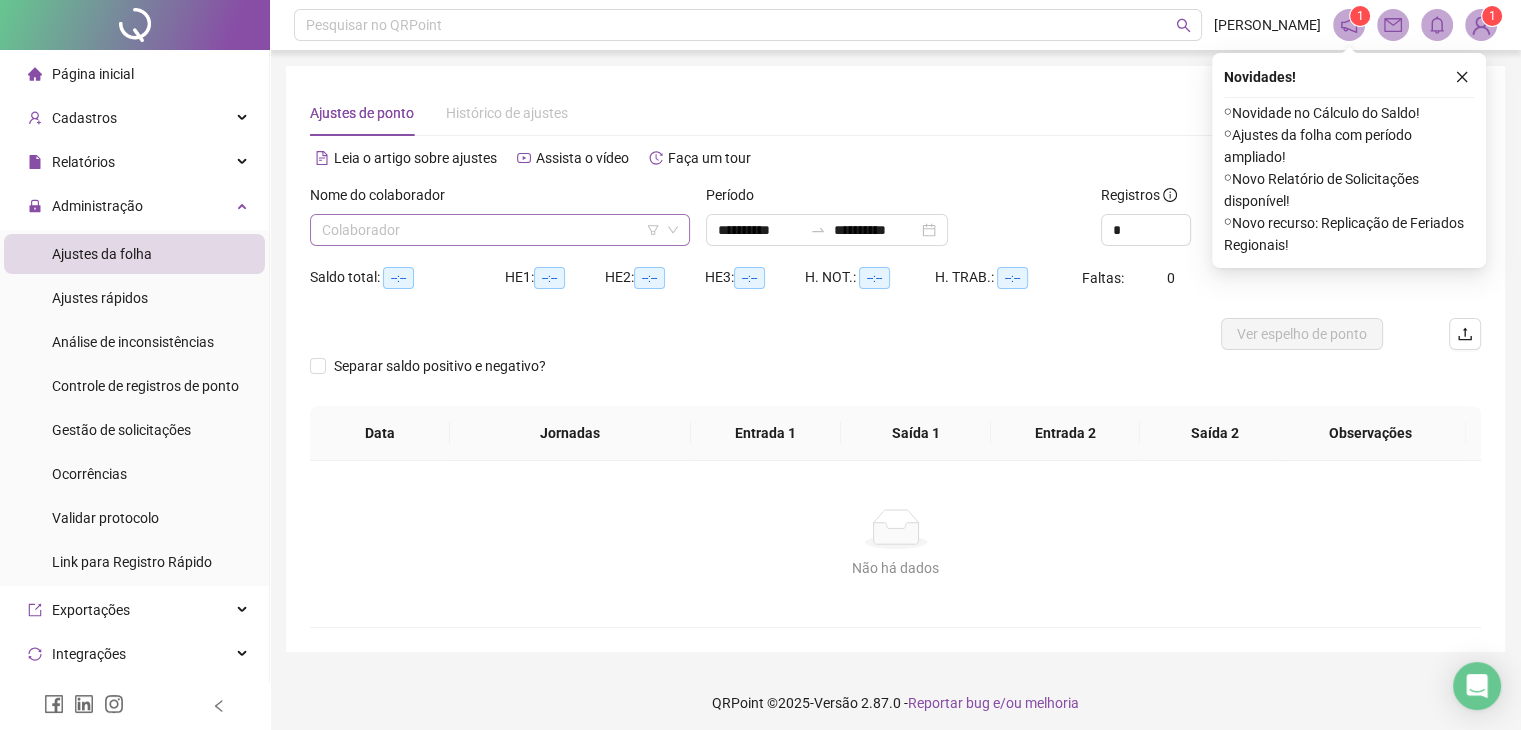 click at bounding box center [494, 230] 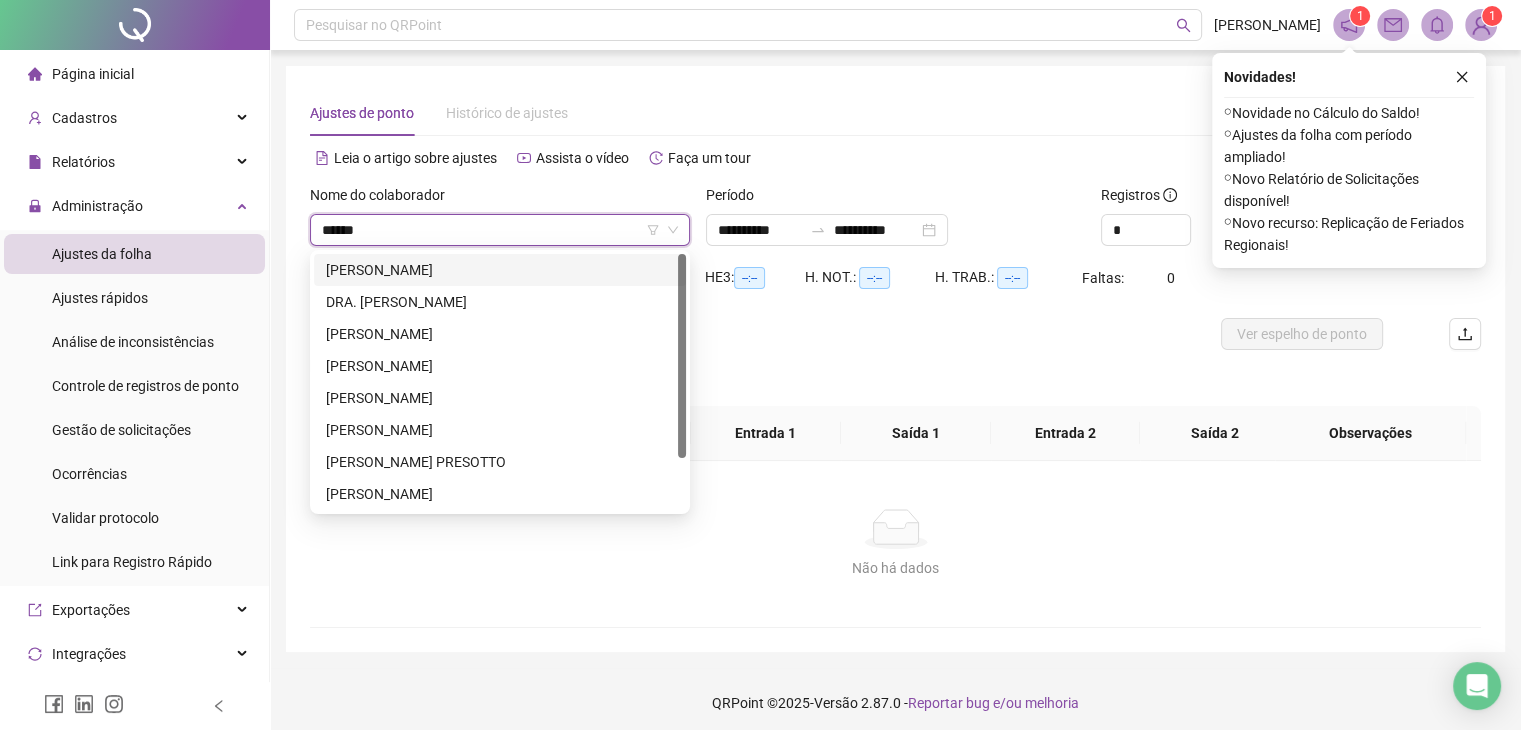 type on "*******" 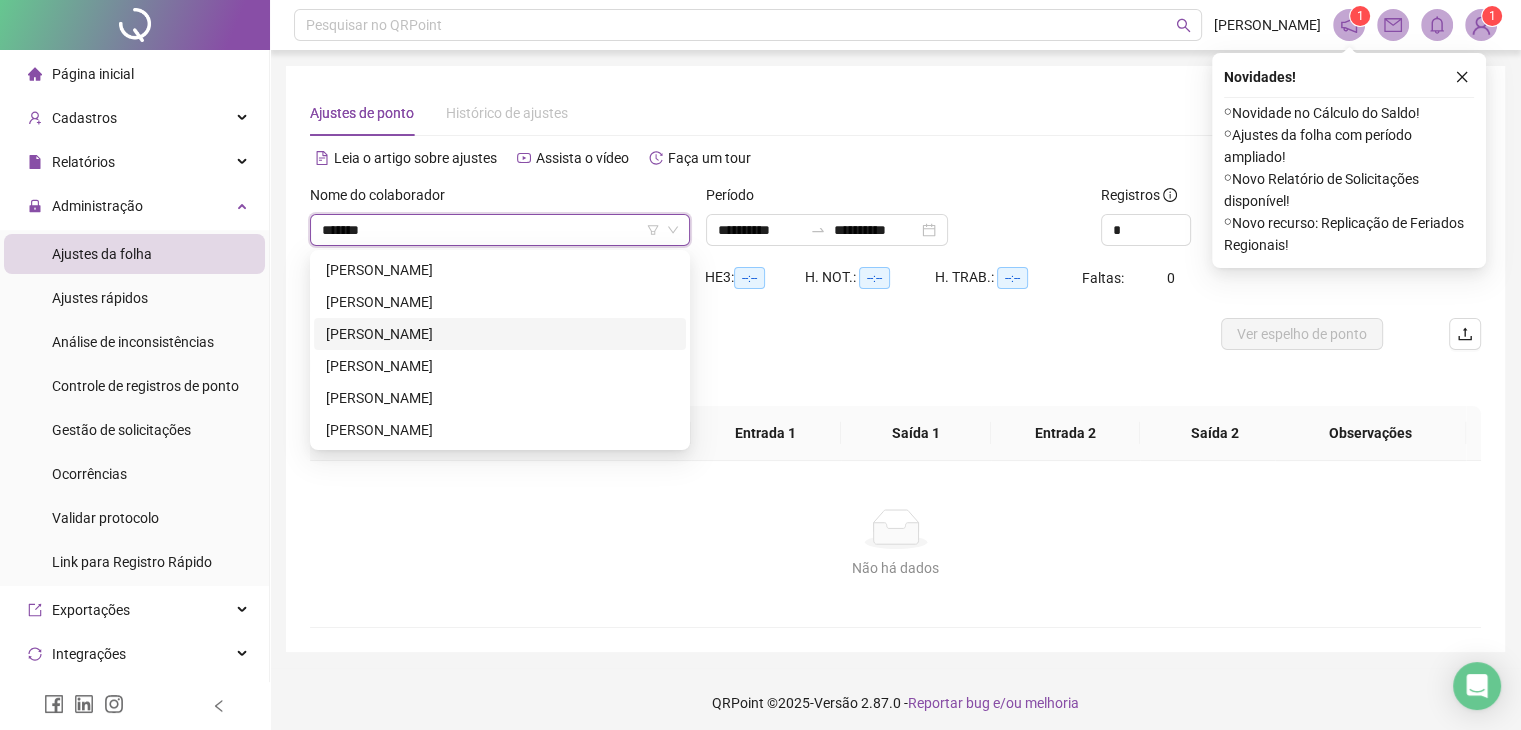 click on "[PERSON_NAME]" at bounding box center [500, 334] 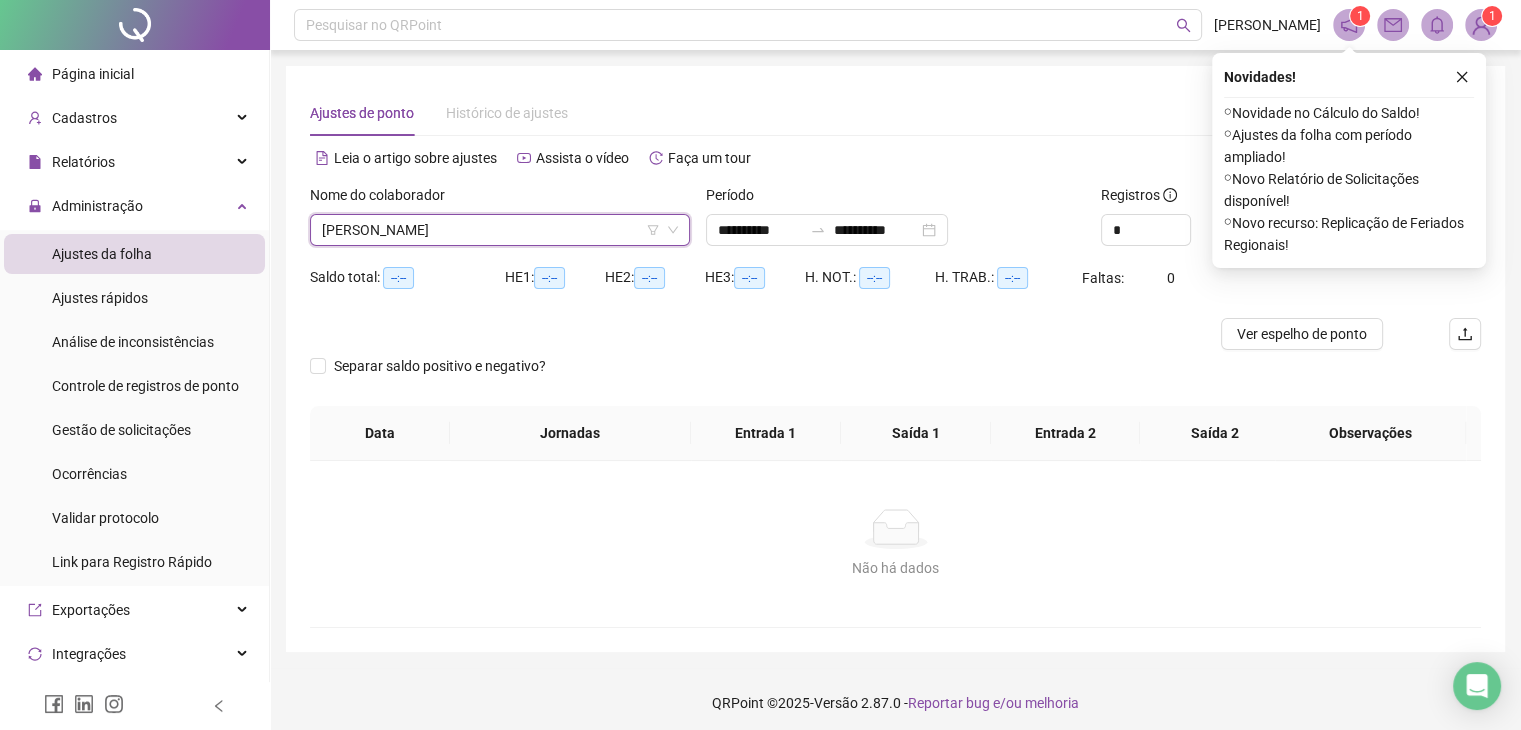 click on "[PERSON_NAME]" at bounding box center (500, 230) 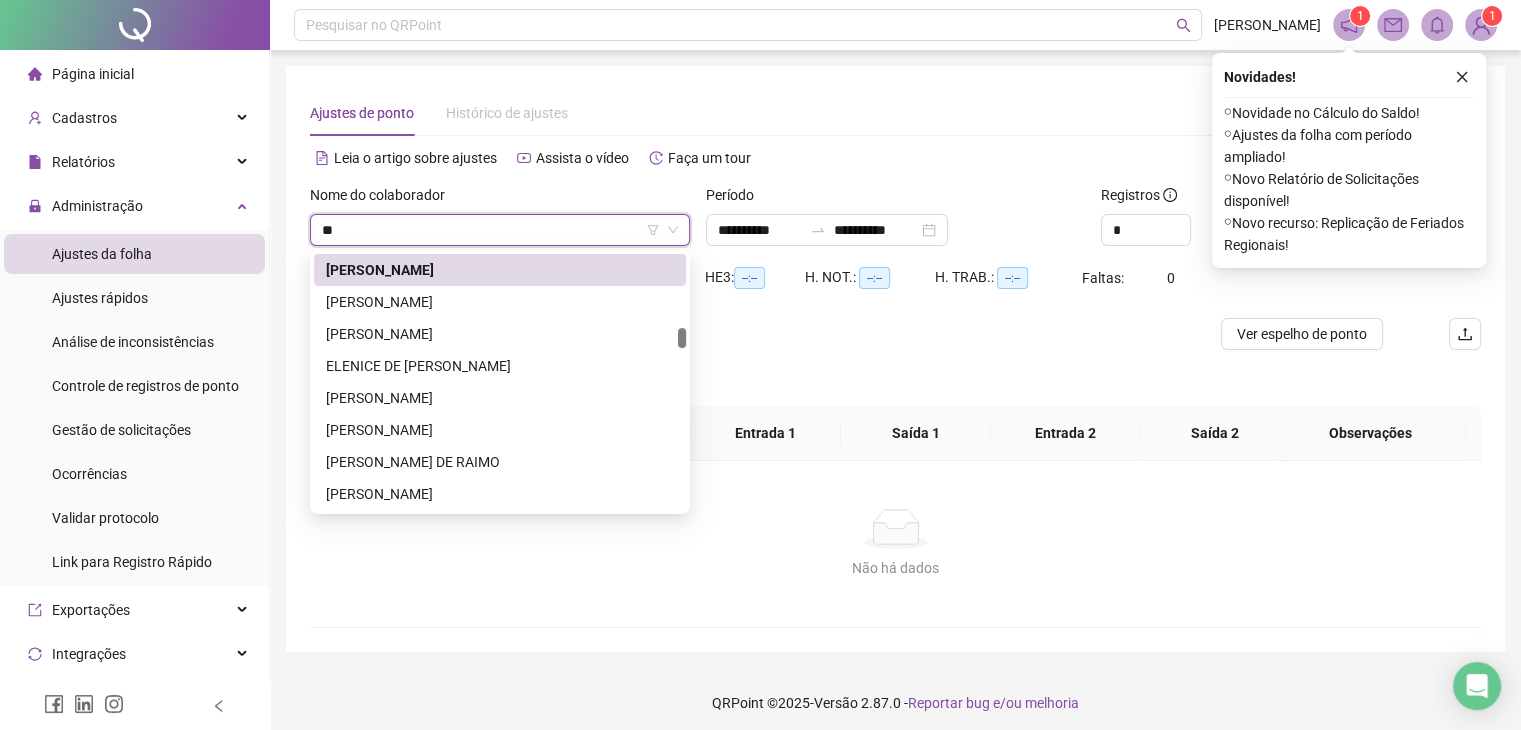 scroll, scrollTop: 64, scrollLeft: 0, axis: vertical 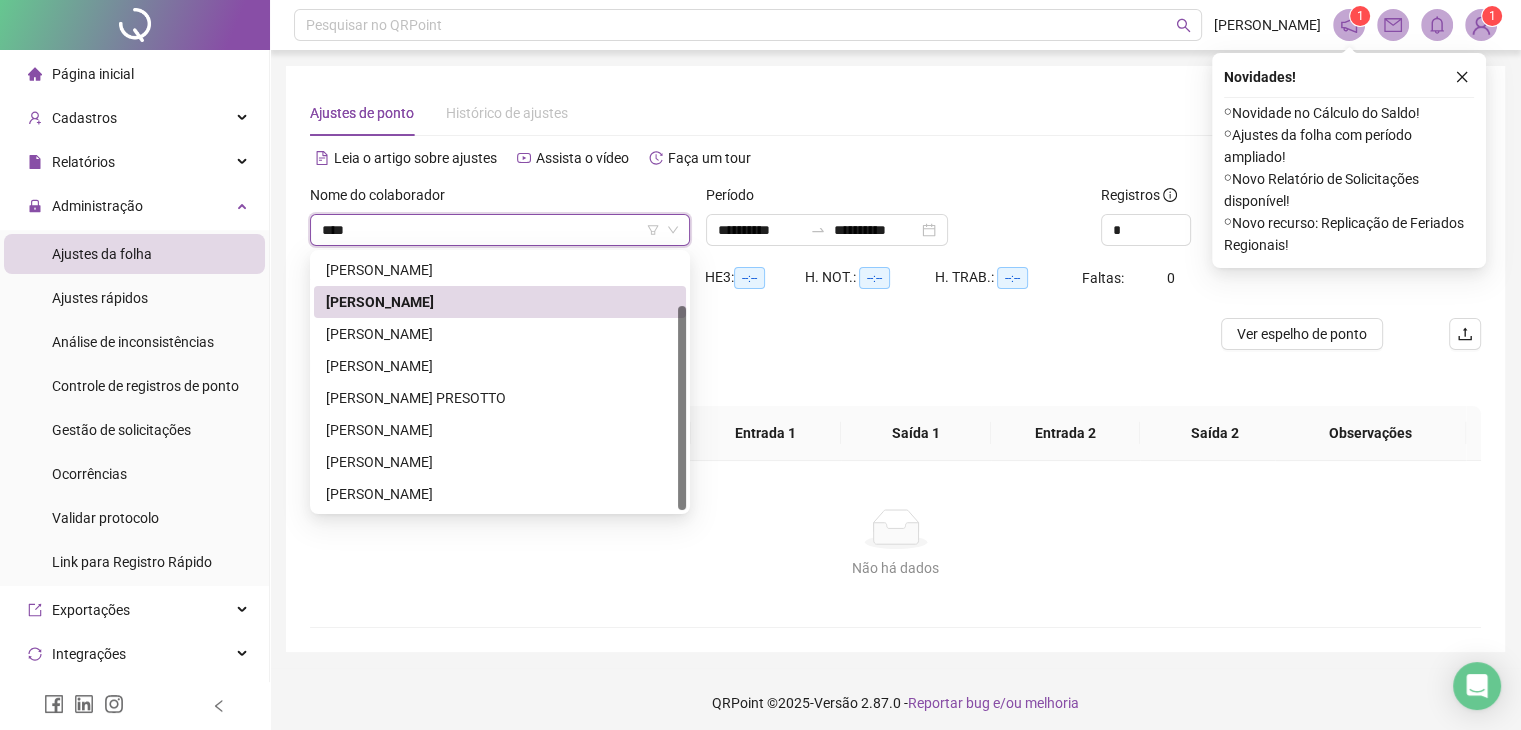 type on "*****" 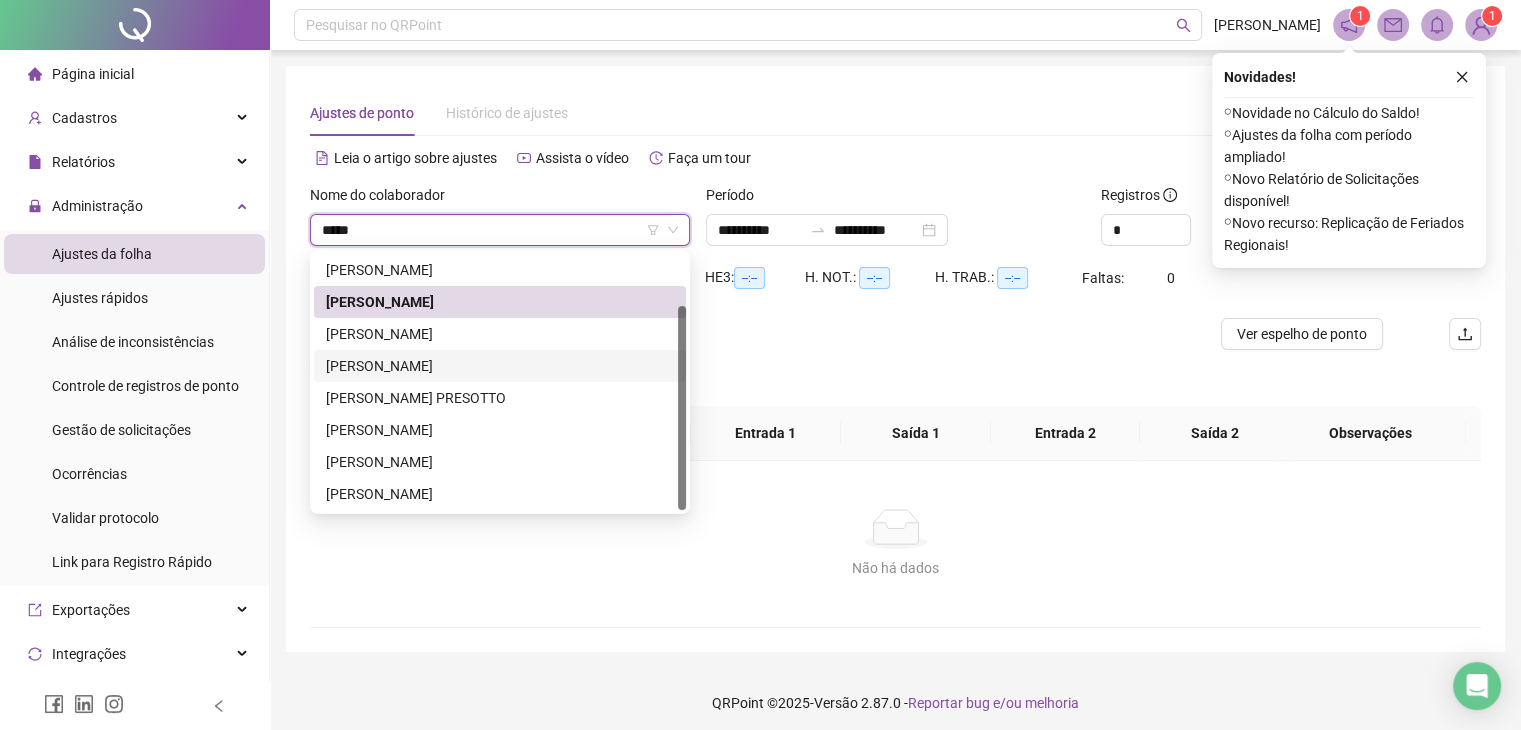 click on "[PERSON_NAME]" at bounding box center (500, 366) 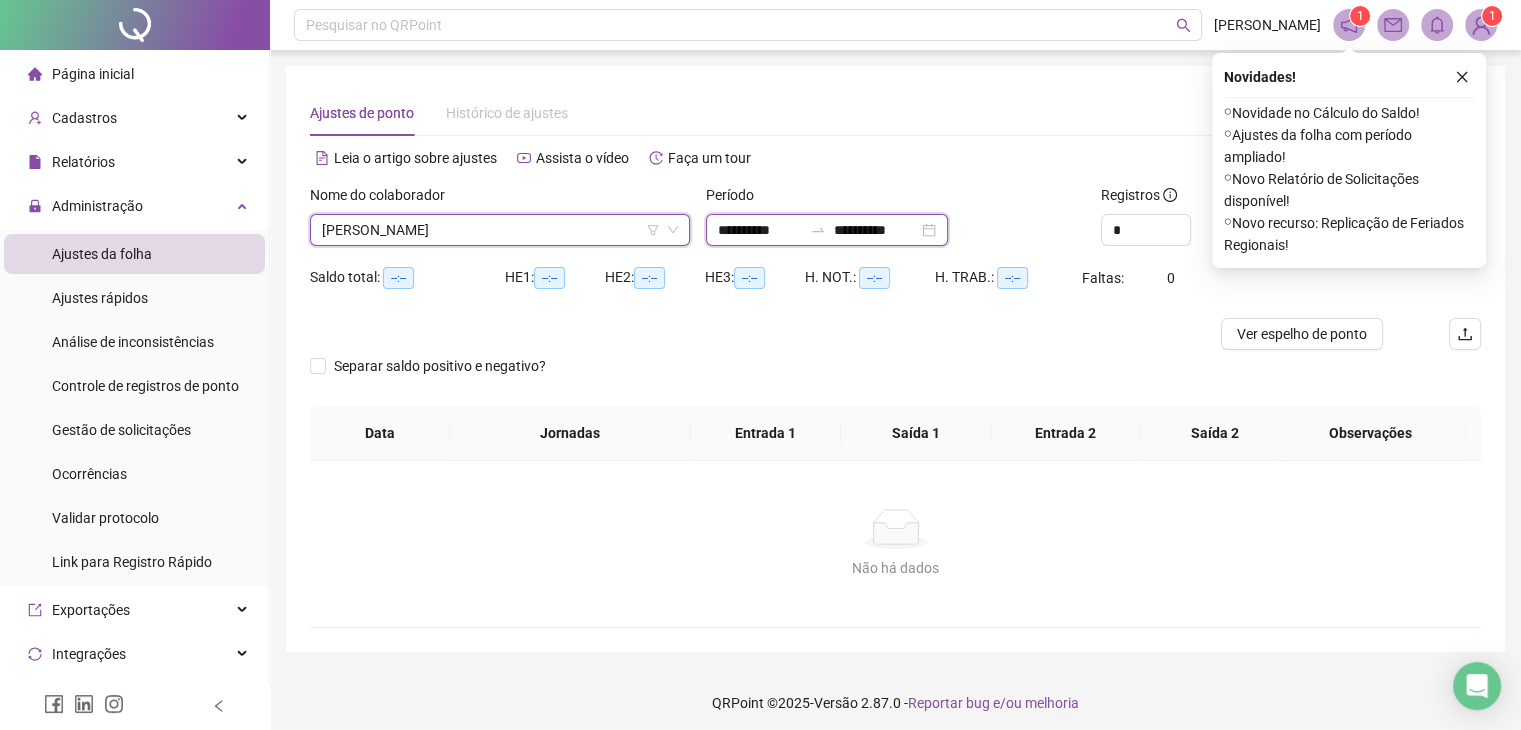 click on "**********" at bounding box center (760, 230) 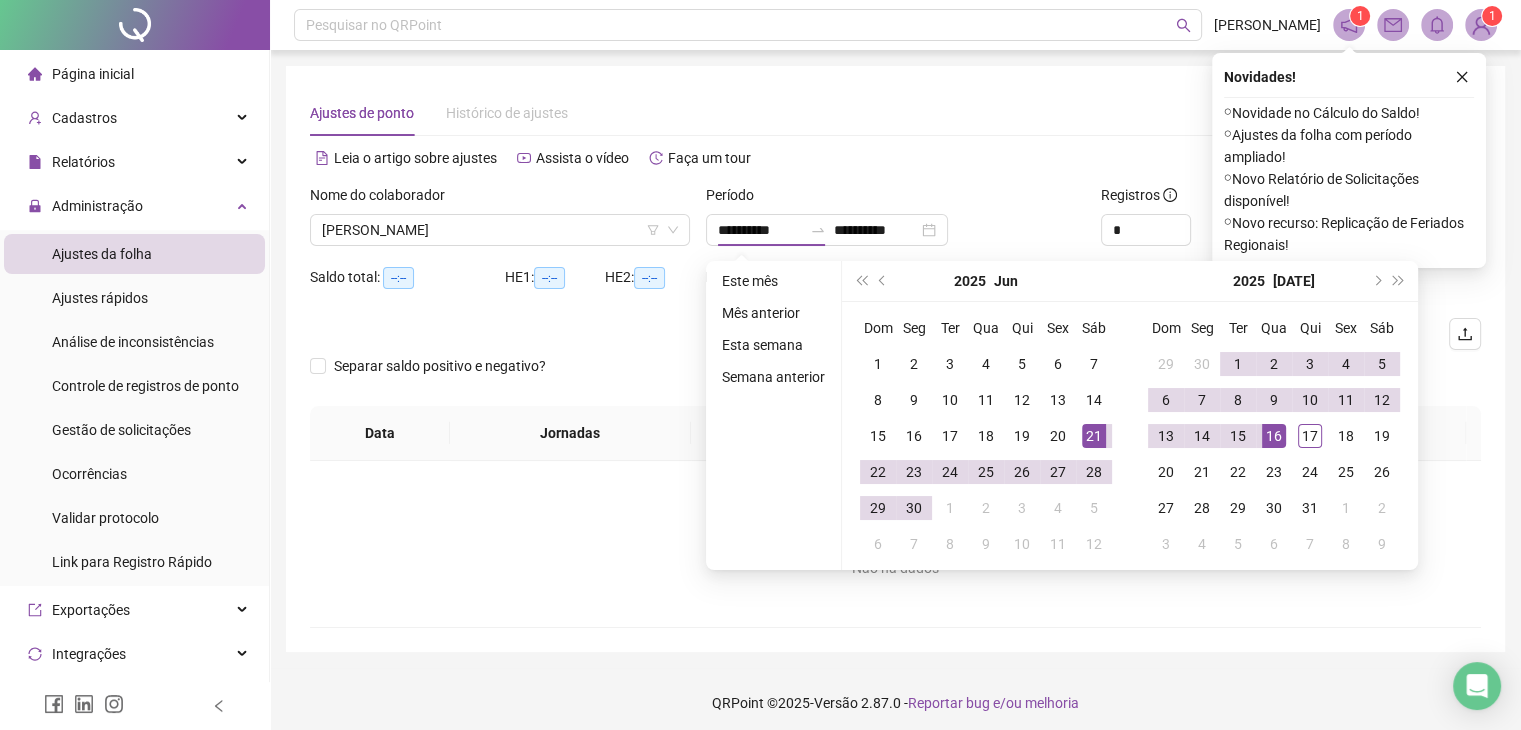 click on "[DATE]" at bounding box center (986, 281) 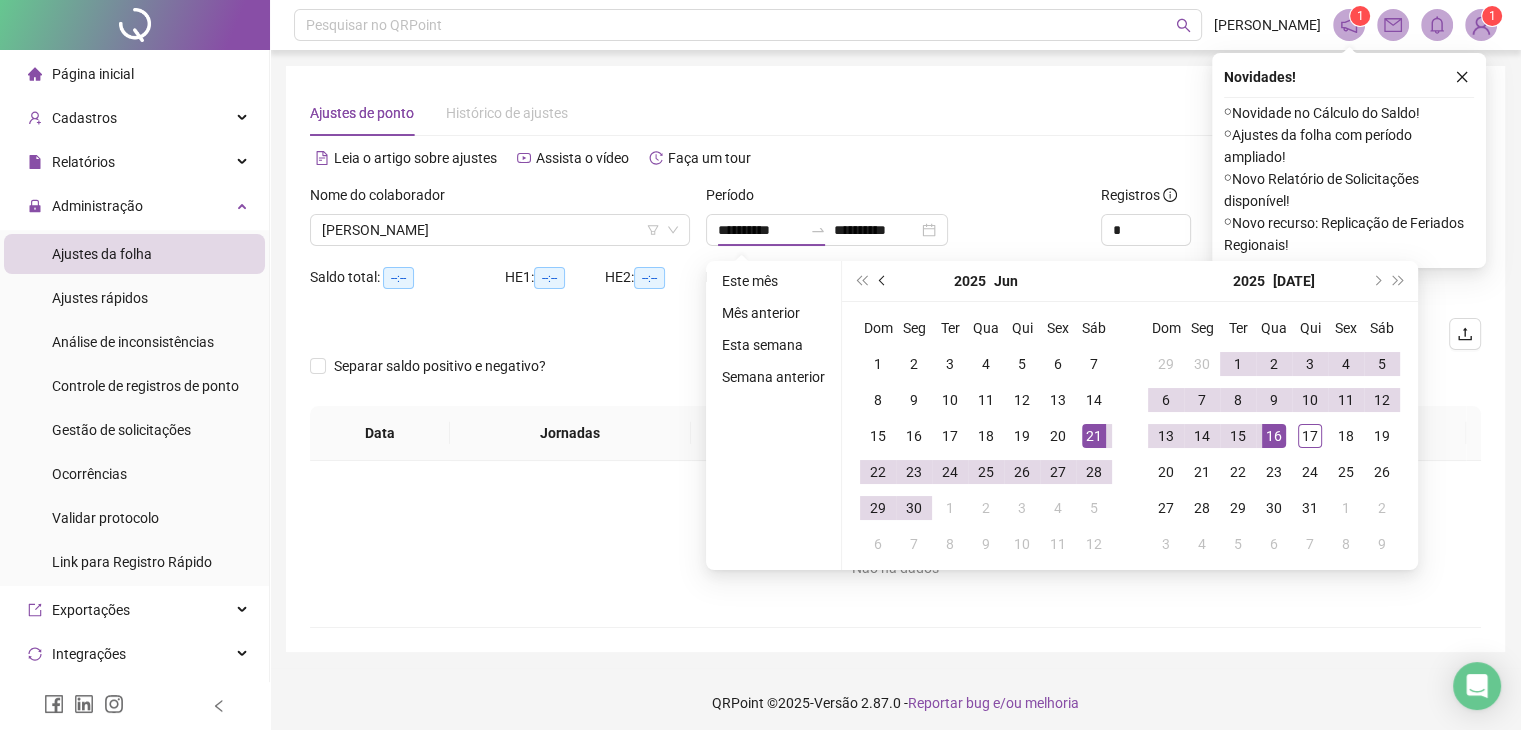 click at bounding box center (883, 281) 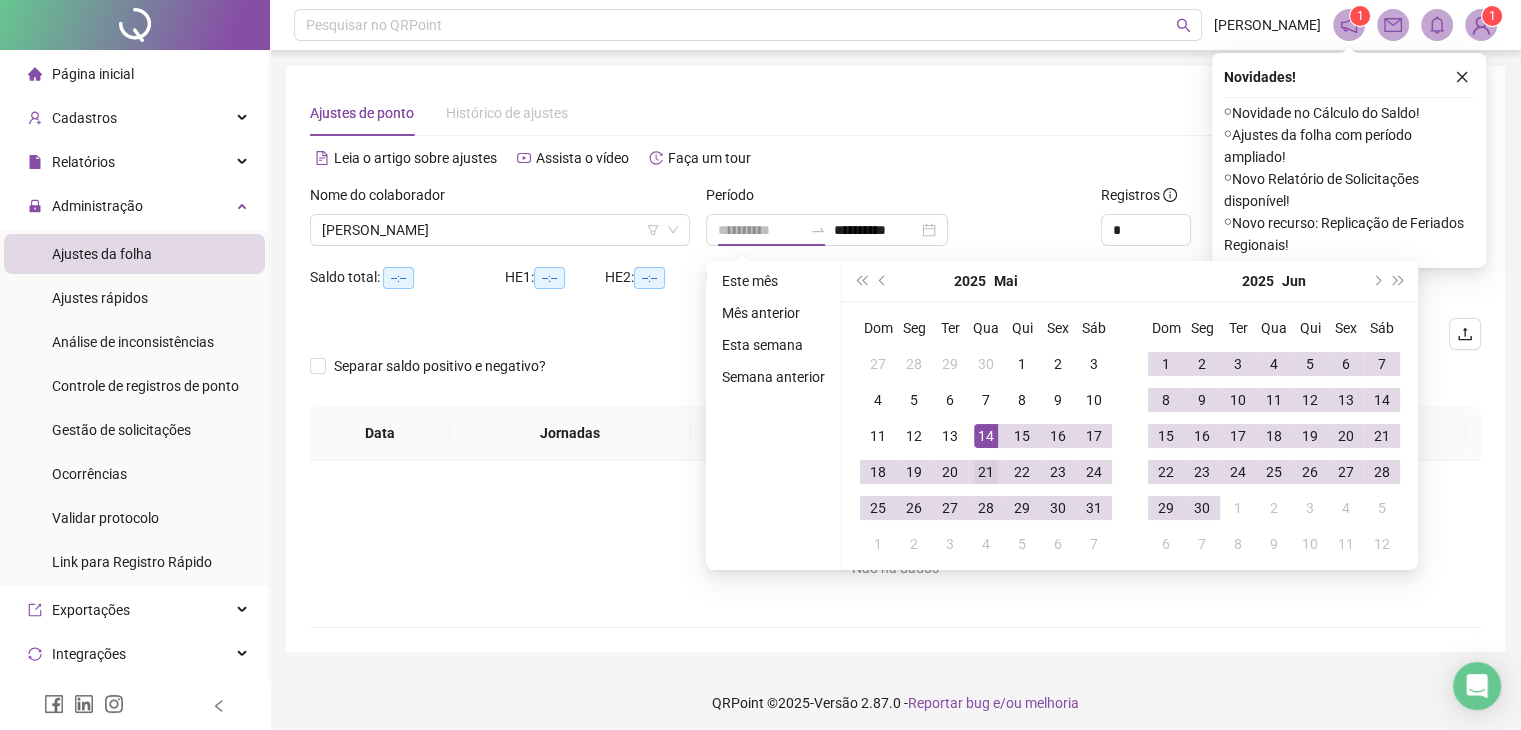 type on "**********" 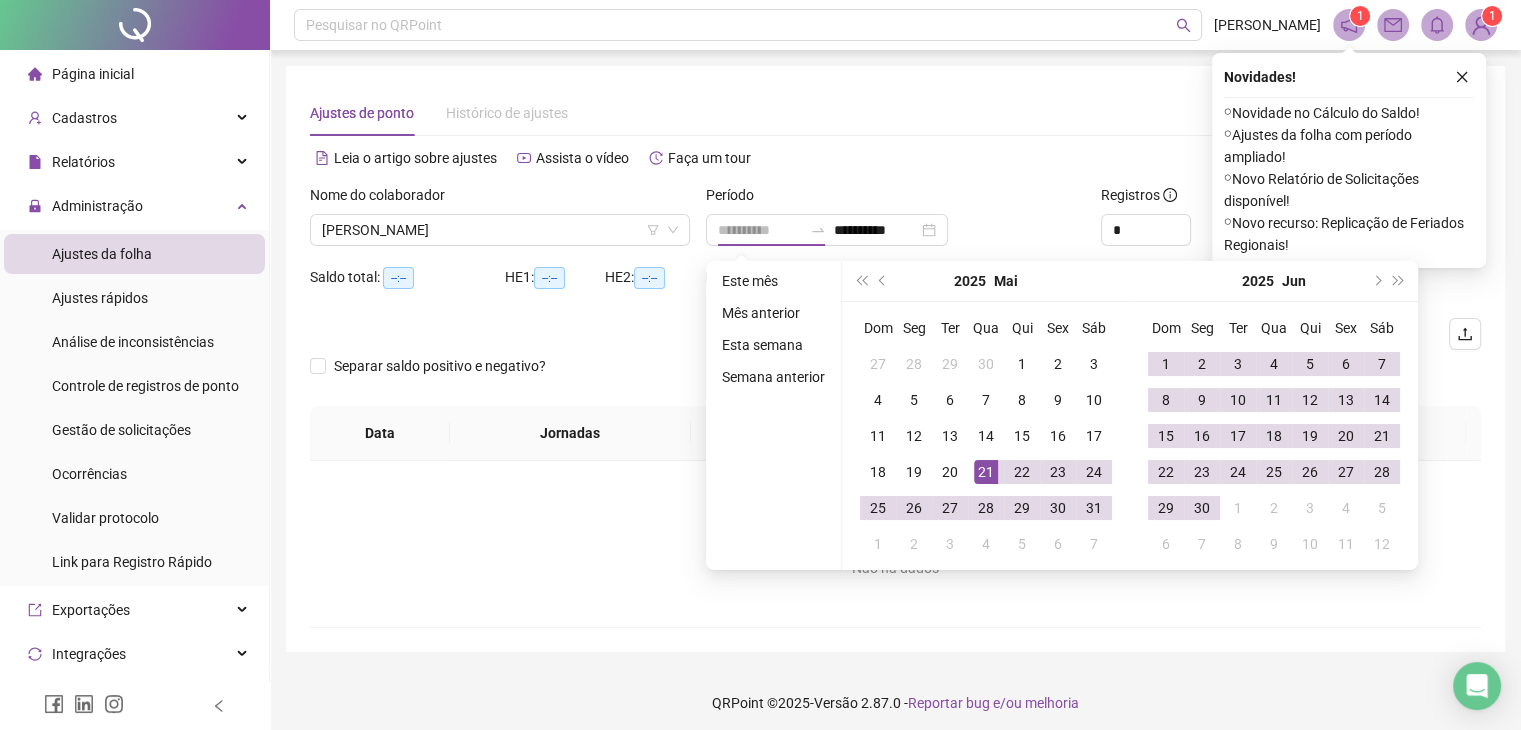 click on "21" at bounding box center (986, 472) 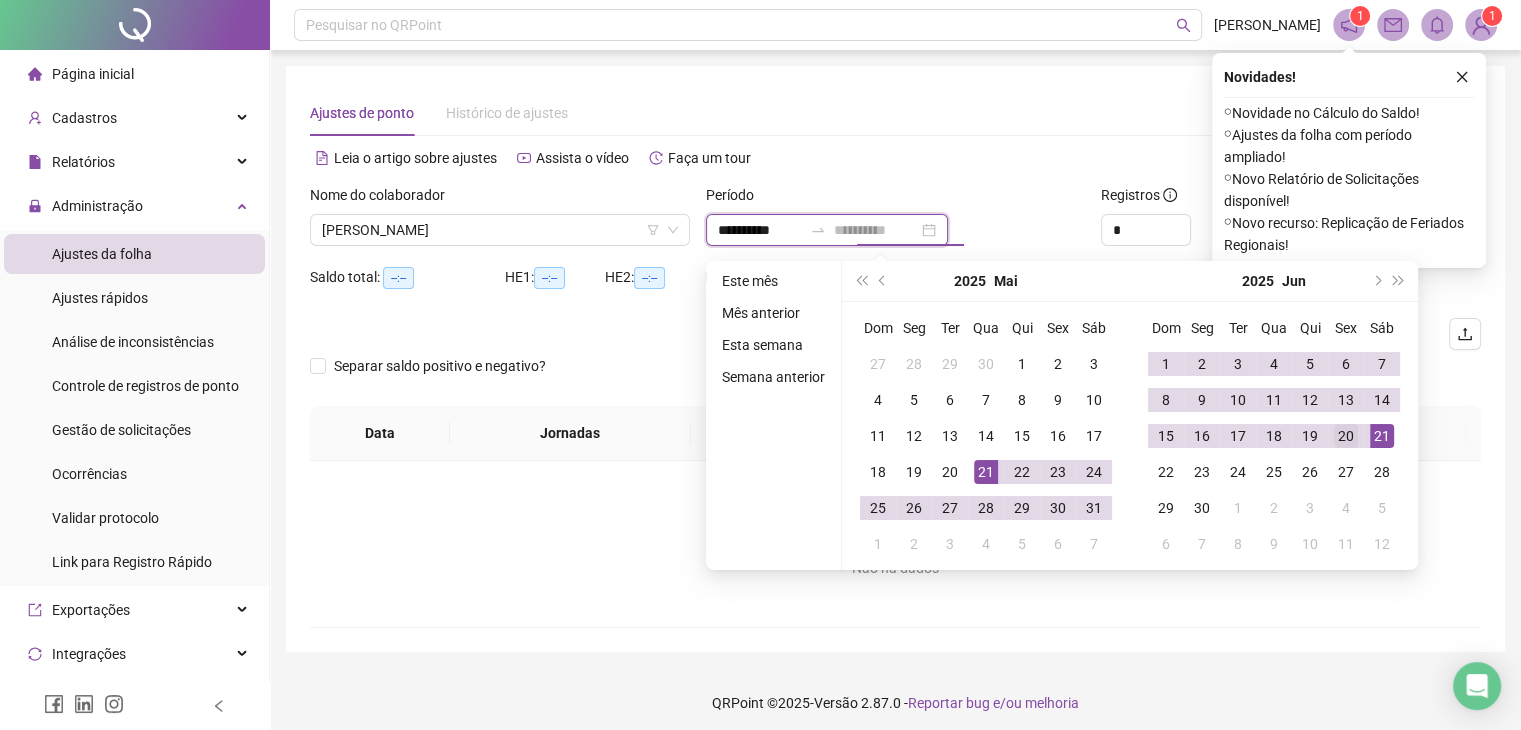 type on "**********" 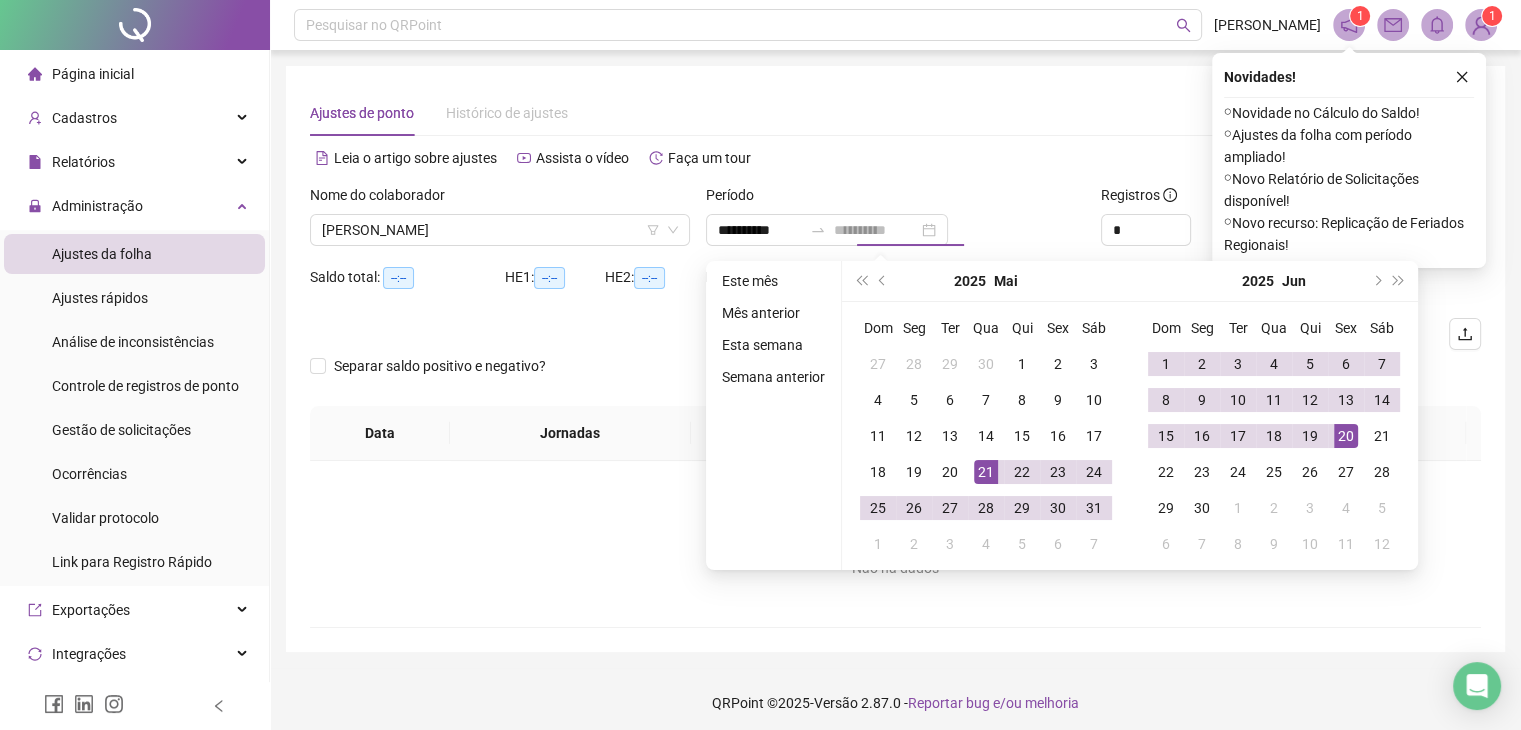 click on "20" at bounding box center (1346, 436) 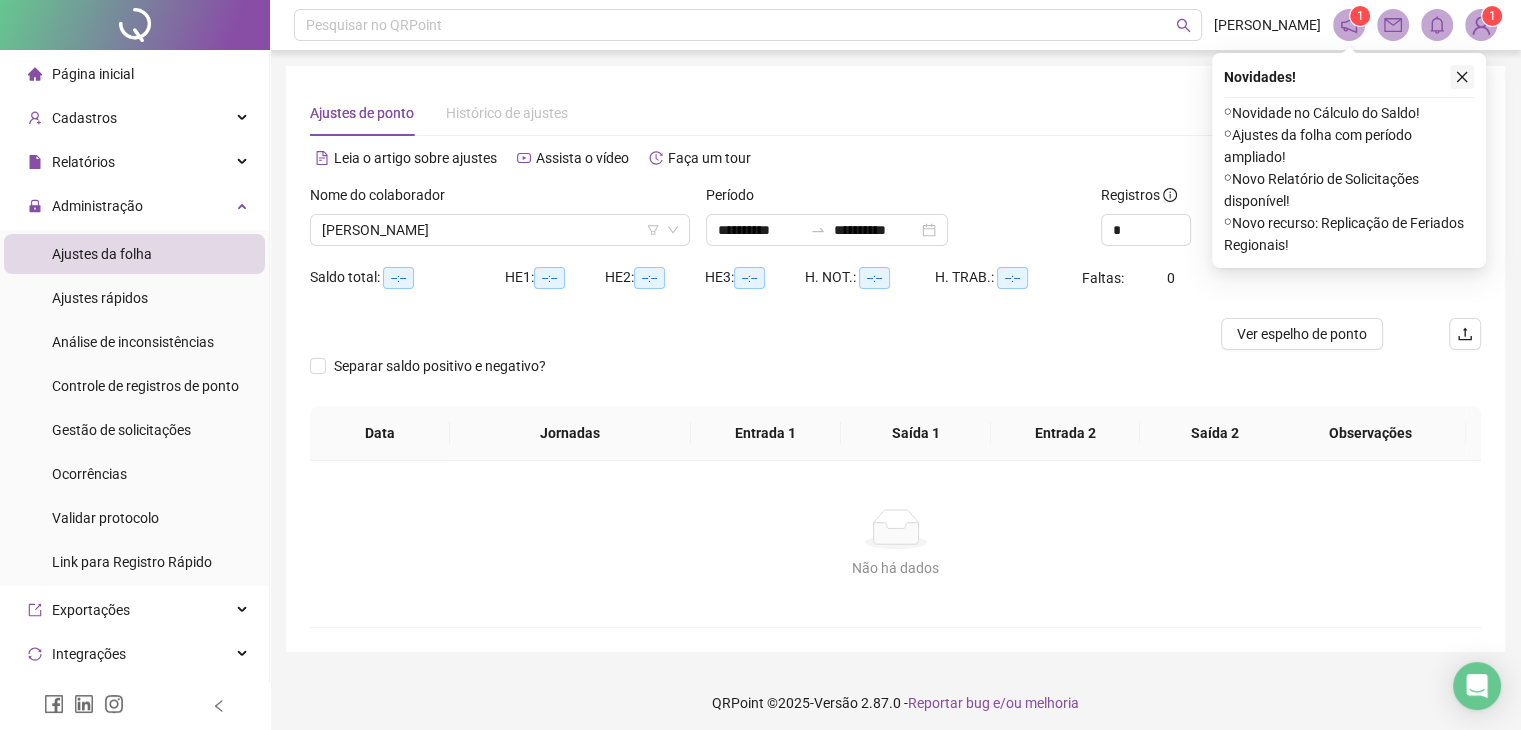 click 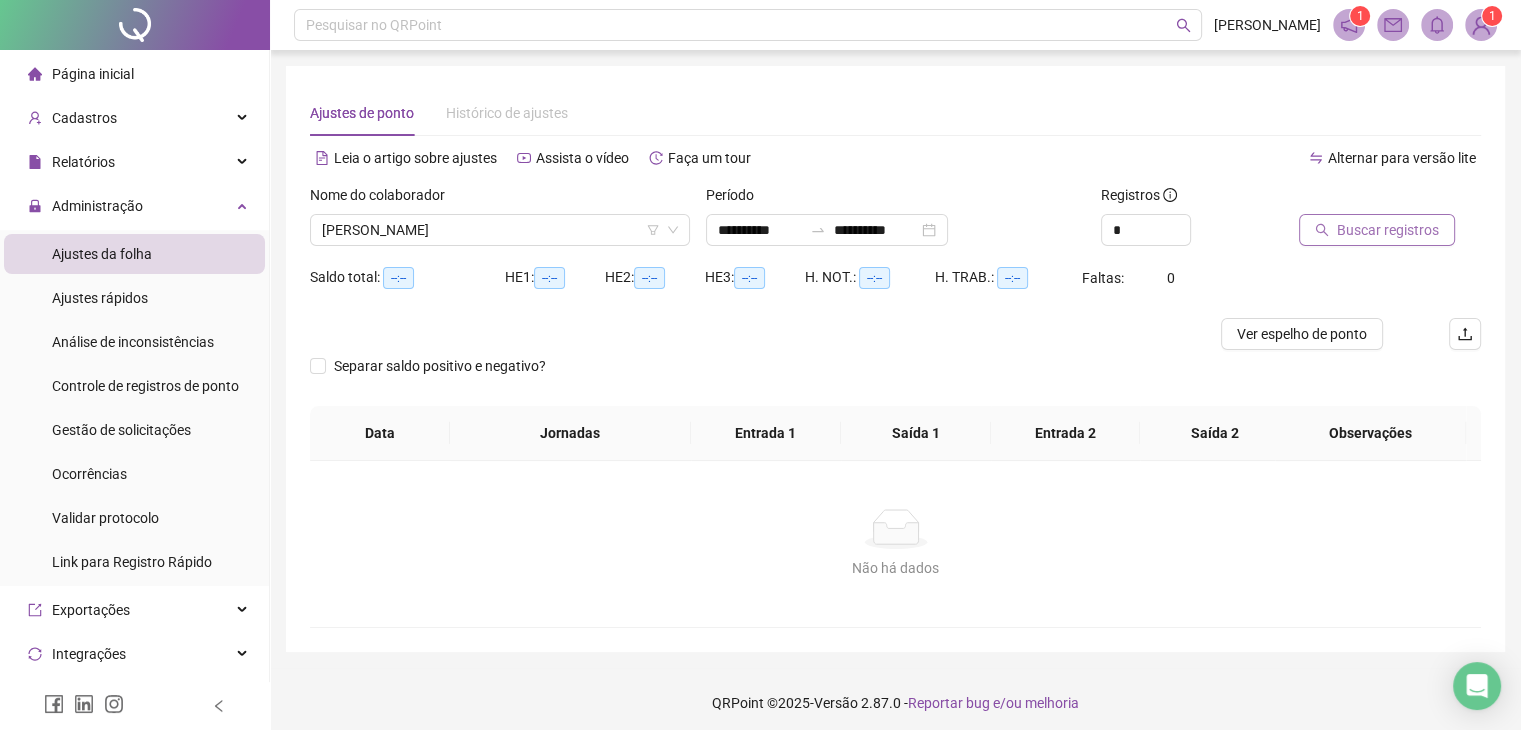 click on "Buscar registros" at bounding box center (1388, 230) 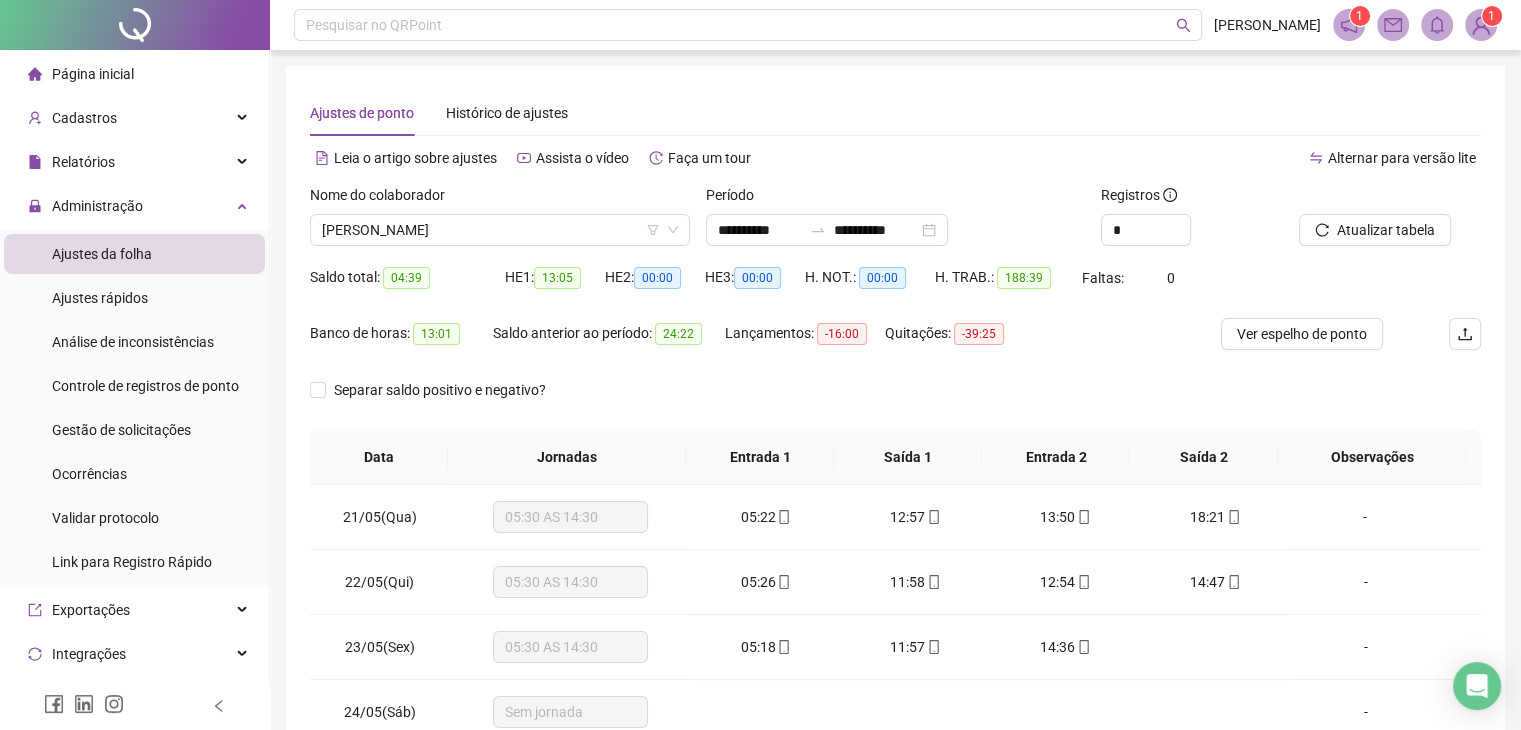 scroll, scrollTop: 292, scrollLeft: 0, axis: vertical 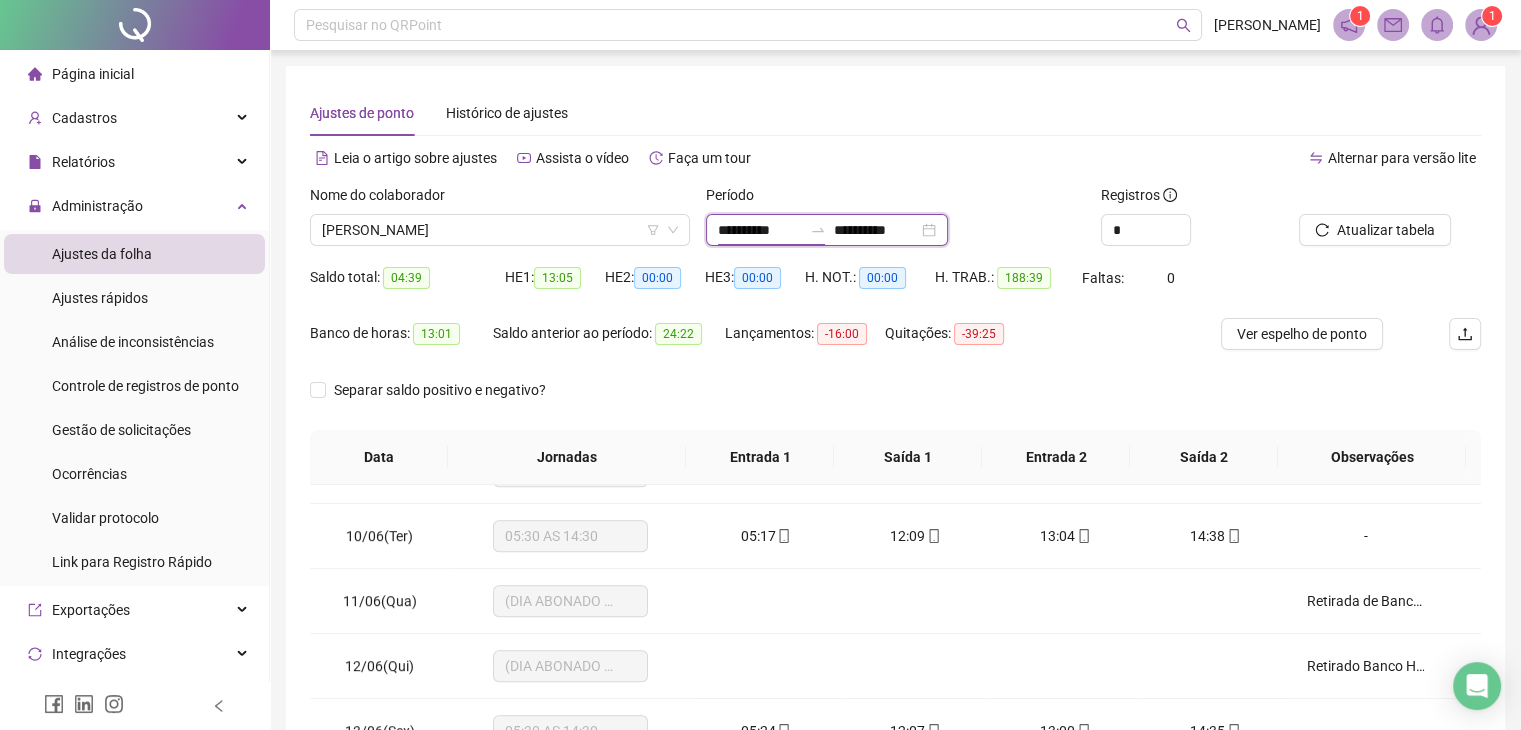 click on "**********" at bounding box center [760, 230] 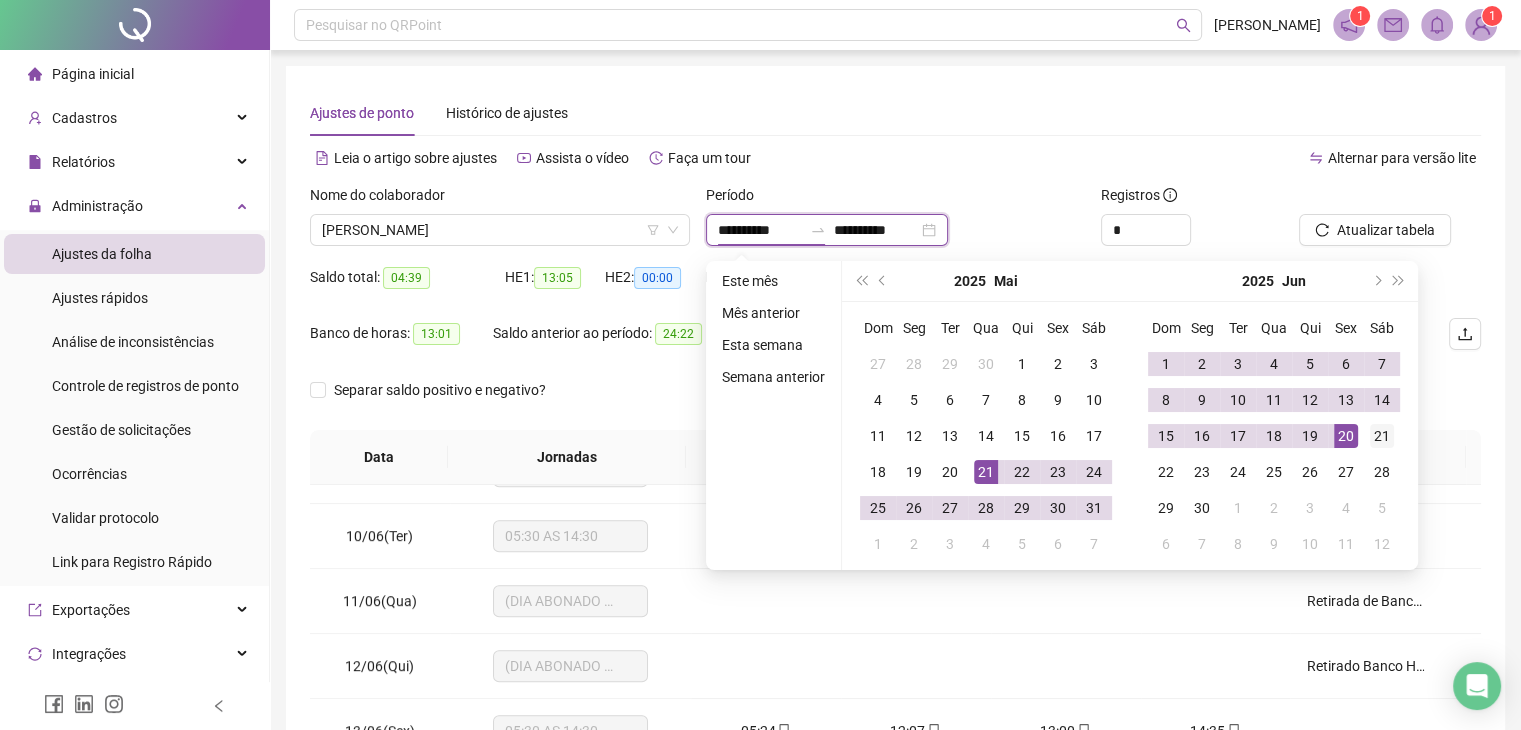 type on "**********" 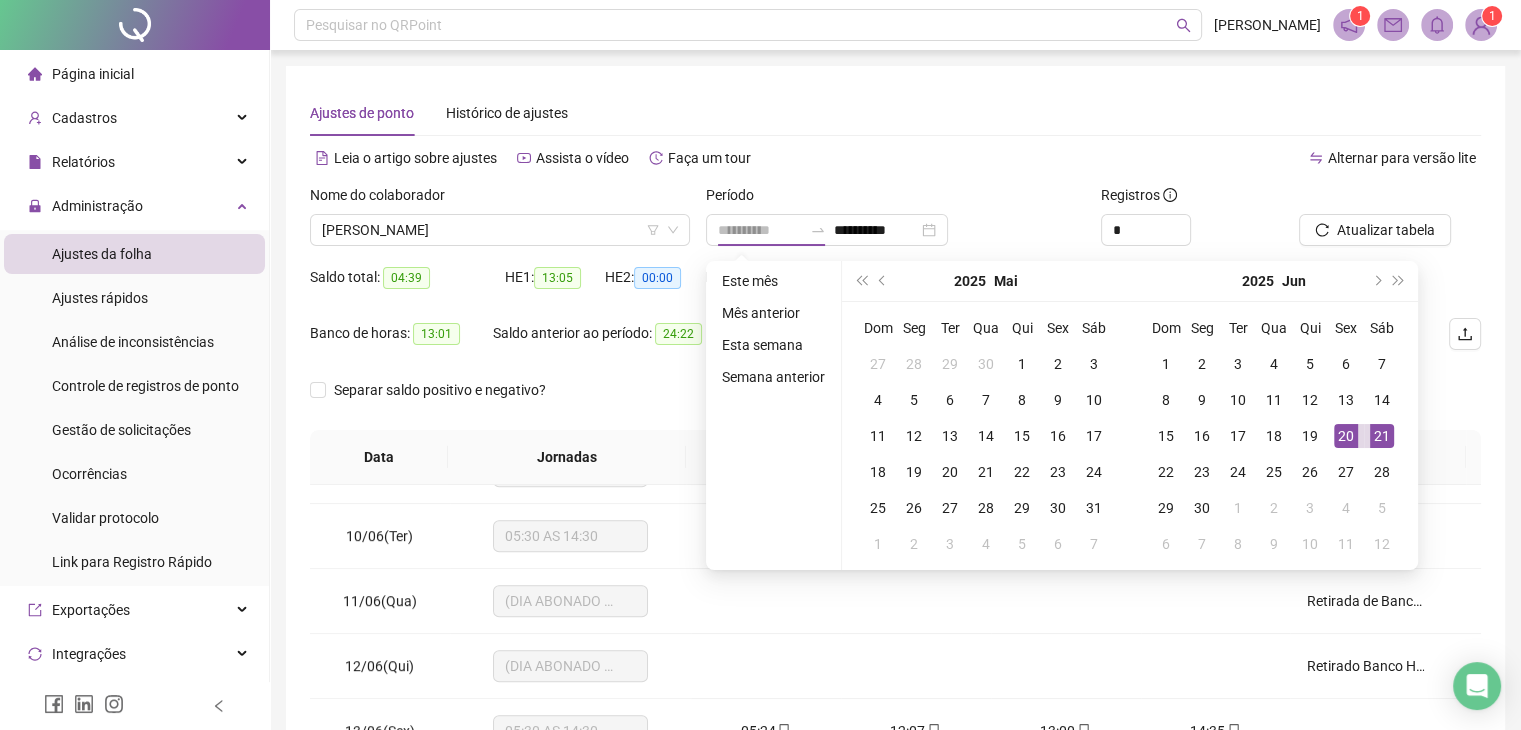 click on "21" at bounding box center (1382, 436) 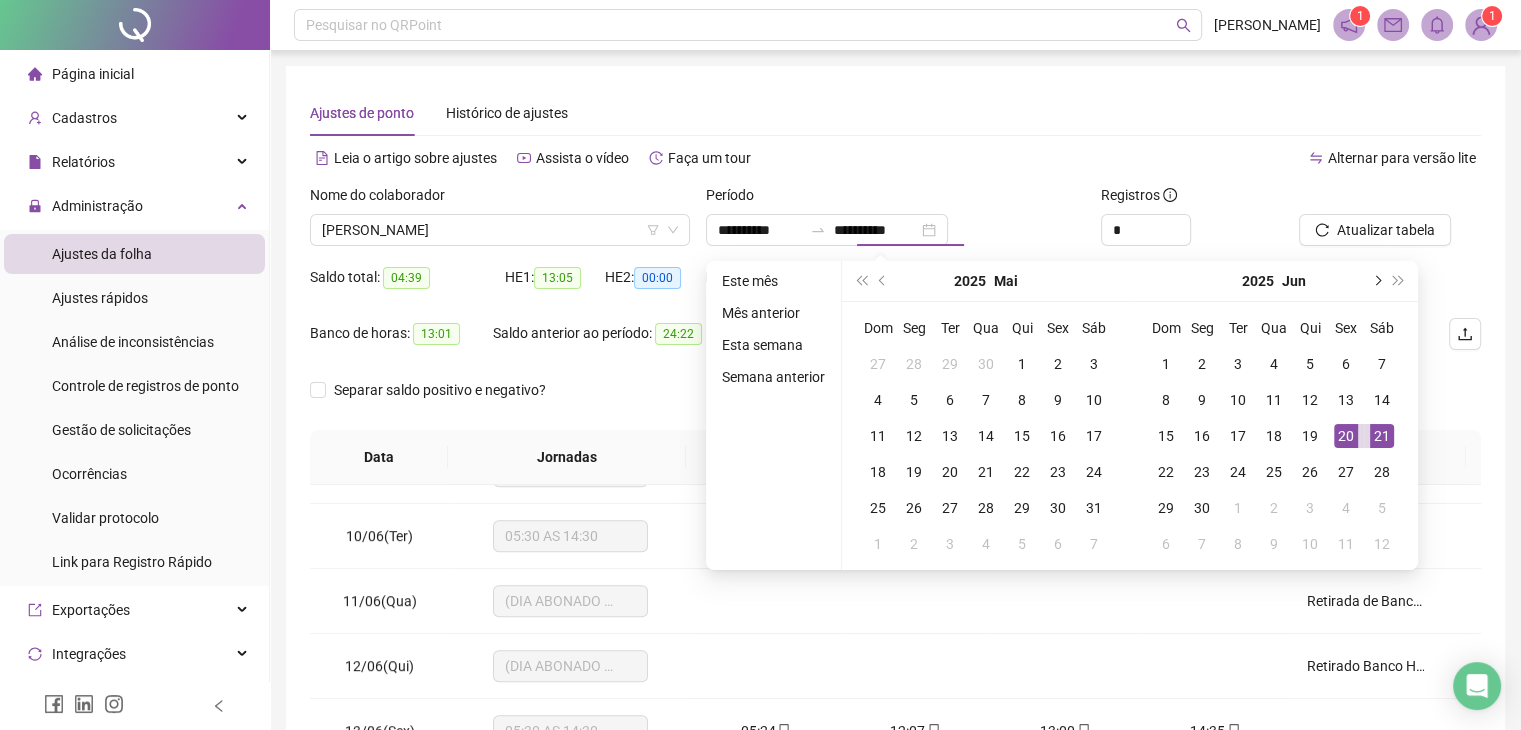 click at bounding box center (1376, 281) 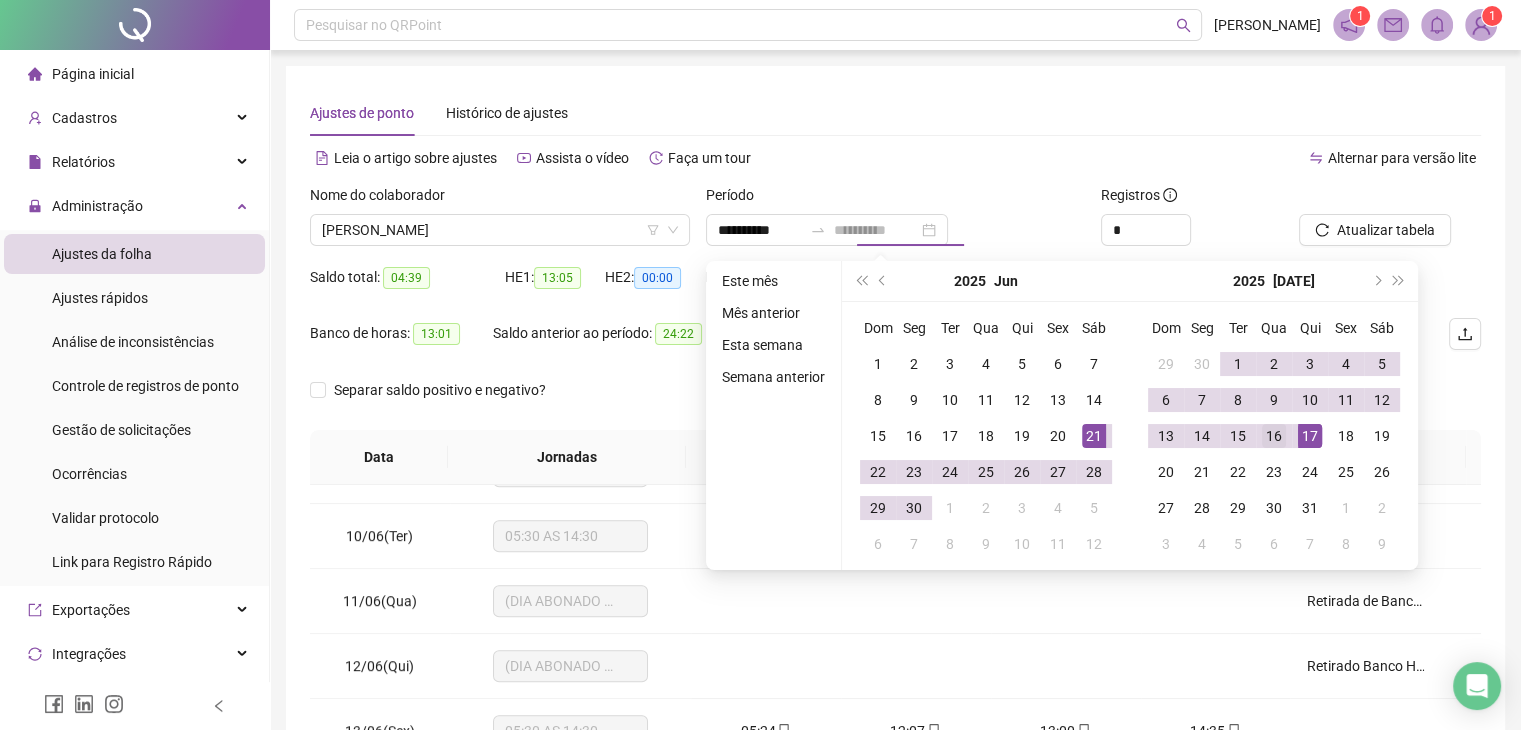 type on "**********" 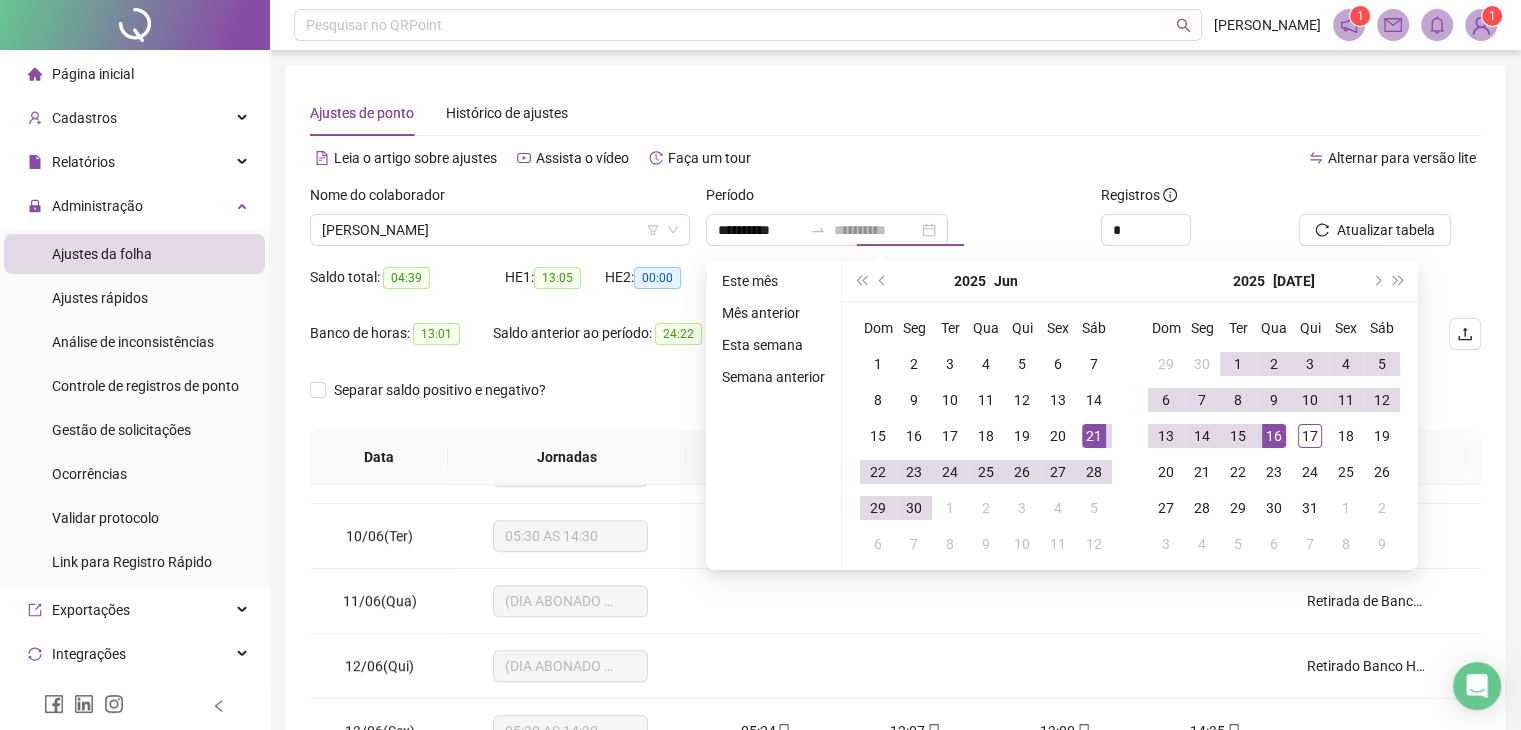 click on "16" at bounding box center [1274, 436] 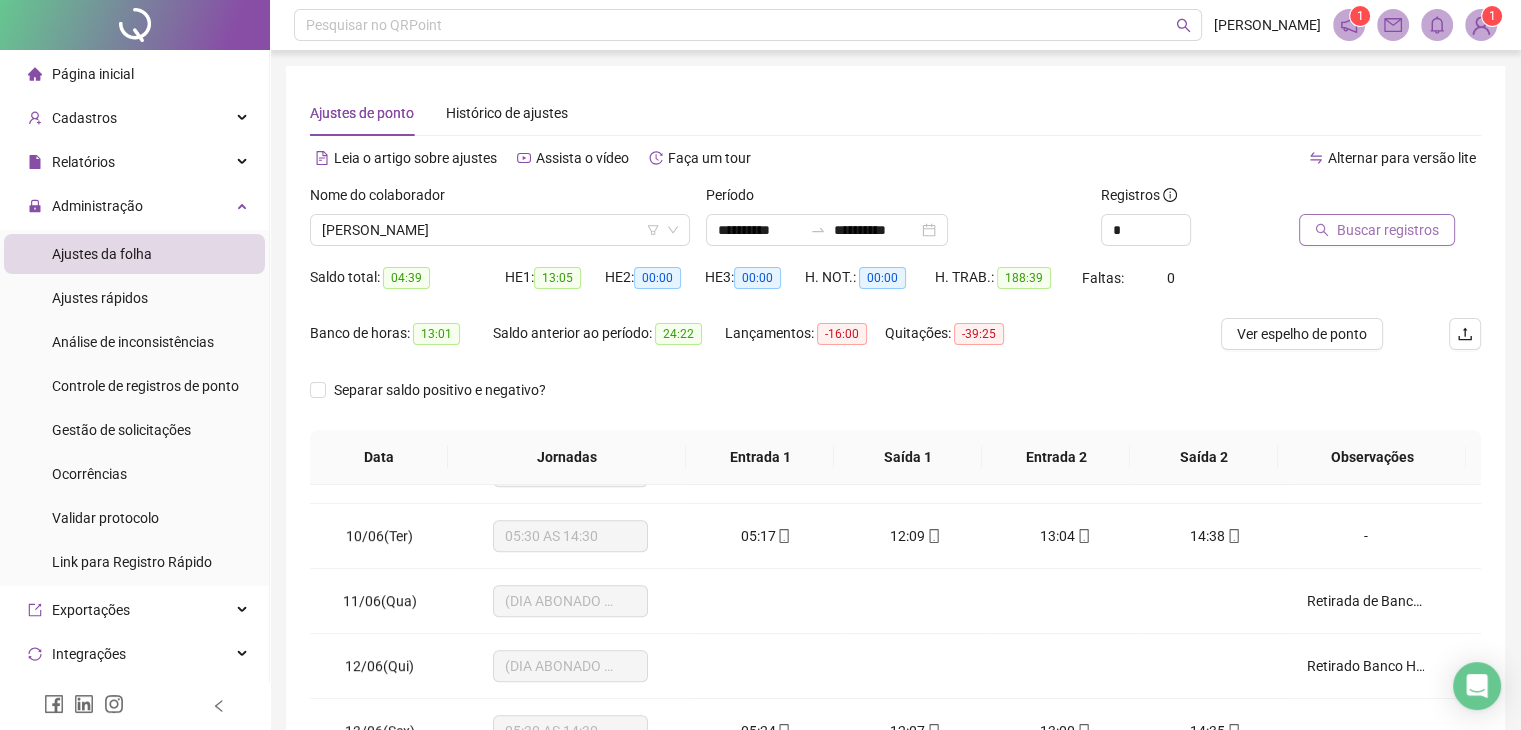 click on "Buscar registros" at bounding box center (1388, 230) 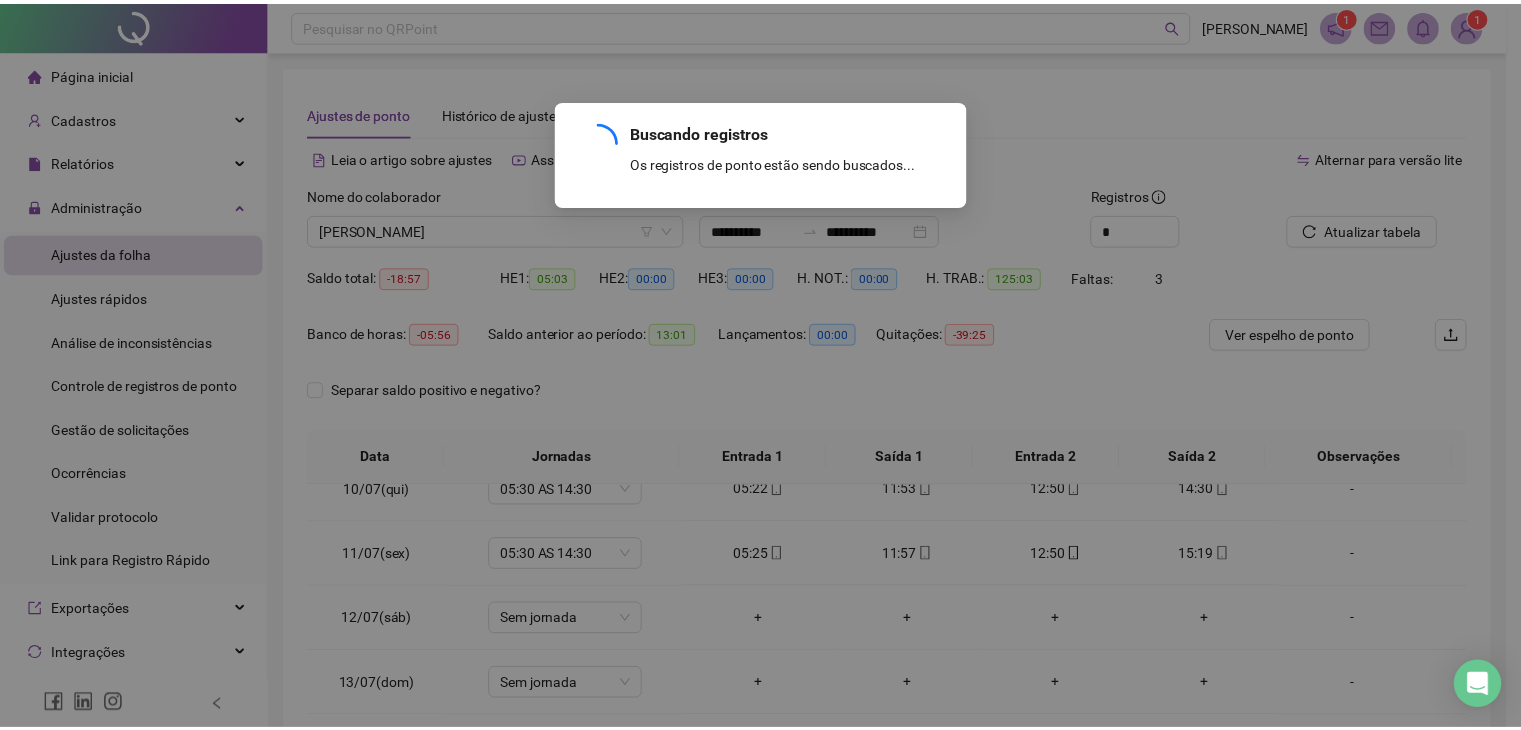 scroll, scrollTop: 1257, scrollLeft: 0, axis: vertical 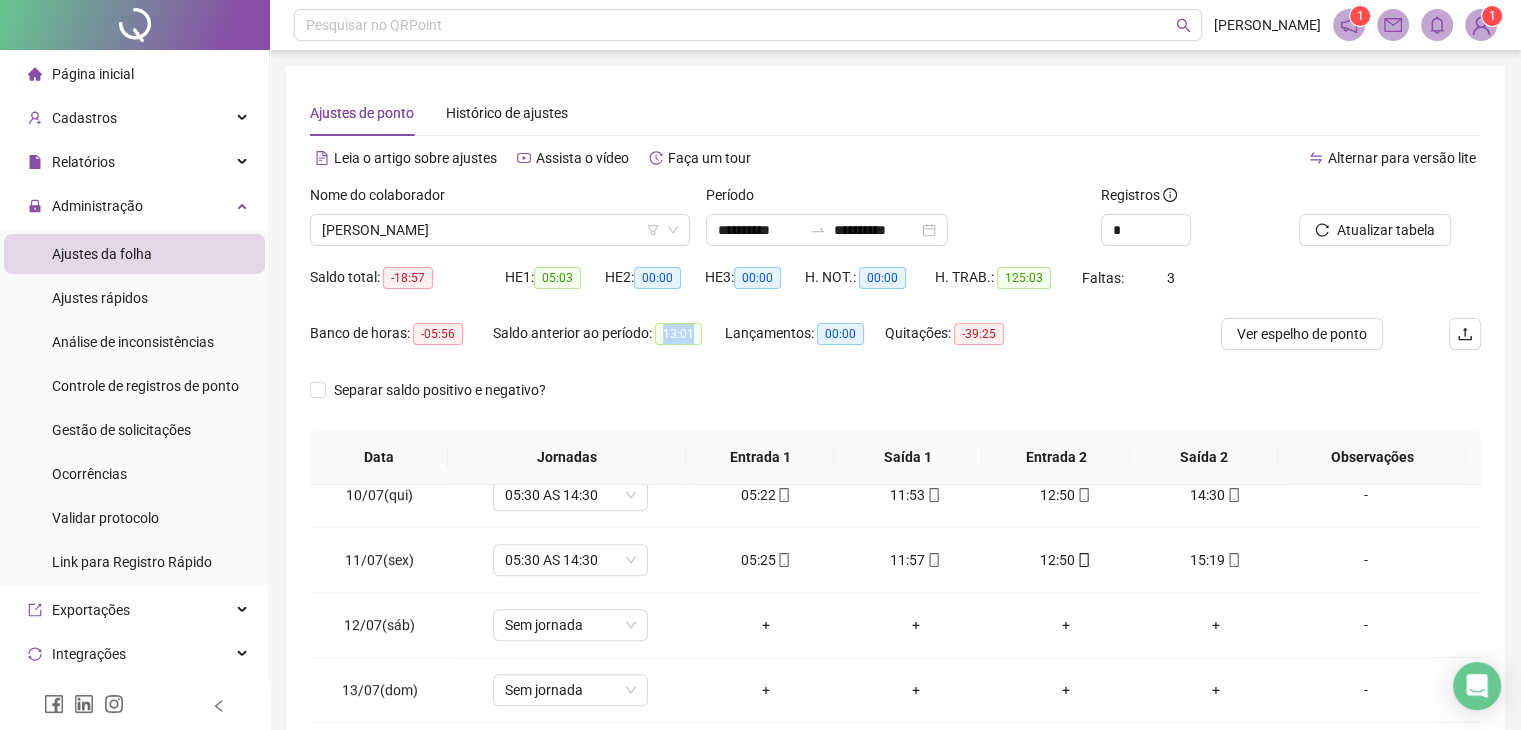 drag, startPoint x: 666, startPoint y: 337, endPoint x: 709, endPoint y: 339, distance: 43.046486 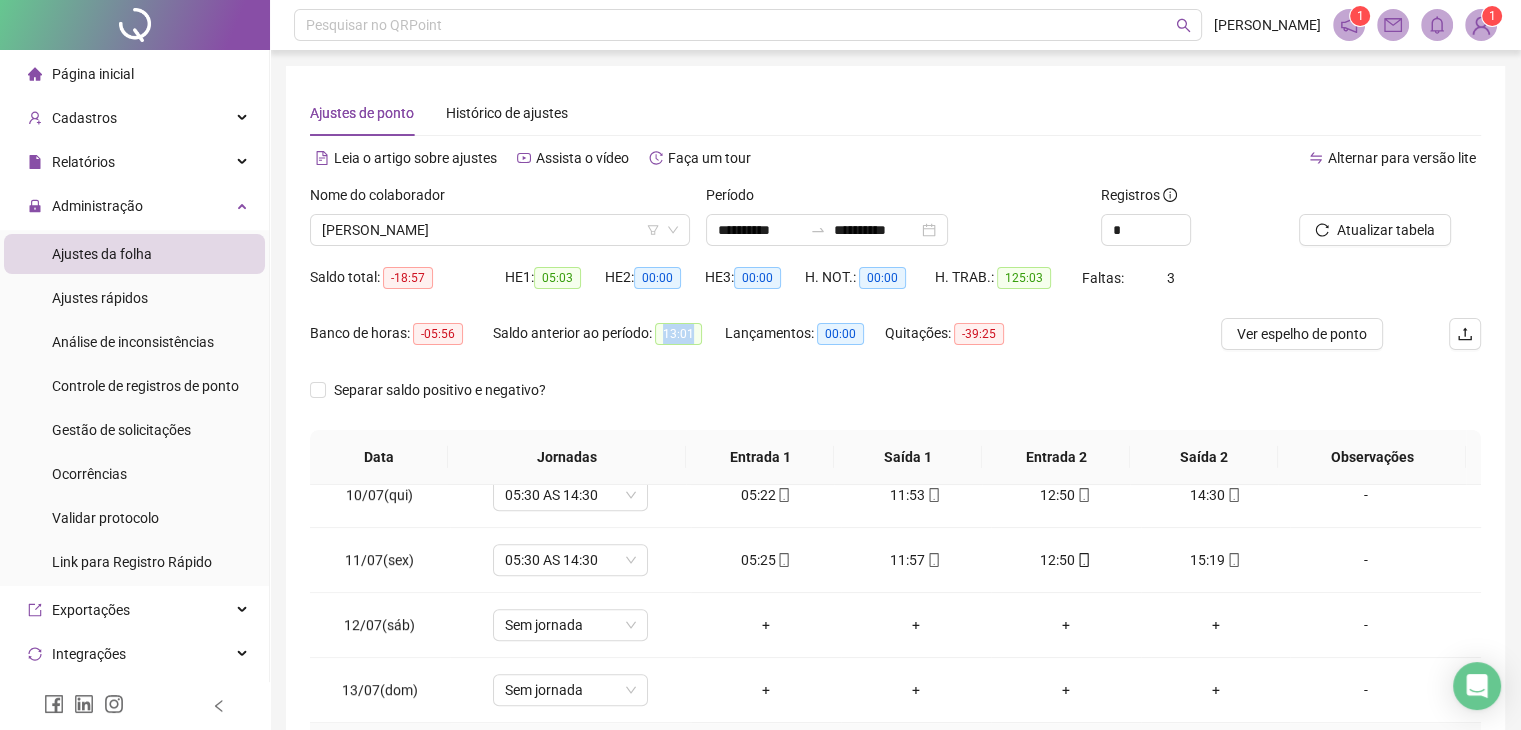 copy on "13:01" 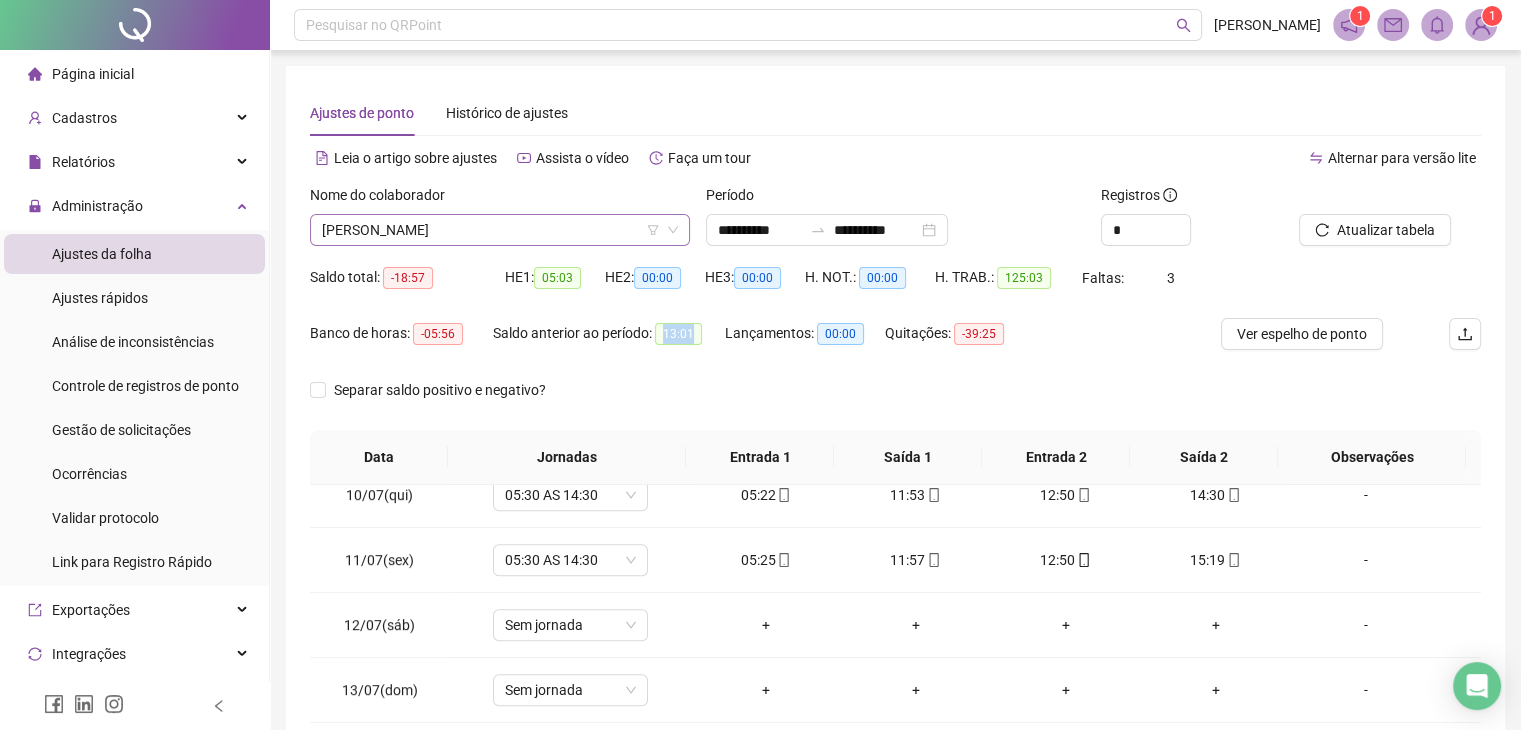 click on "[PERSON_NAME]" at bounding box center [500, 230] 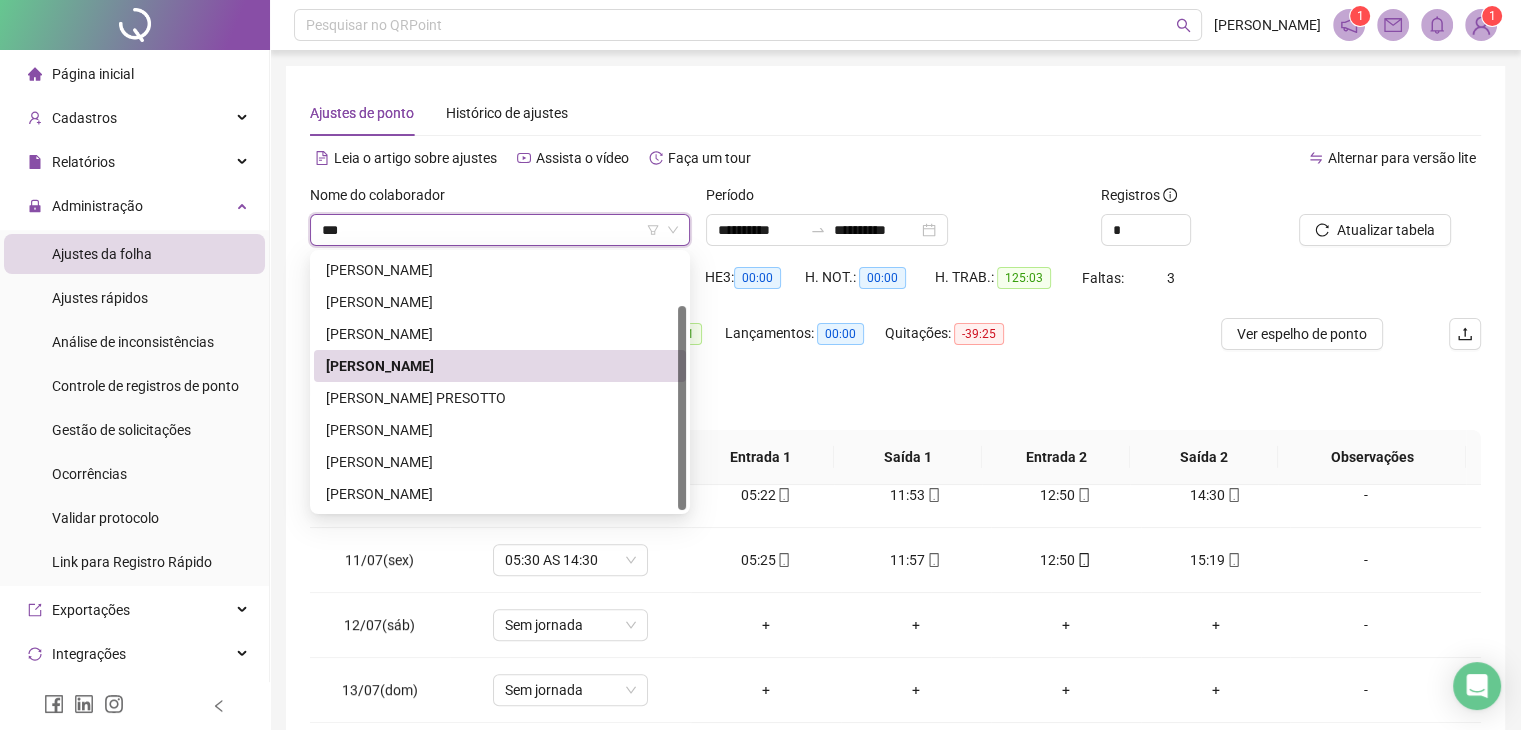 scroll, scrollTop: 64, scrollLeft: 0, axis: vertical 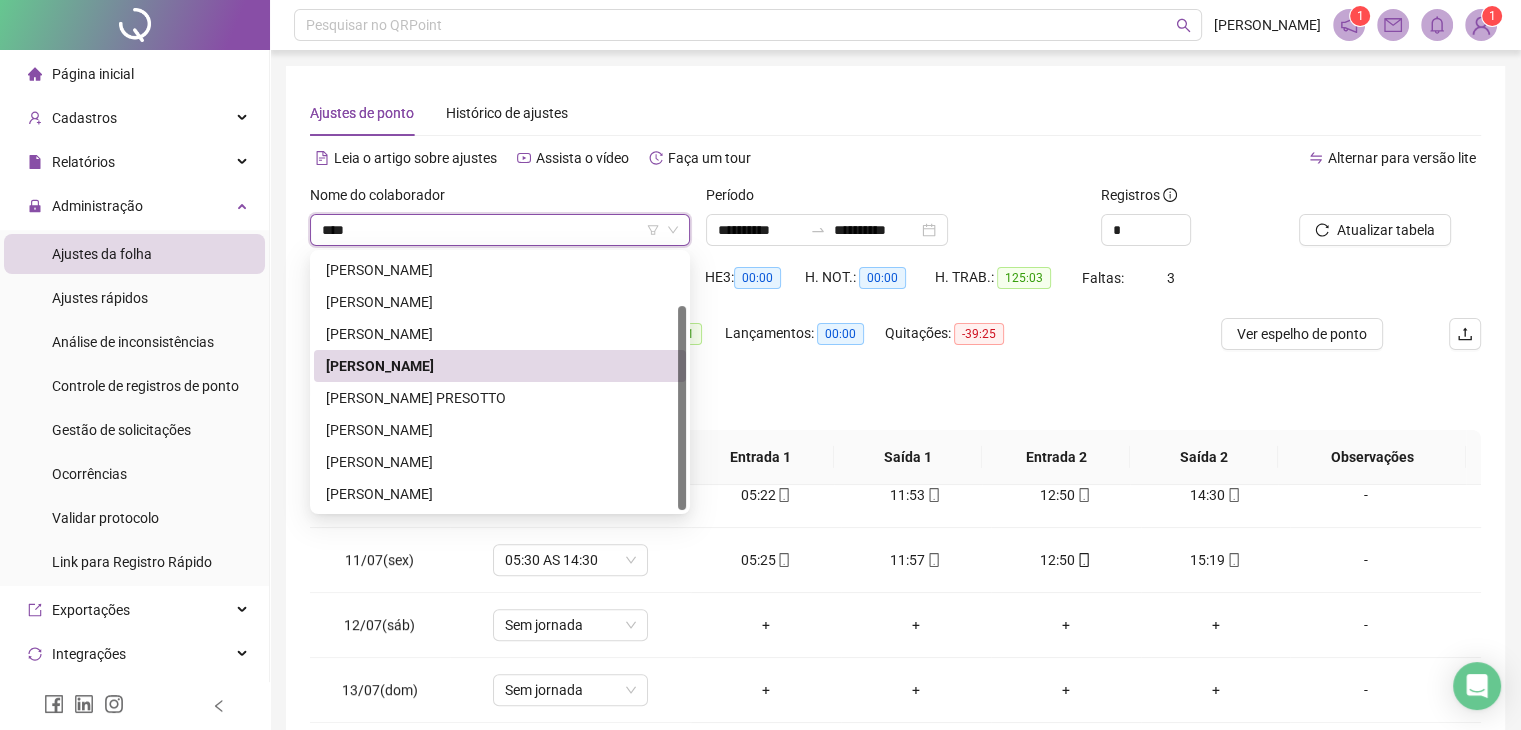 type on "*****" 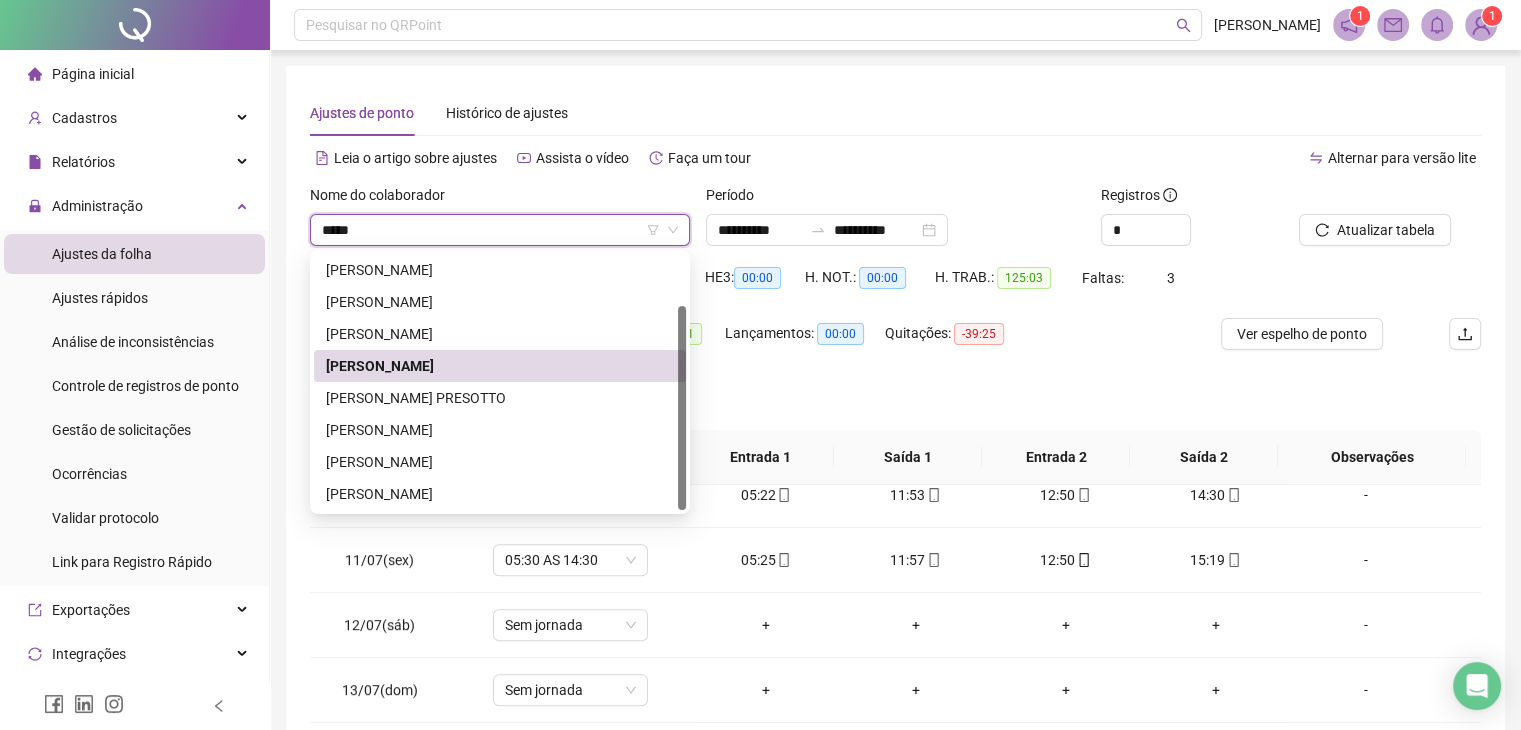 click on "[PERSON_NAME]" at bounding box center (500, 366) 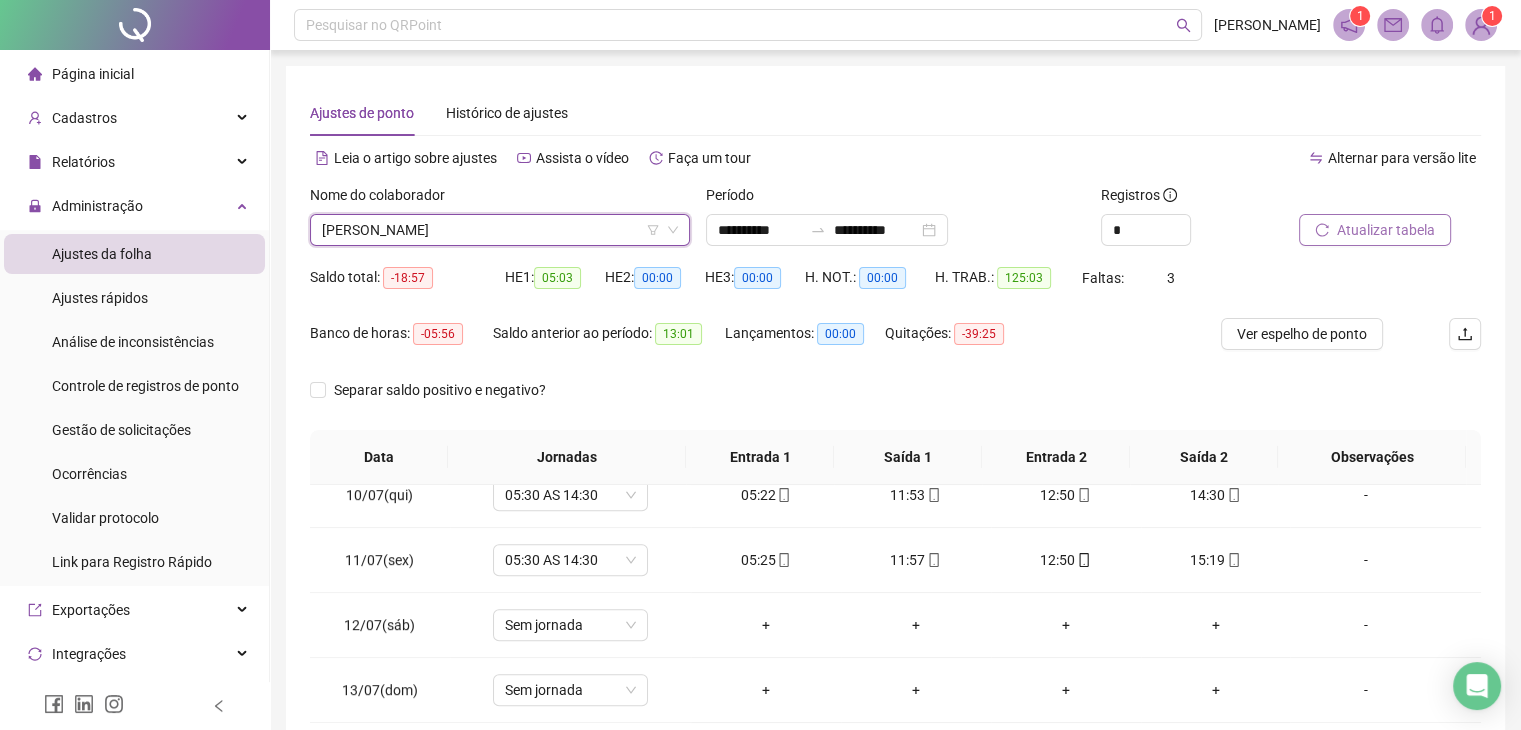 click on "Atualizar tabela" at bounding box center [1375, 230] 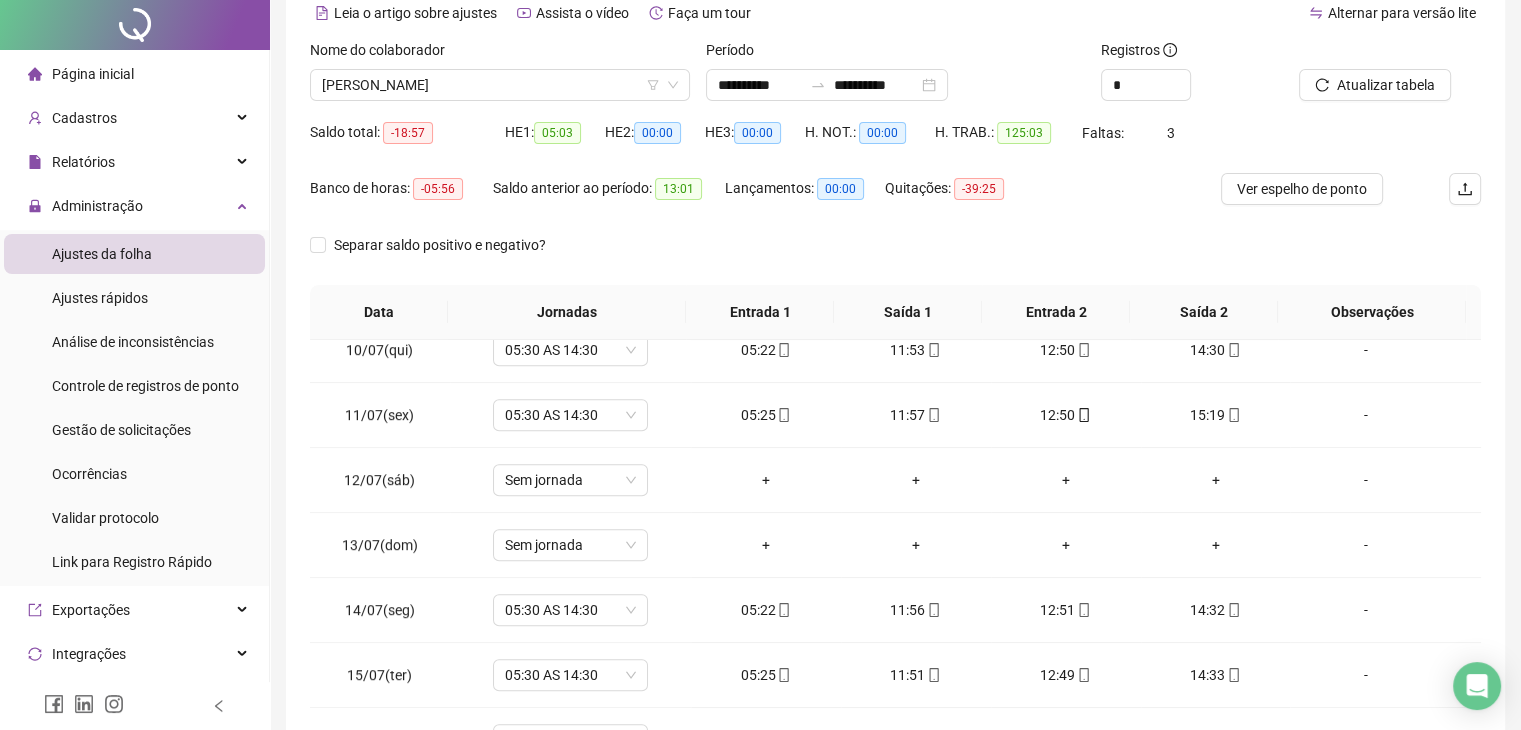 scroll, scrollTop: 292, scrollLeft: 0, axis: vertical 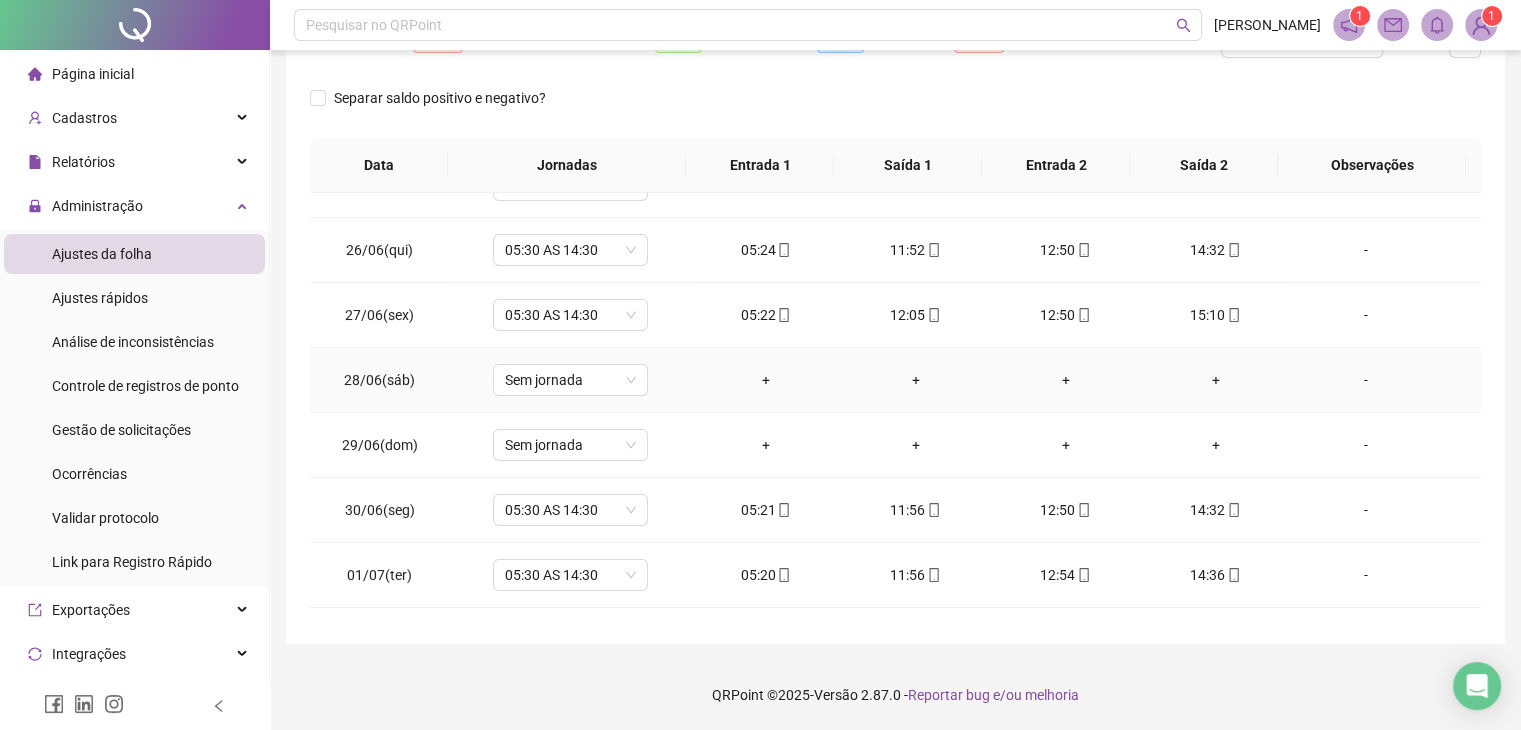 click on "-" at bounding box center [1365, 380] 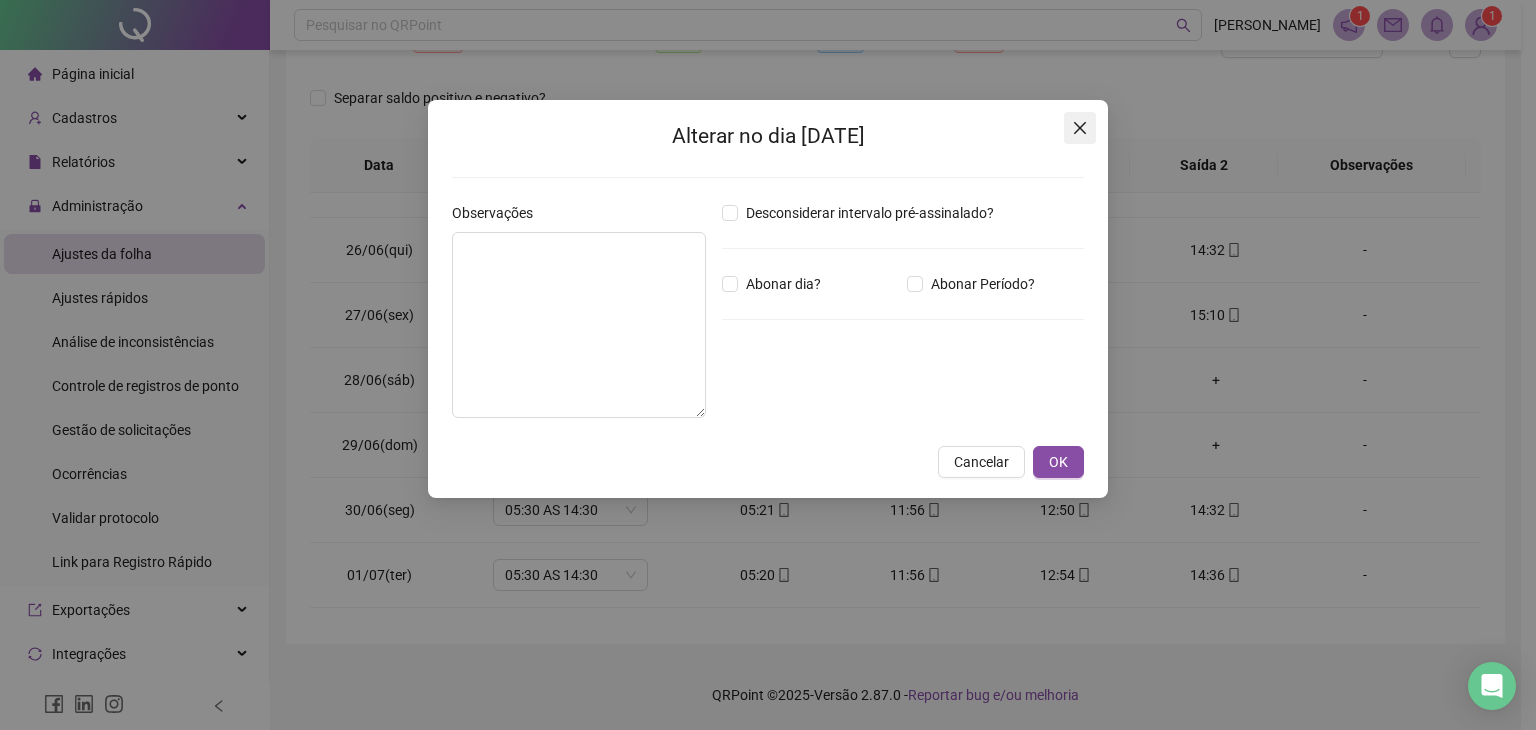 click at bounding box center [1080, 128] 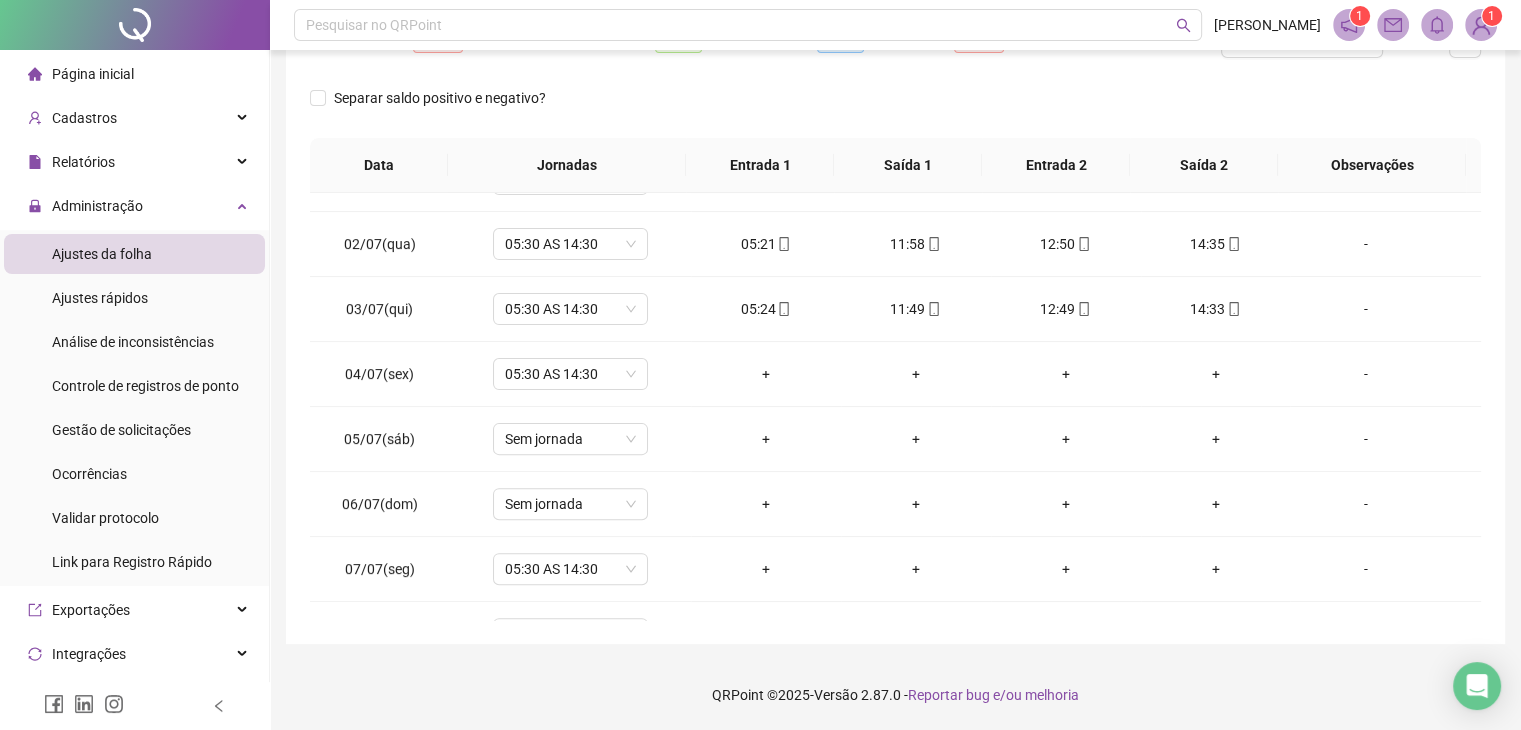 scroll, scrollTop: 700, scrollLeft: 0, axis: vertical 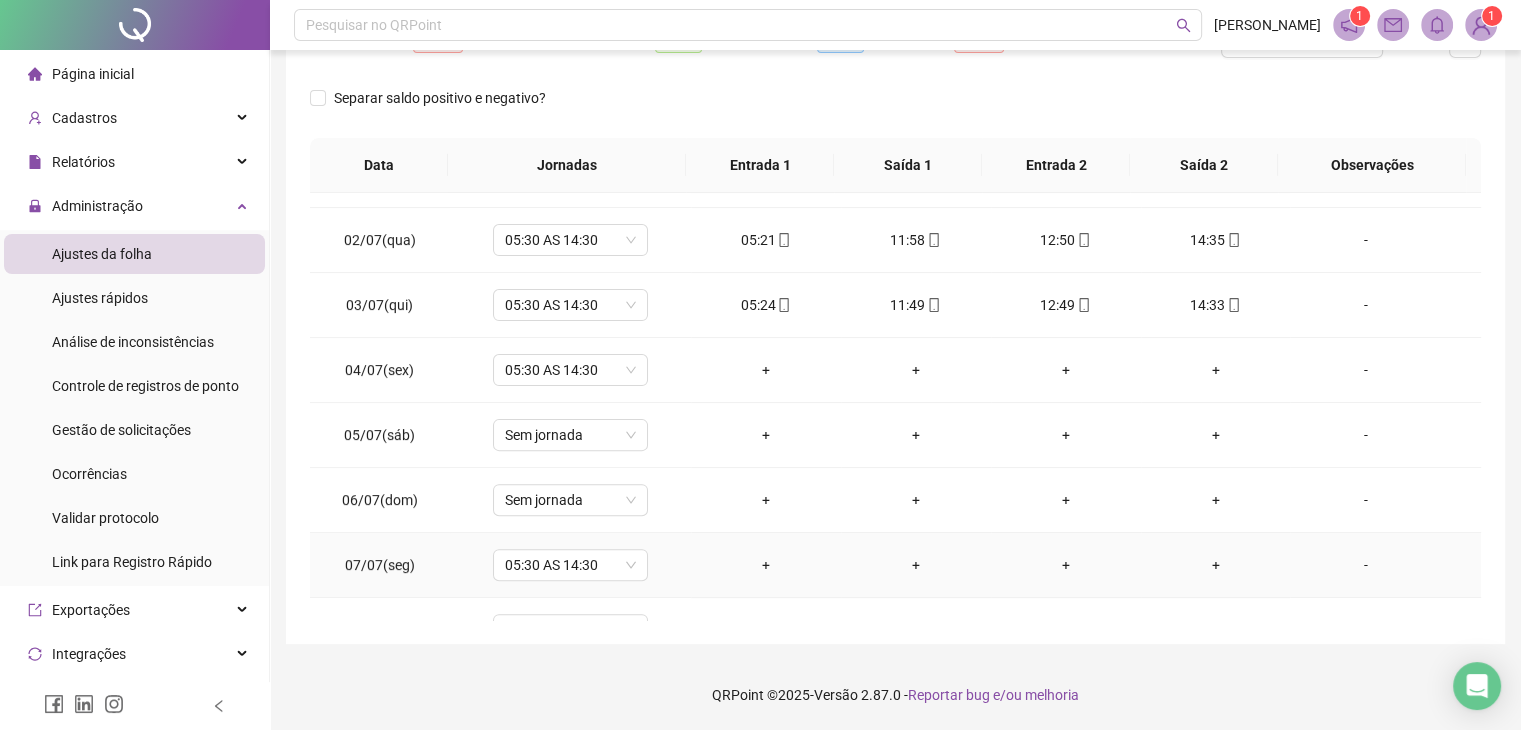 click on "-" at bounding box center (1365, 565) 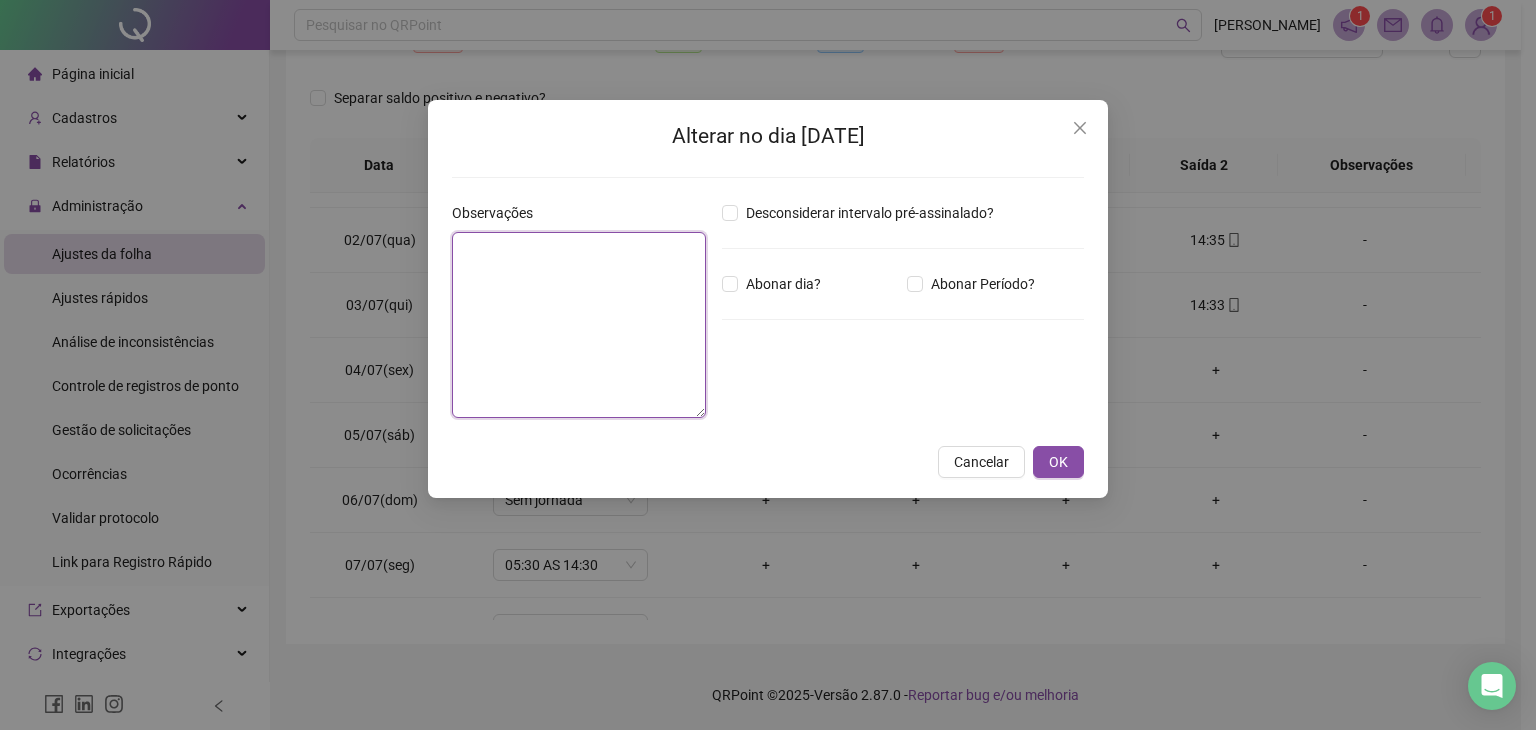 click at bounding box center (579, 325) 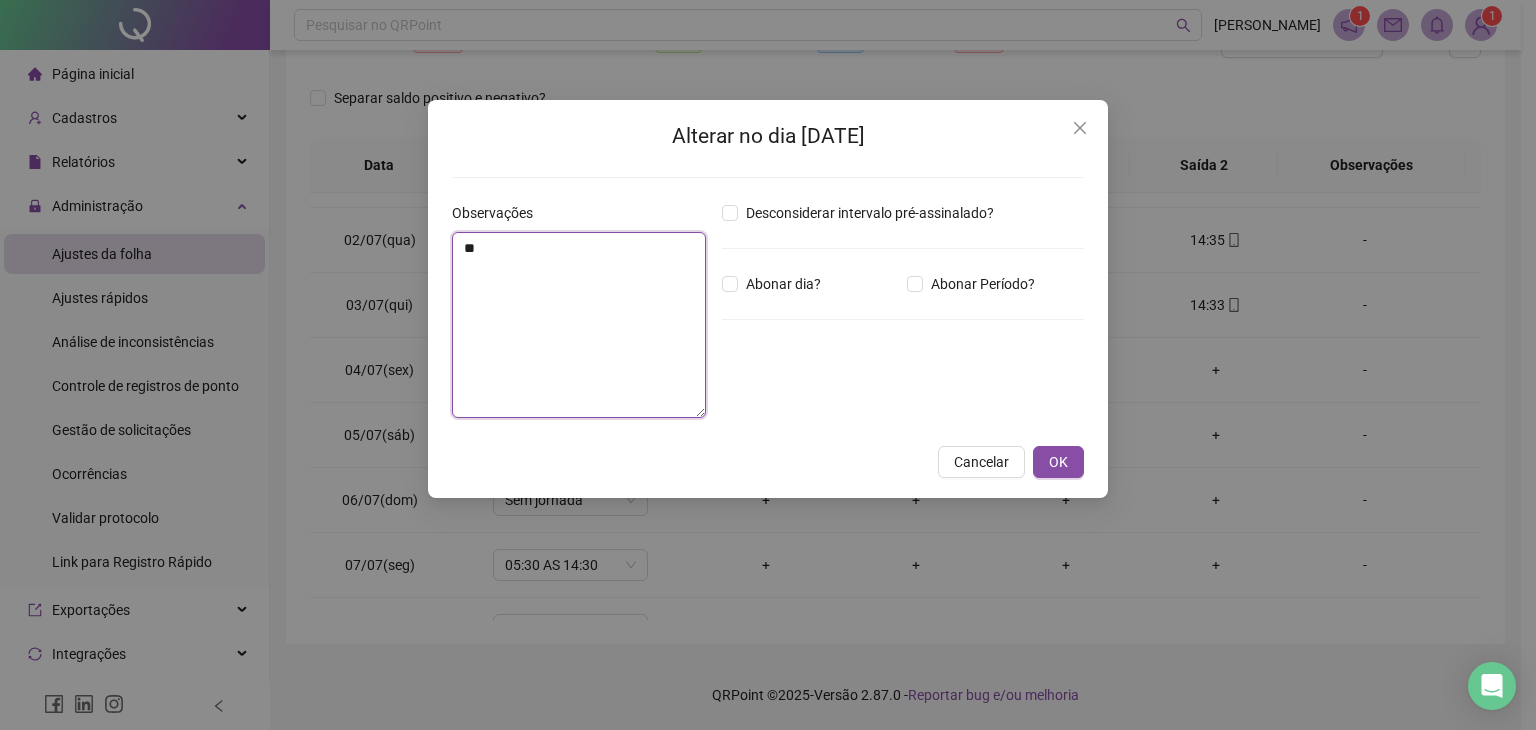 type on "*" 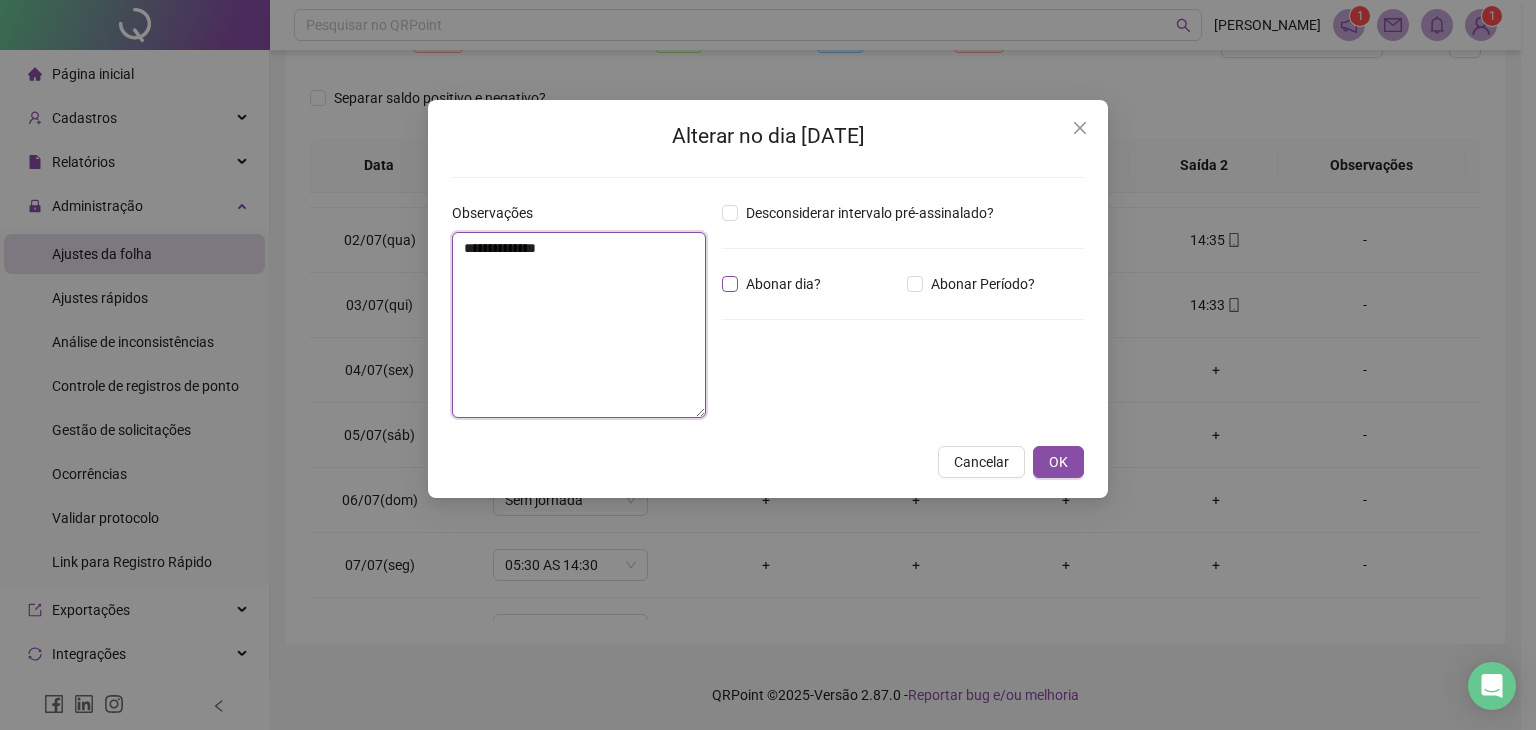 type on "**********" 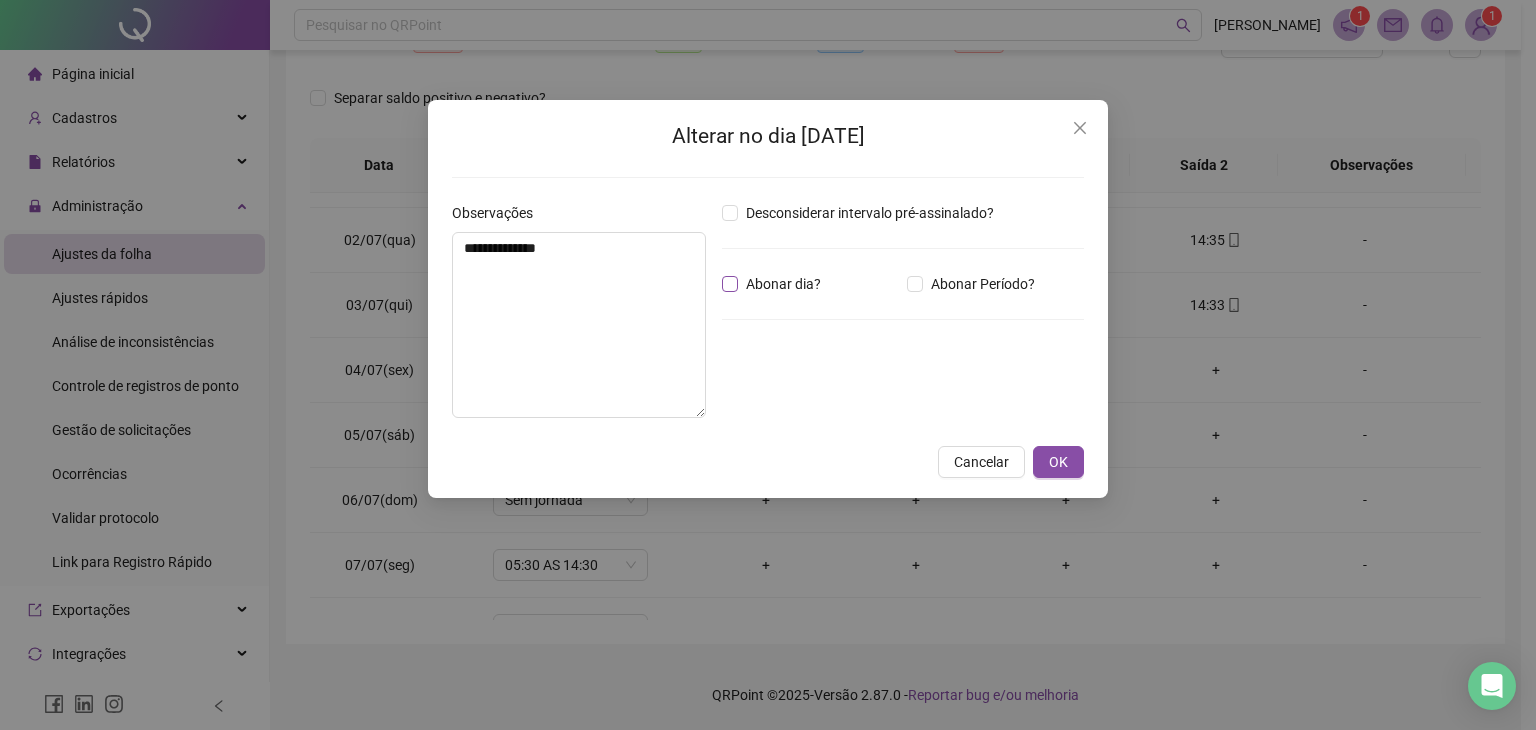 click on "Abonar dia?" at bounding box center [783, 284] 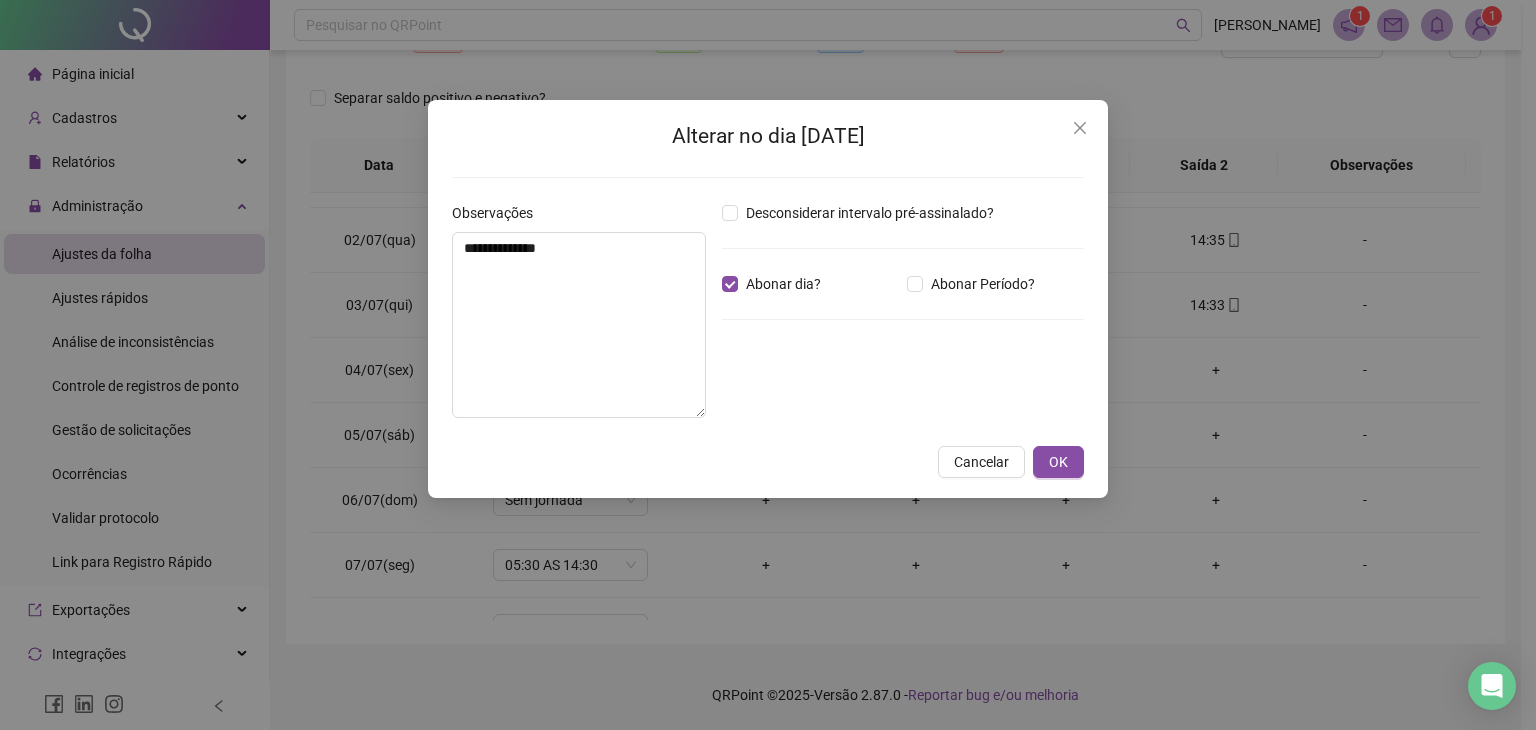 click on "**********" at bounding box center (768, 299) 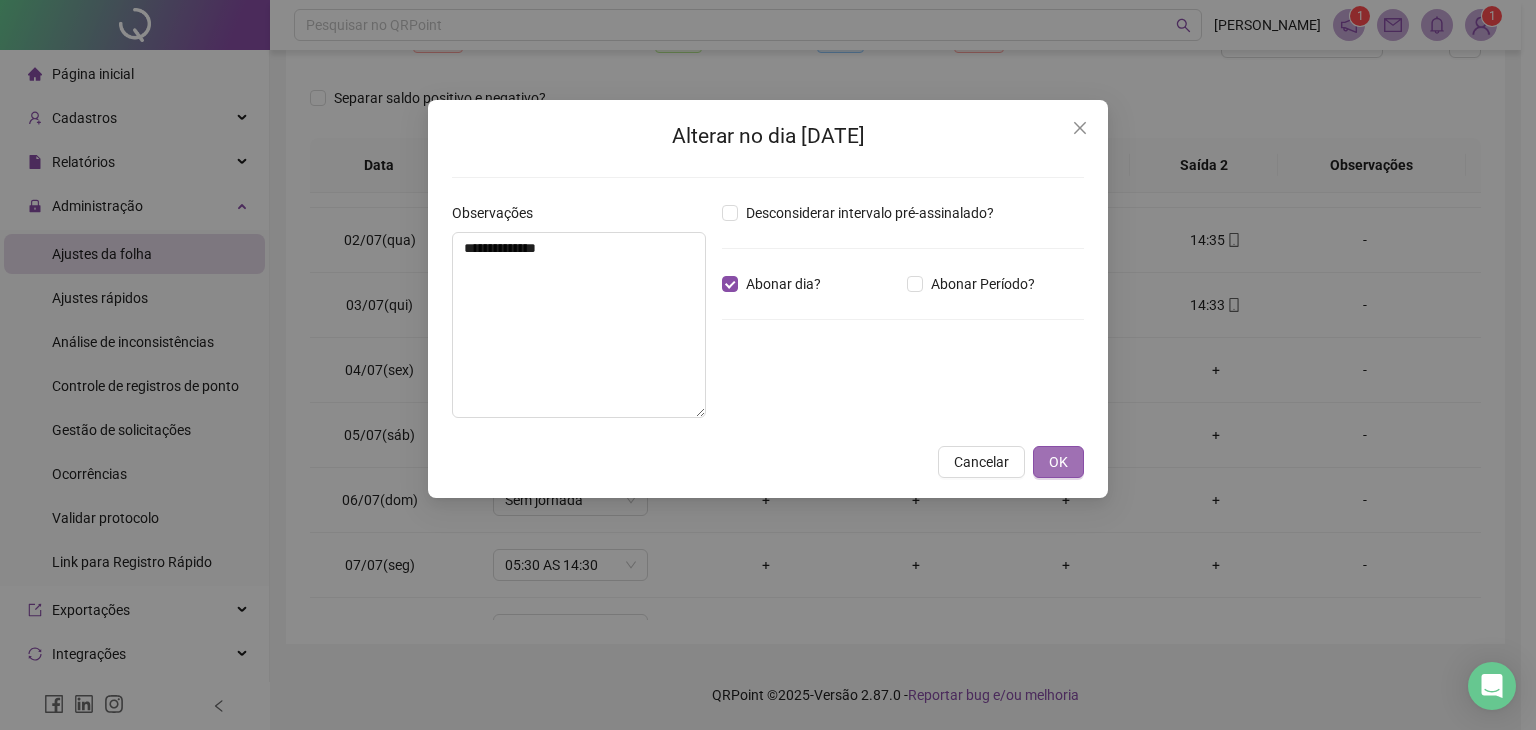 click on "OK" at bounding box center (1058, 462) 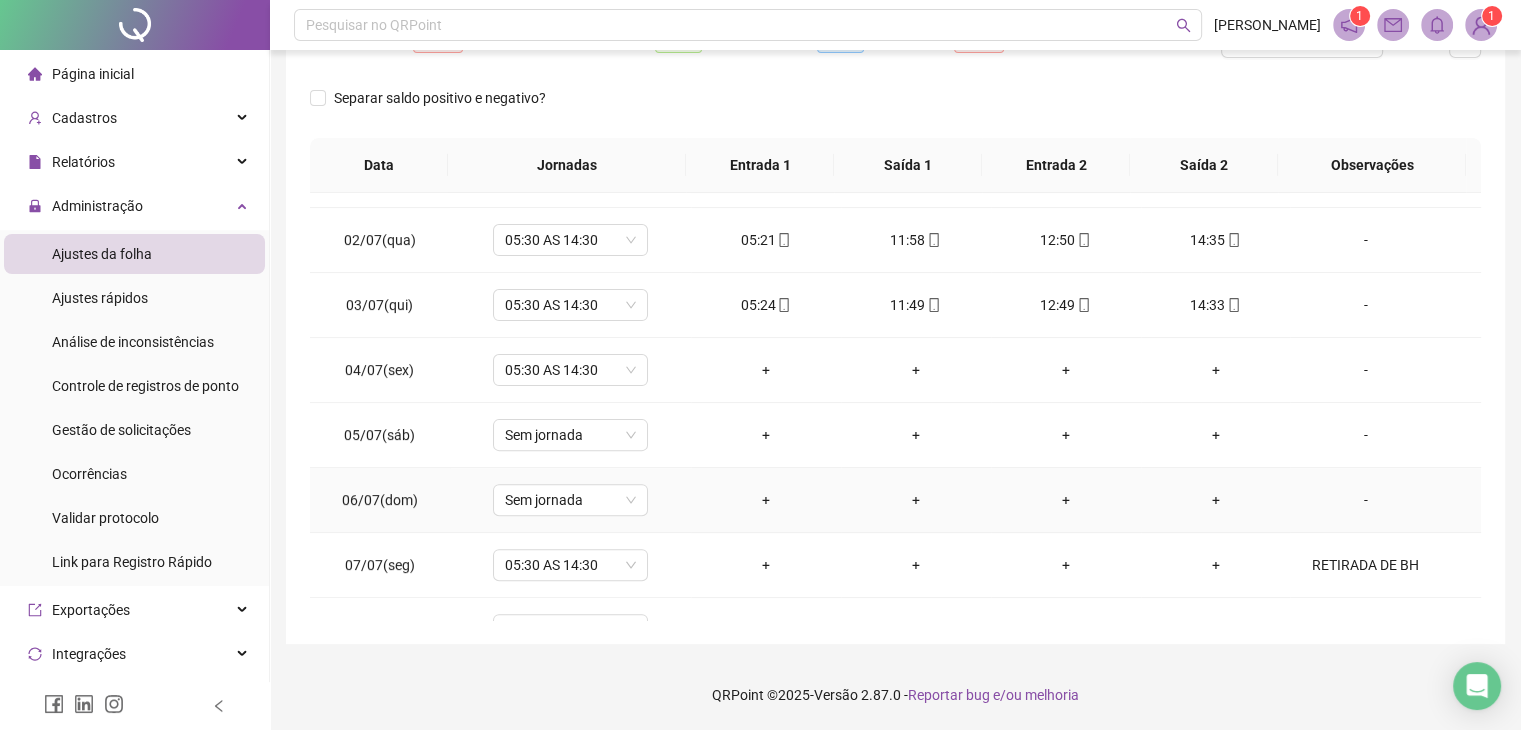 click on "-" at bounding box center (1365, 500) 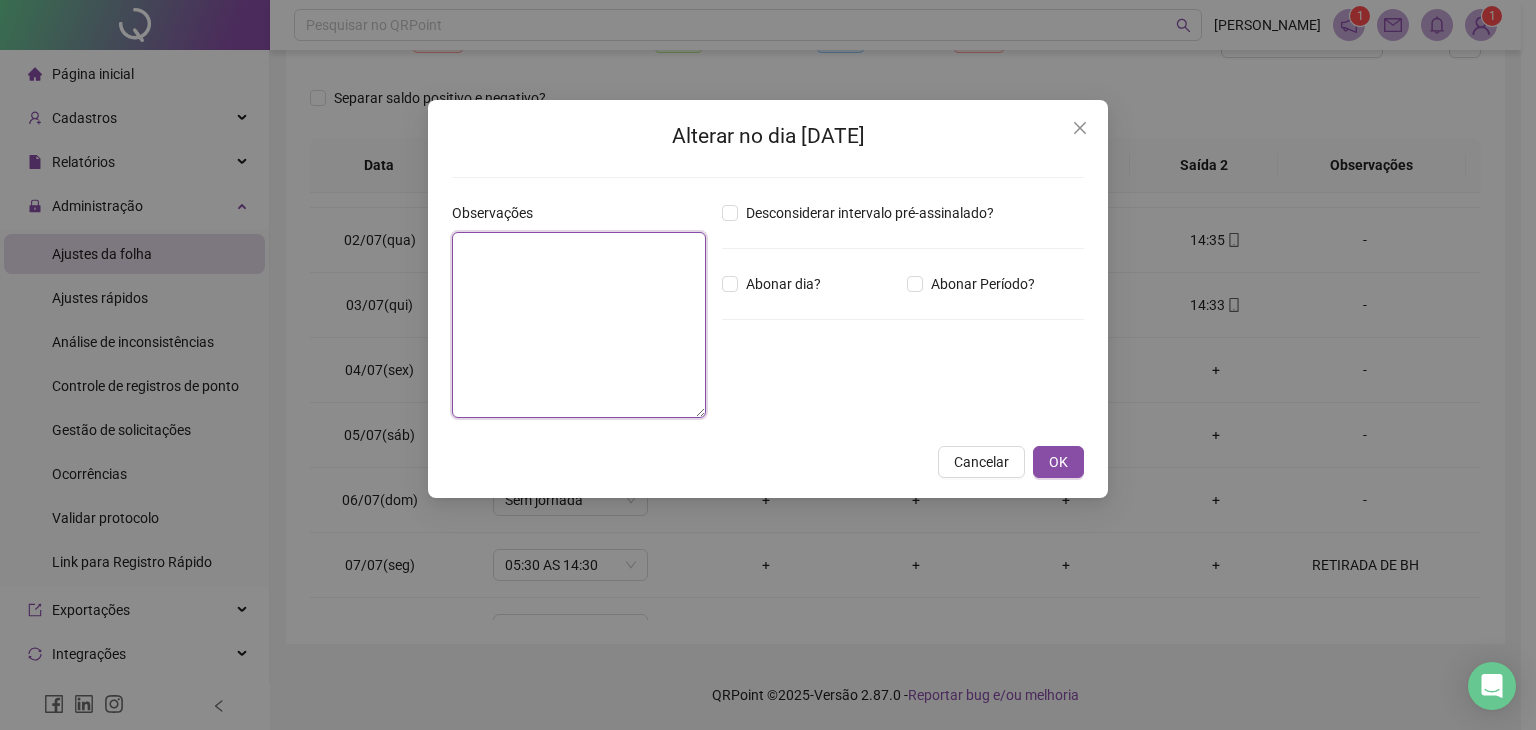 click at bounding box center (579, 325) 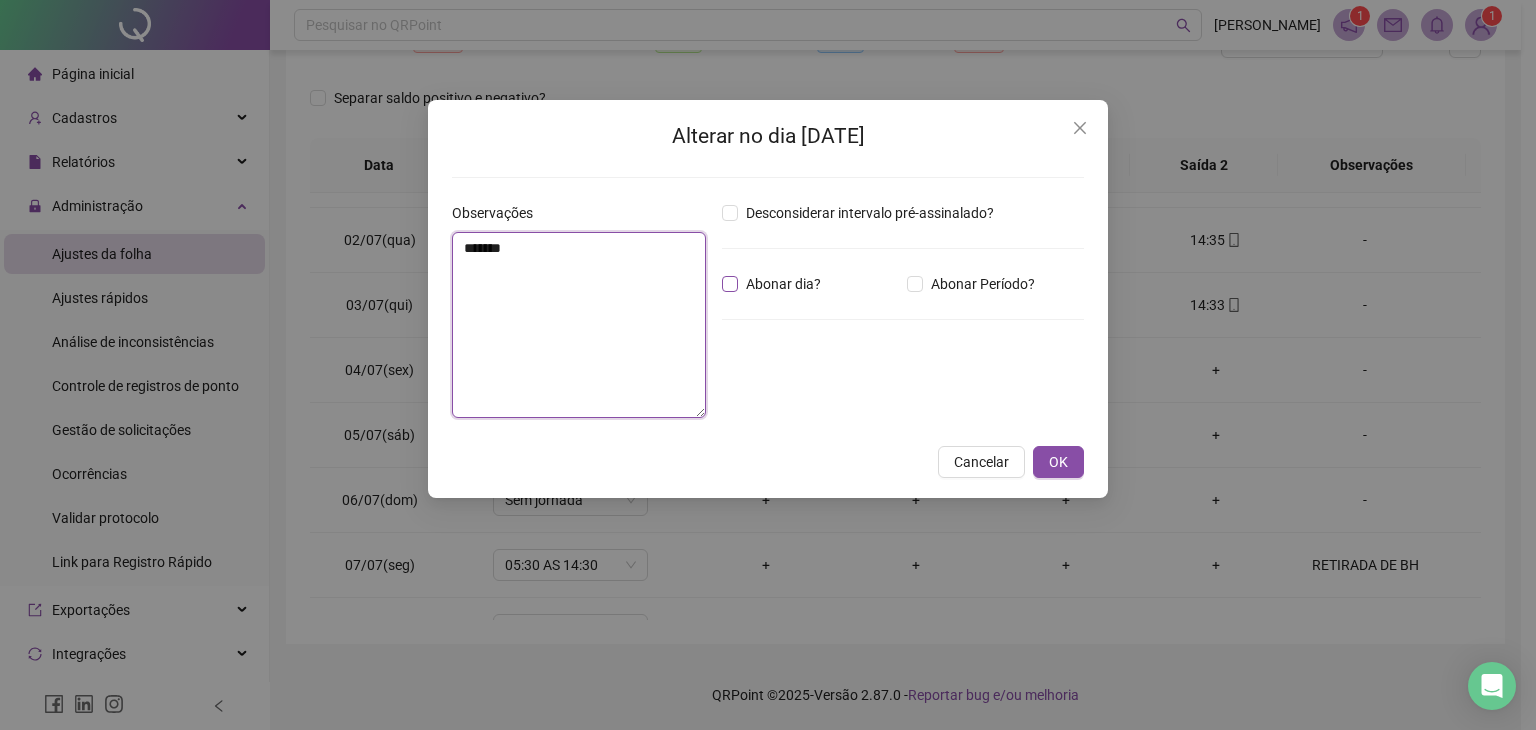 type on "*******" 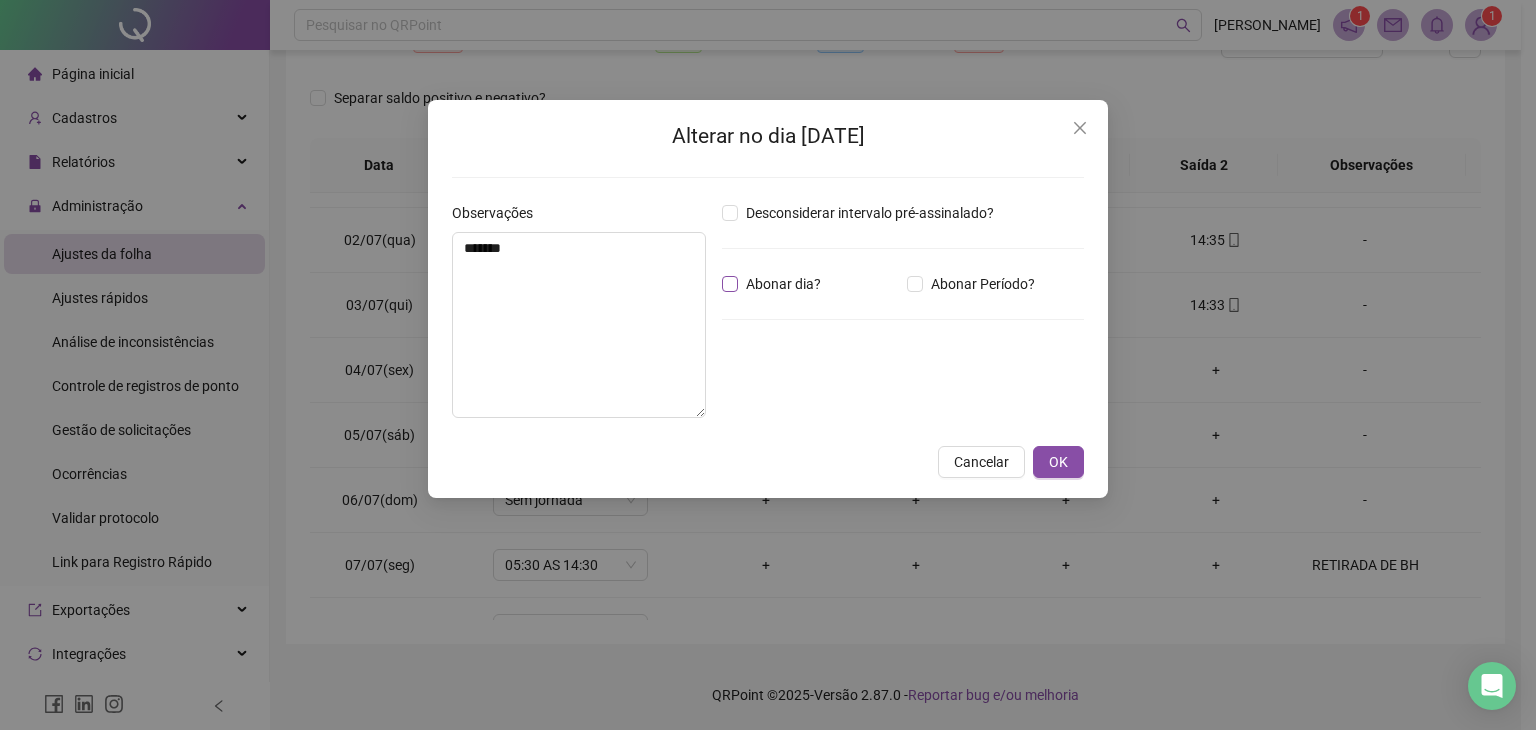 click on "Abonar dia?" at bounding box center (783, 284) 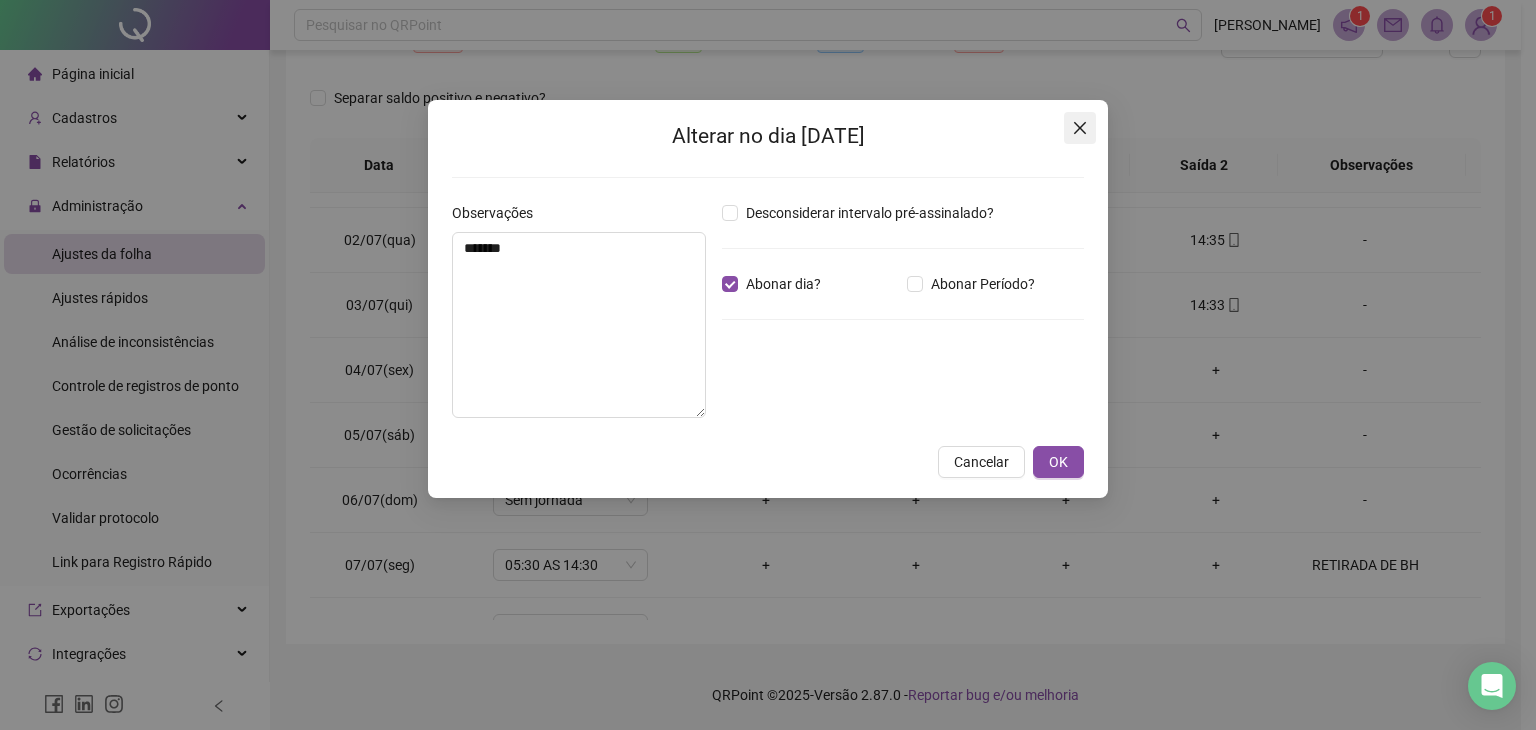click 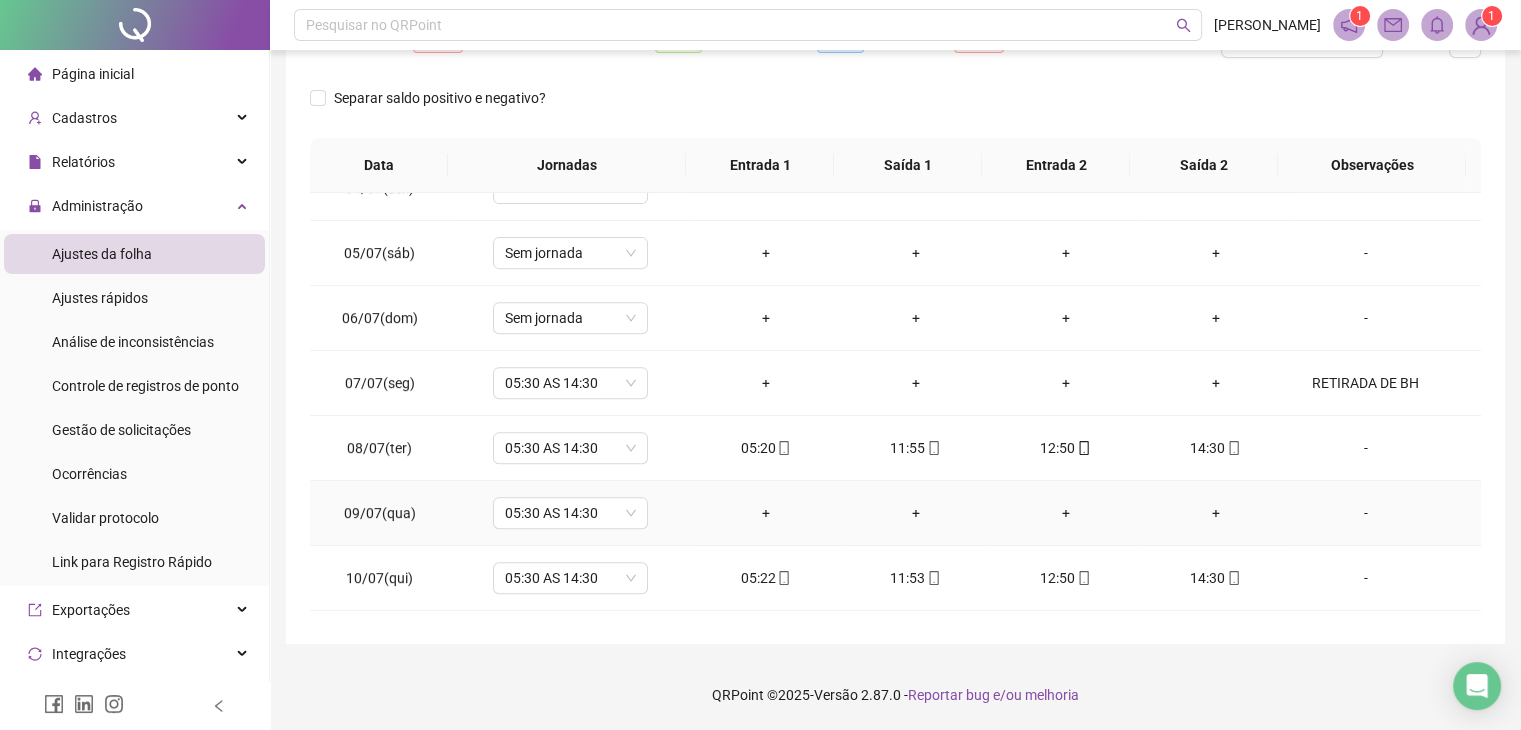 scroll, scrollTop: 900, scrollLeft: 0, axis: vertical 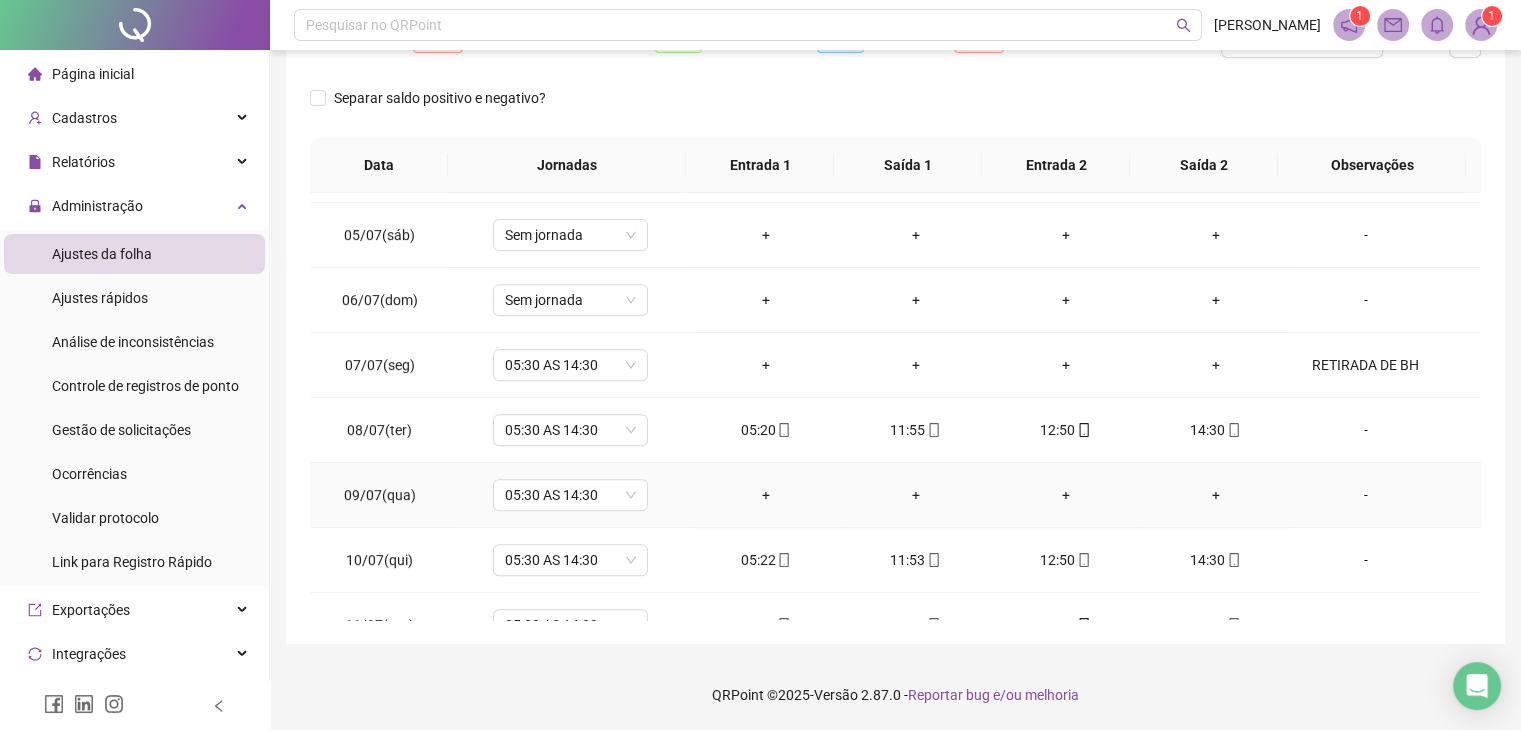 click on "-" at bounding box center (1365, 495) 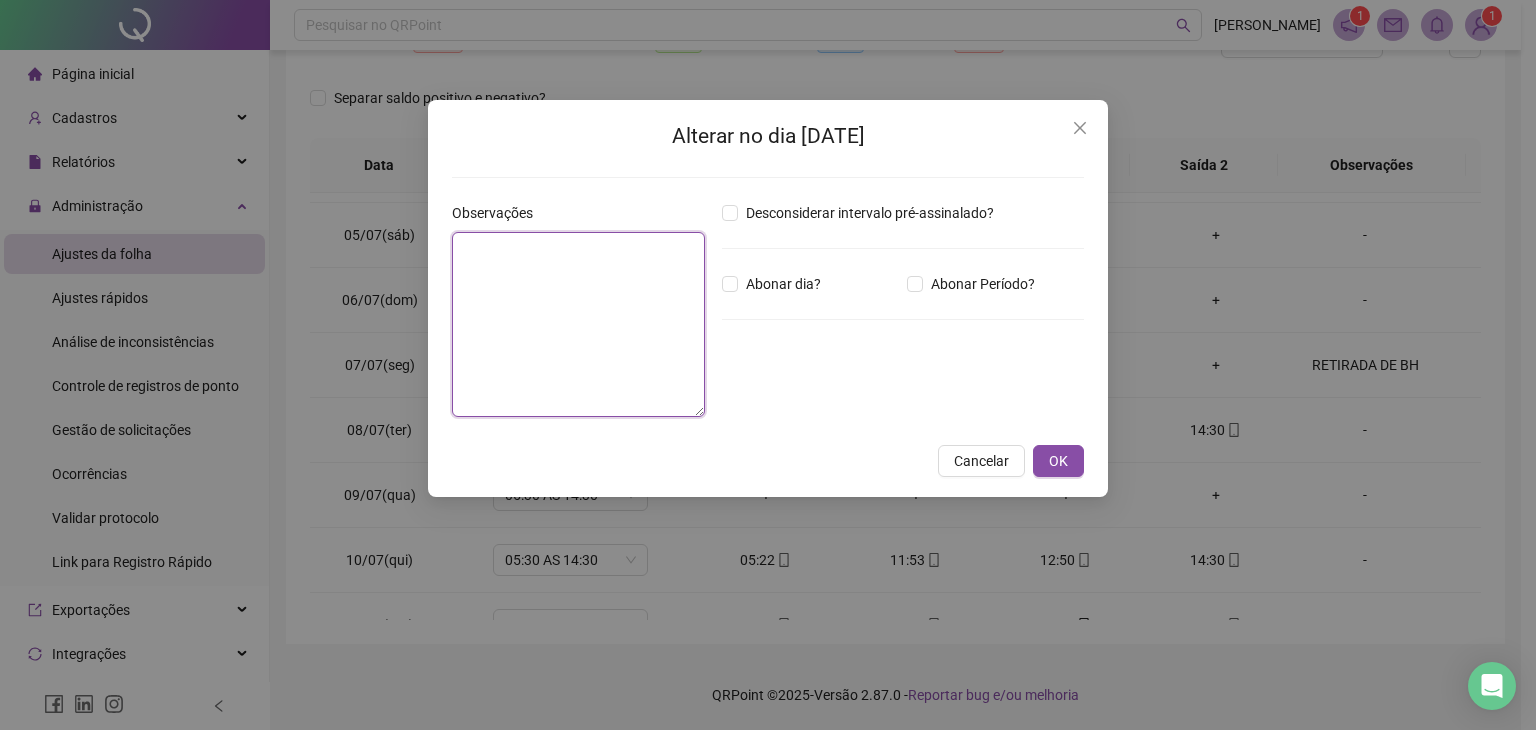 click at bounding box center [578, 324] 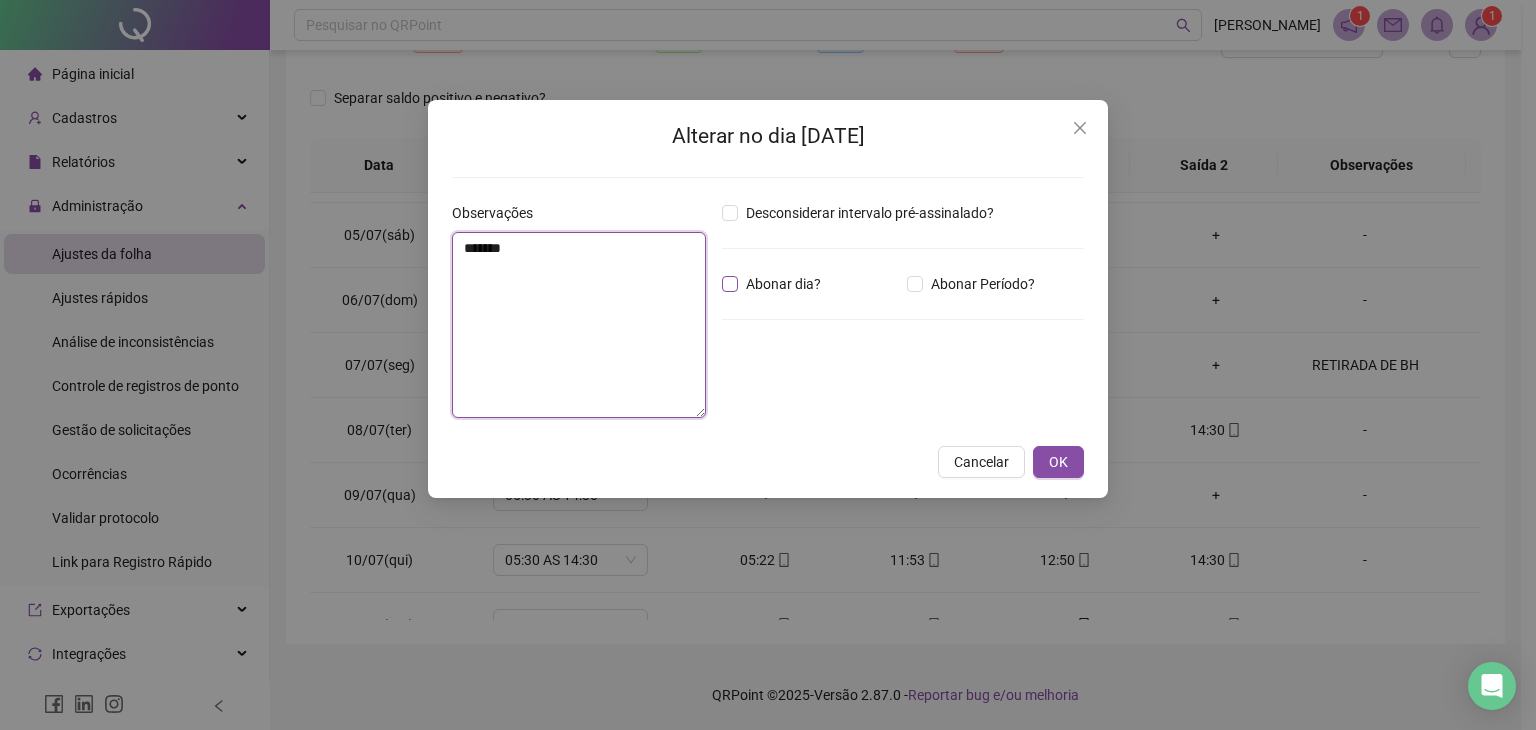 type on "*******" 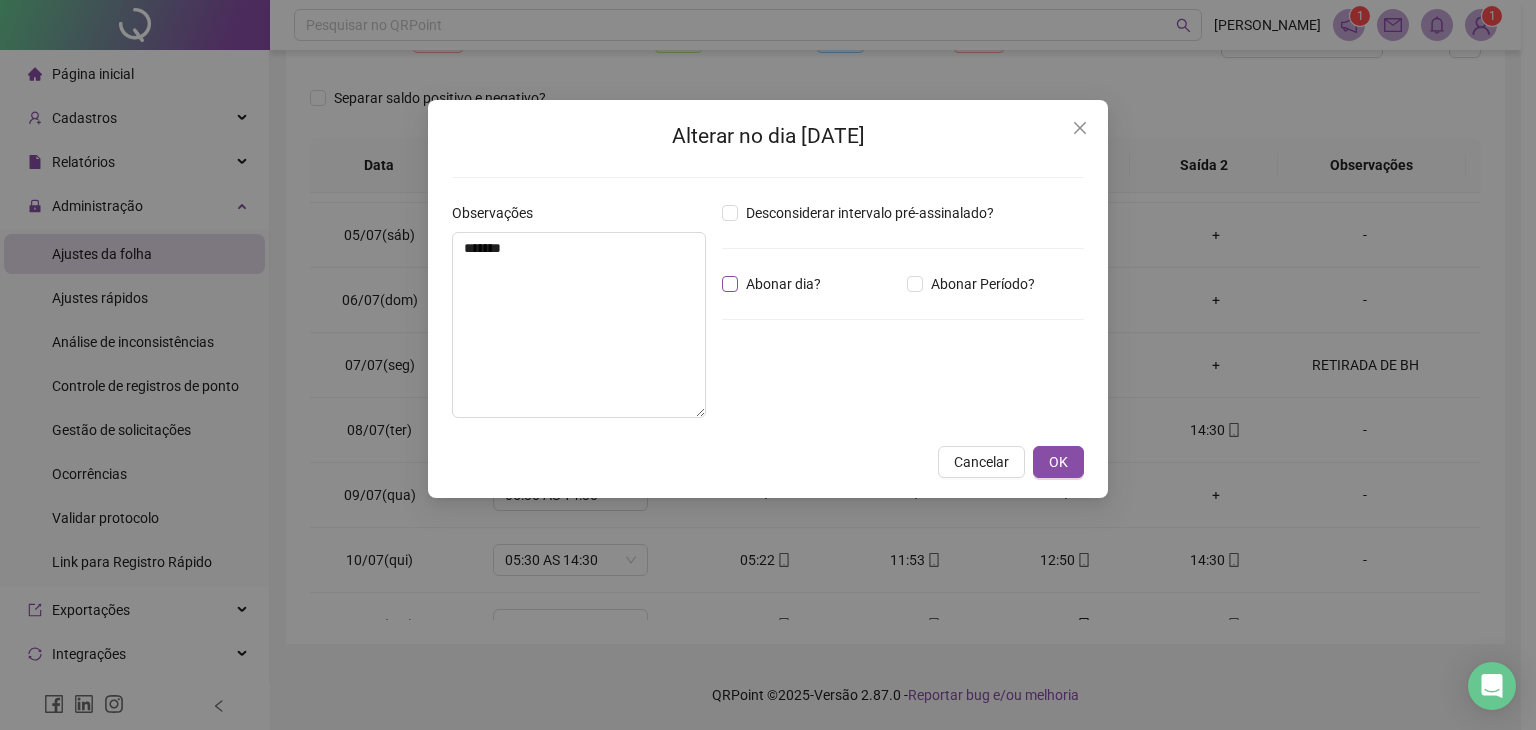 click on "Abonar dia?" at bounding box center (783, 284) 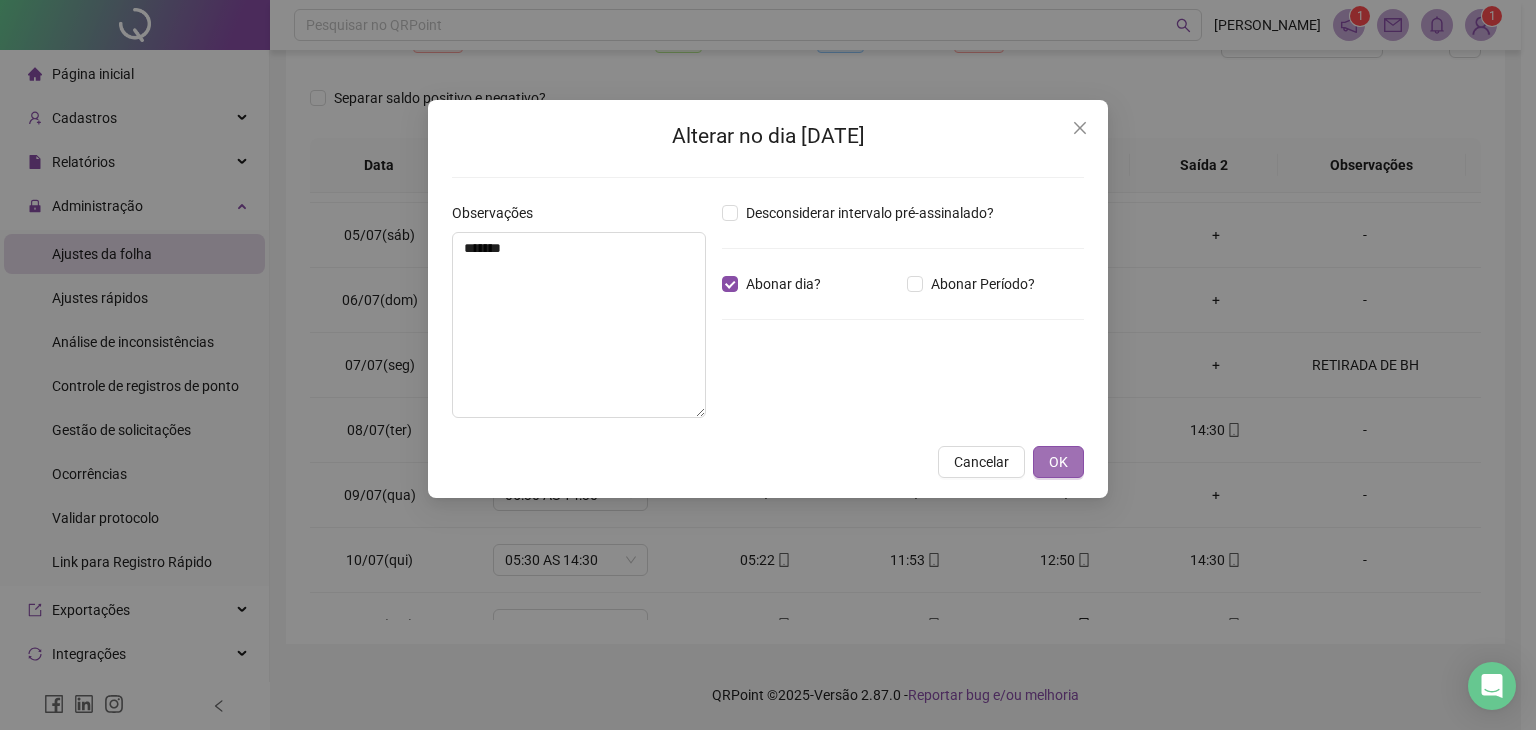 click on "OK" at bounding box center [1058, 462] 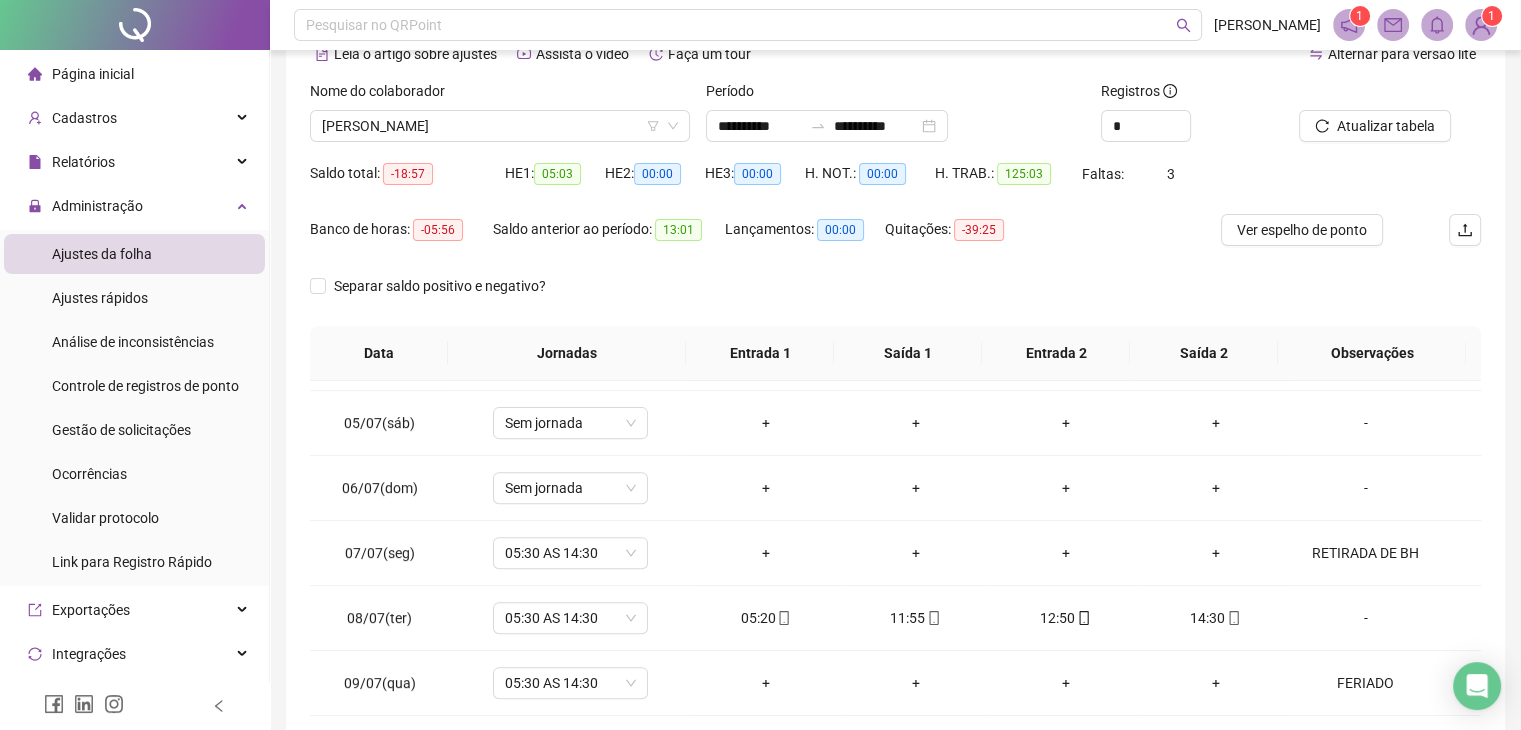 scroll, scrollTop: 92, scrollLeft: 0, axis: vertical 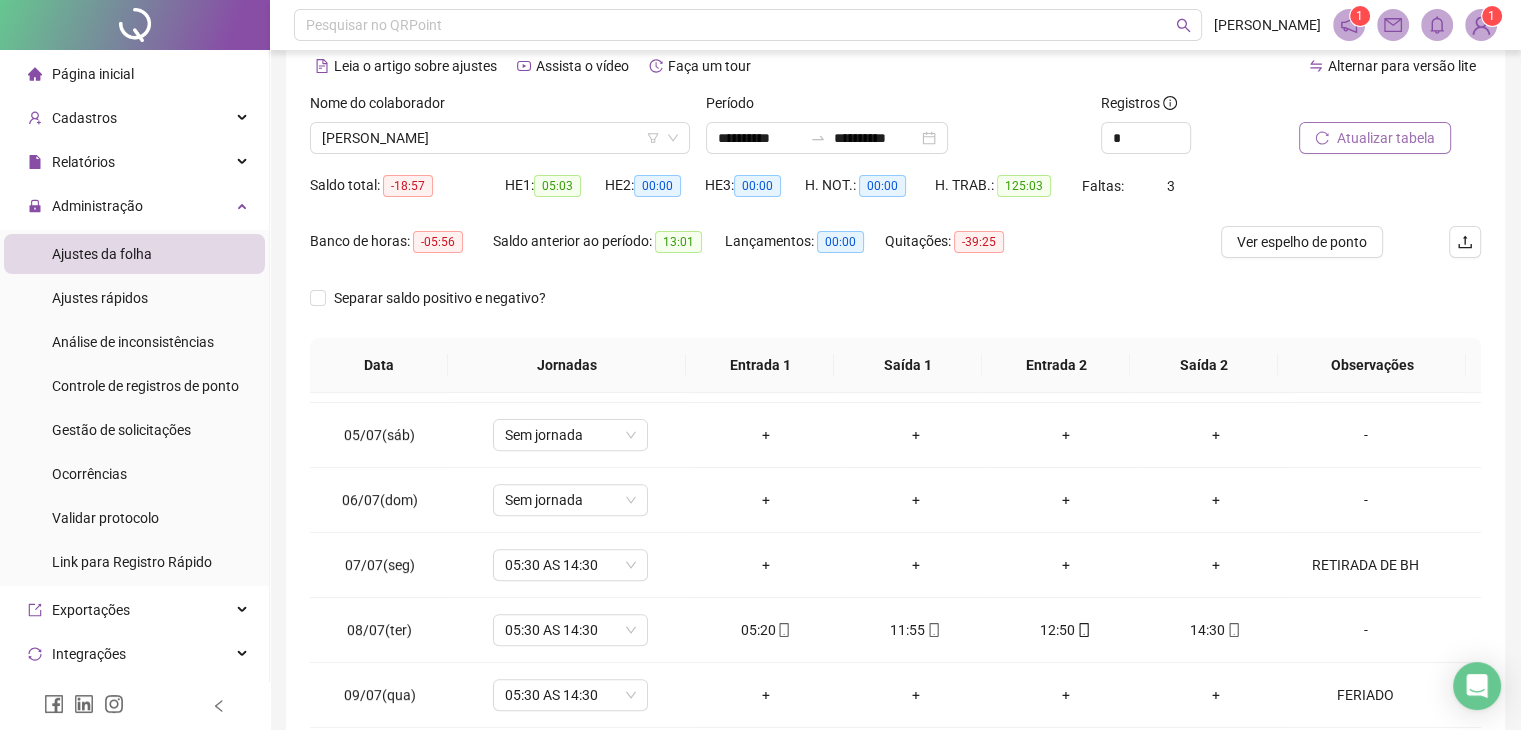 click on "Atualizar tabela" at bounding box center (1375, 138) 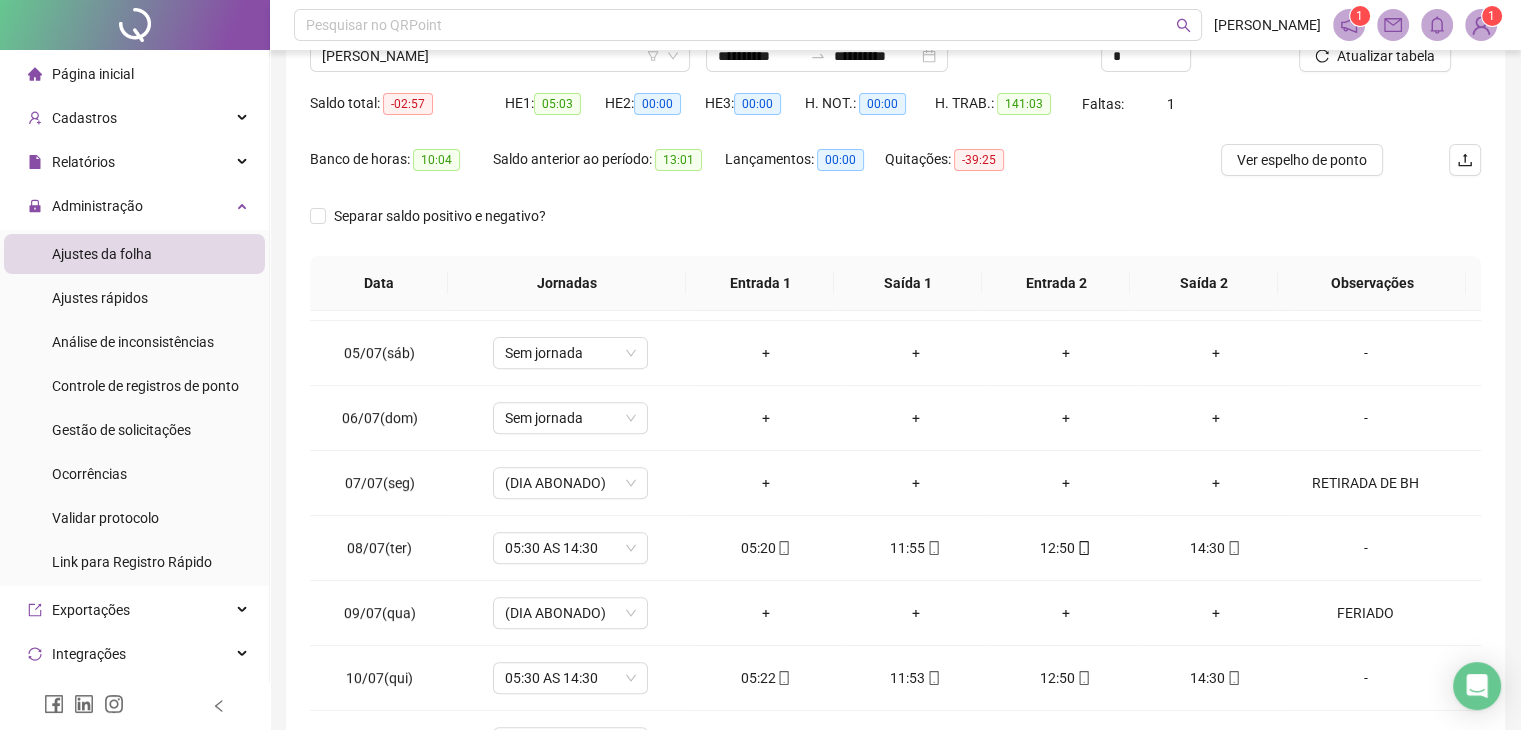 scroll, scrollTop: 292, scrollLeft: 0, axis: vertical 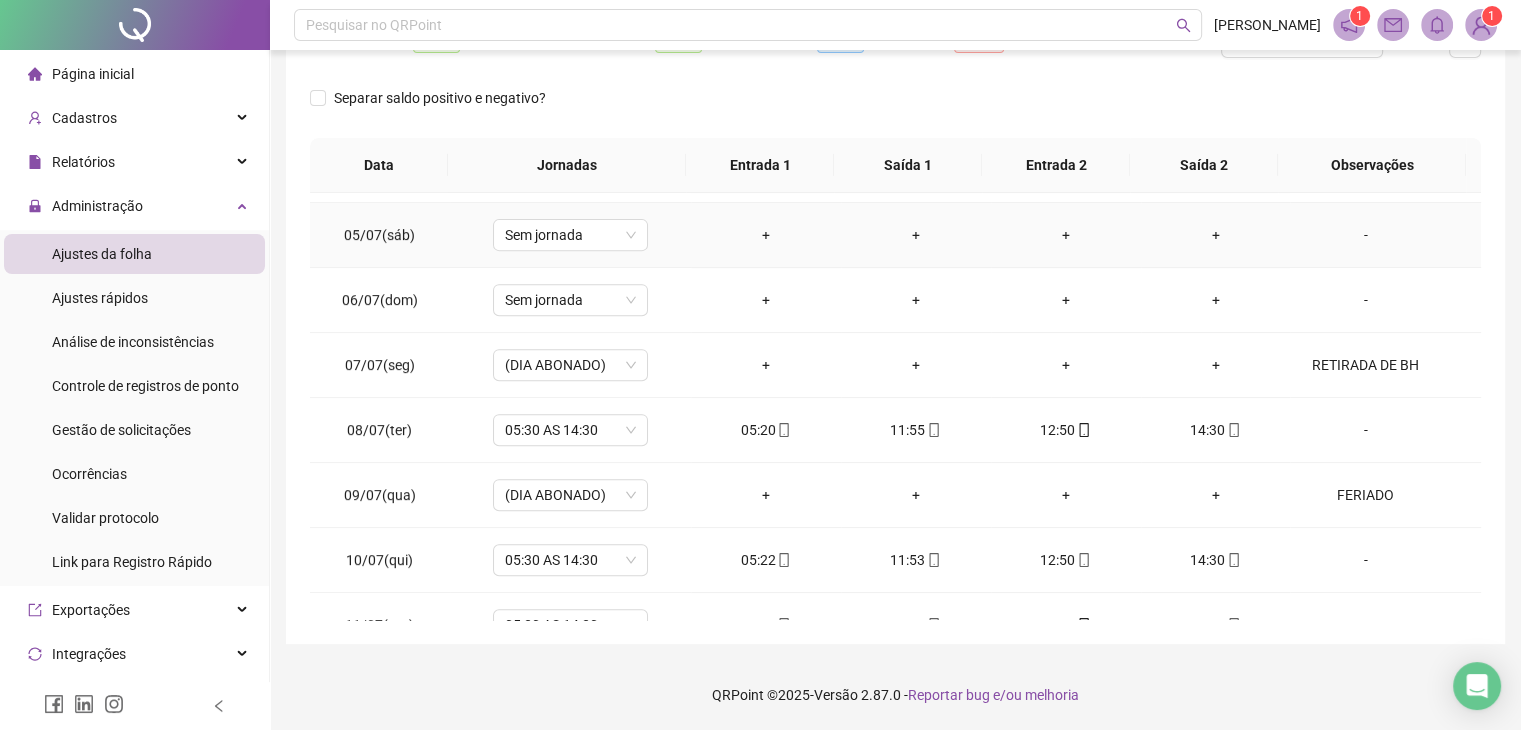 type 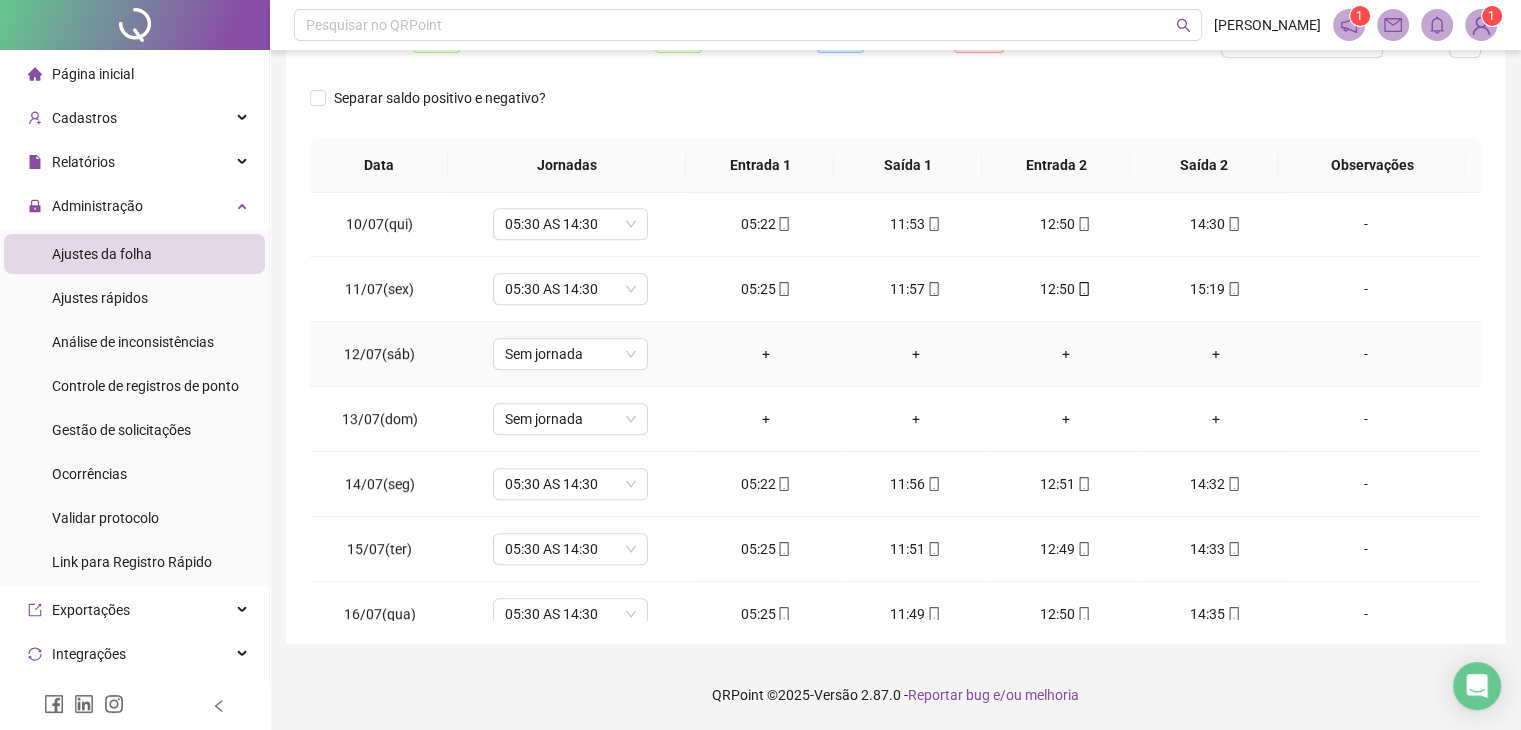 scroll, scrollTop: 1257, scrollLeft: 0, axis: vertical 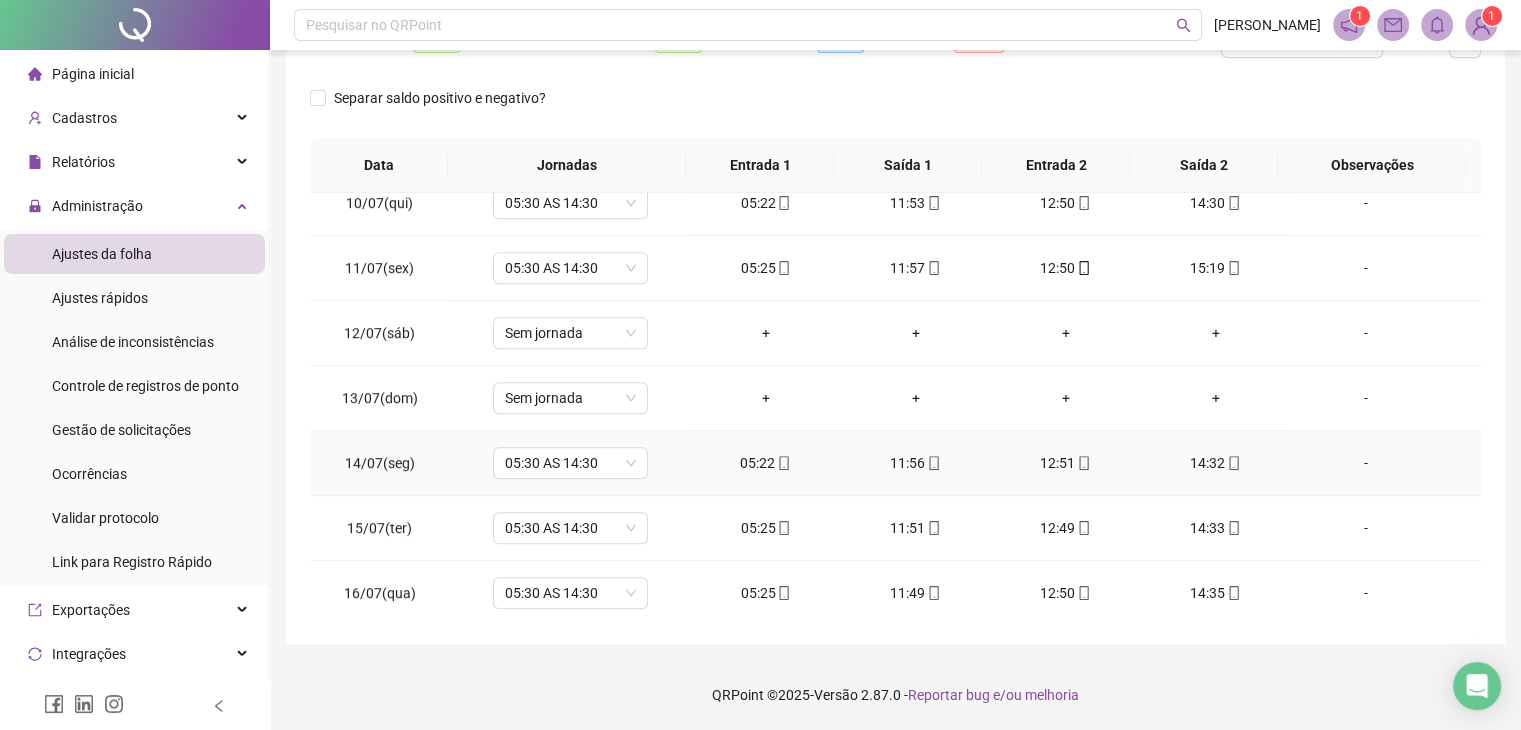 click on "-" at bounding box center (1365, 463) 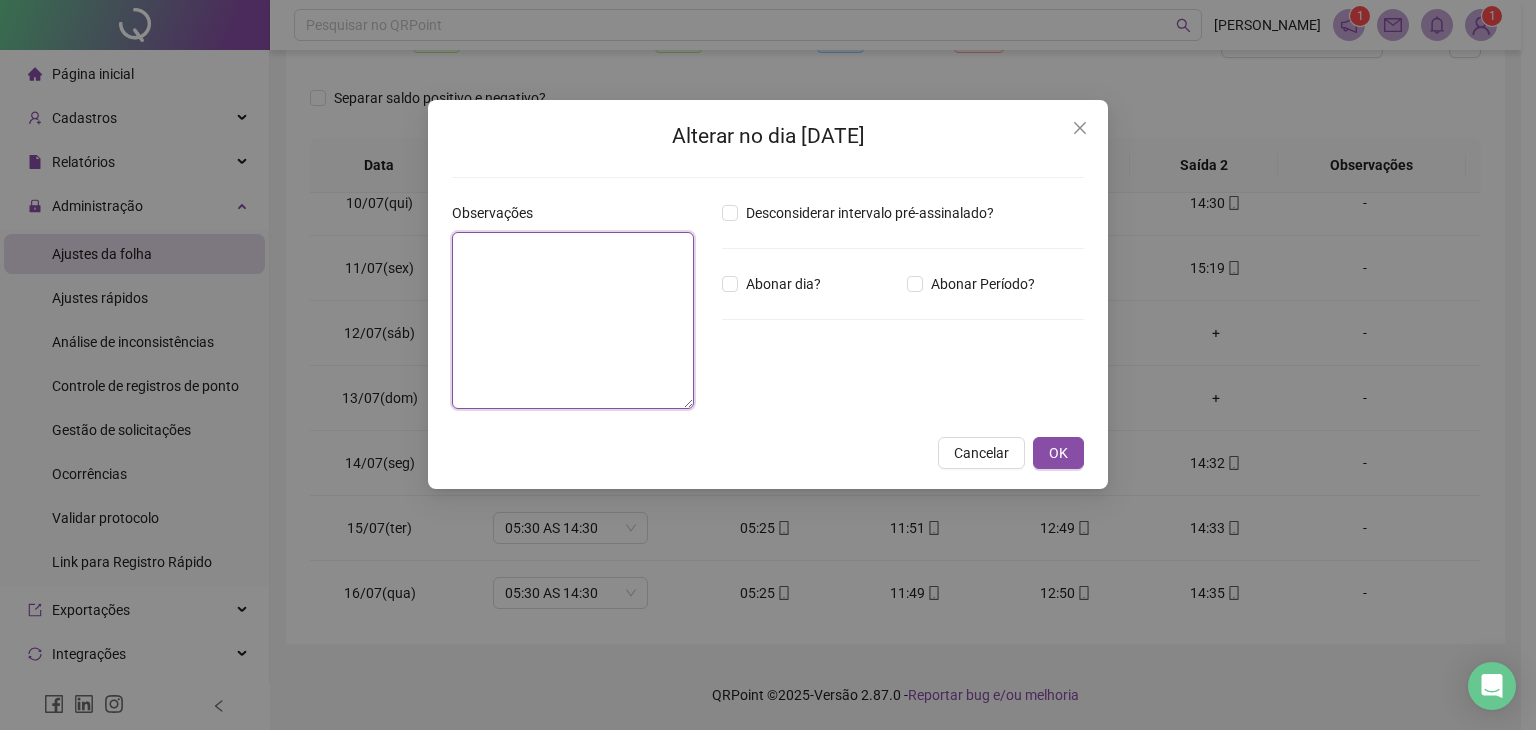 click at bounding box center [573, 320] 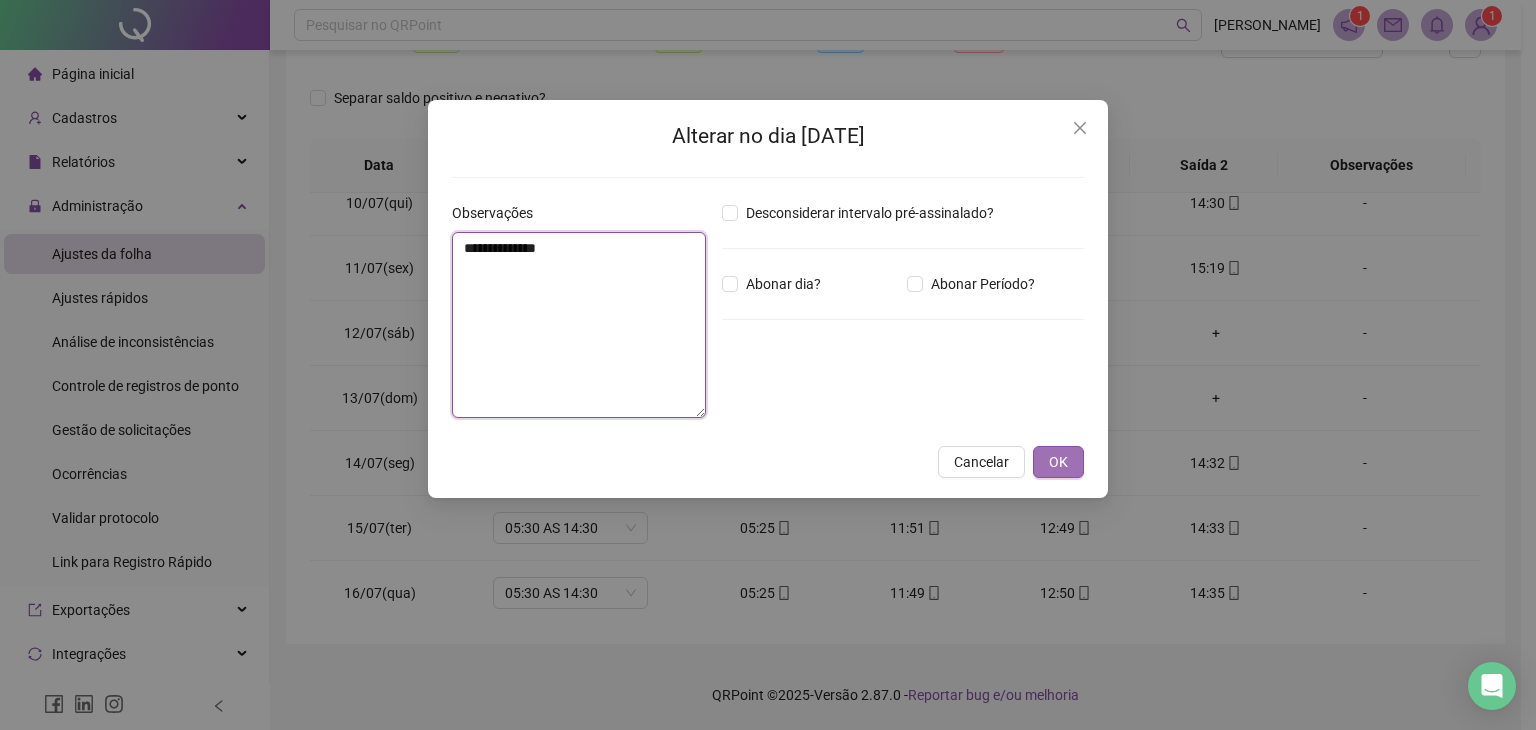 type on "**********" 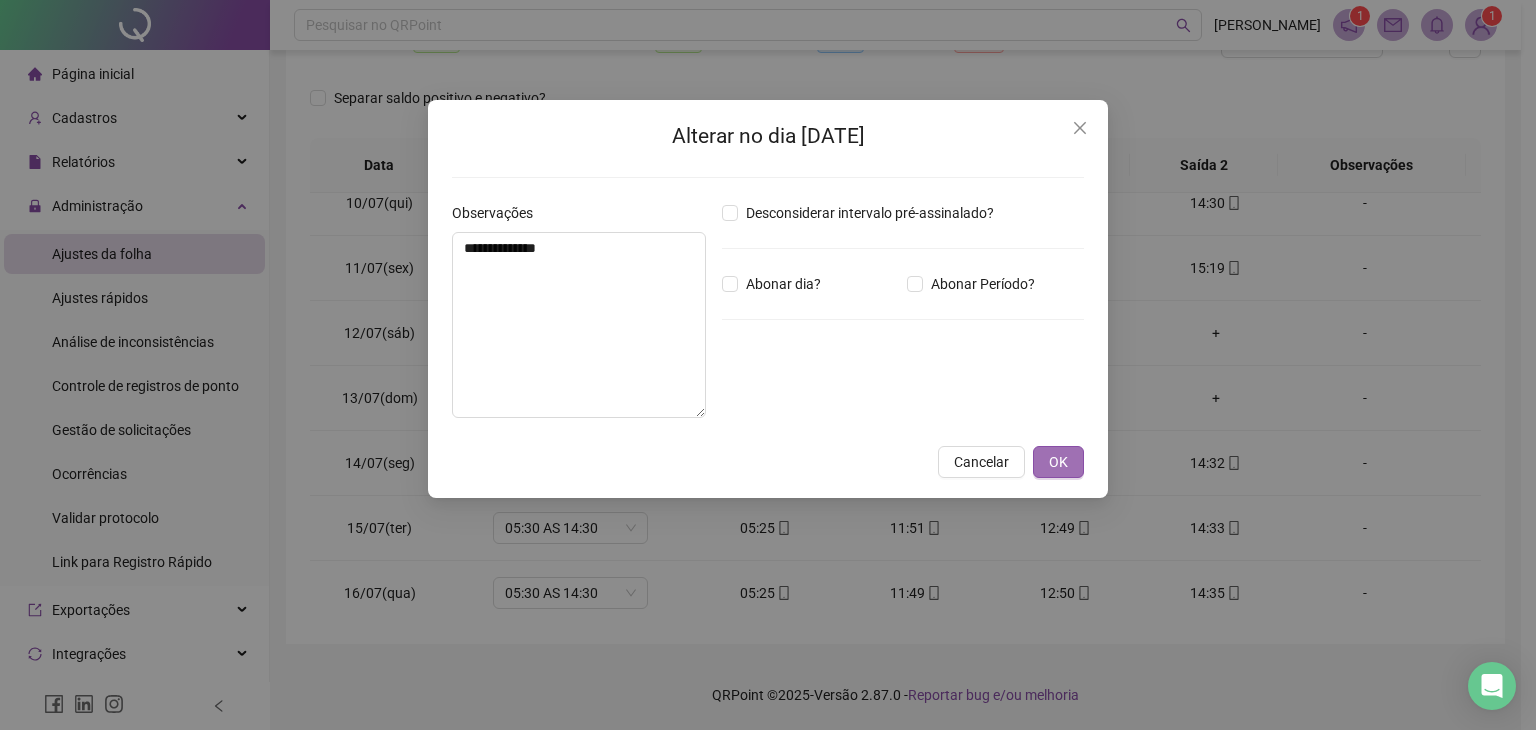 click on "OK" at bounding box center [1058, 462] 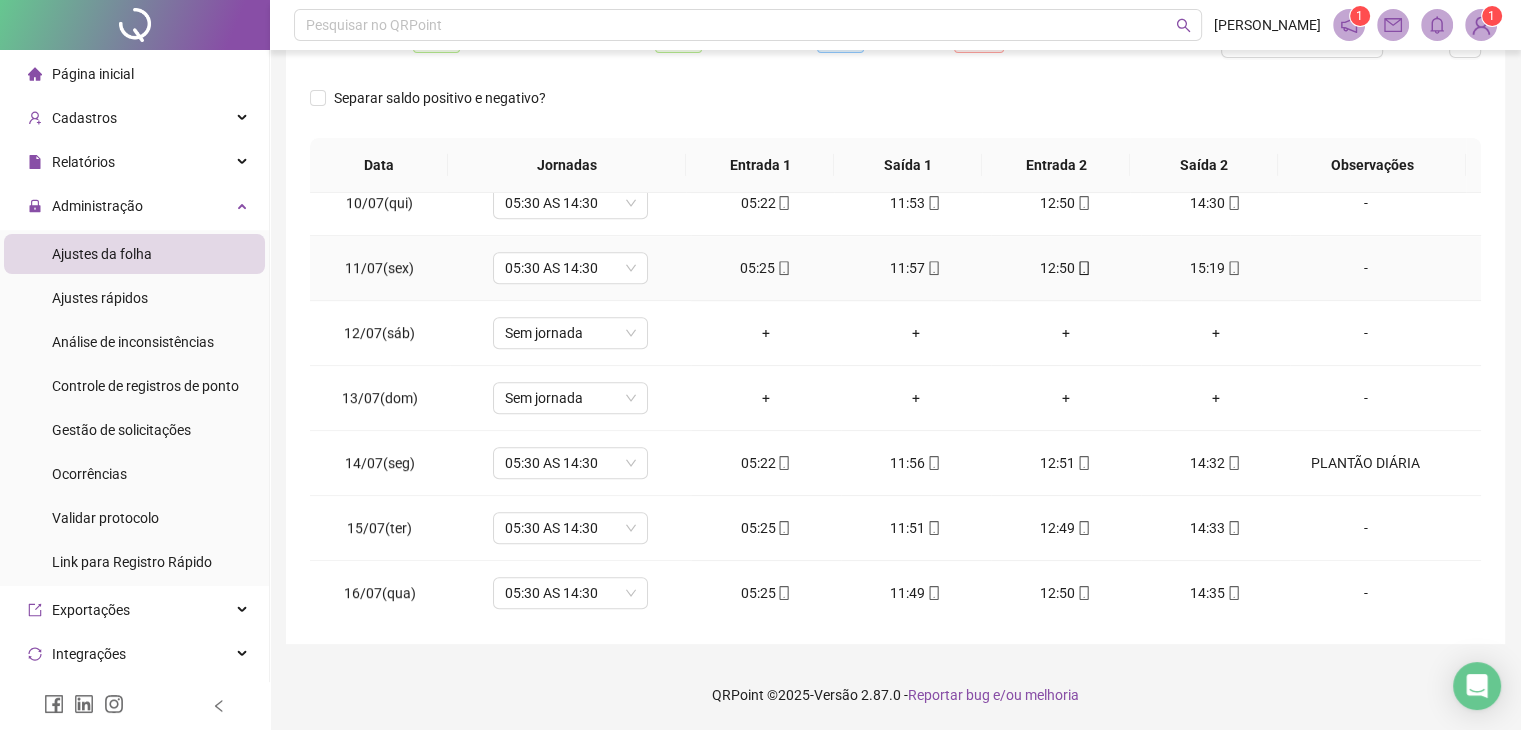 click on "-" at bounding box center [1365, 268] 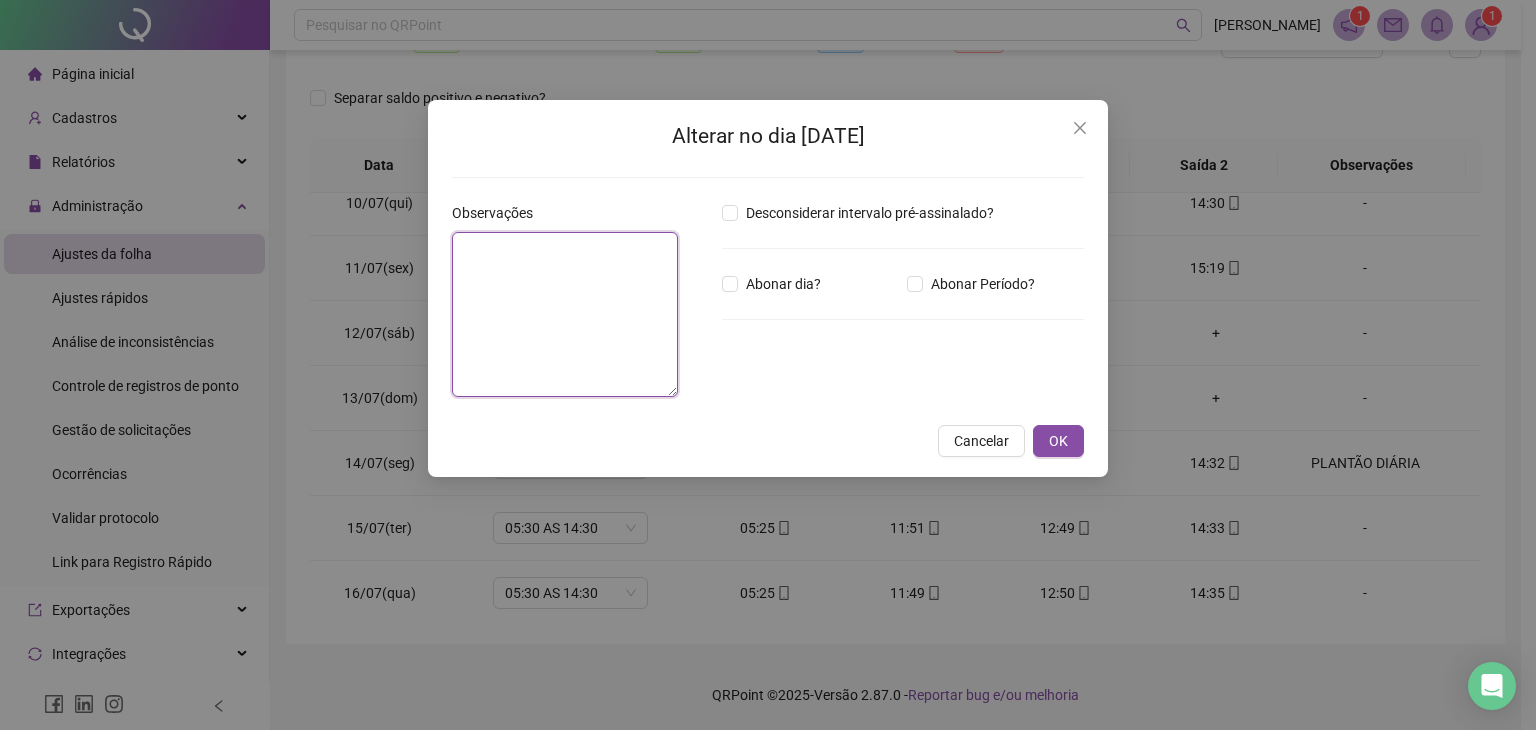 click at bounding box center [565, 314] 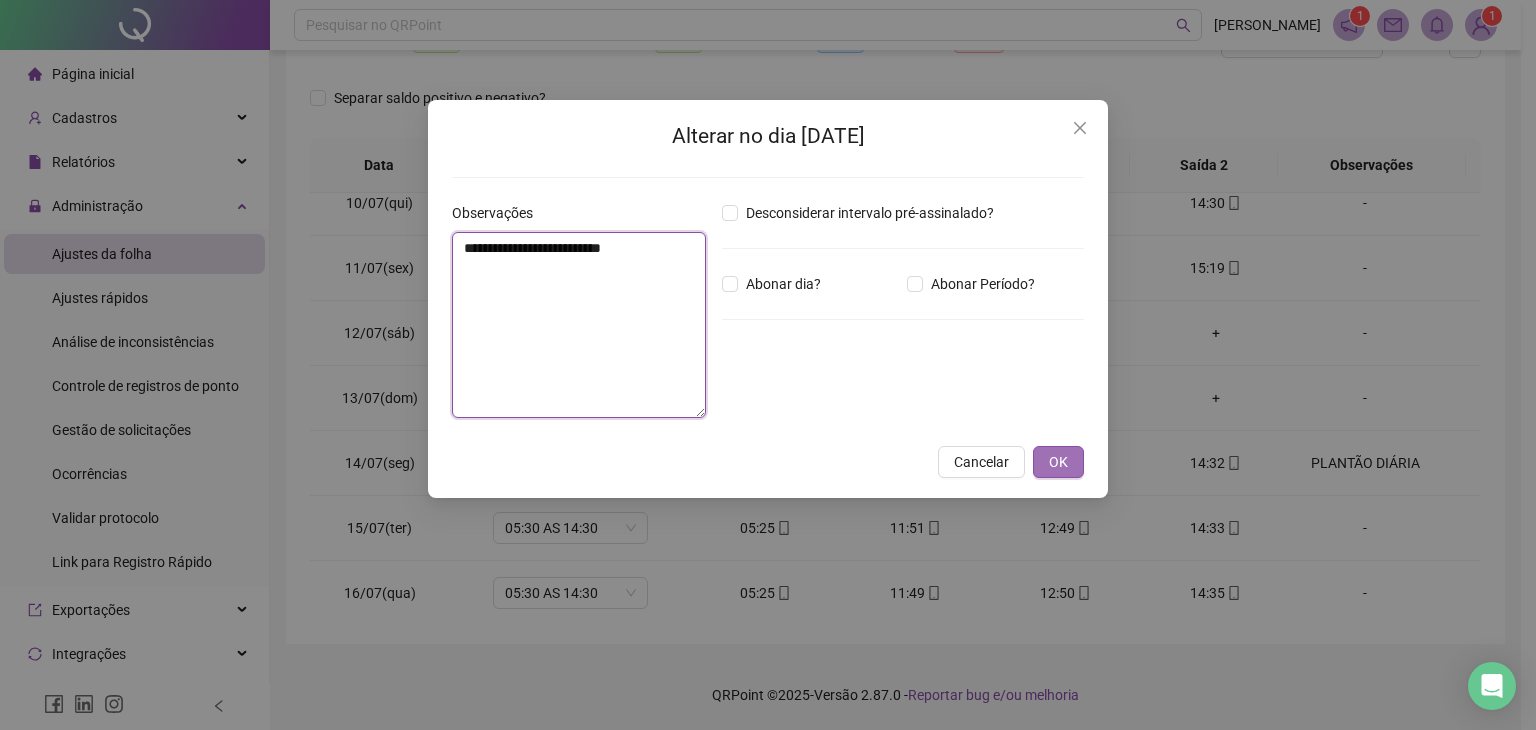 type on "**********" 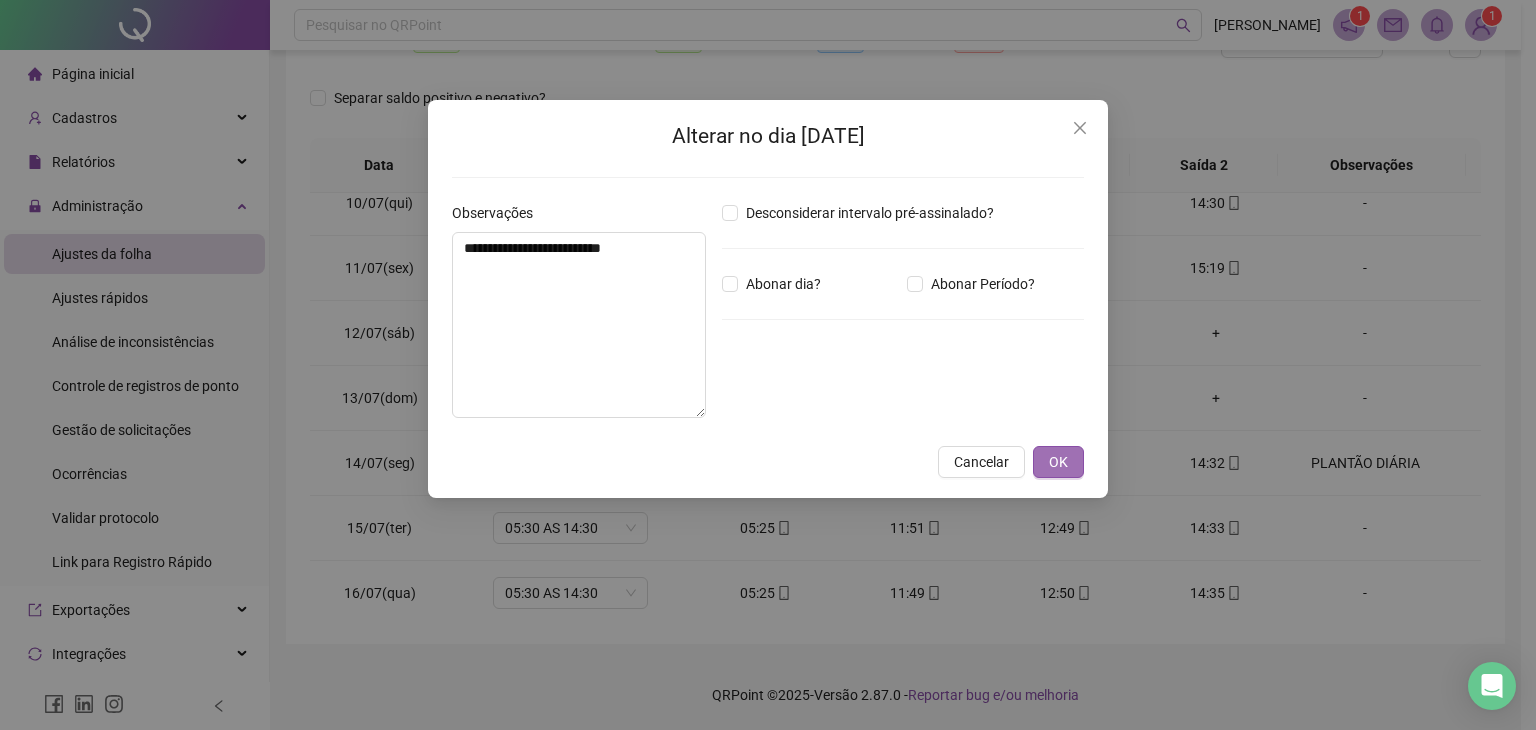 click on "OK" at bounding box center (1058, 462) 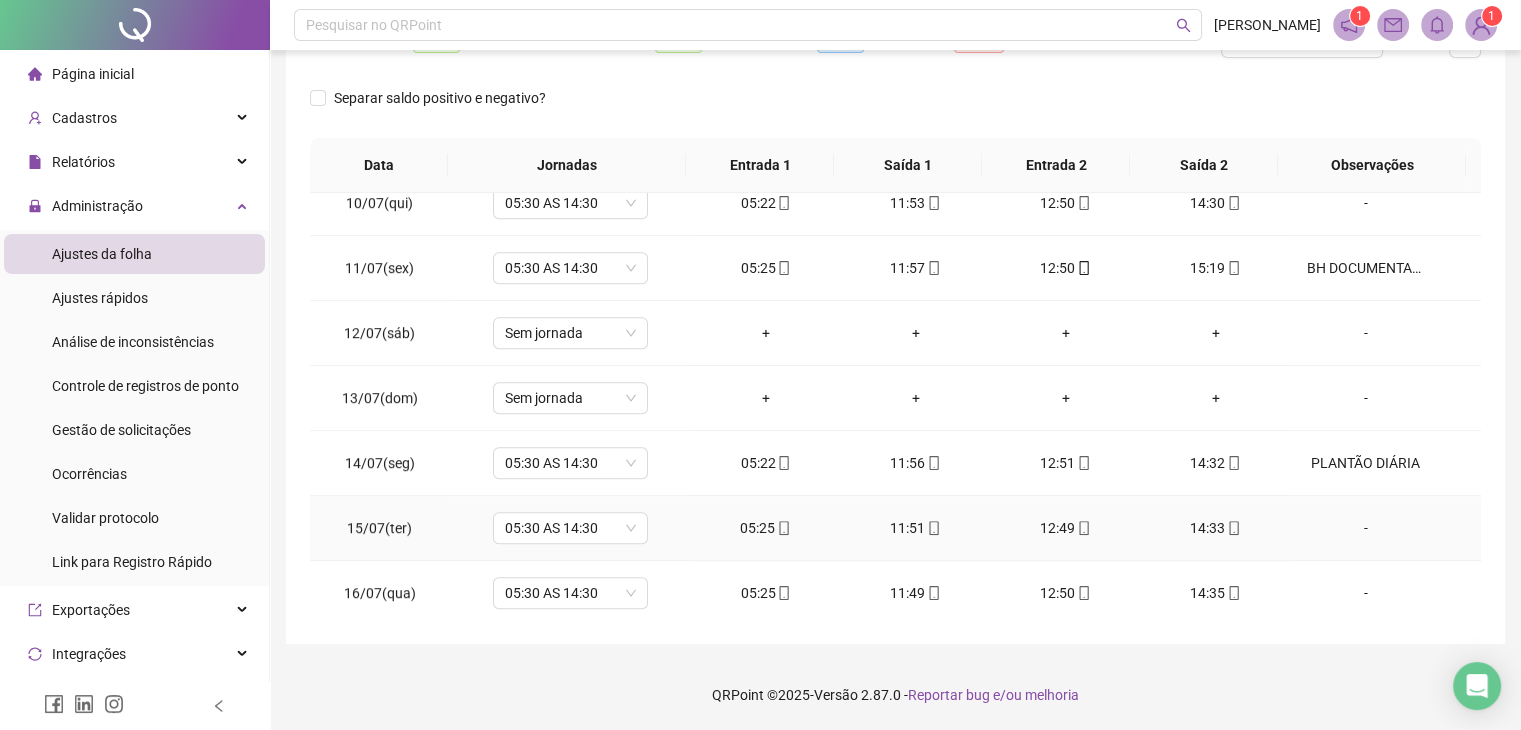 click on "-" at bounding box center (1365, 528) 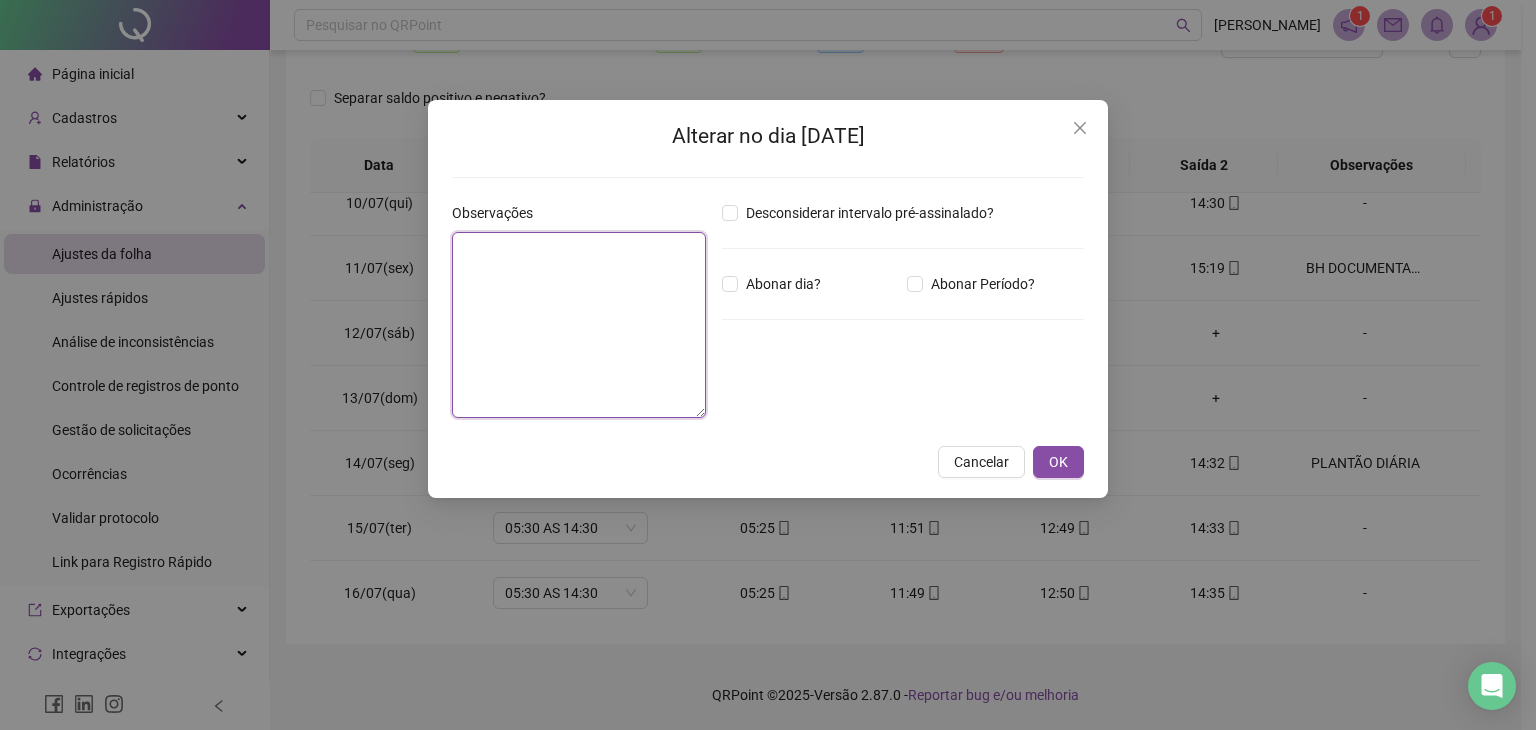 click at bounding box center [579, 325] 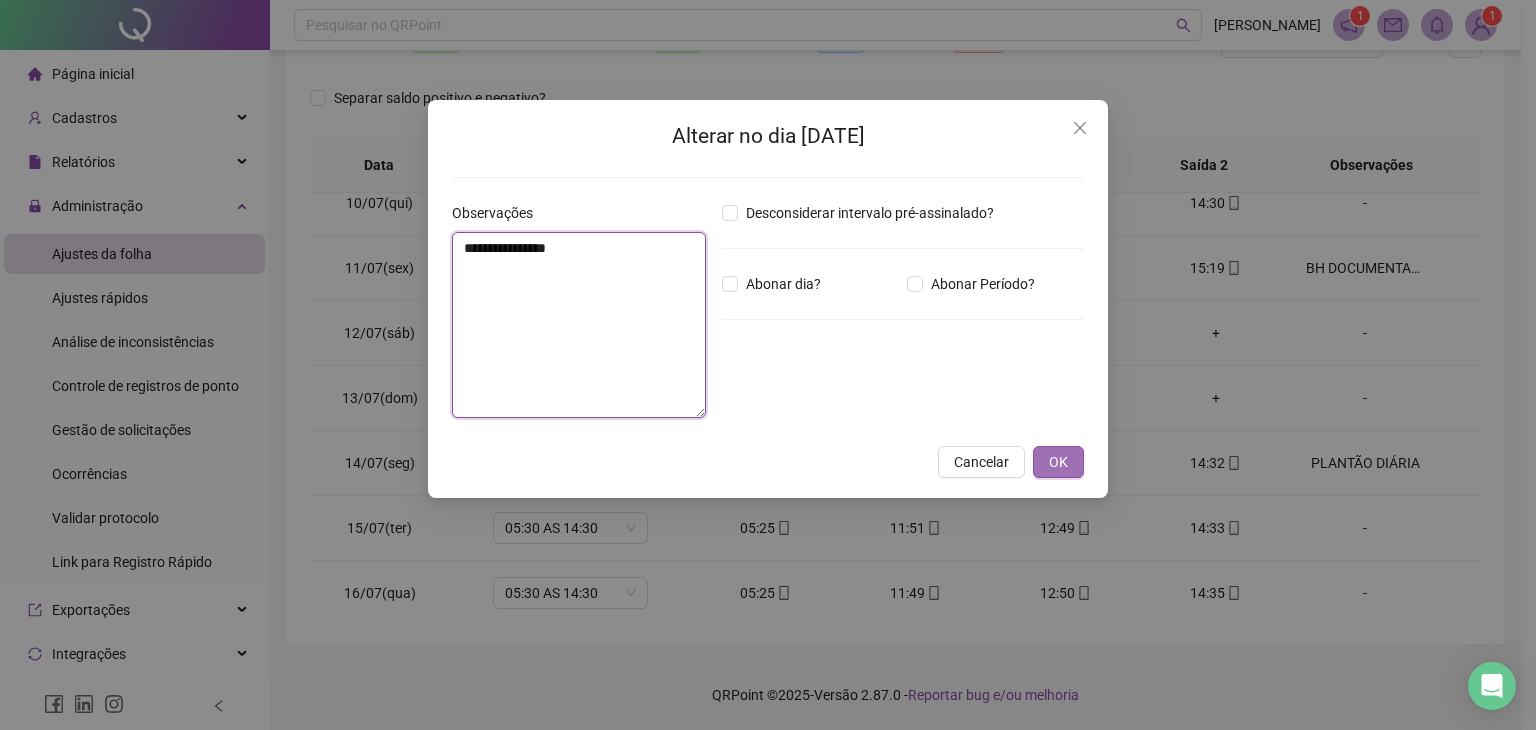 type on "**********" 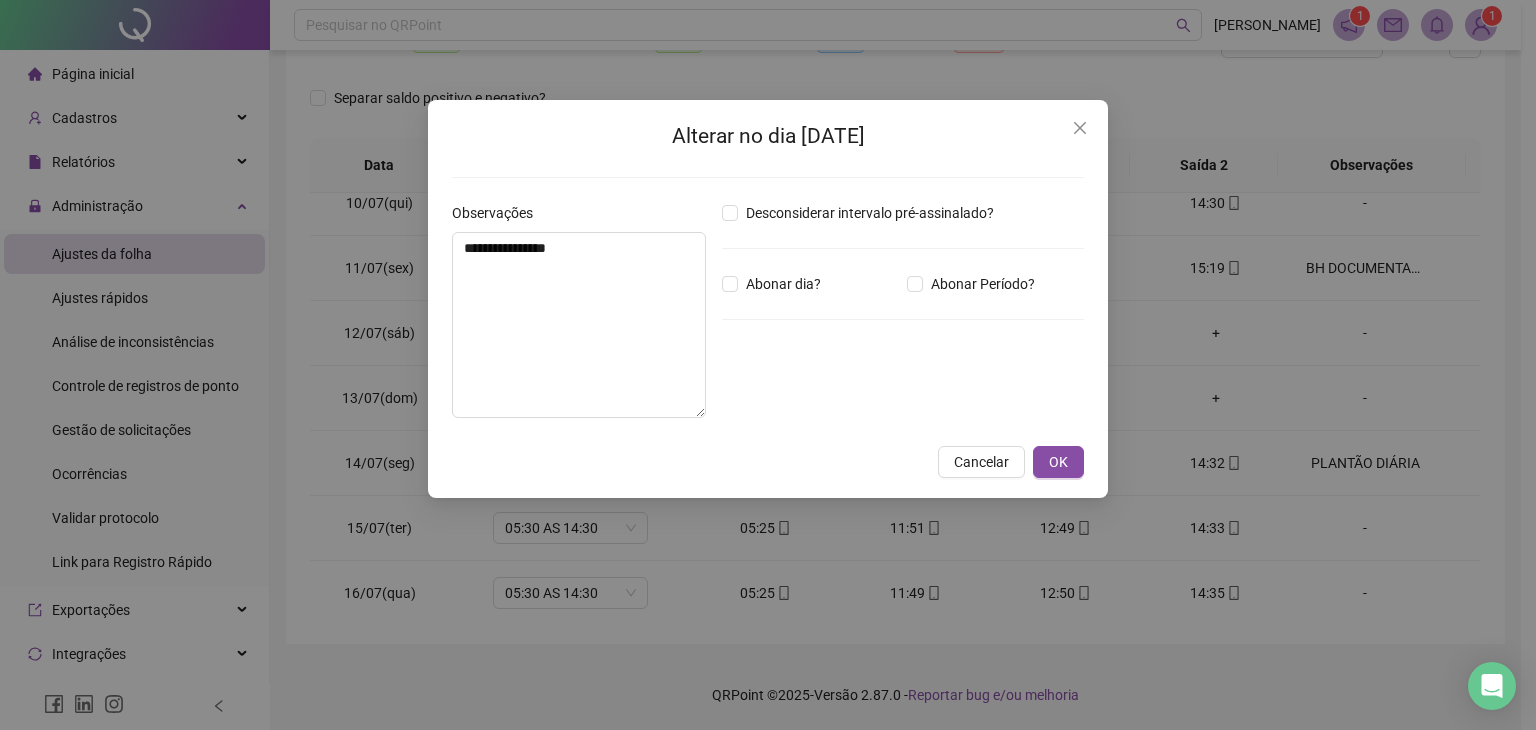 drag, startPoint x: 1072, startPoint y: 461, endPoint x: 1013, endPoint y: 548, distance: 105.11898 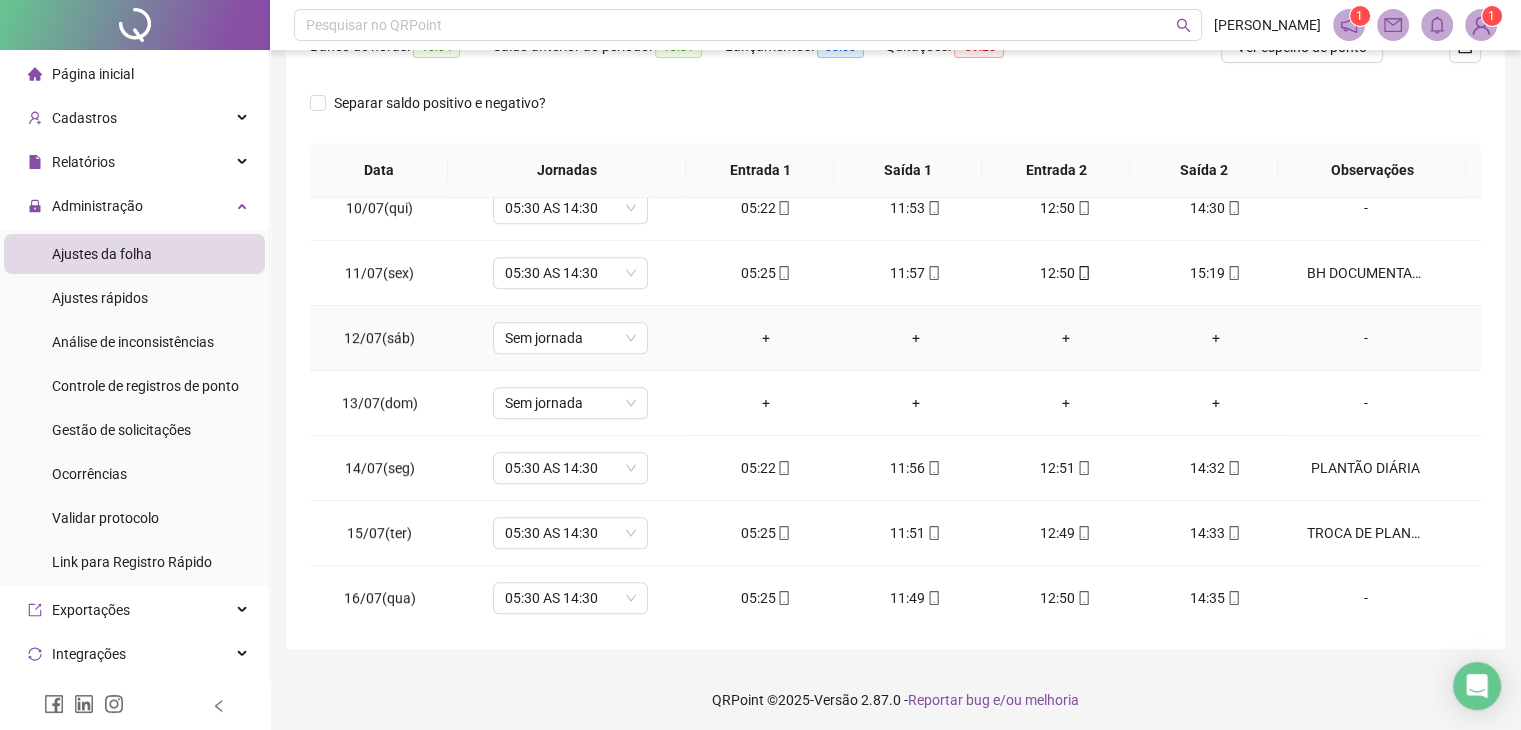 scroll, scrollTop: 292, scrollLeft: 0, axis: vertical 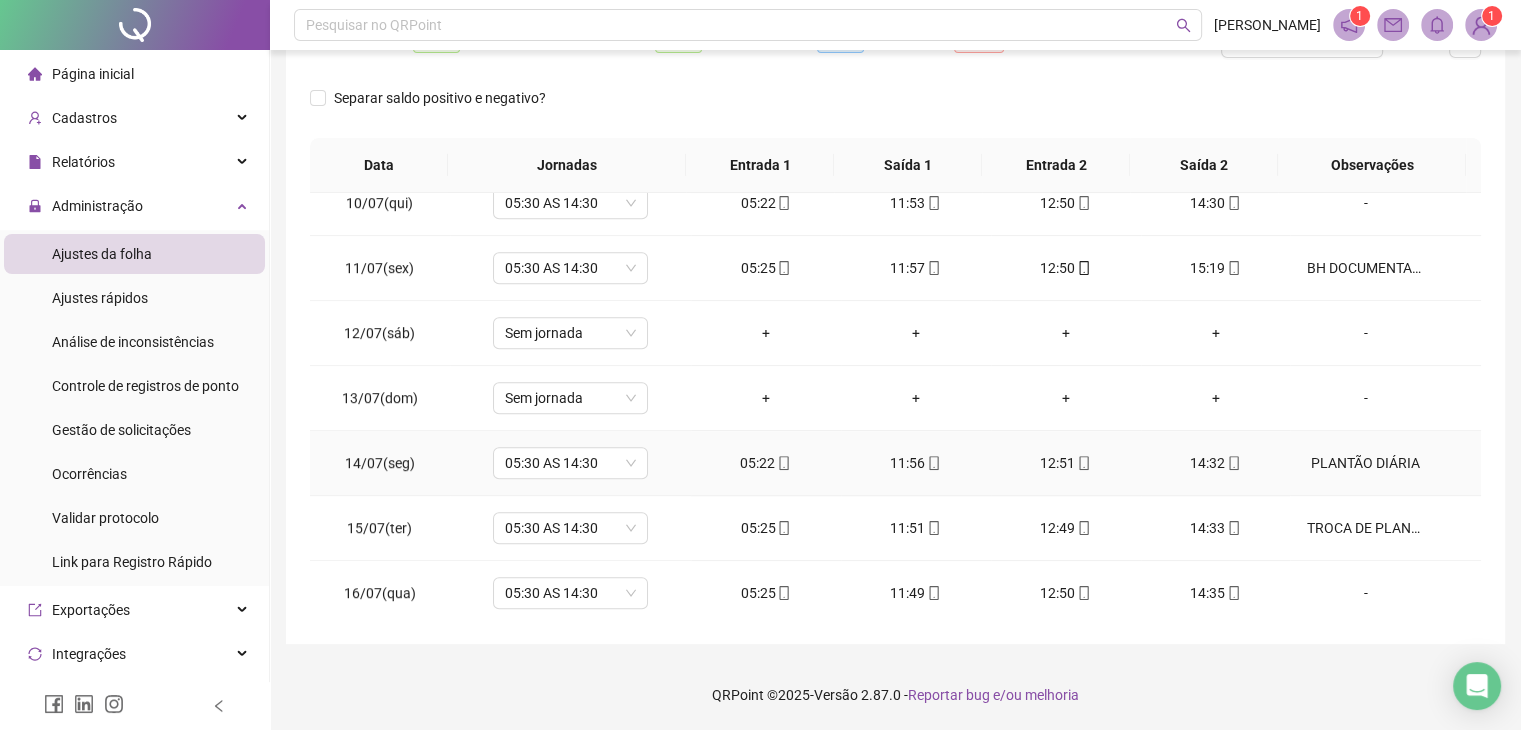 click on "PLANTÃO DIÁRIA" at bounding box center (1365, 463) 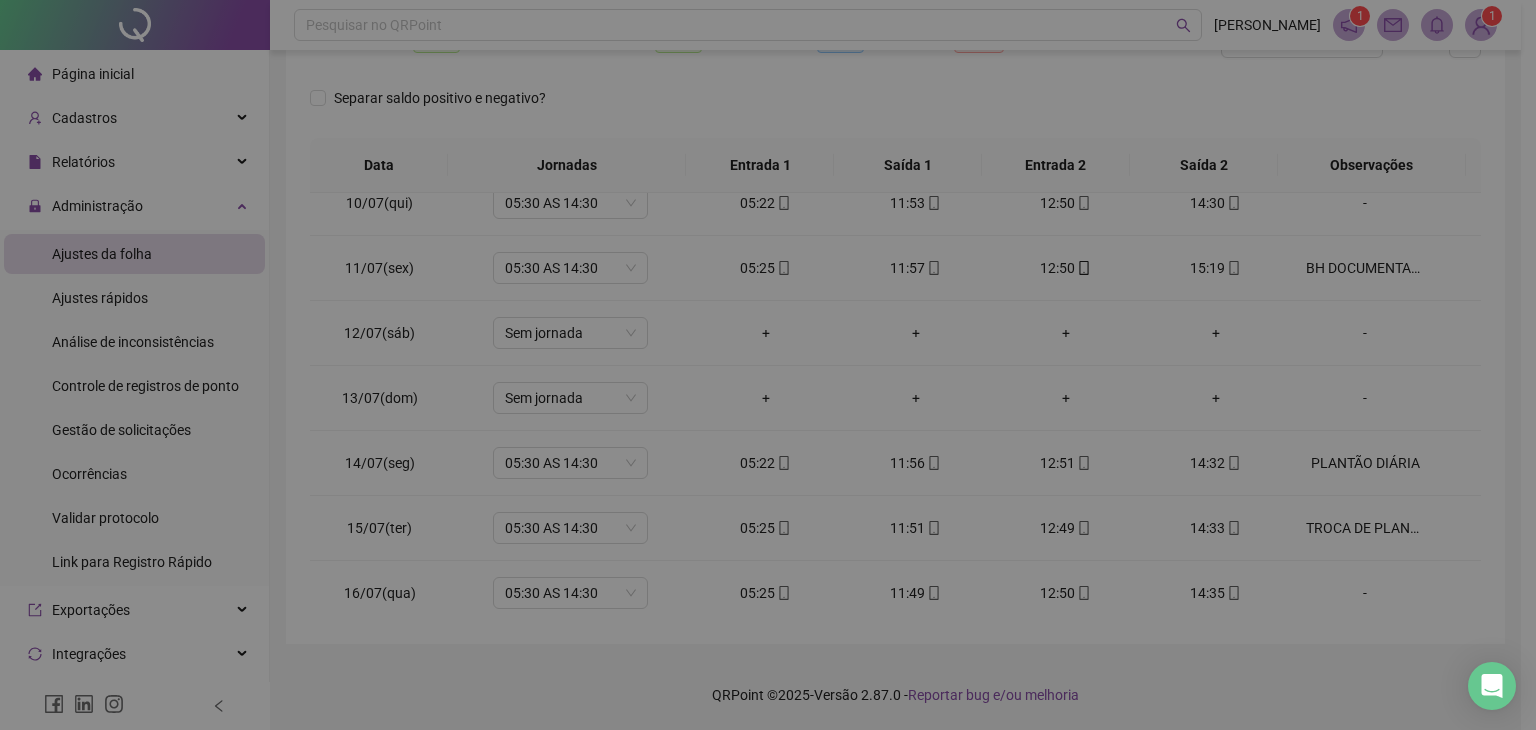 type on "**********" 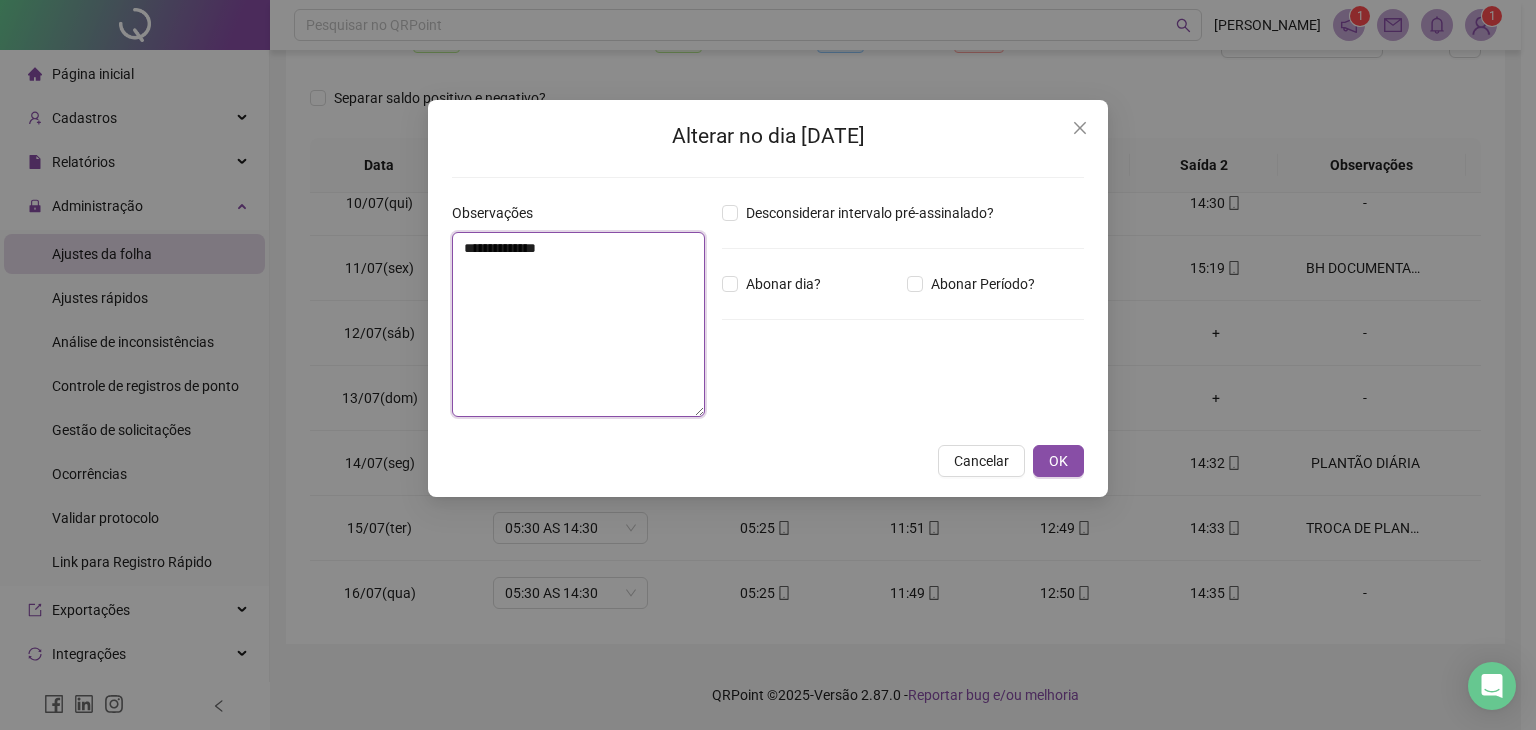 drag, startPoint x: 592, startPoint y: 233, endPoint x: 330, endPoint y: 275, distance: 265.34506 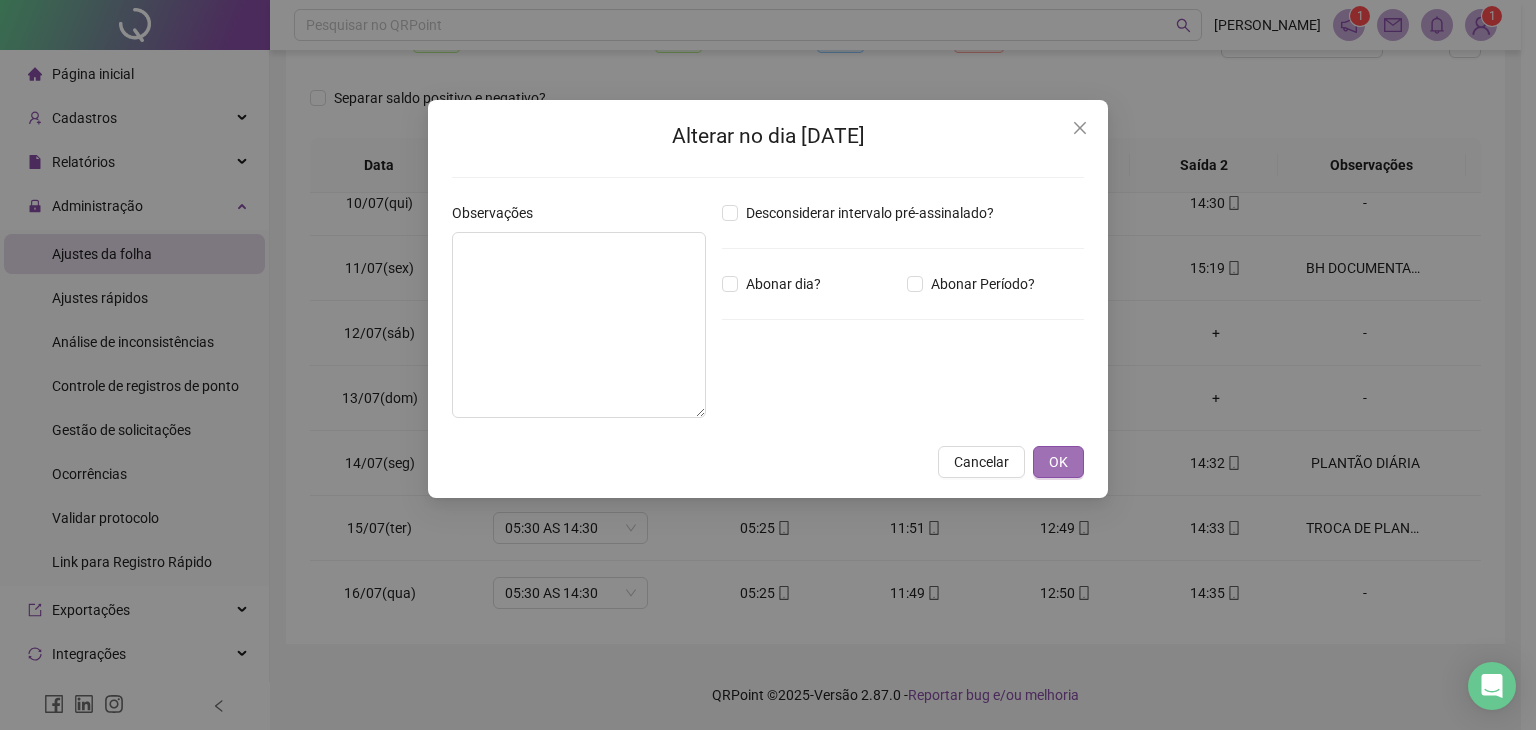 click on "OK" at bounding box center [1058, 462] 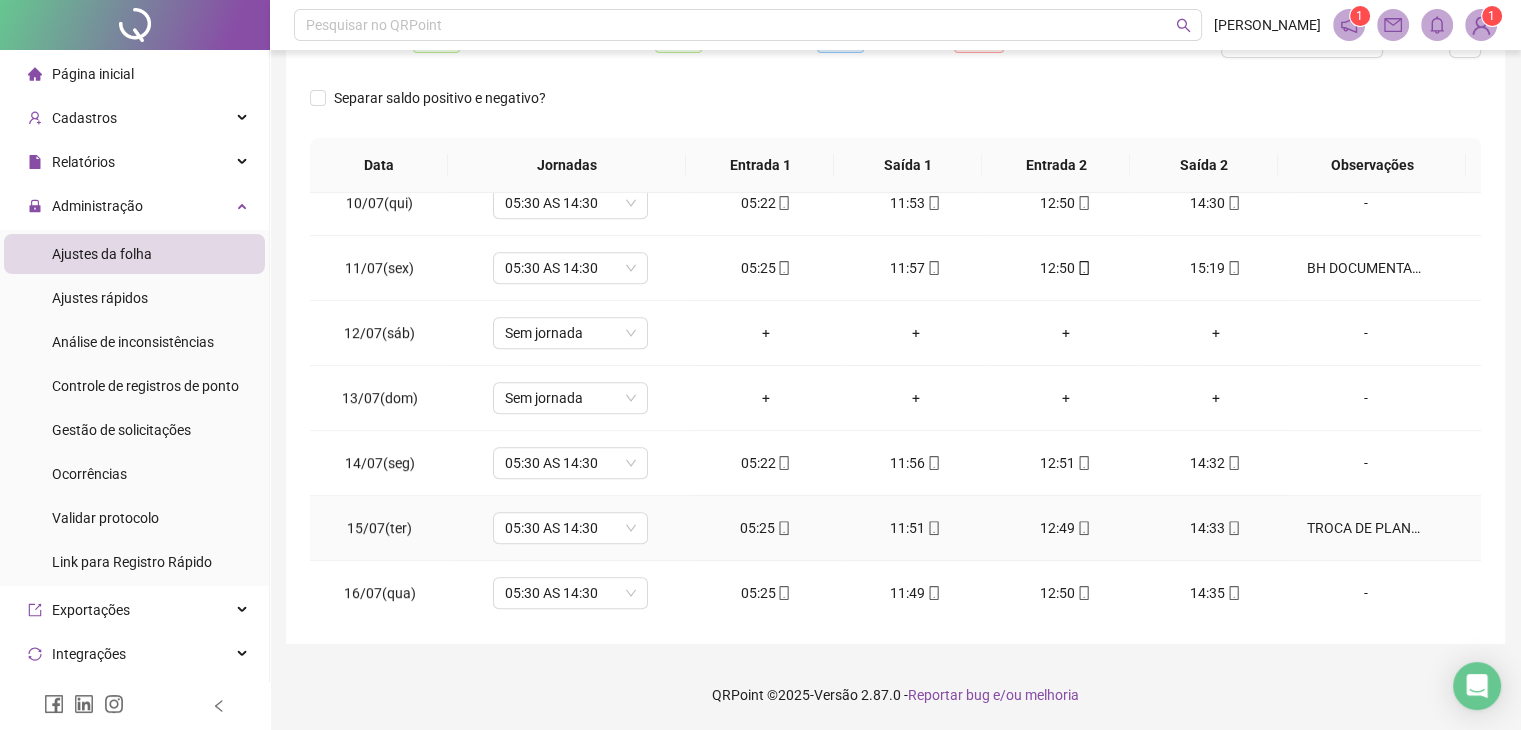 drag, startPoint x: 1367, startPoint y: 521, endPoint x: 1242, endPoint y: 477, distance: 132.51793 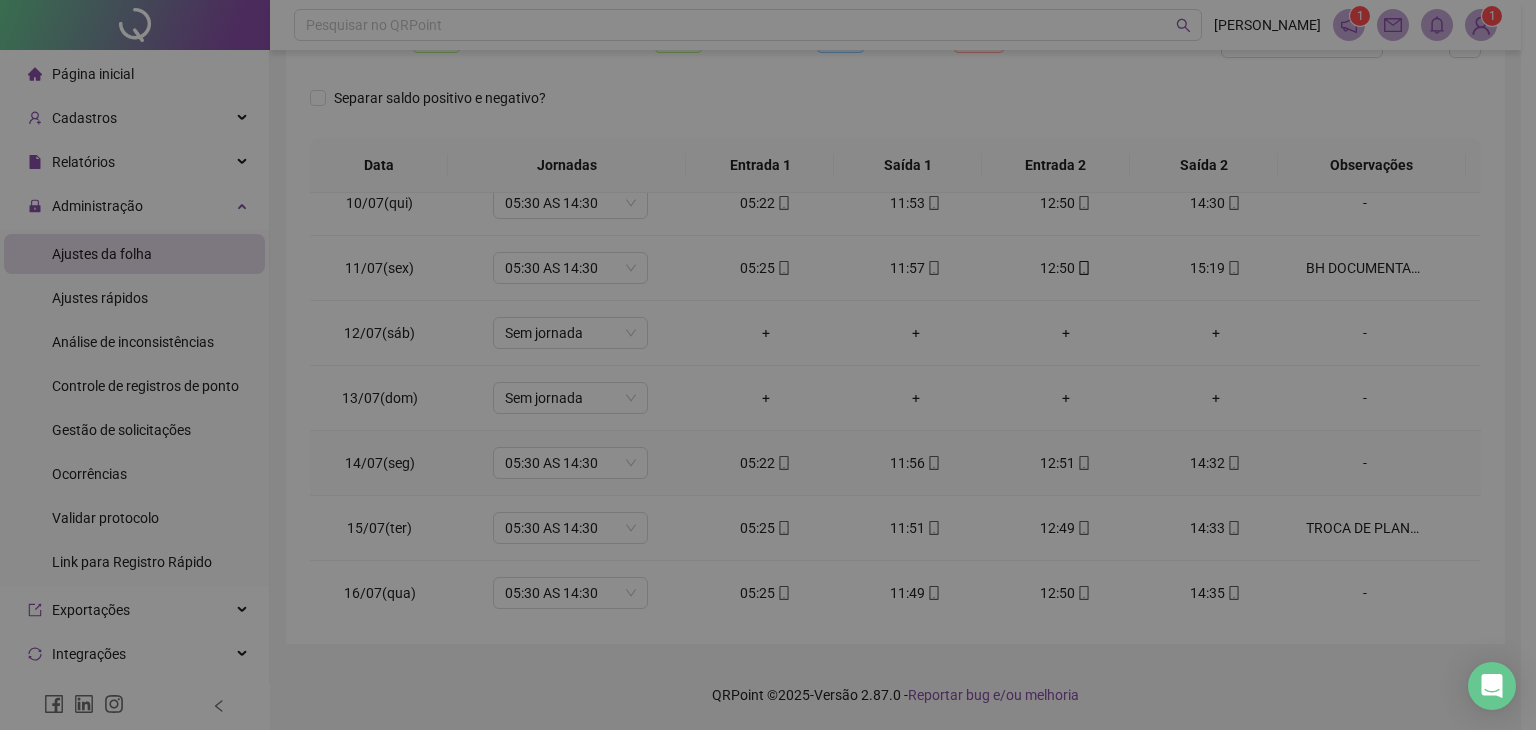 type on "**********" 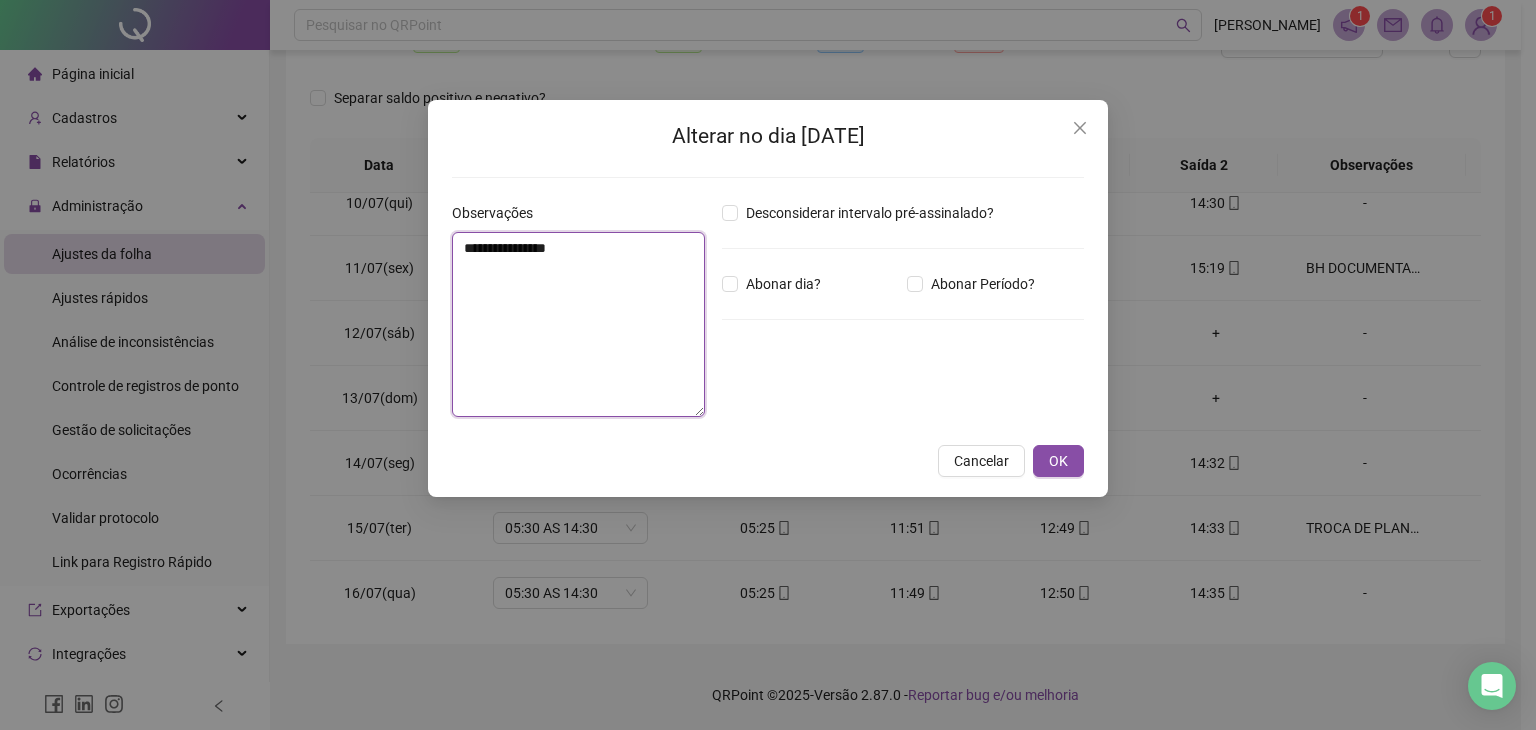 drag, startPoint x: 589, startPoint y: 251, endPoint x: 387, endPoint y: 249, distance: 202.0099 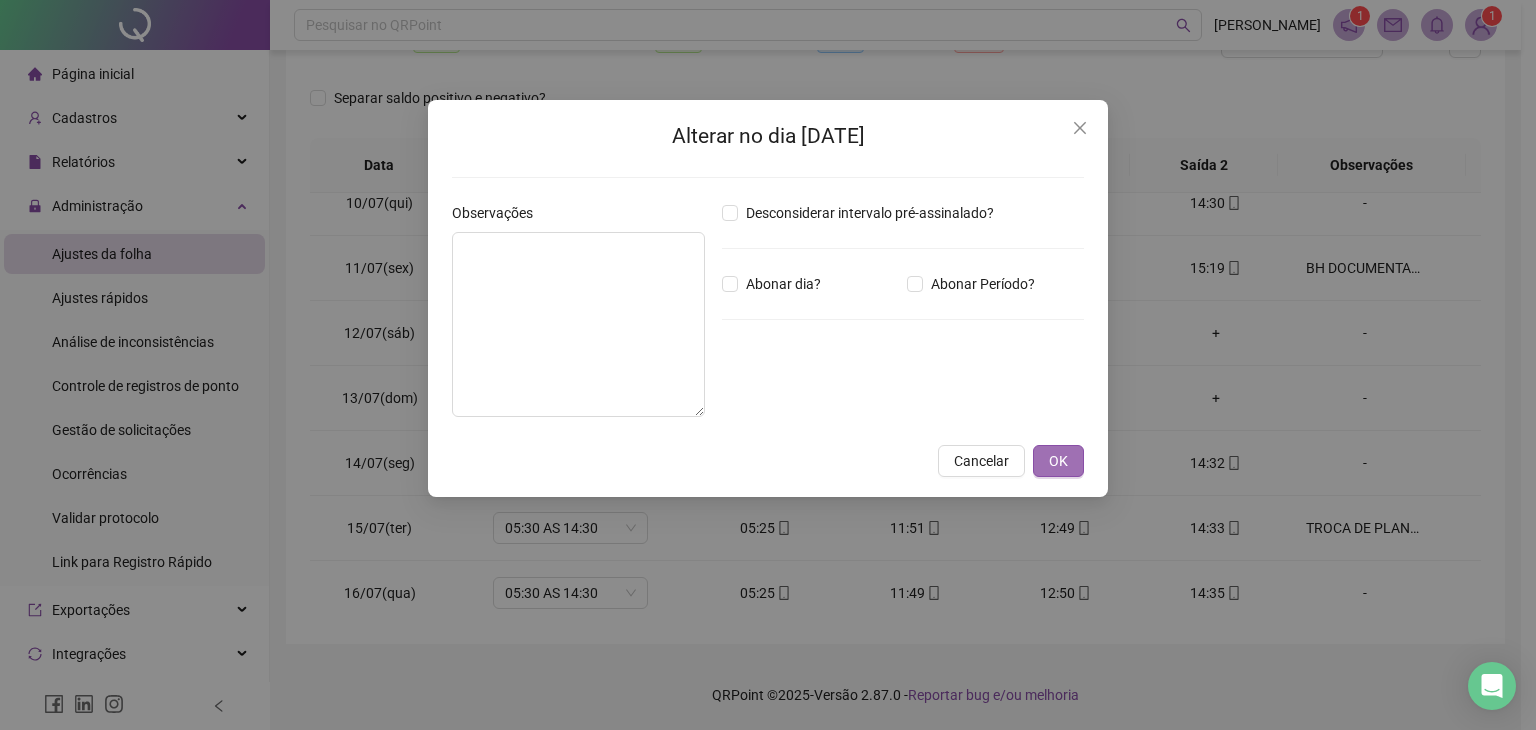 click on "OK" at bounding box center [1058, 461] 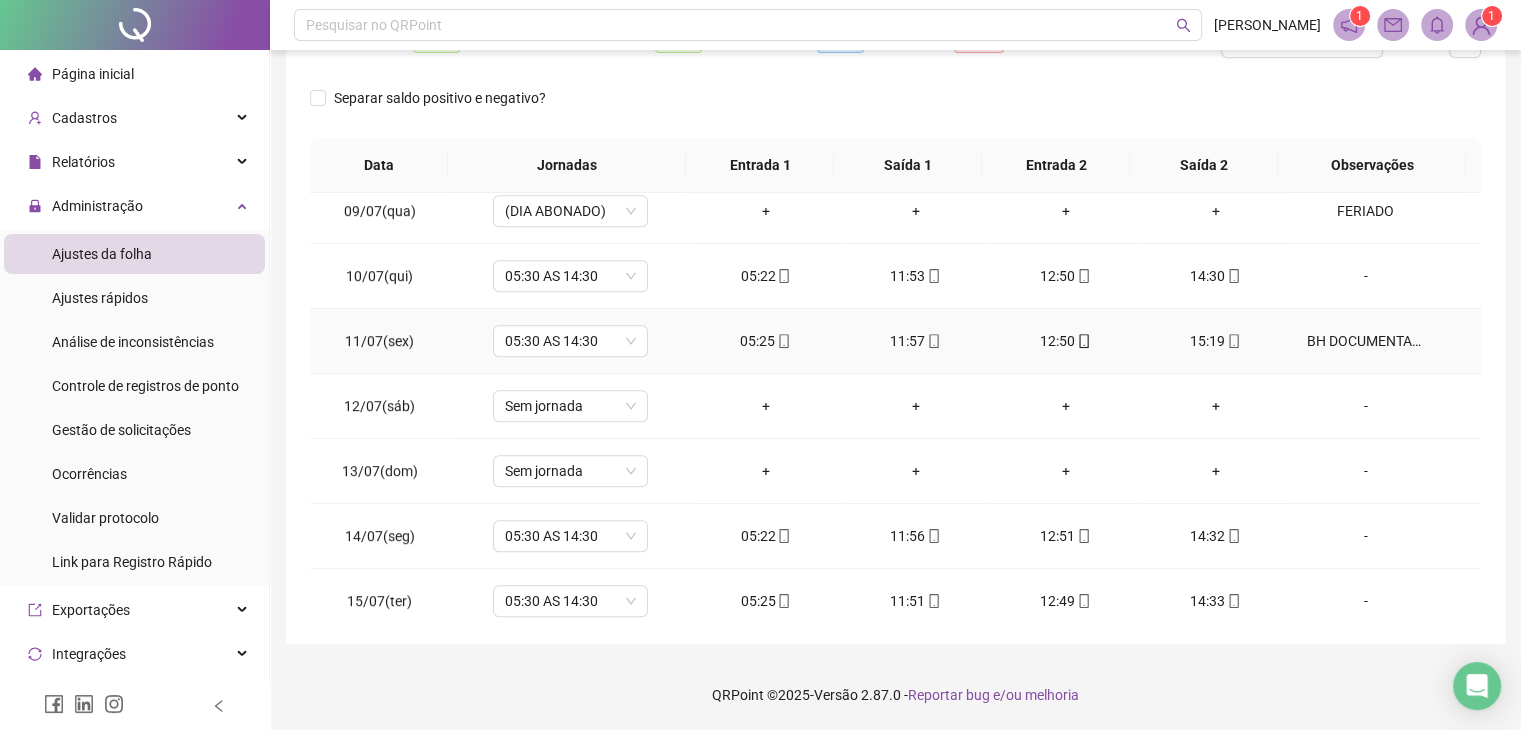 scroll, scrollTop: 1057, scrollLeft: 0, axis: vertical 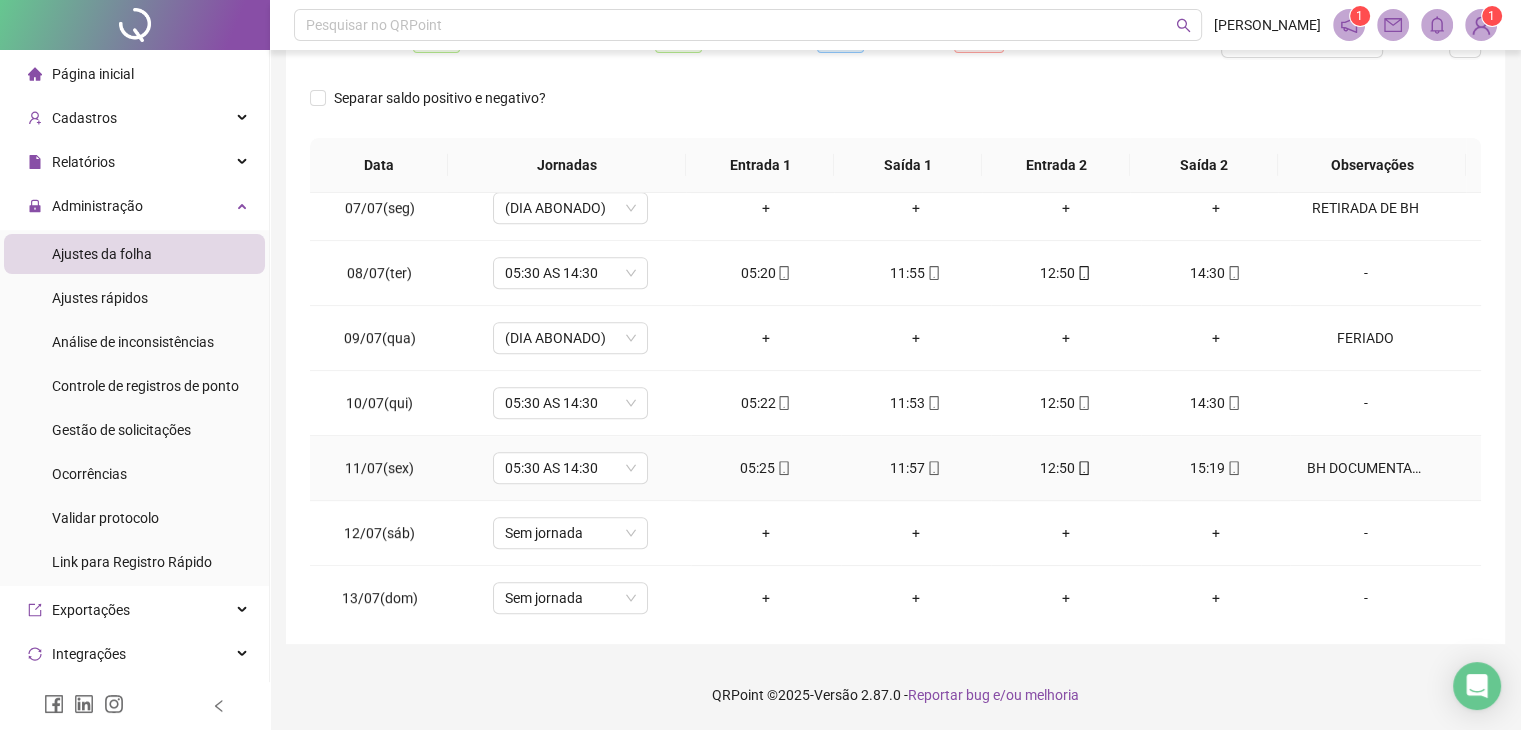 click on "BH DOCUMENTADO E AUTORIZADO" at bounding box center (1365, 468) 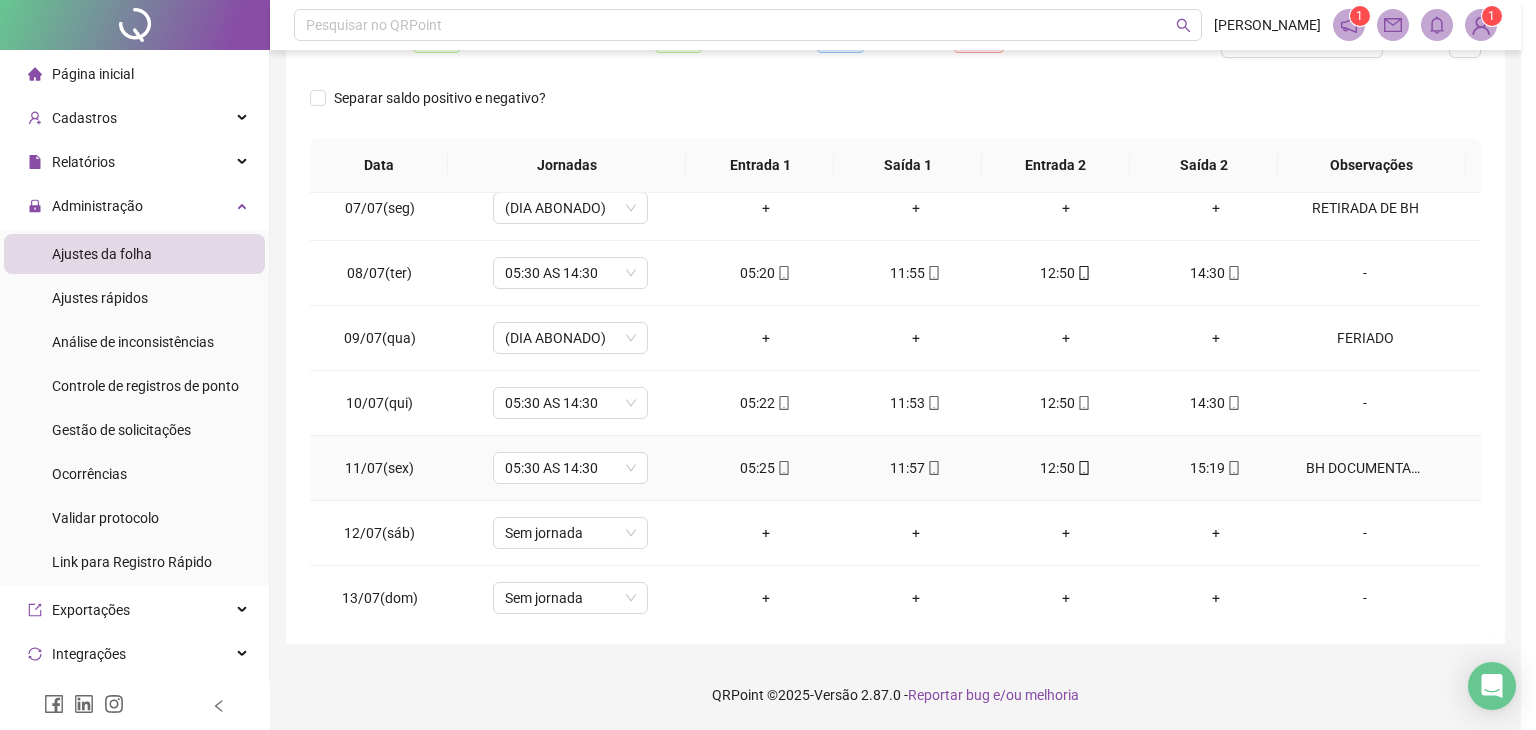 type on "**********" 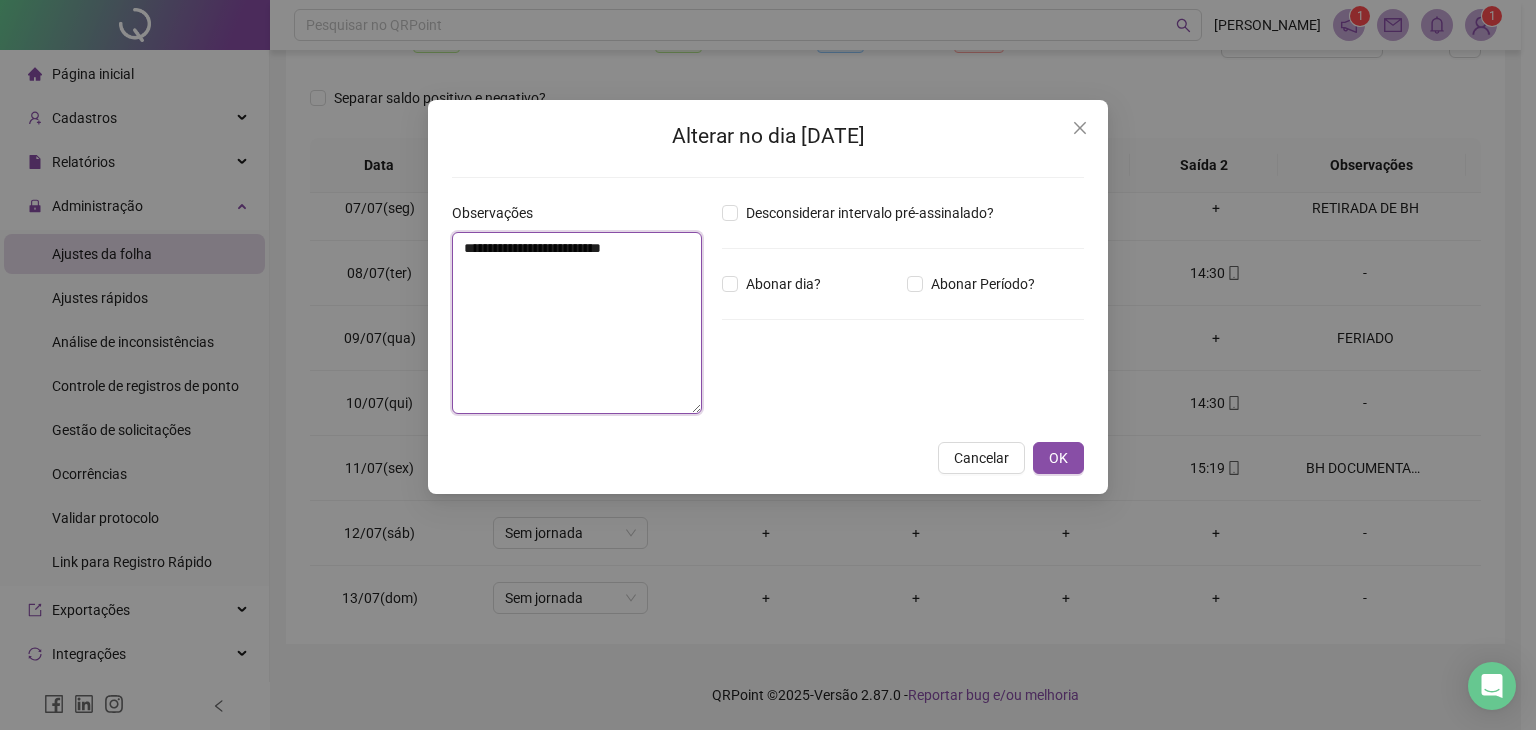 drag, startPoint x: 659, startPoint y: 245, endPoint x: 404, endPoint y: 237, distance: 255.12546 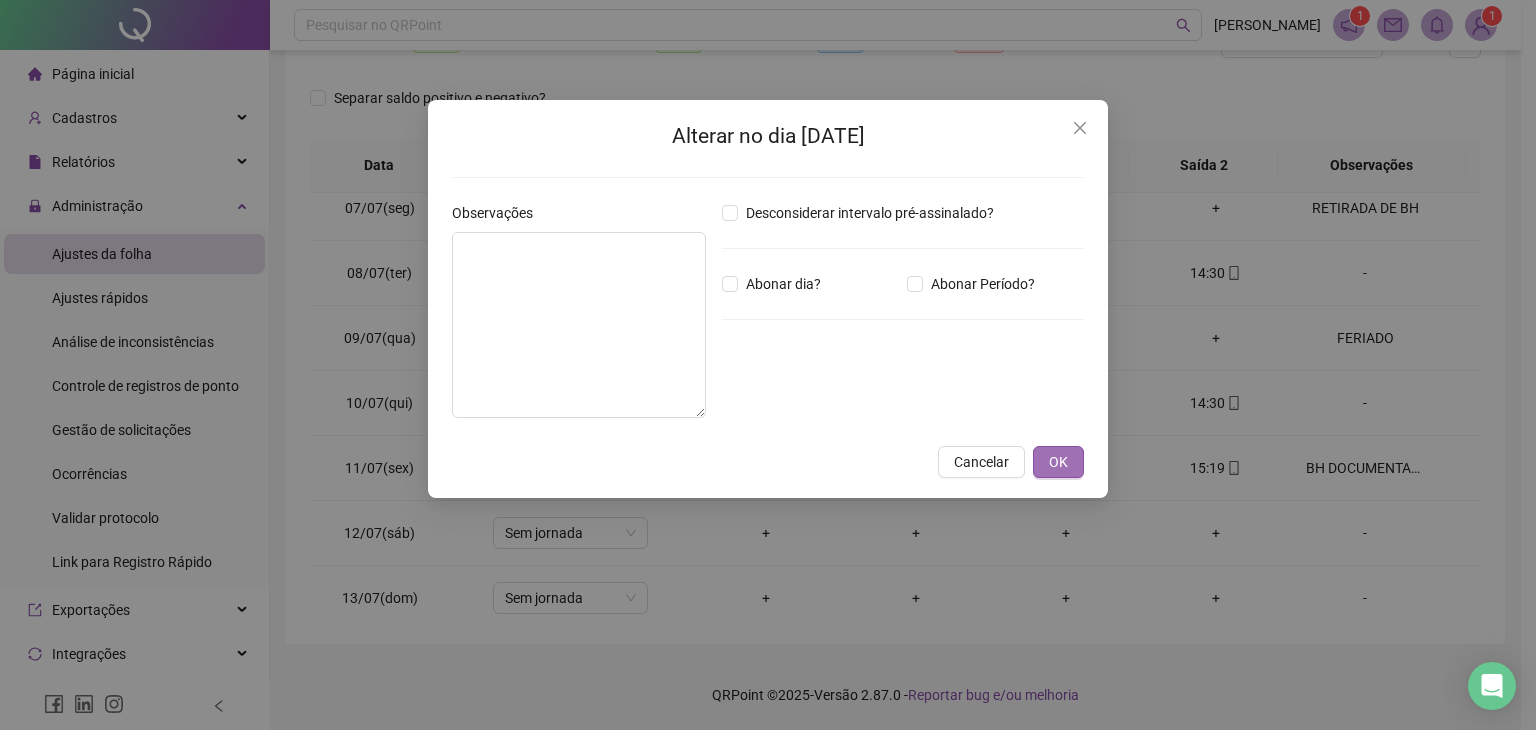 click on "OK" at bounding box center [1058, 462] 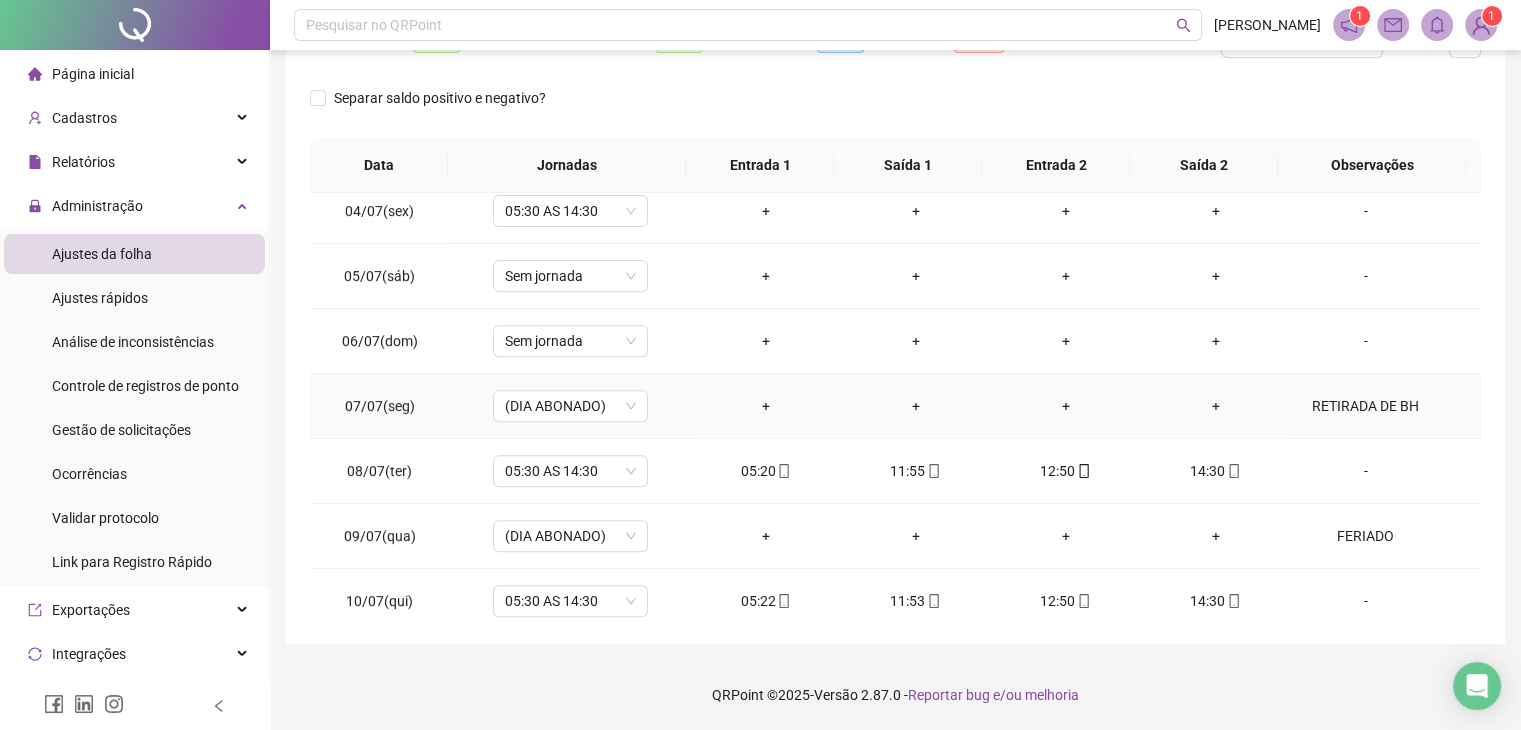 scroll, scrollTop: 857, scrollLeft: 0, axis: vertical 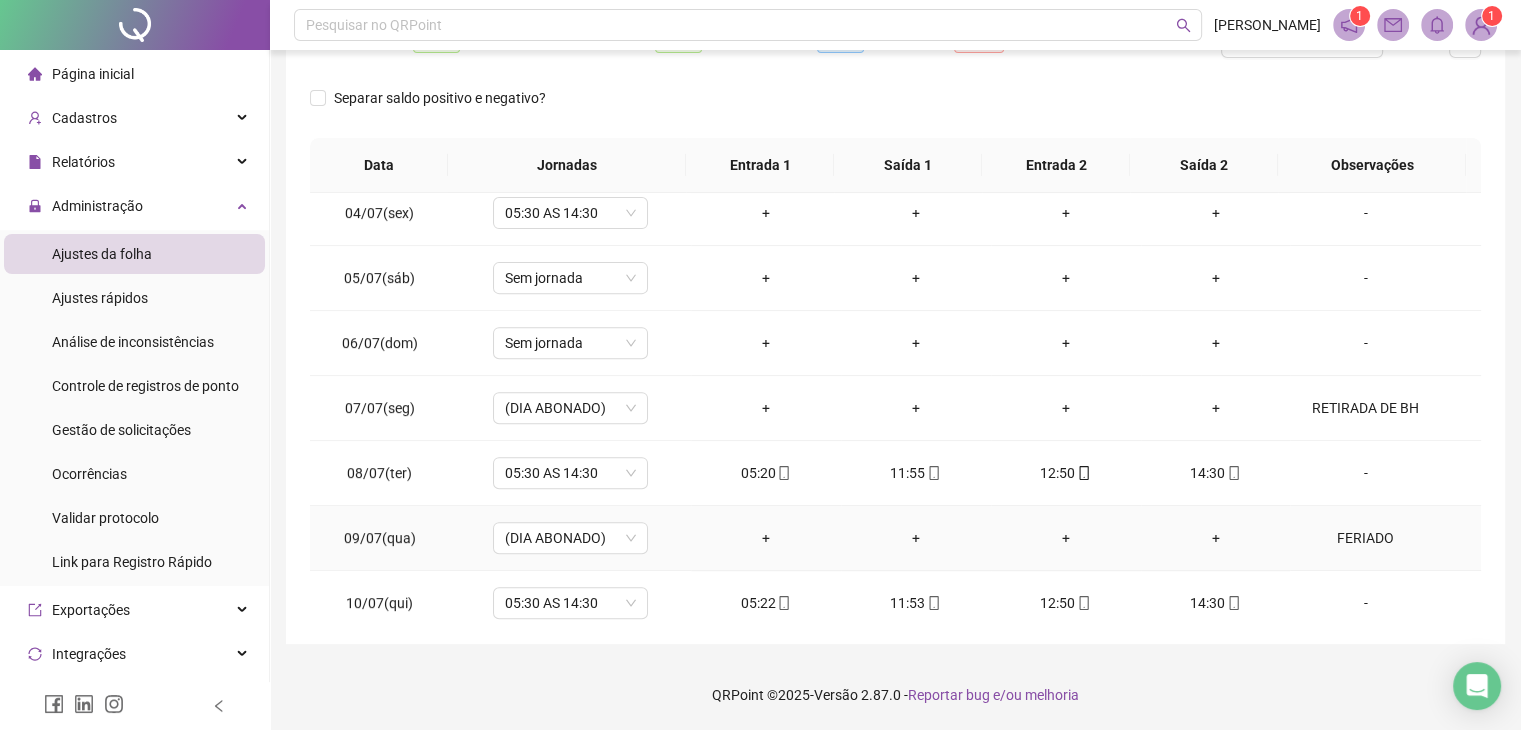 click on "FERIADO" at bounding box center (1365, 538) 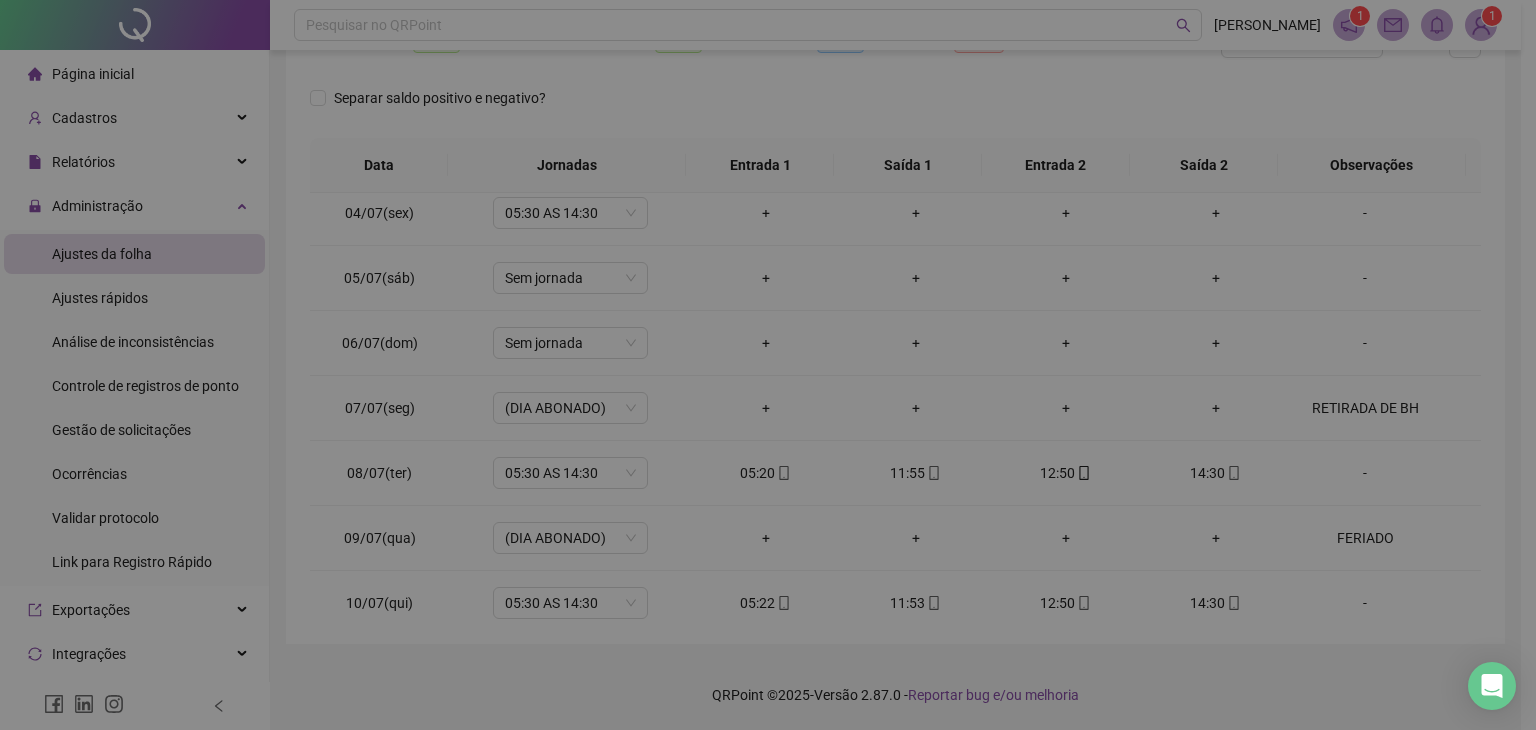 type on "*******" 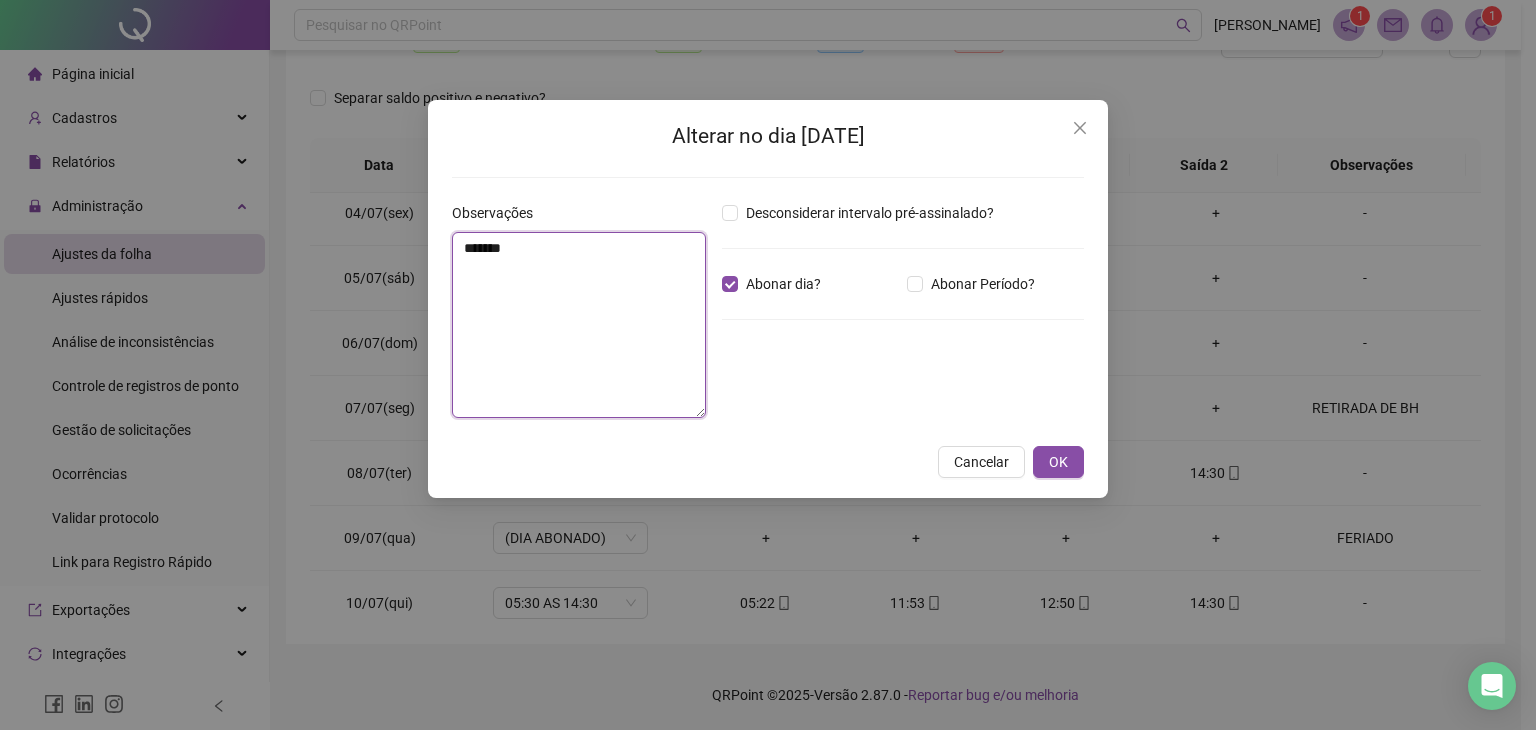 drag, startPoint x: 664, startPoint y: 246, endPoint x: 539, endPoint y: 271, distance: 127.47549 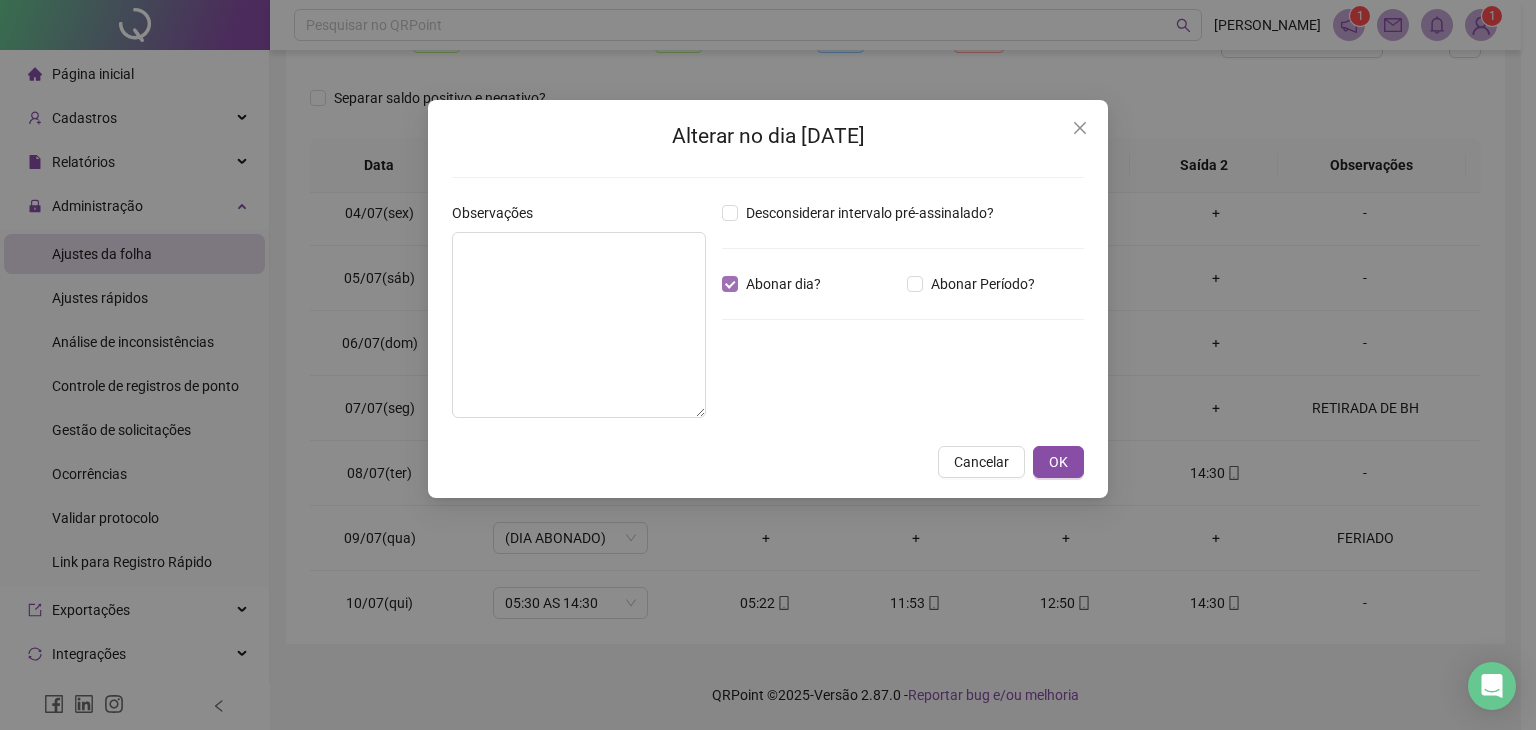 click on "Abonar dia?" at bounding box center [783, 284] 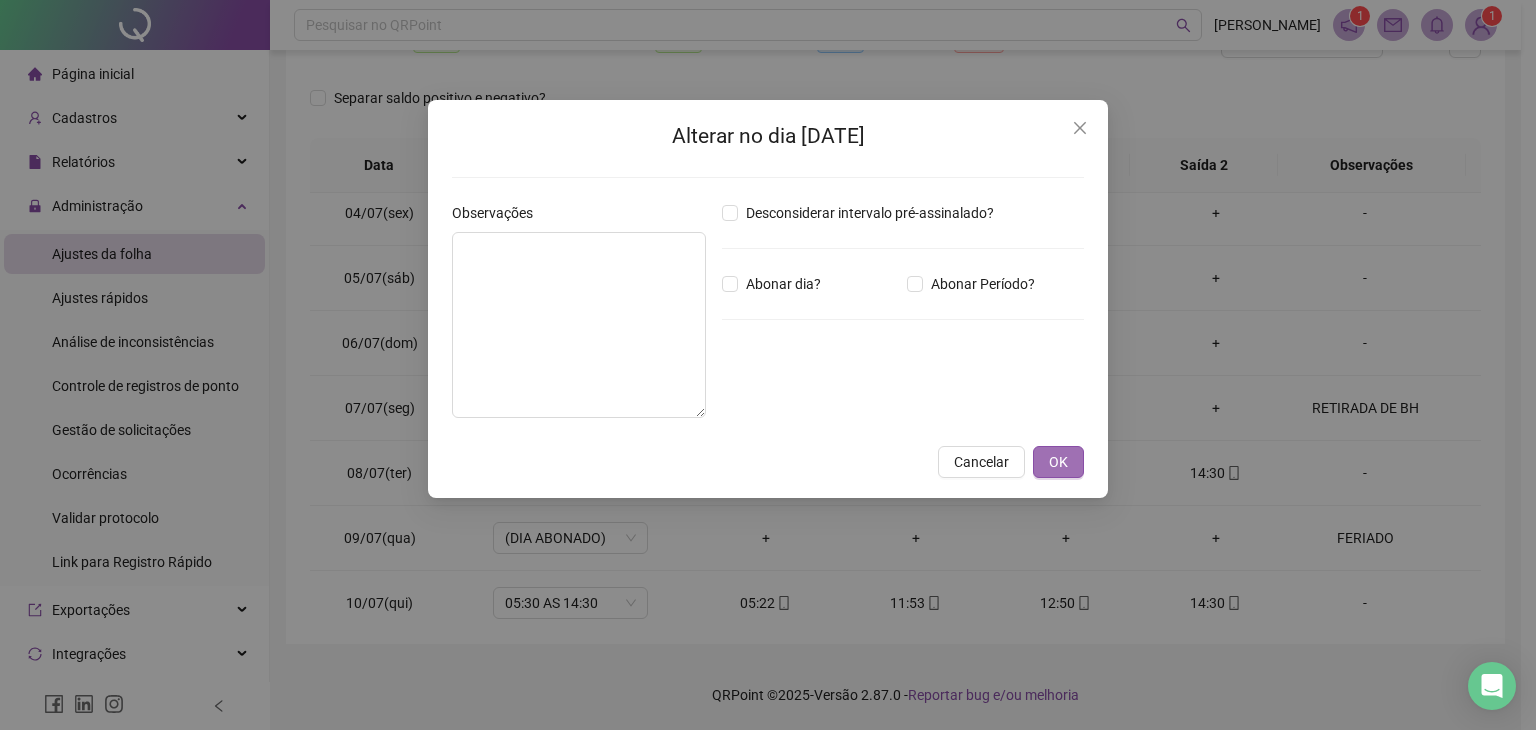 click on "OK" at bounding box center [1058, 462] 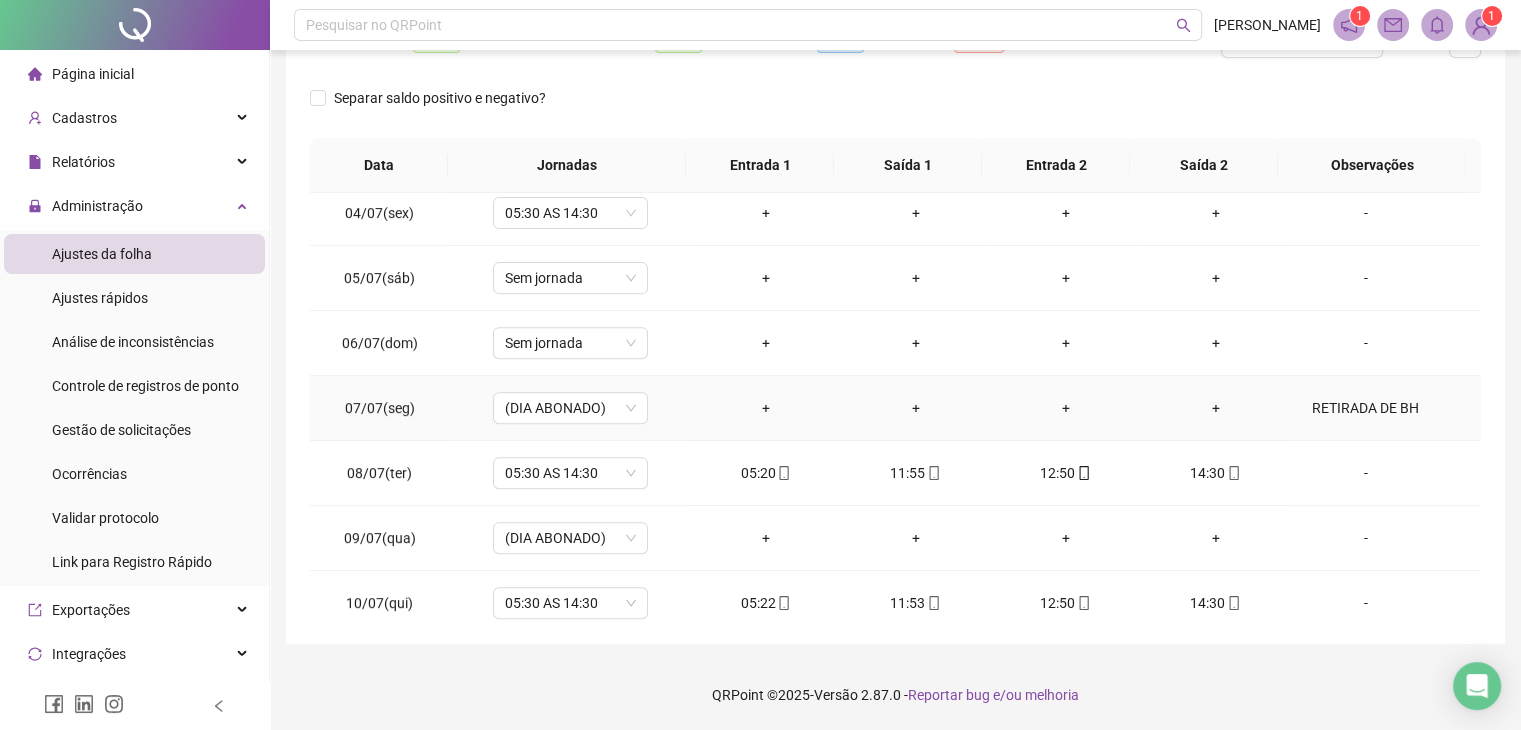 click on "RETIRADA DE BH" at bounding box center [1365, 408] 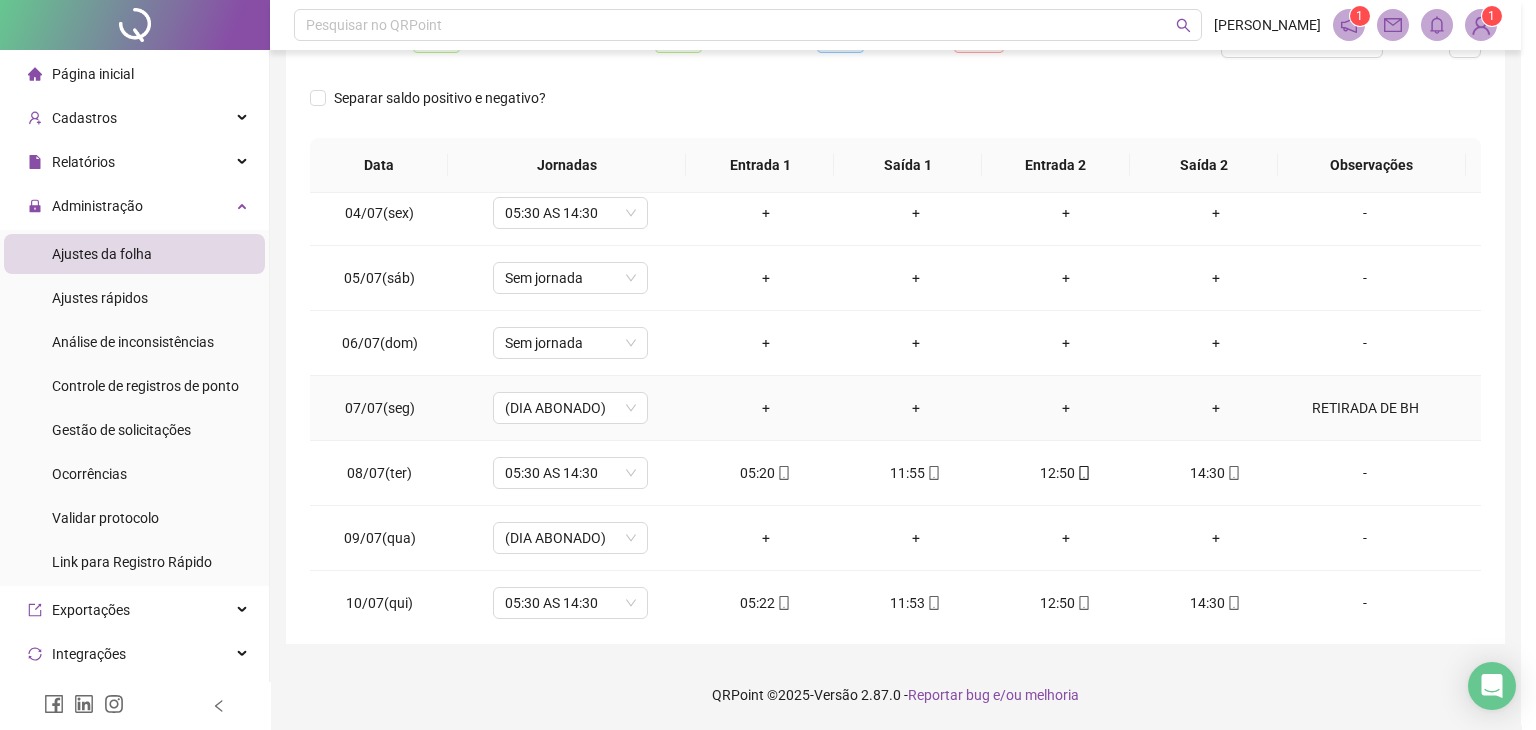type on "**********" 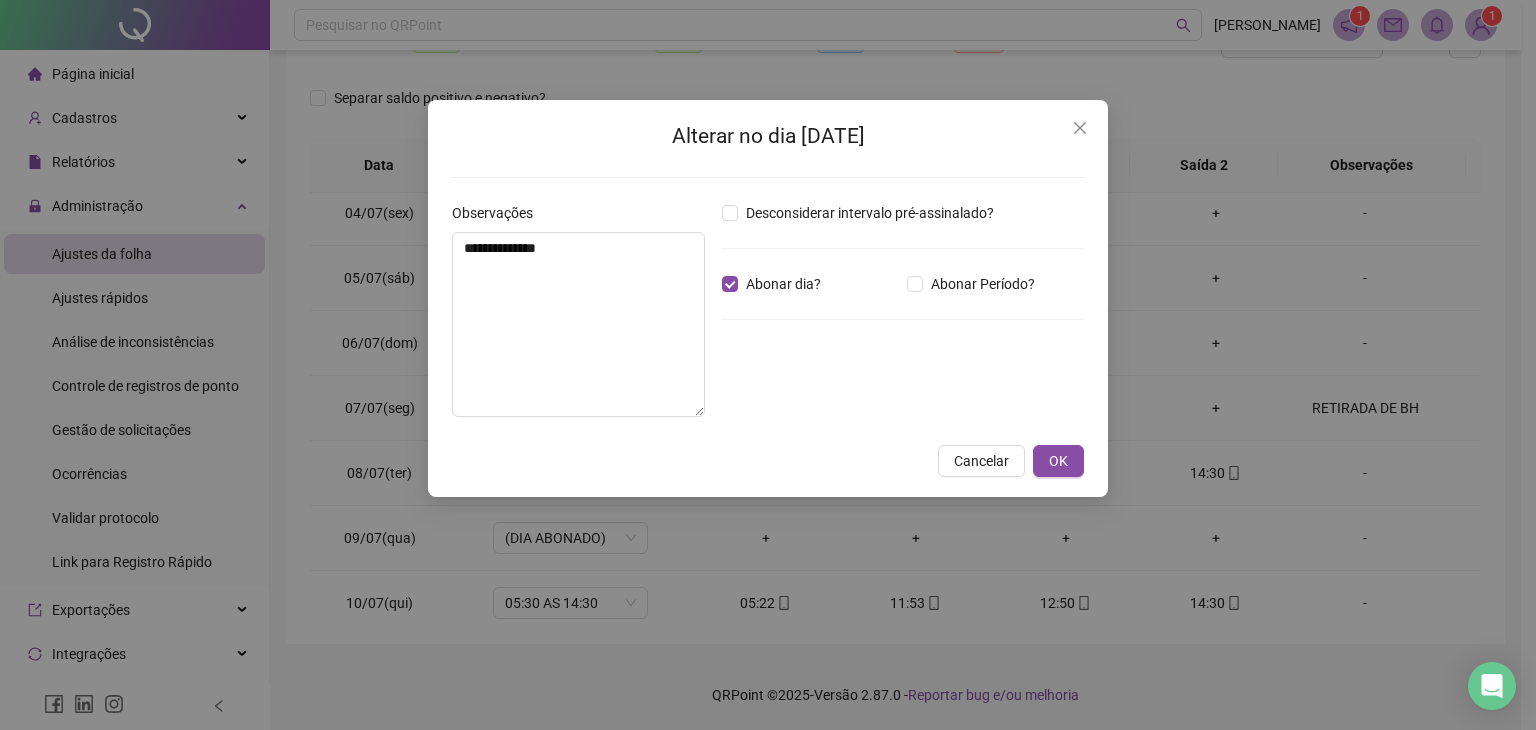 click 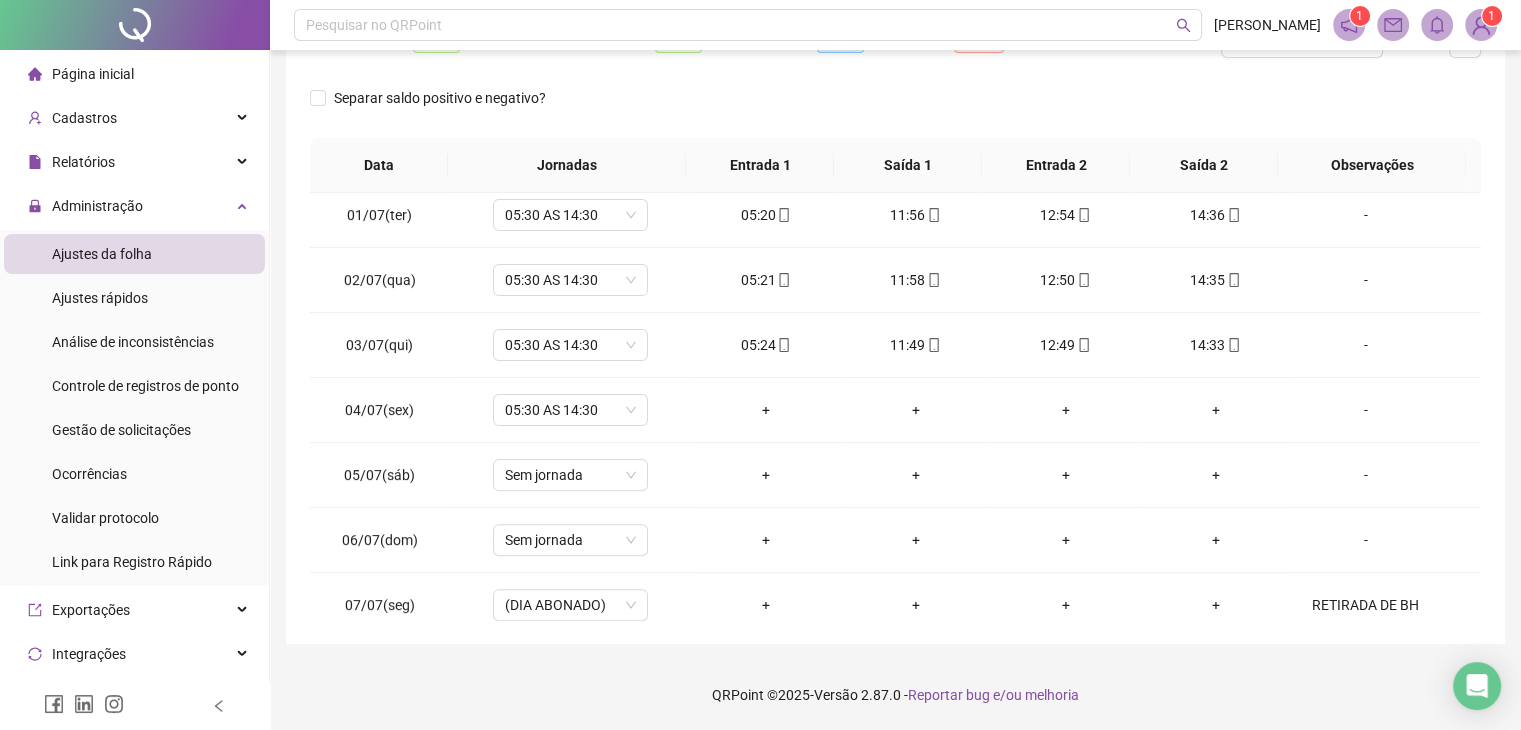 scroll, scrollTop: 657, scrollLeft: 0, axis: vertical 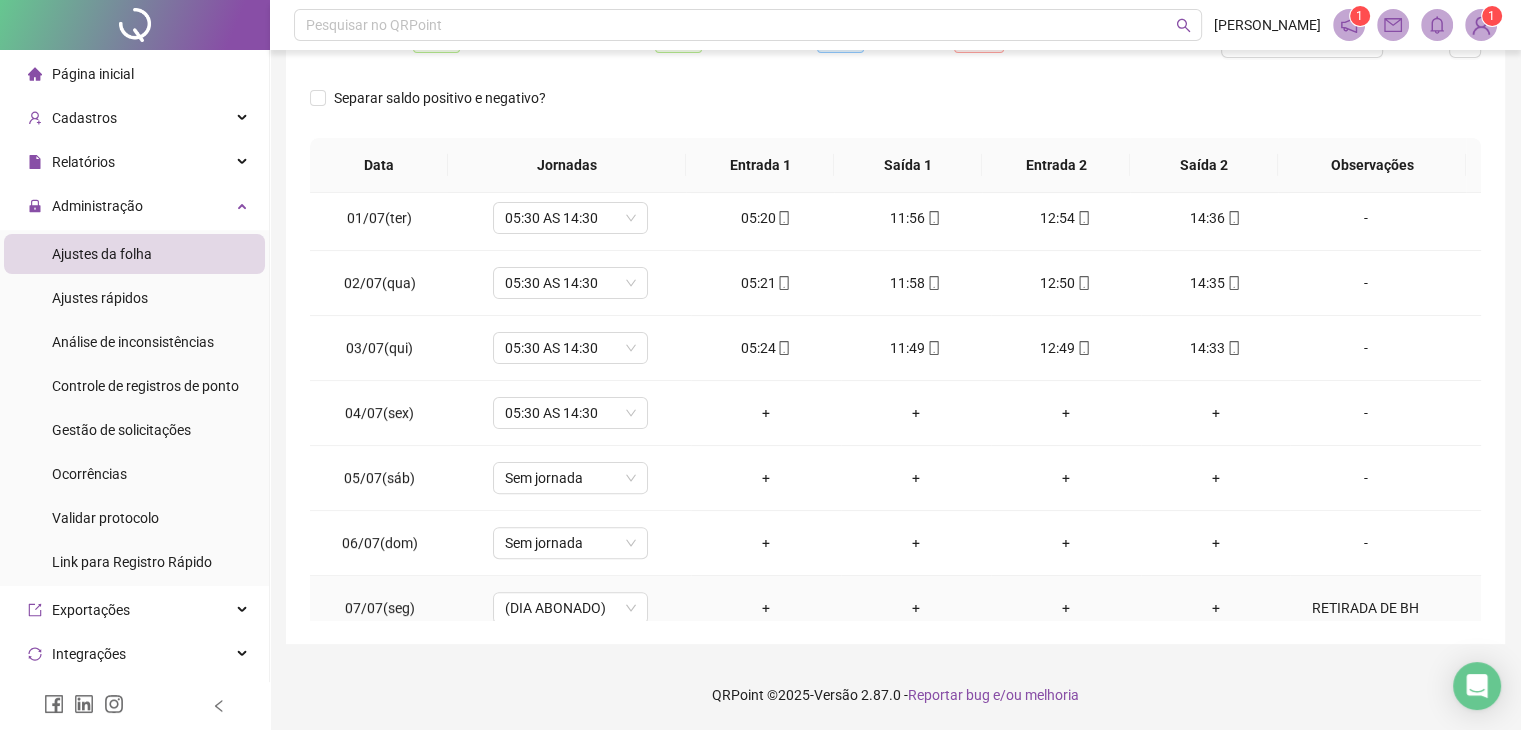 drag, startPoint x: 1354, startPoint y: 596, endPoint x: 851, endPoint y: 343, distance: 563.0435 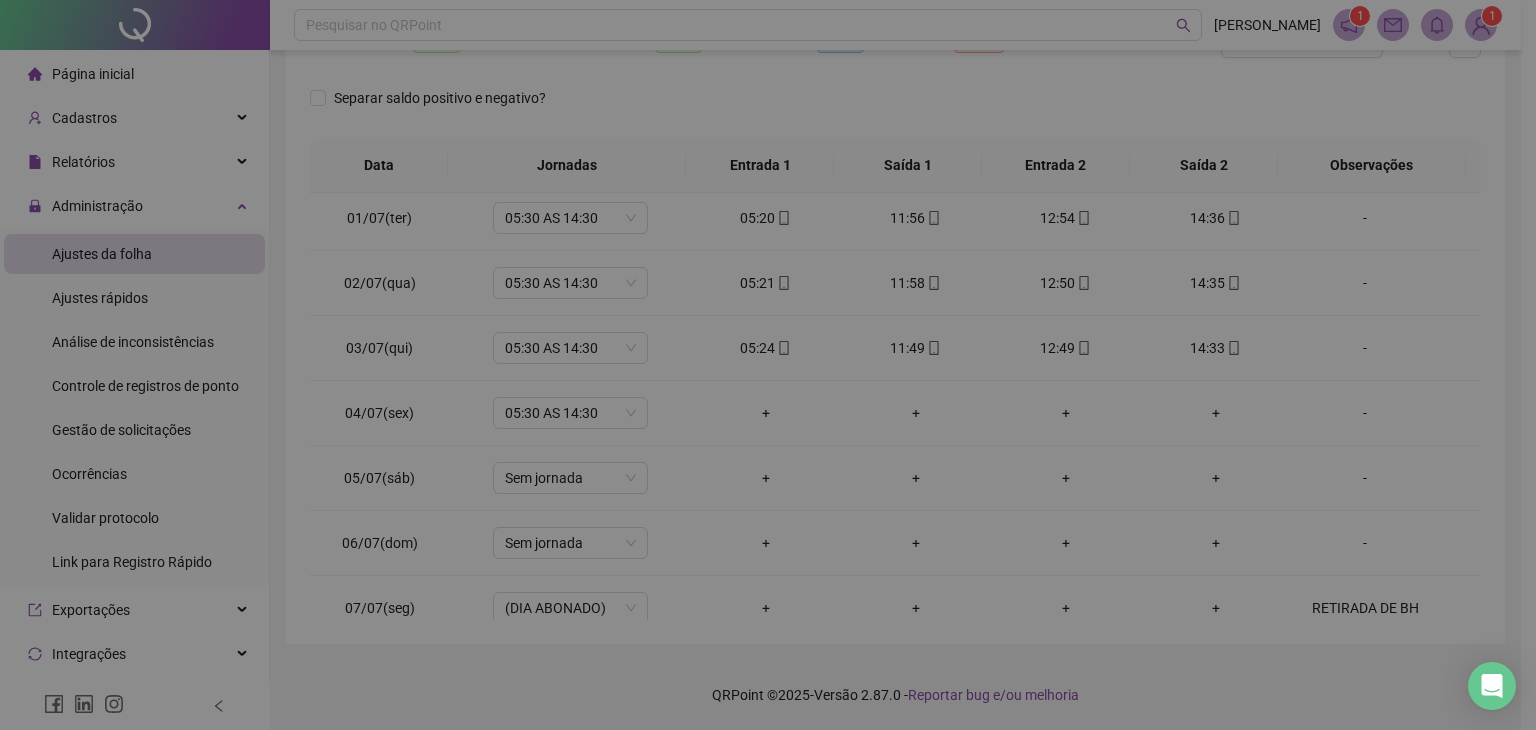 type on "**********" 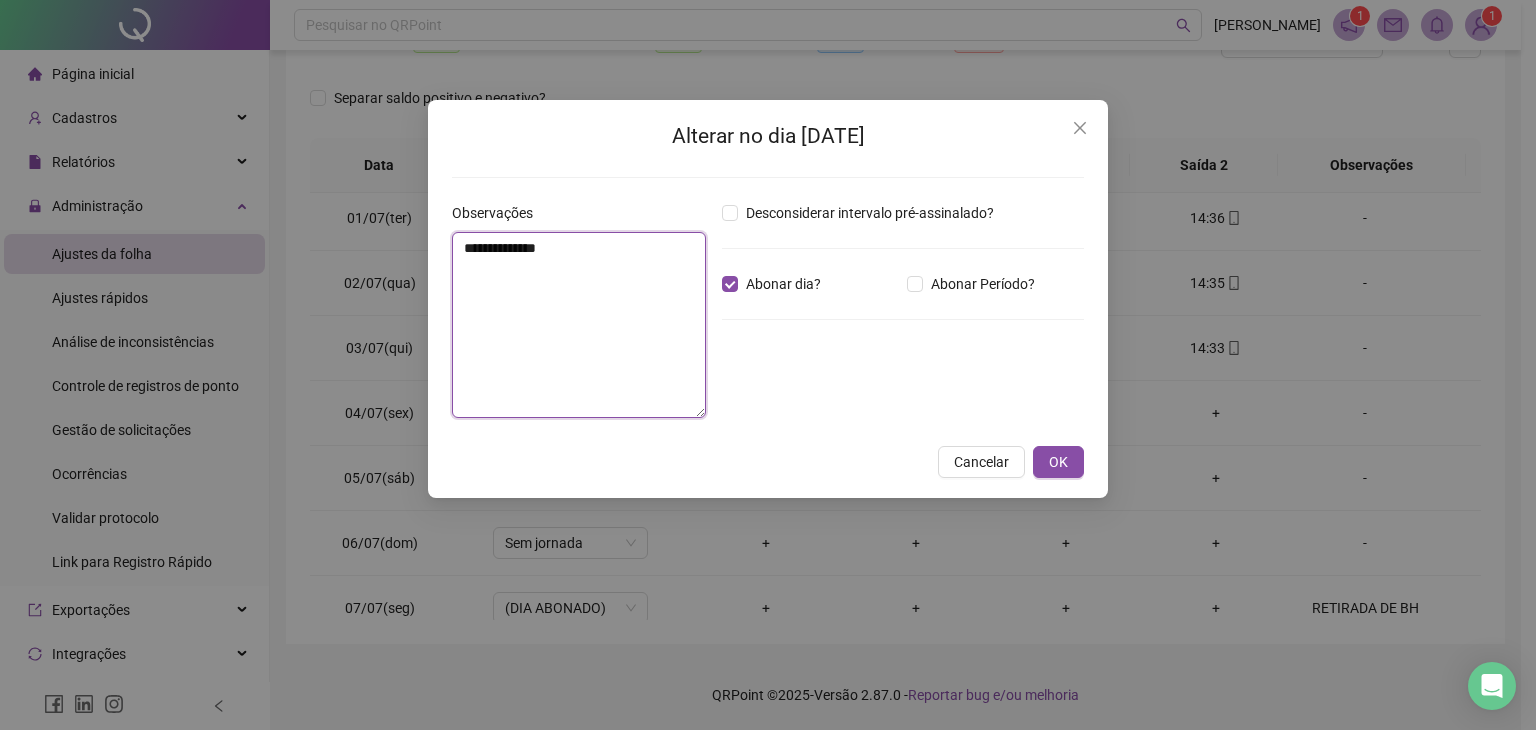 drag, startPoint x: 602, startPoint y: 249, endPoint x: 380, endPoint y: 249, distance: 222 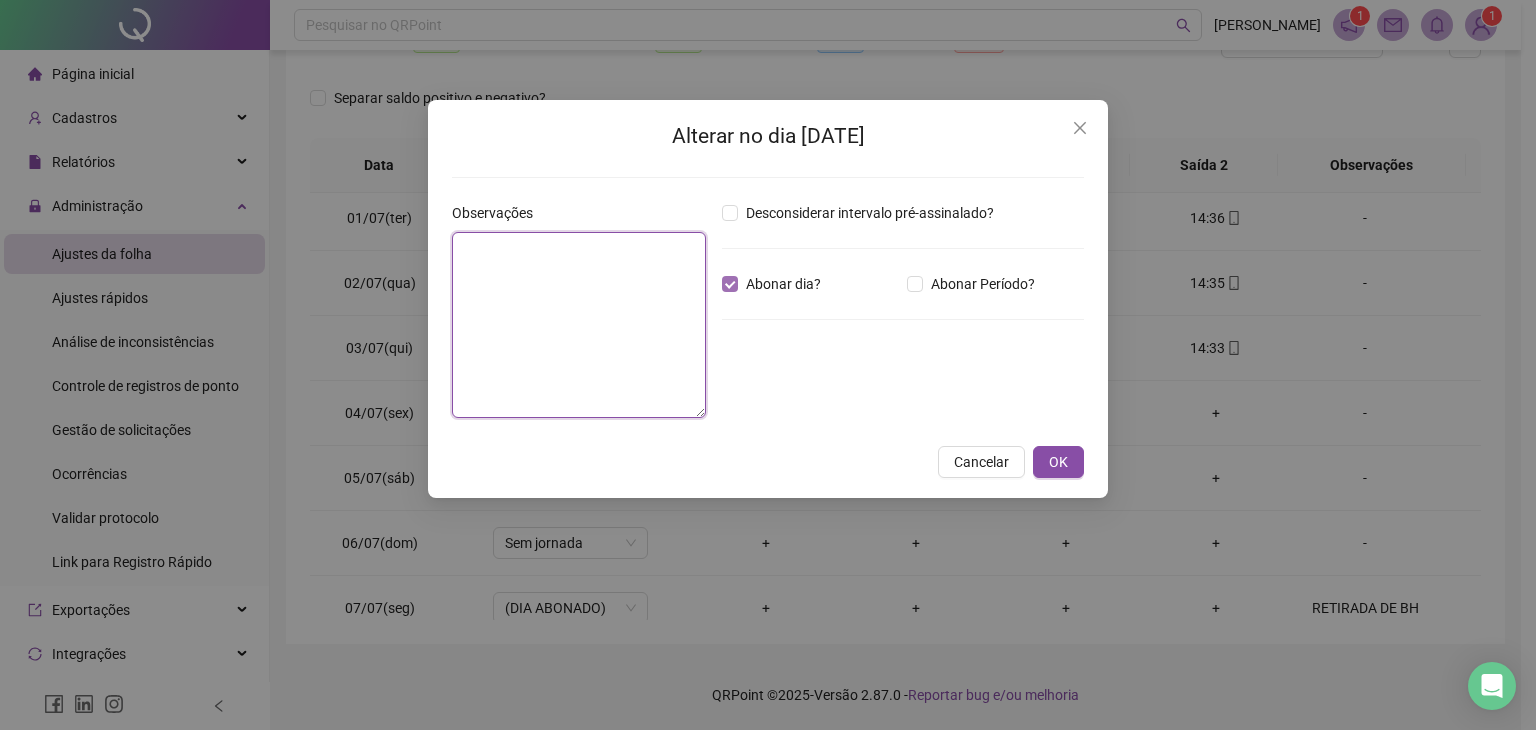 type 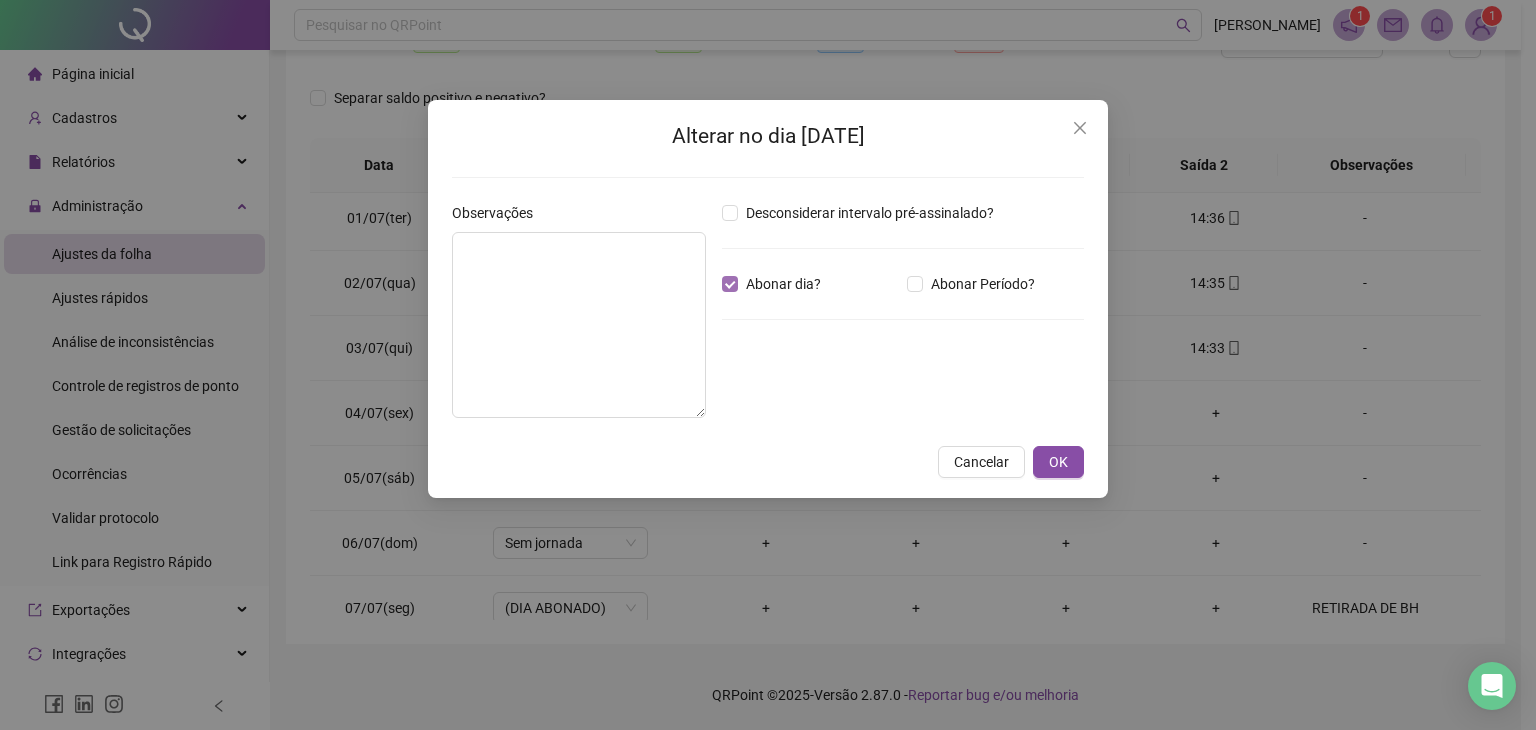 click on "Abonar dia?" at bounding box center [783, 284] 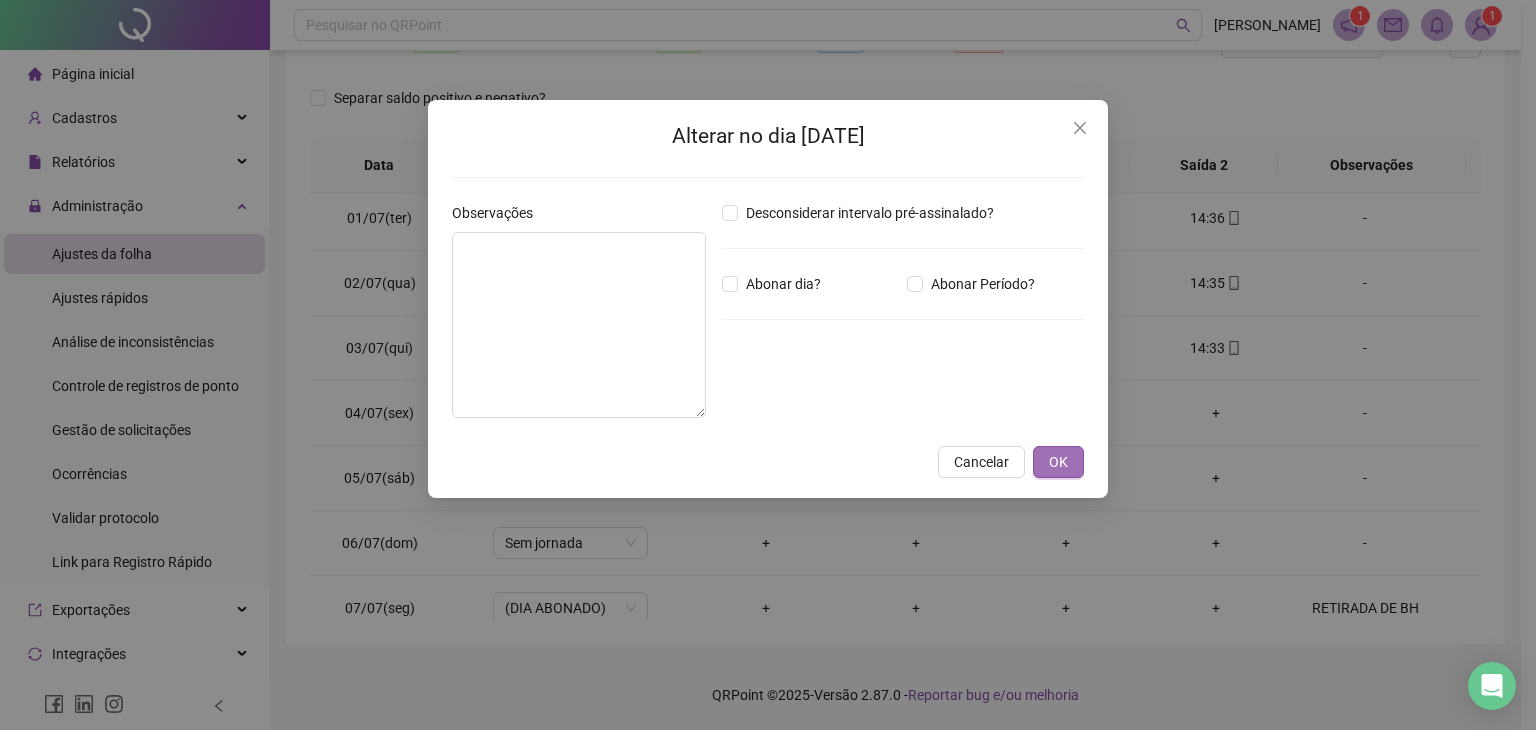 click on "OK" at bounding box center [1058, 462] 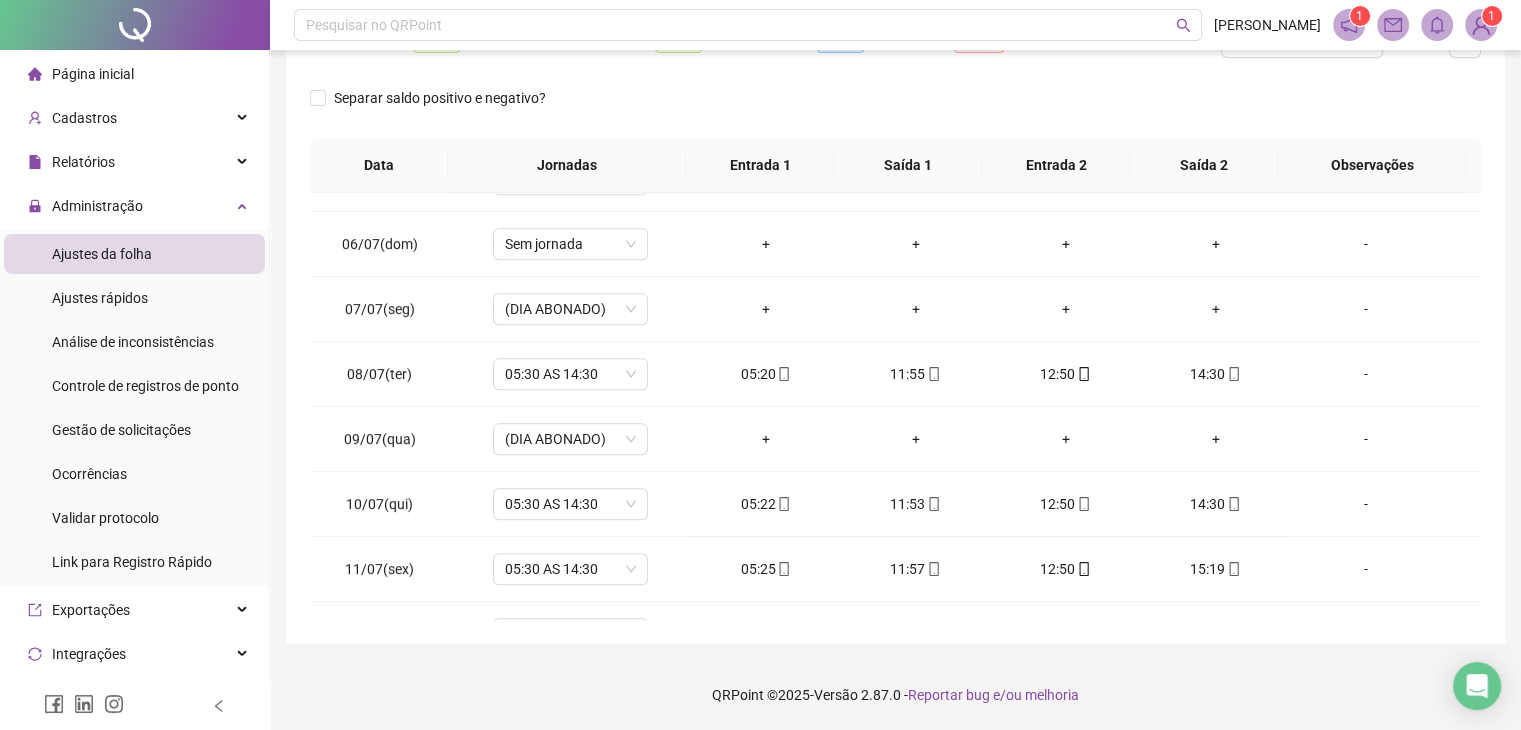scroll, scrollTop: 957, scrollLeft: 0, axis: vertical 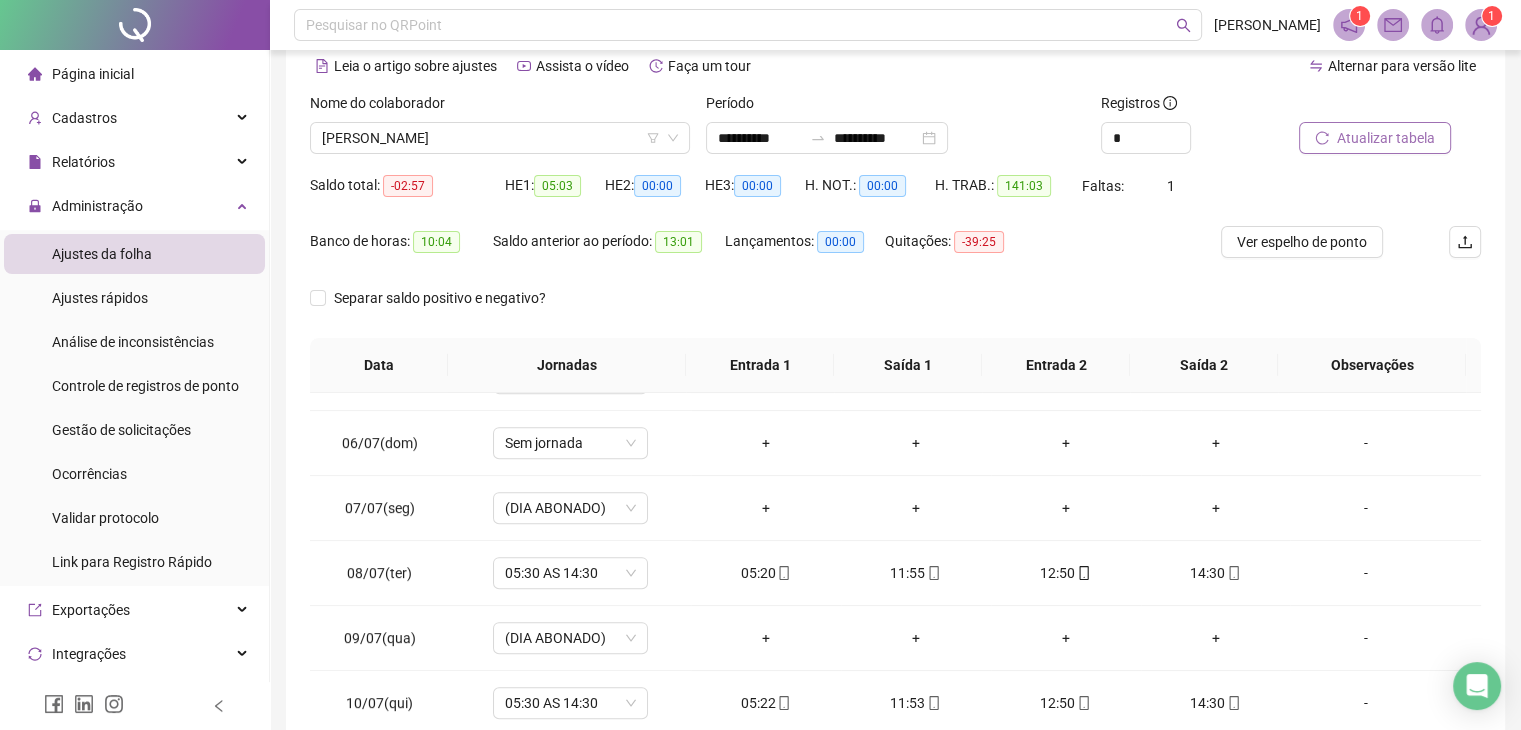 click on "Atualizar tabela" at bounding box center (1386, 138) 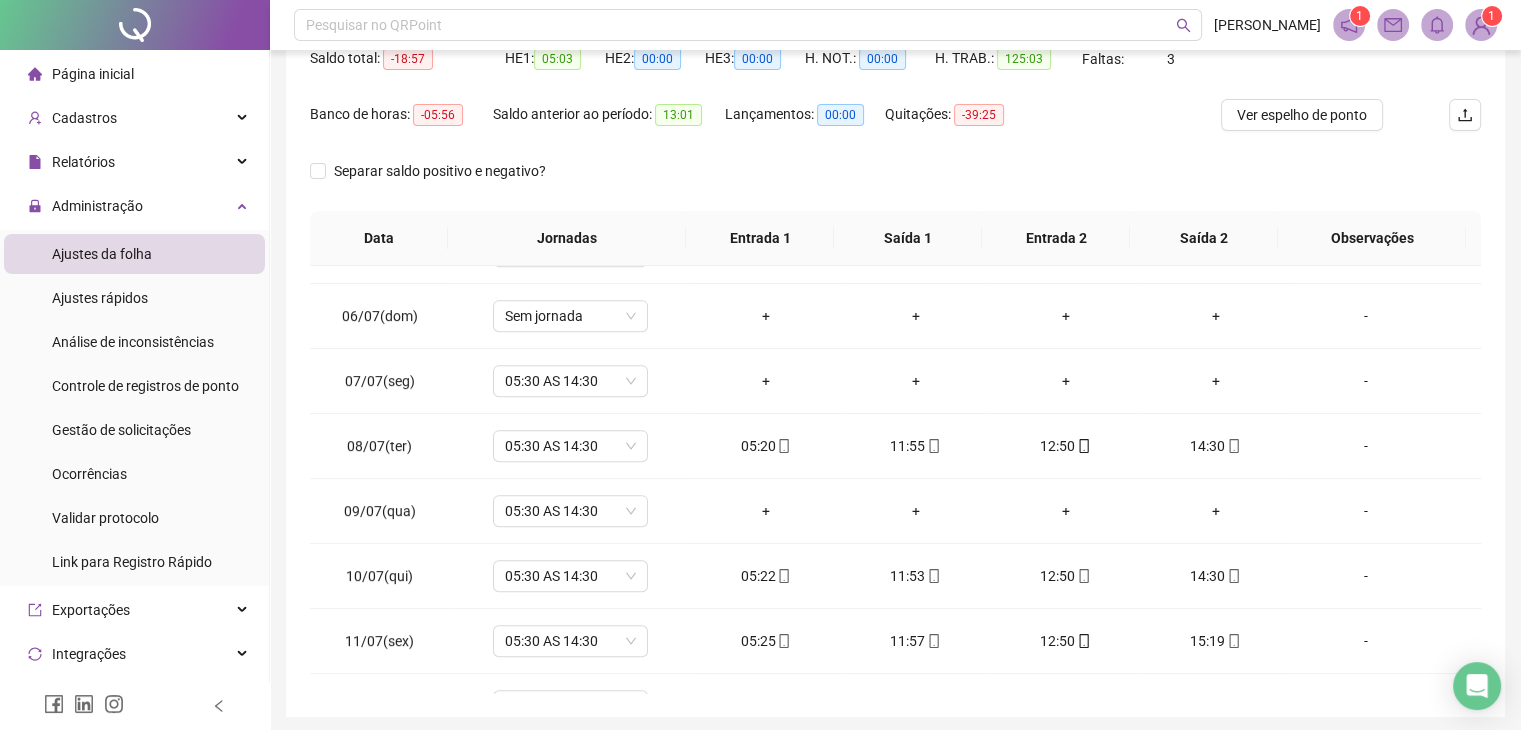 scroll, scrollTop: 292, scrollLeft: 0, axis: vertical 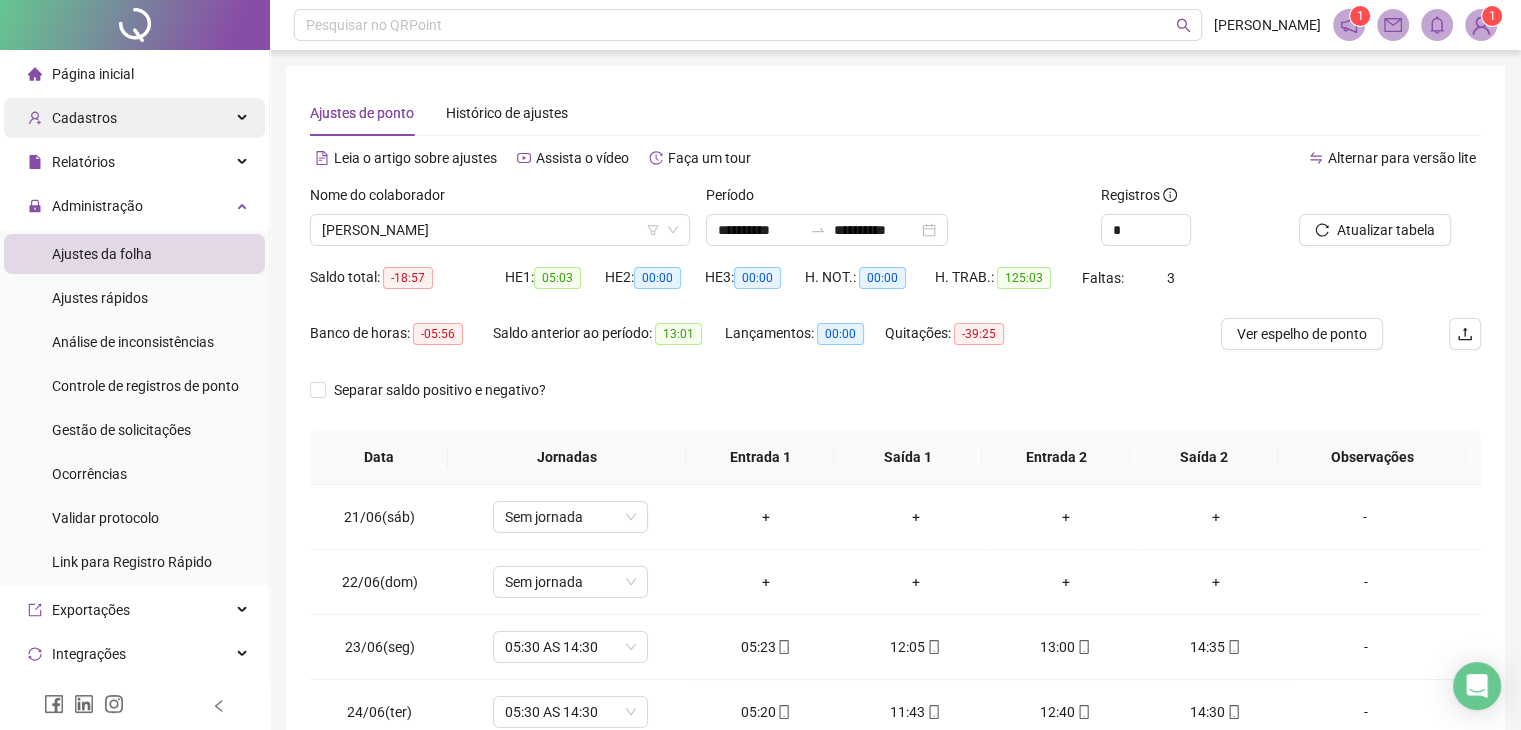 click on "Cadastros" at bounding box center [134, 118] 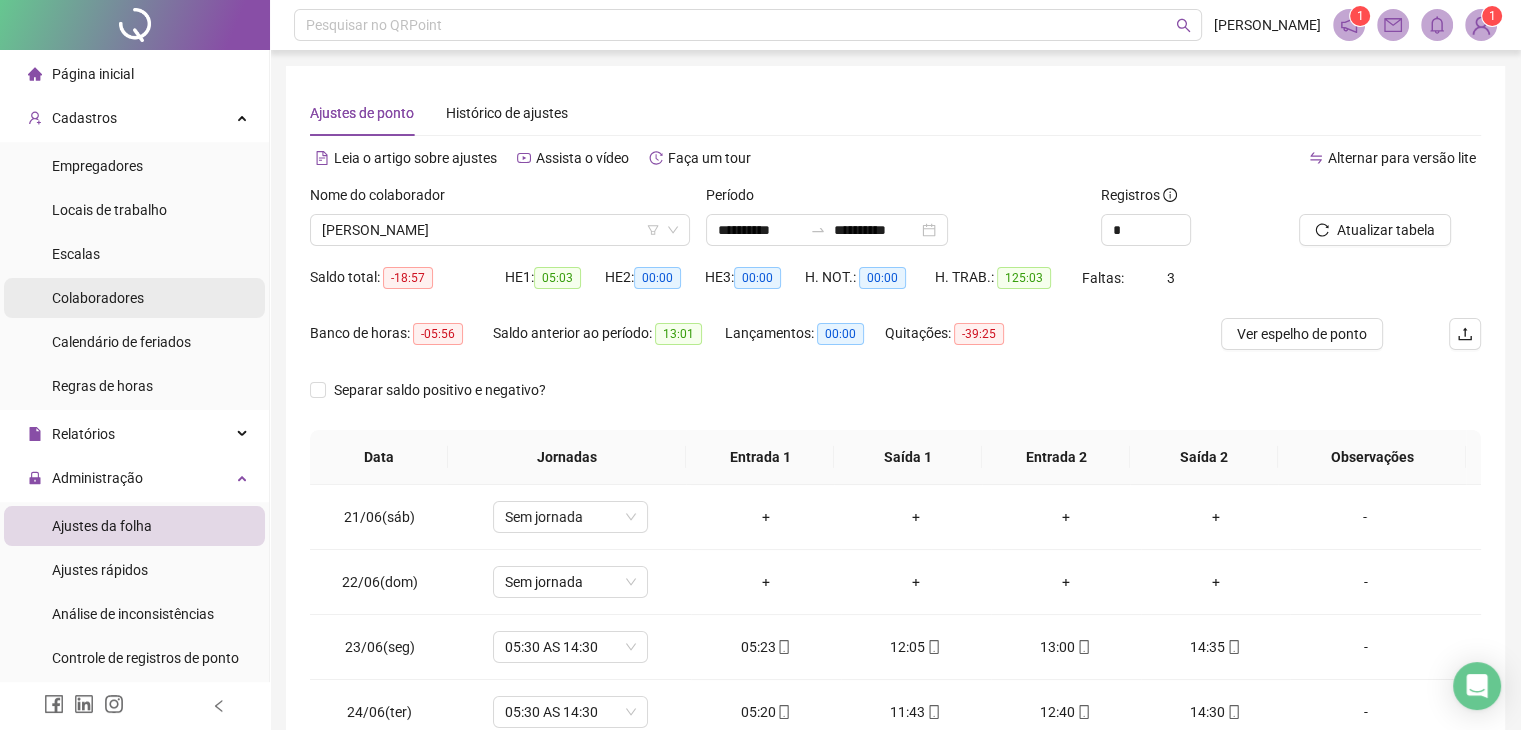 click on "Colaboradores" at bounding box center [98, 298] 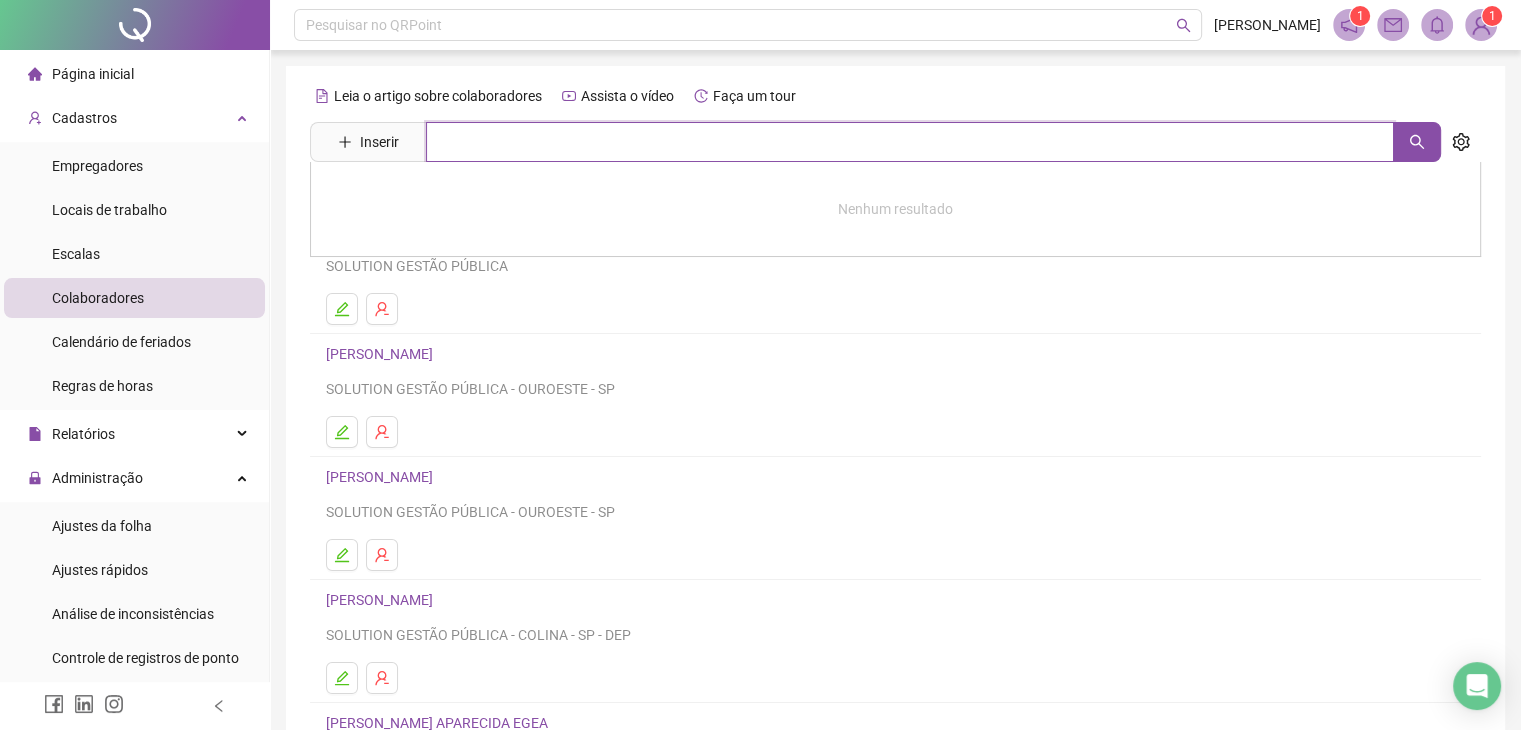 click at bounding box center (910, 142) 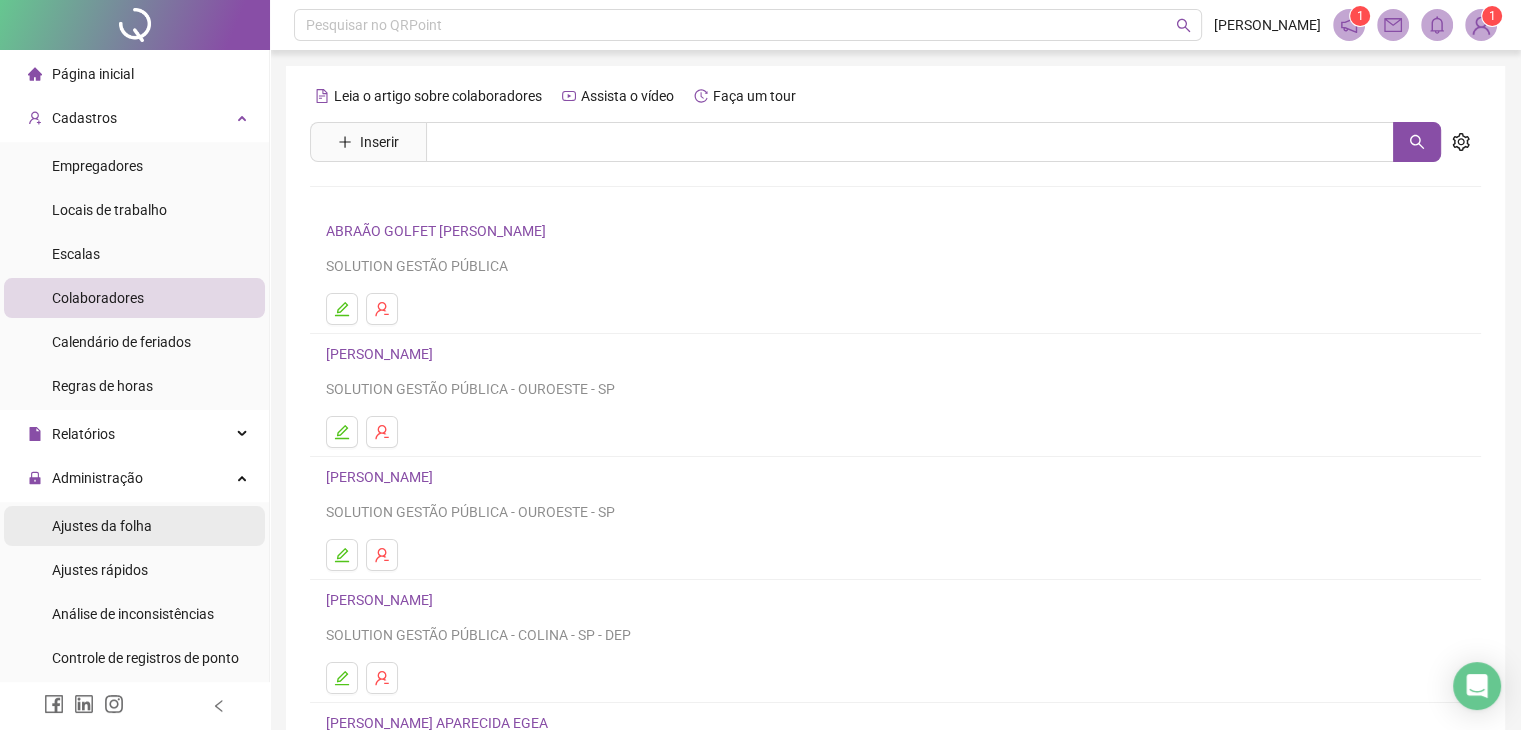 click on "Ajustes da folha" at bounding box center (134, 526) 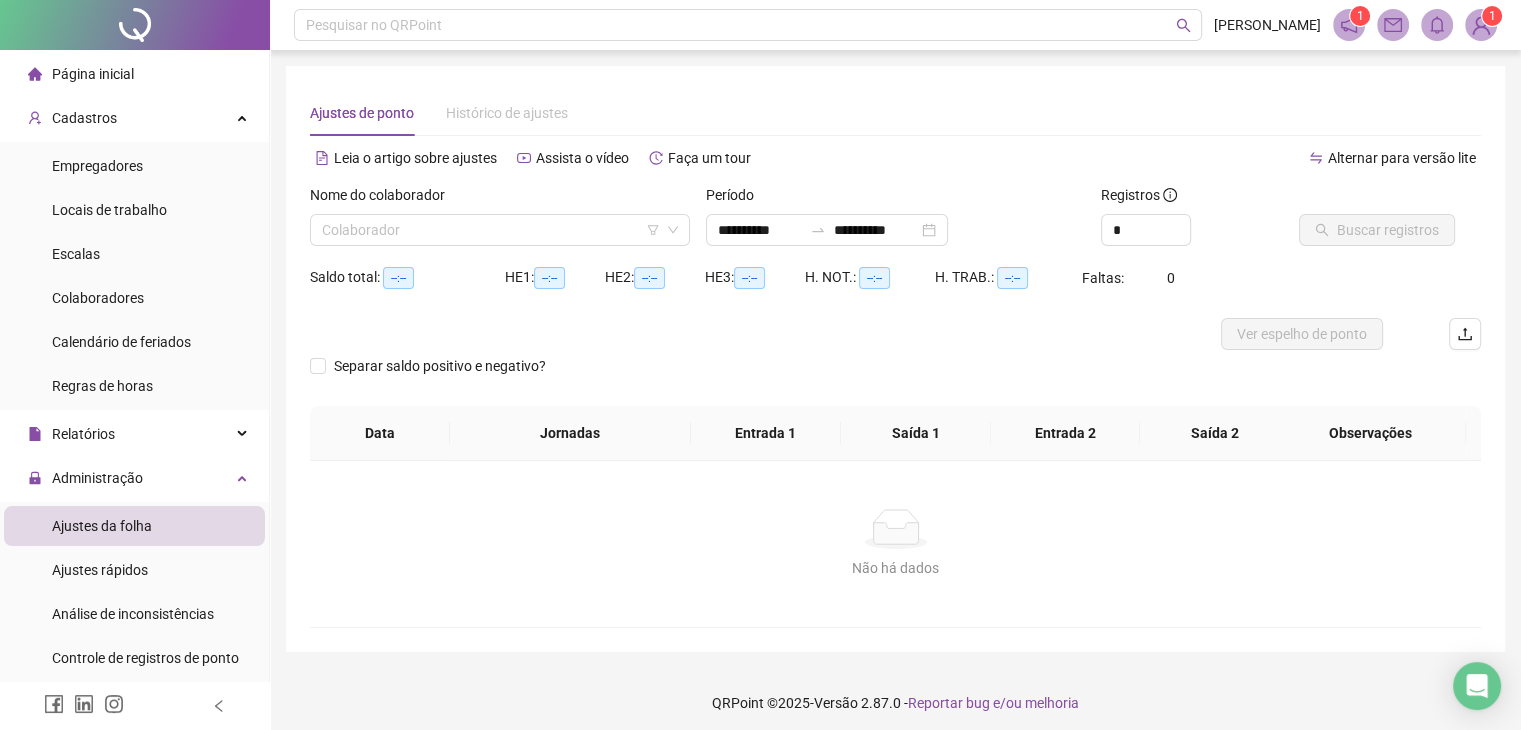 type on "**********" 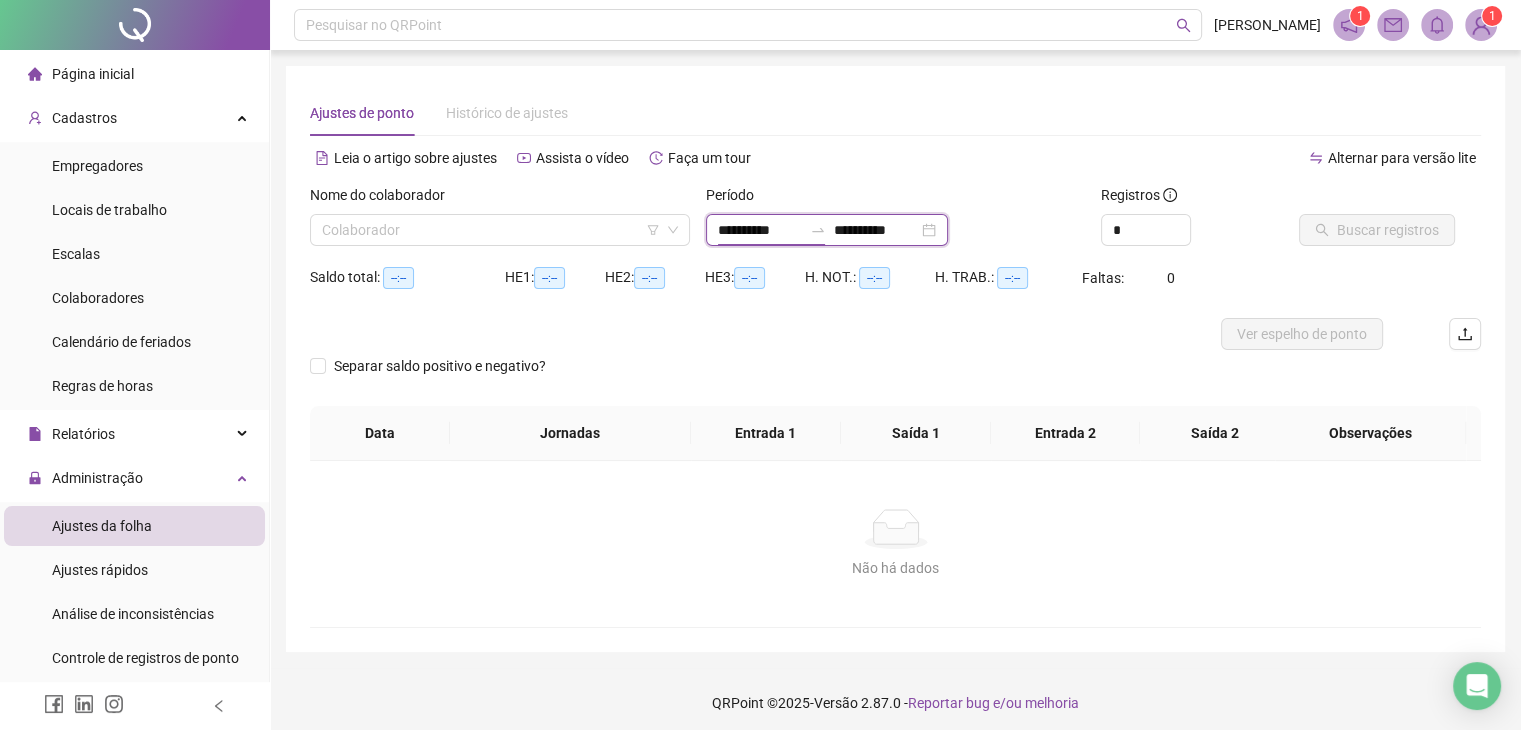 click on "**********" at bounding box center [760, 230] 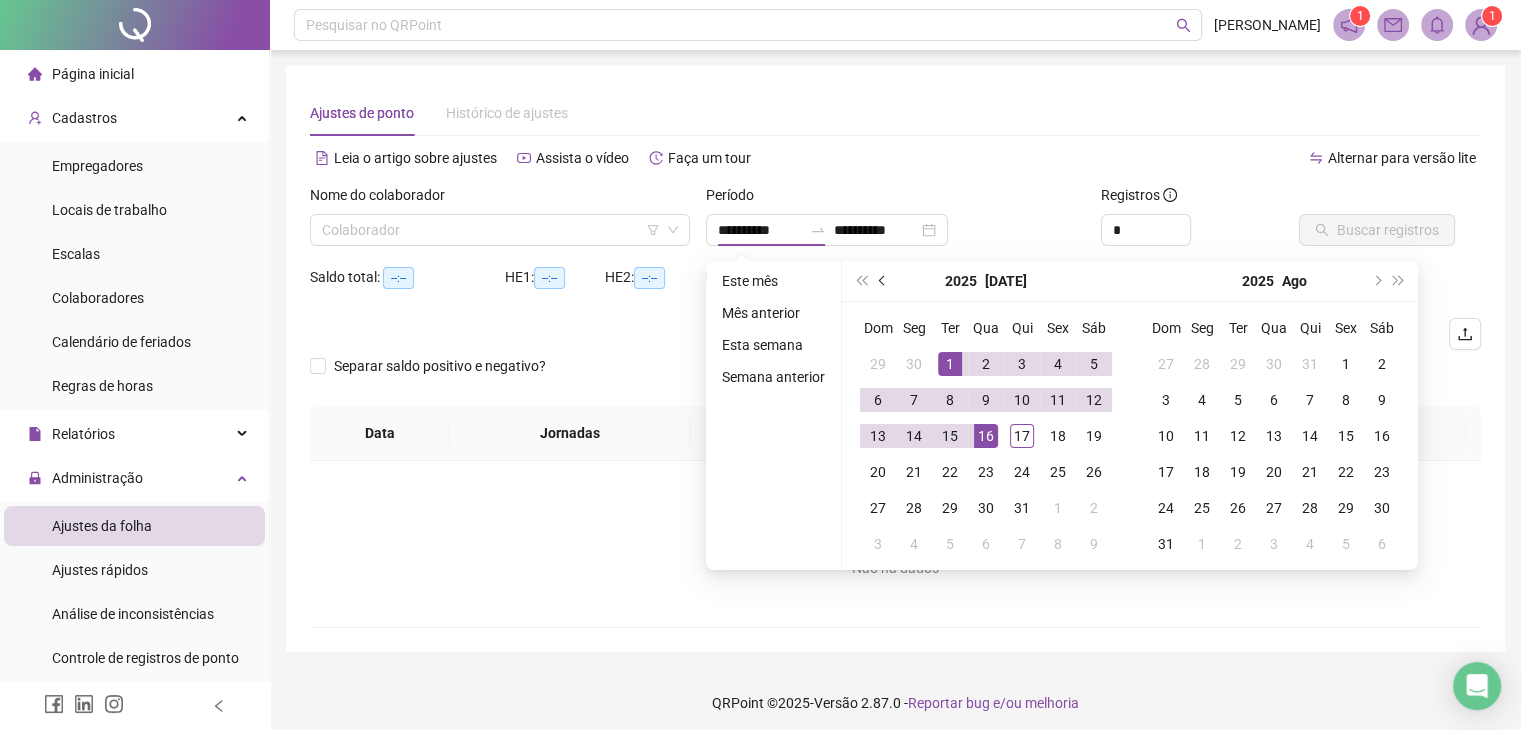 click at bounding box center (883, 281) 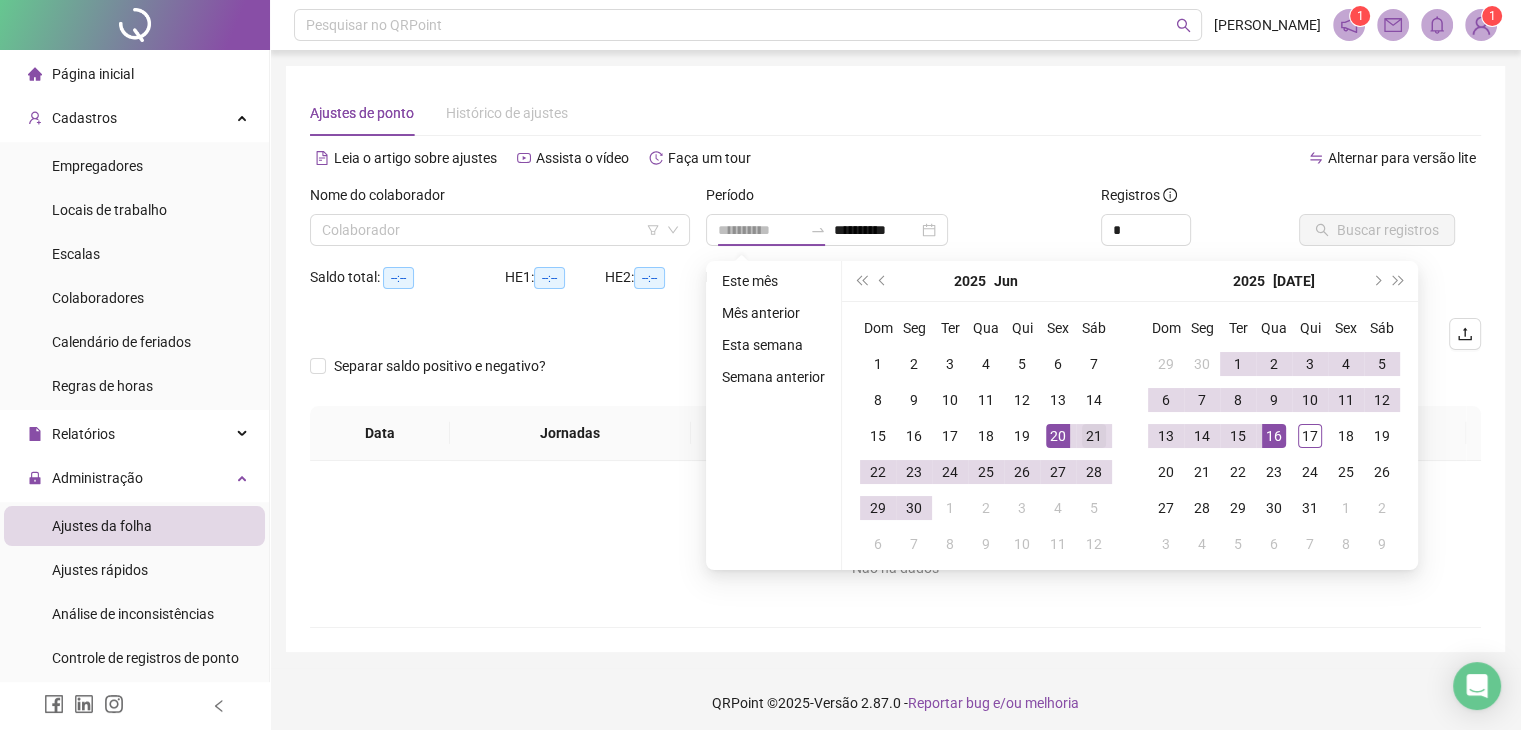 type on "**********" 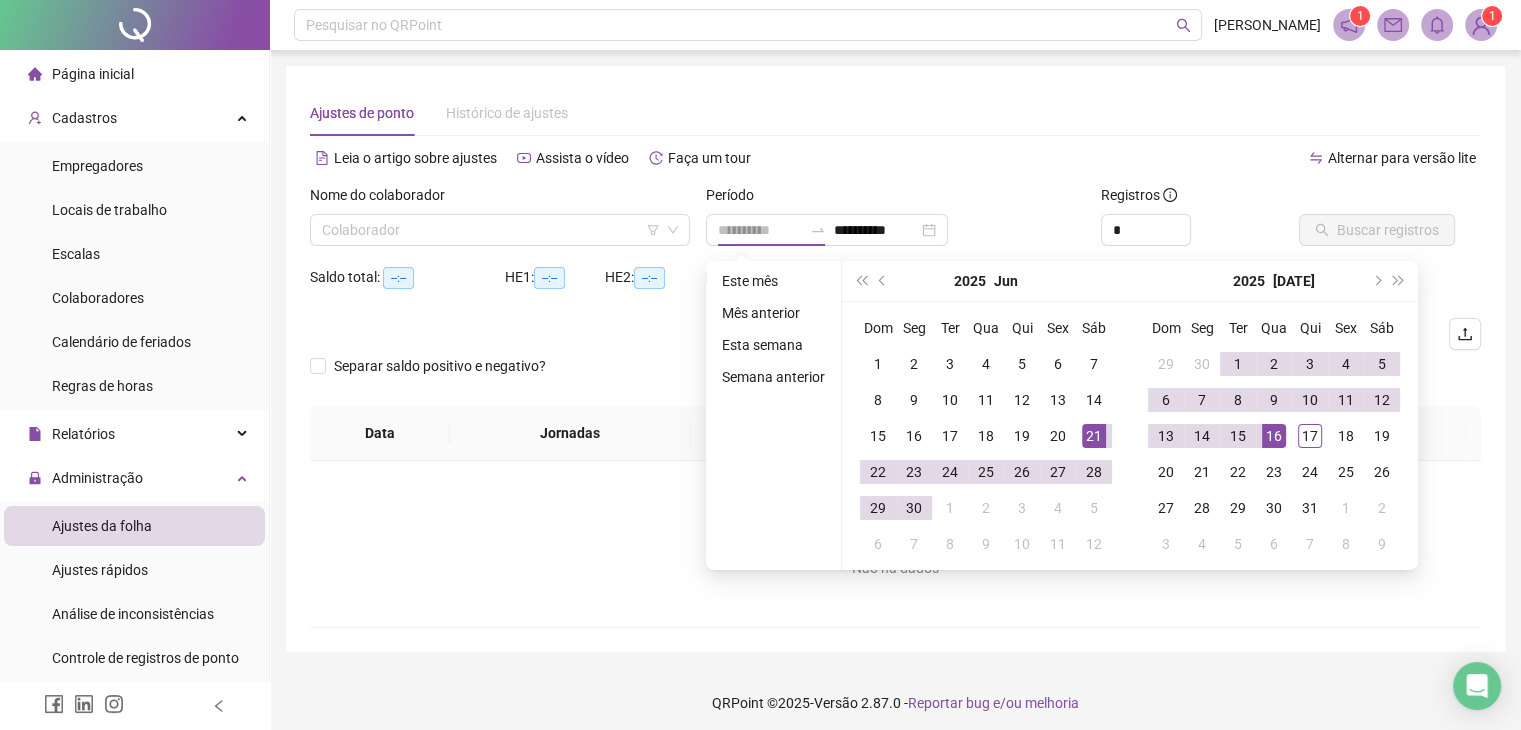 click on "21" at bounding box center [1094, 436] 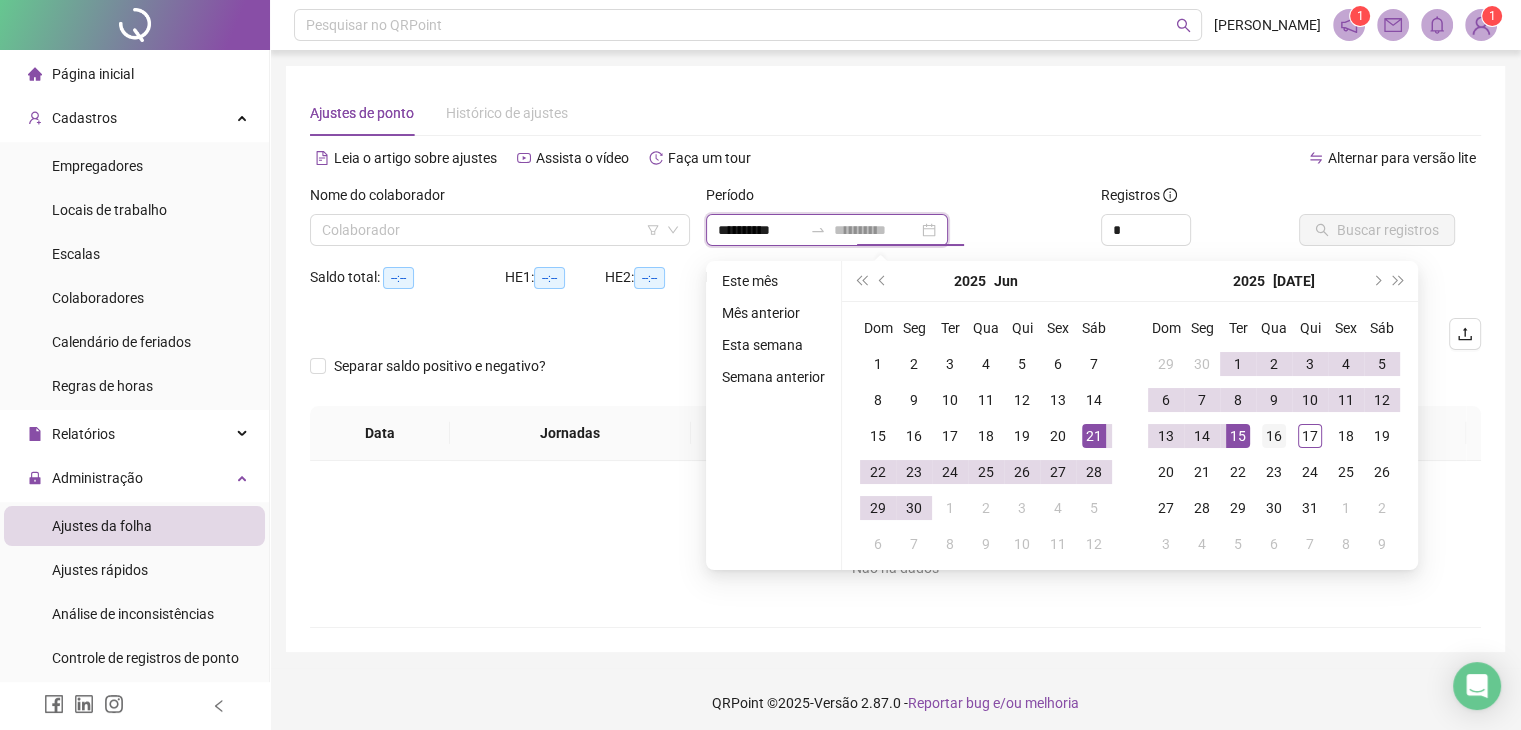 type on "**********" 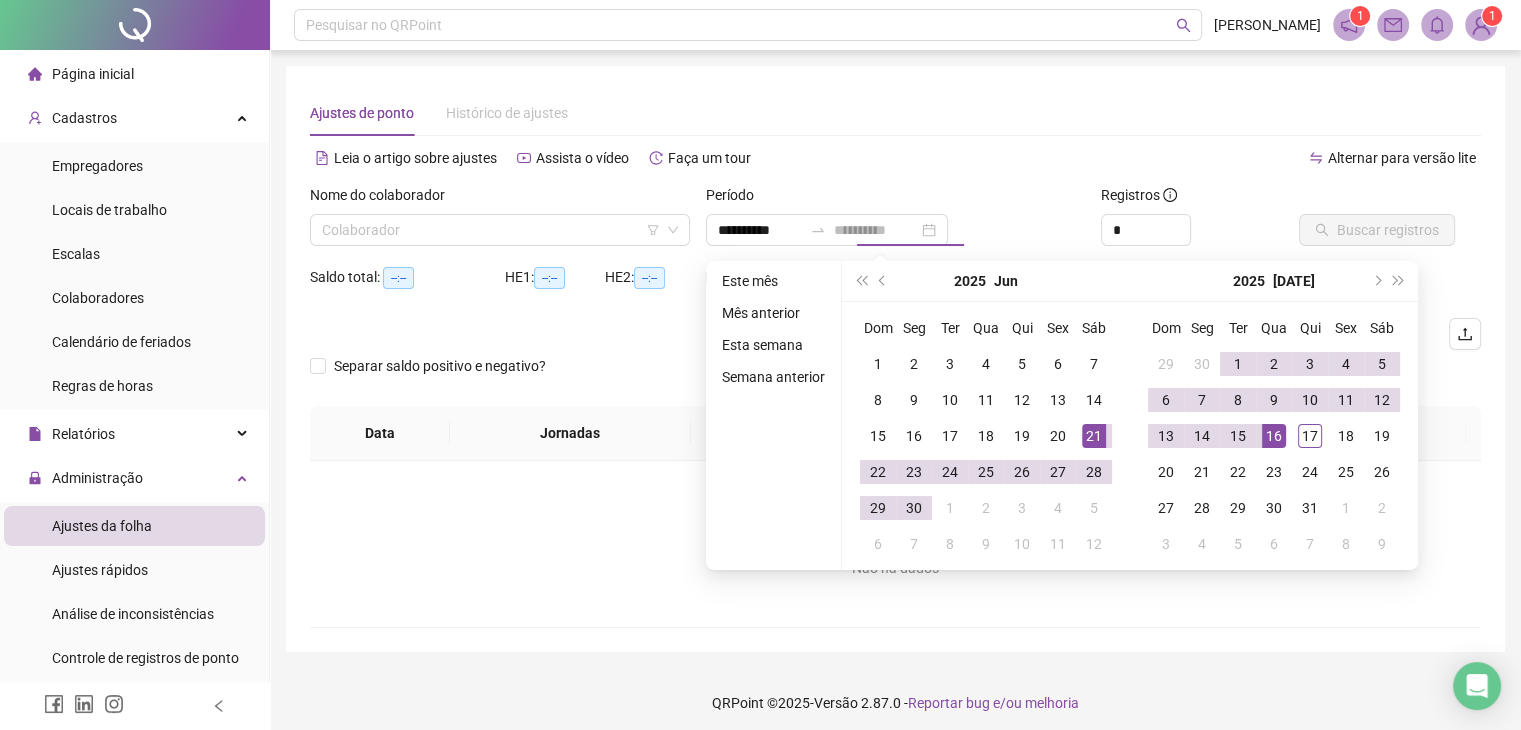 click on "16" at bounding box center [1274, 436] 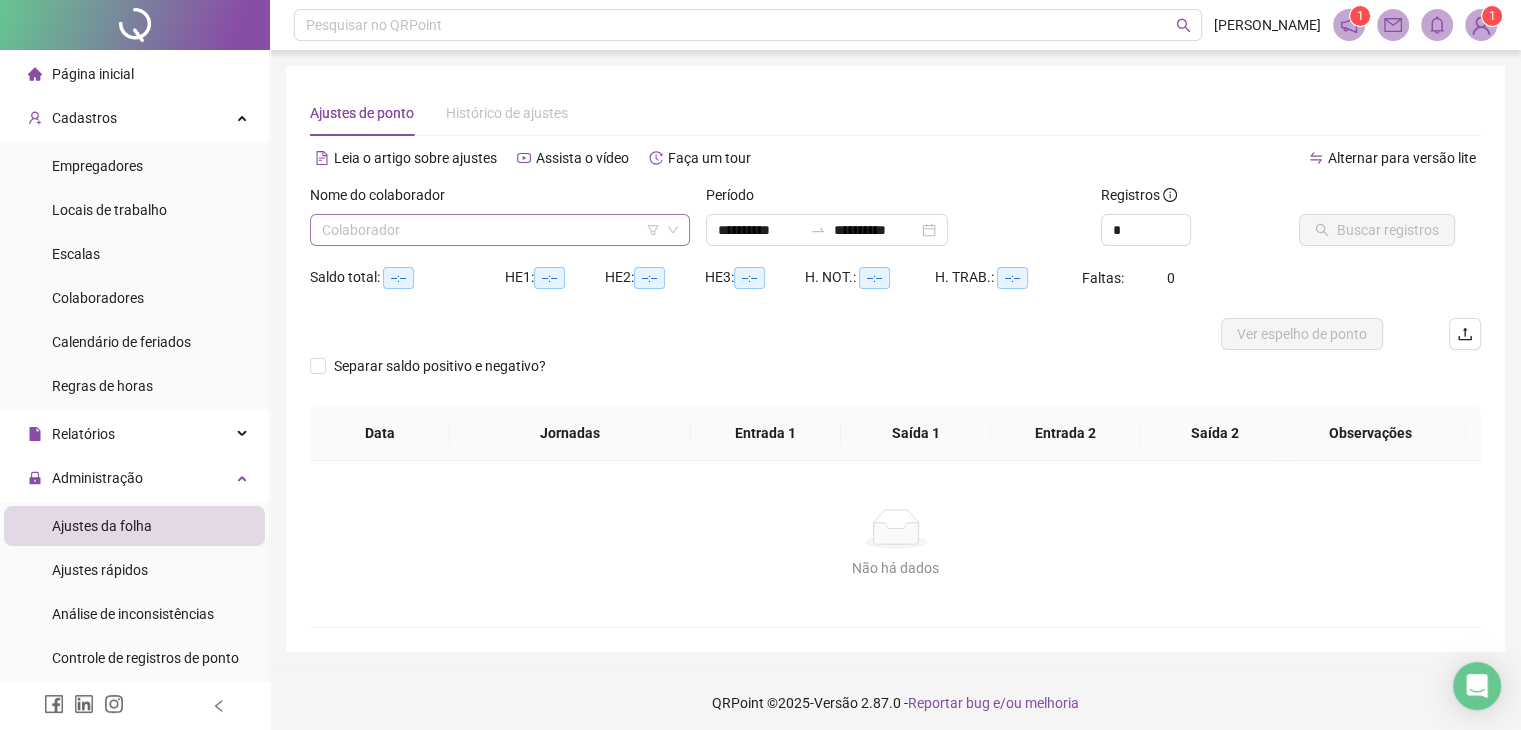 click at bounding box center (494, 230) 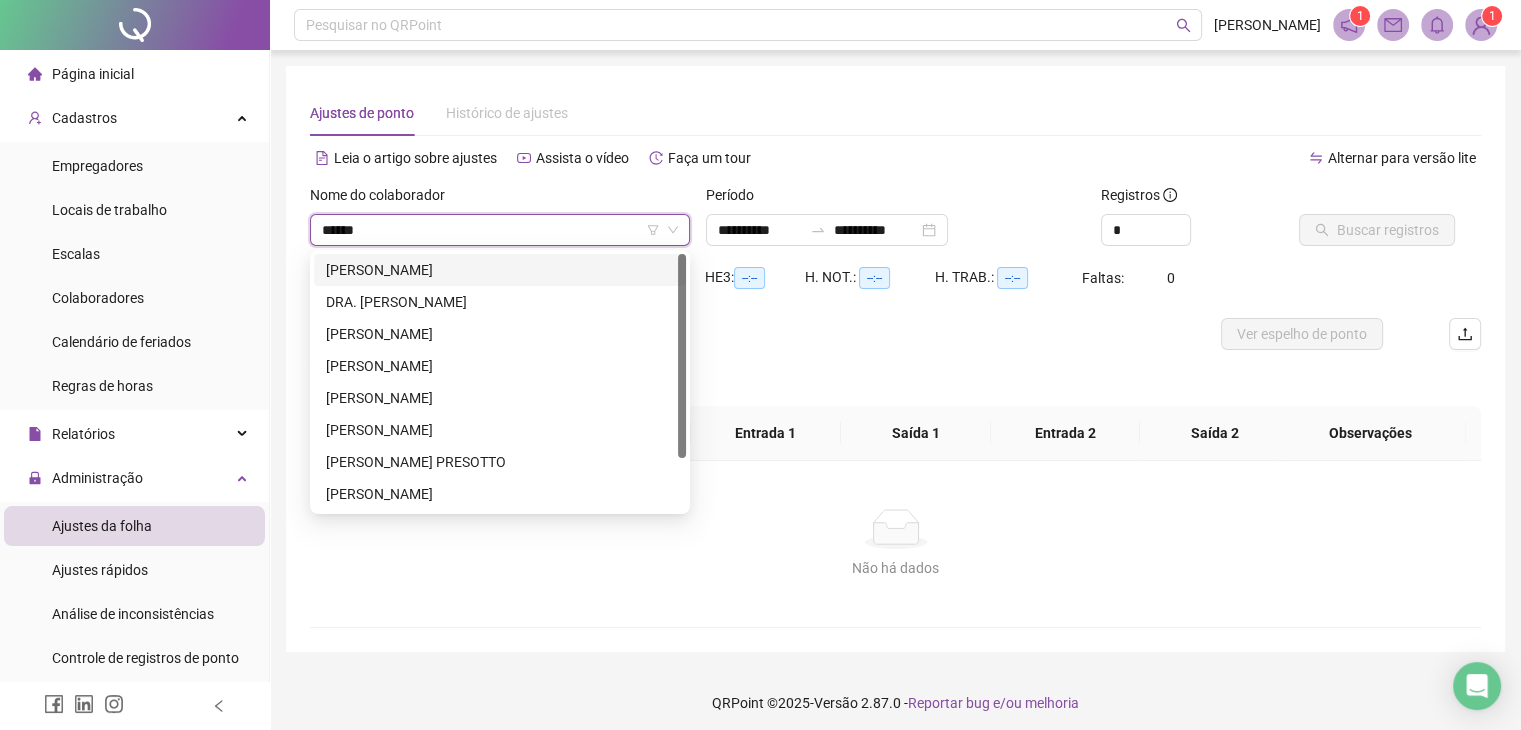type on "*******" 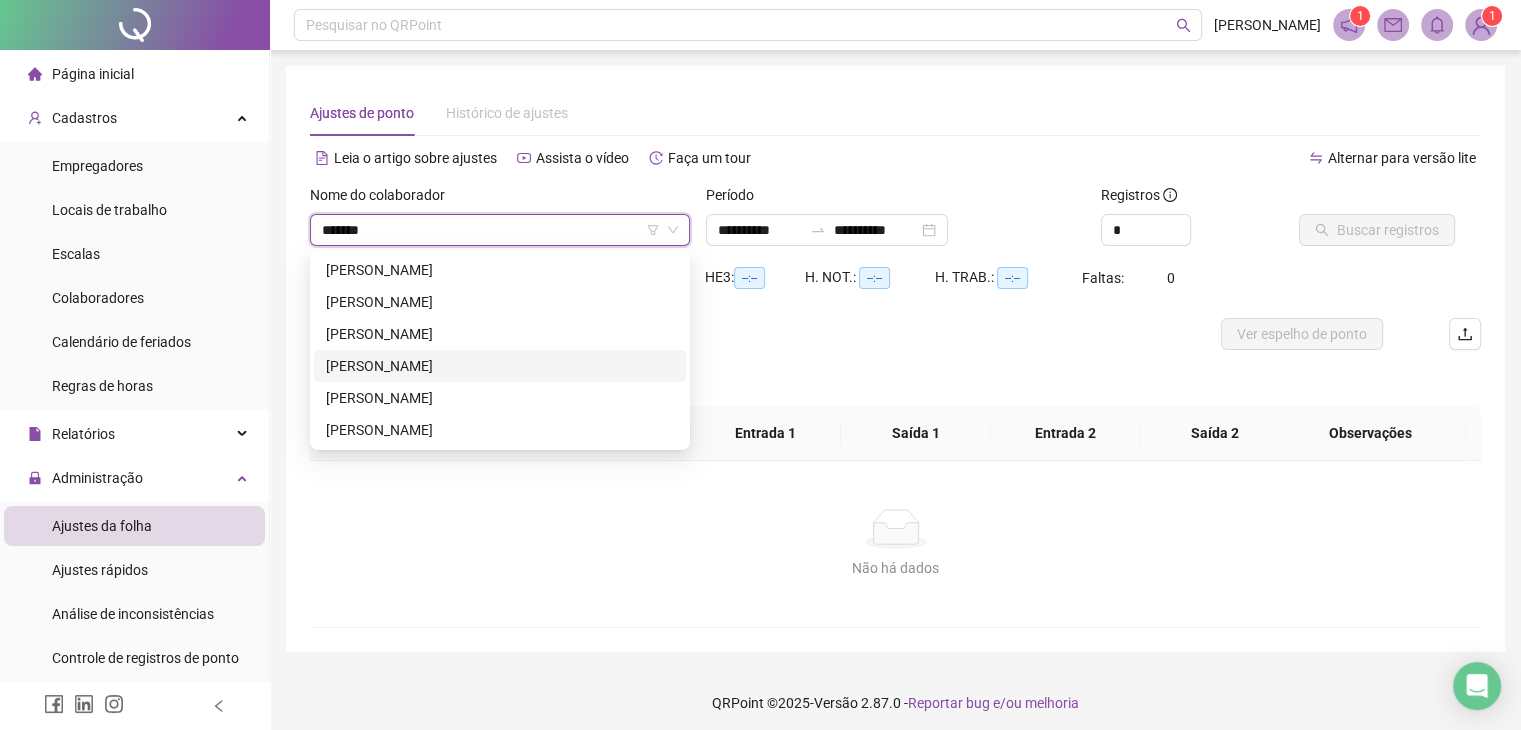 click on "[PERSON_NAME]" at bounding box center (500, 366) 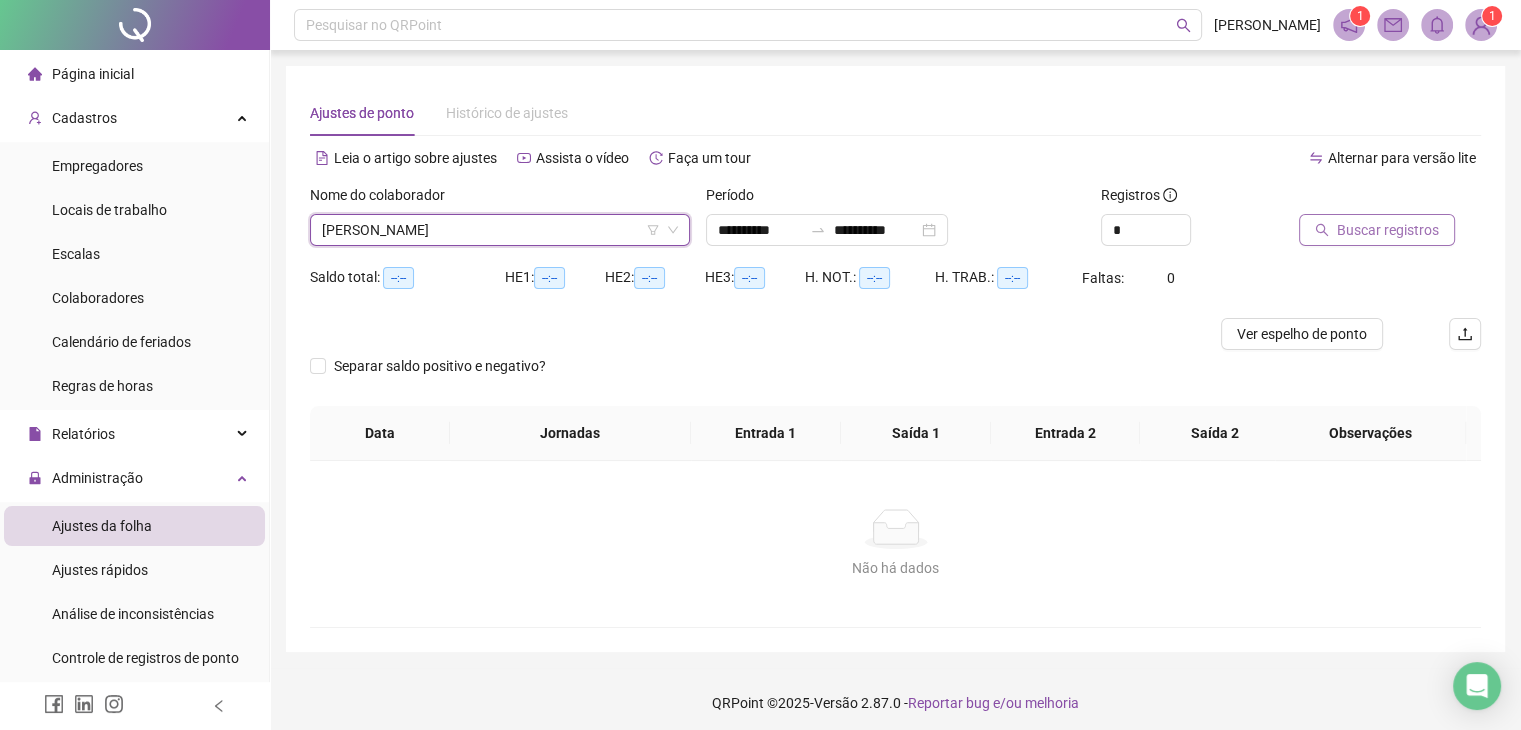 click on "Buscar registros" at bounding box center (1388, 230) 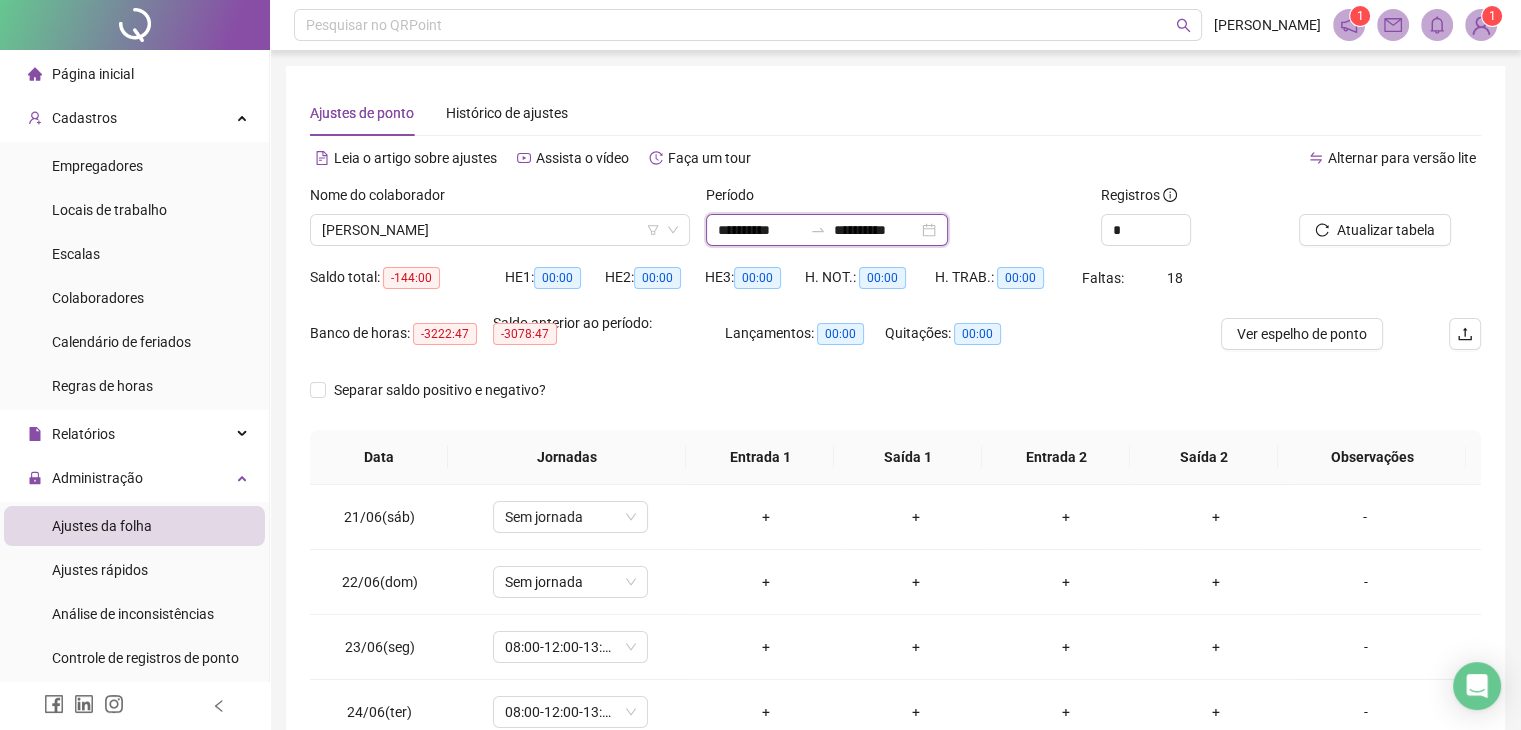 click on "**********" at bounding box center (760, 230) 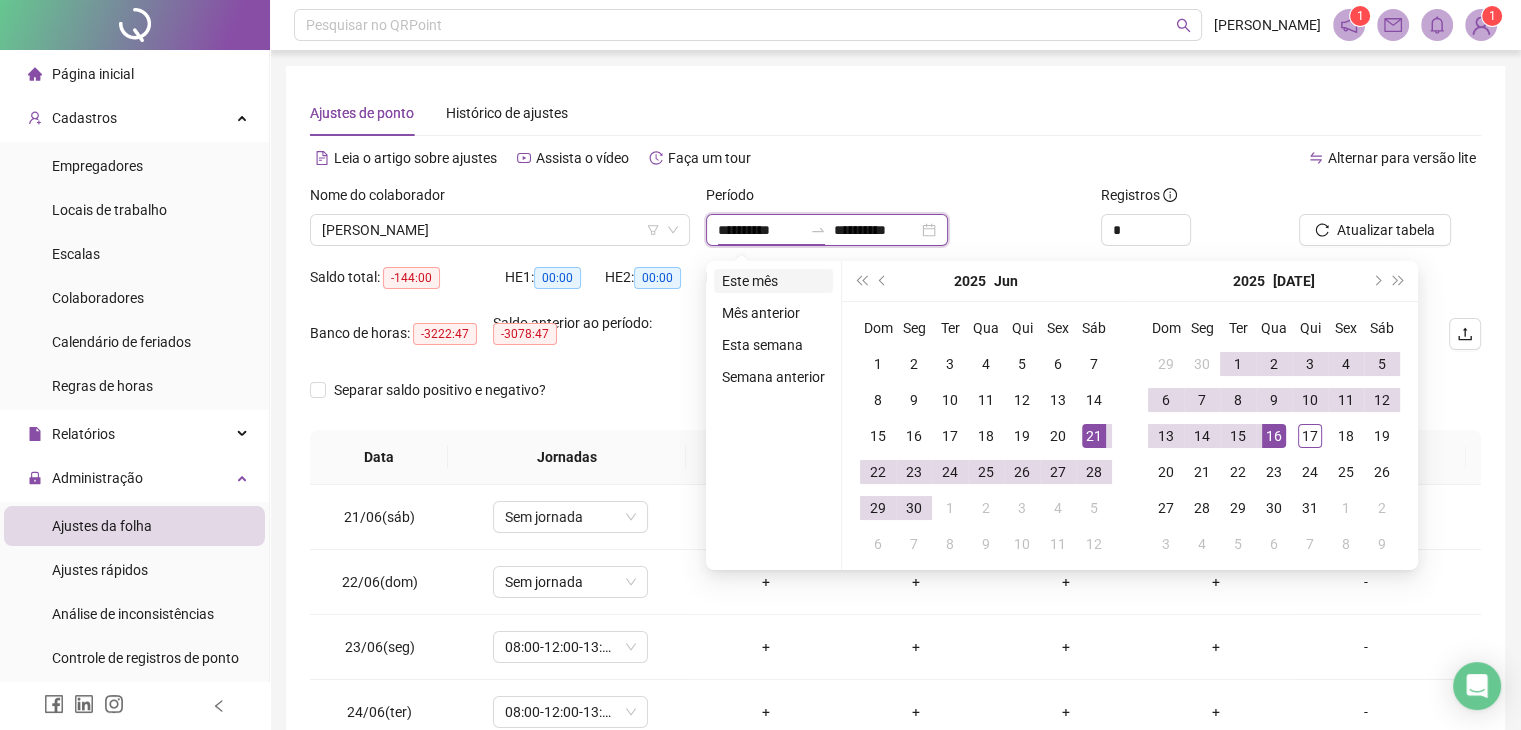 type on "**********" 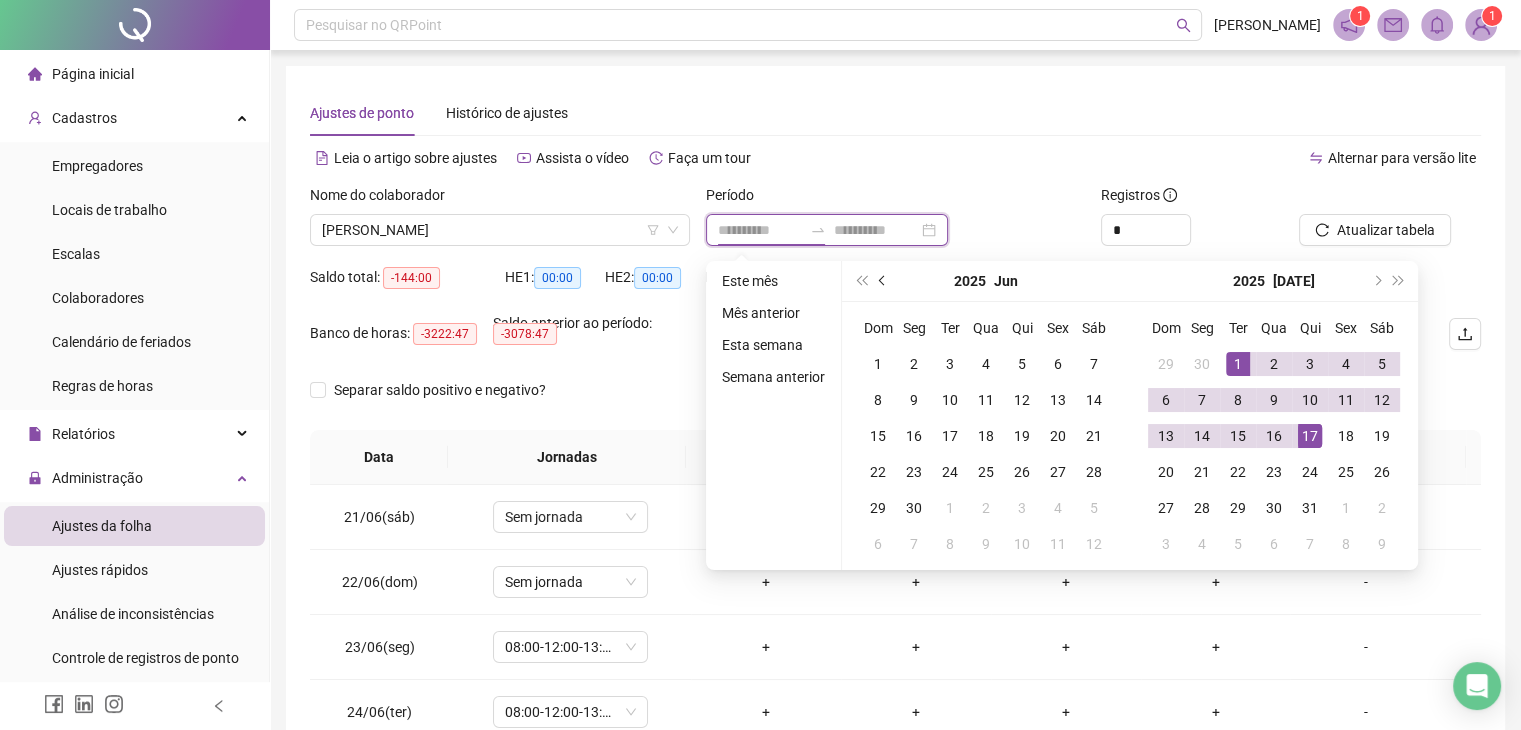 type on "**********" 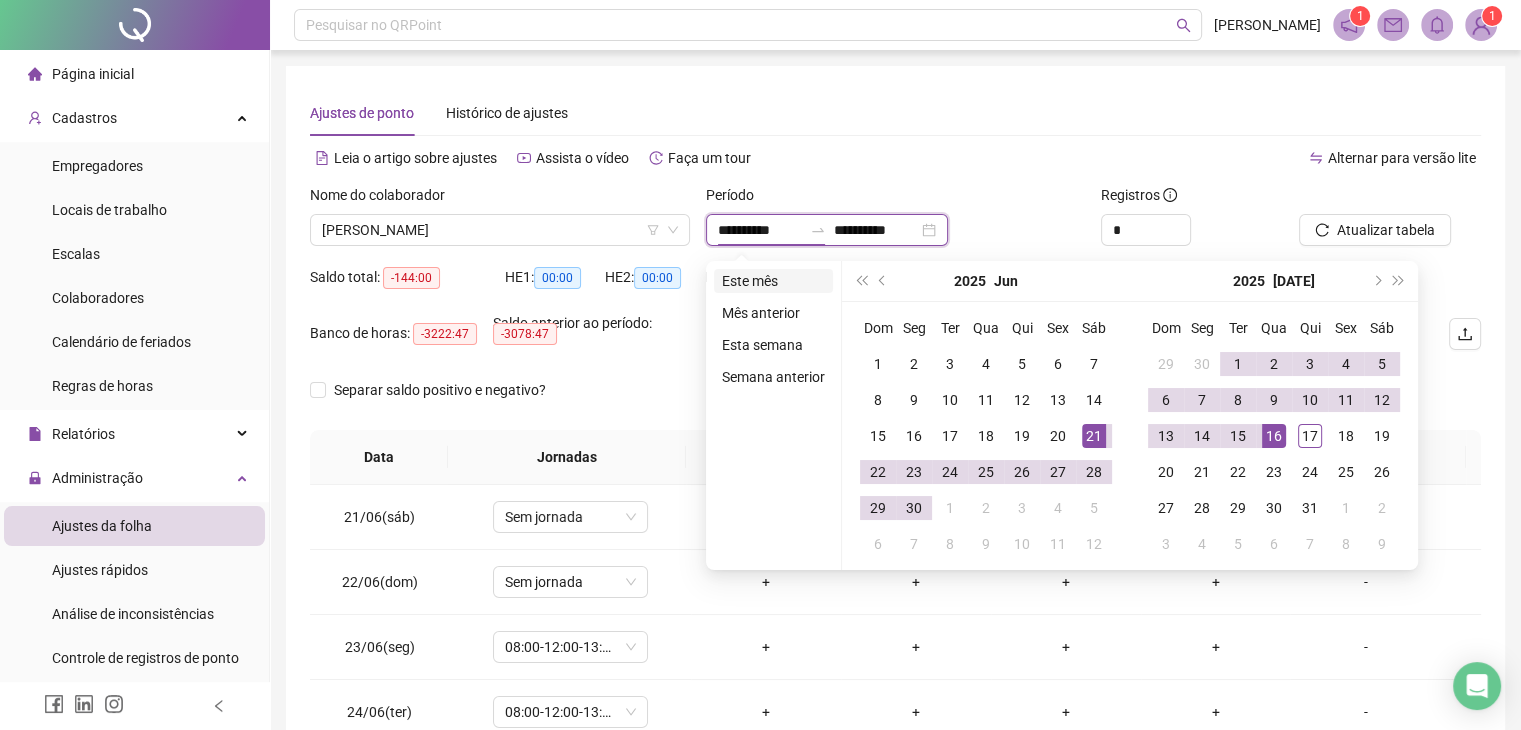 type on "**********" 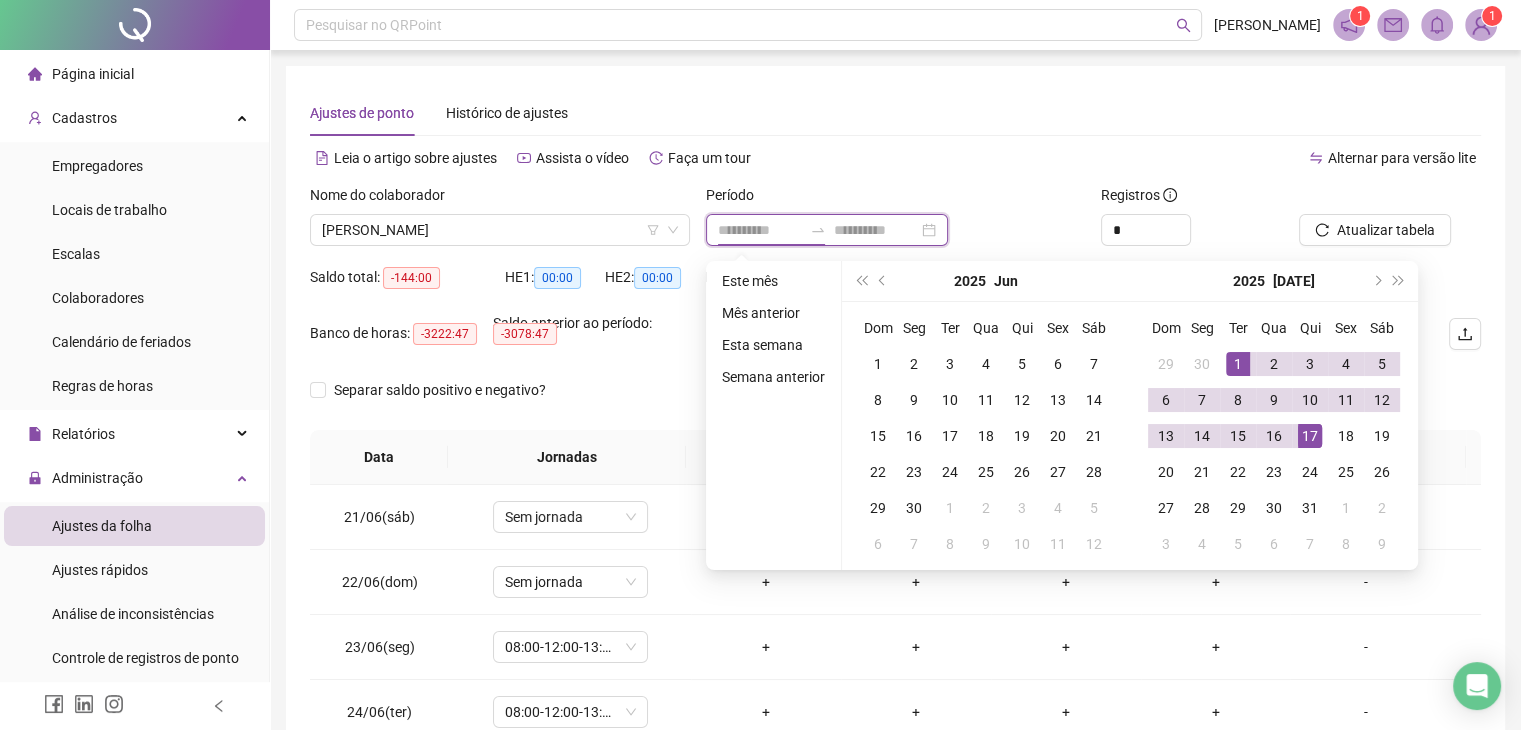 type on "**********" 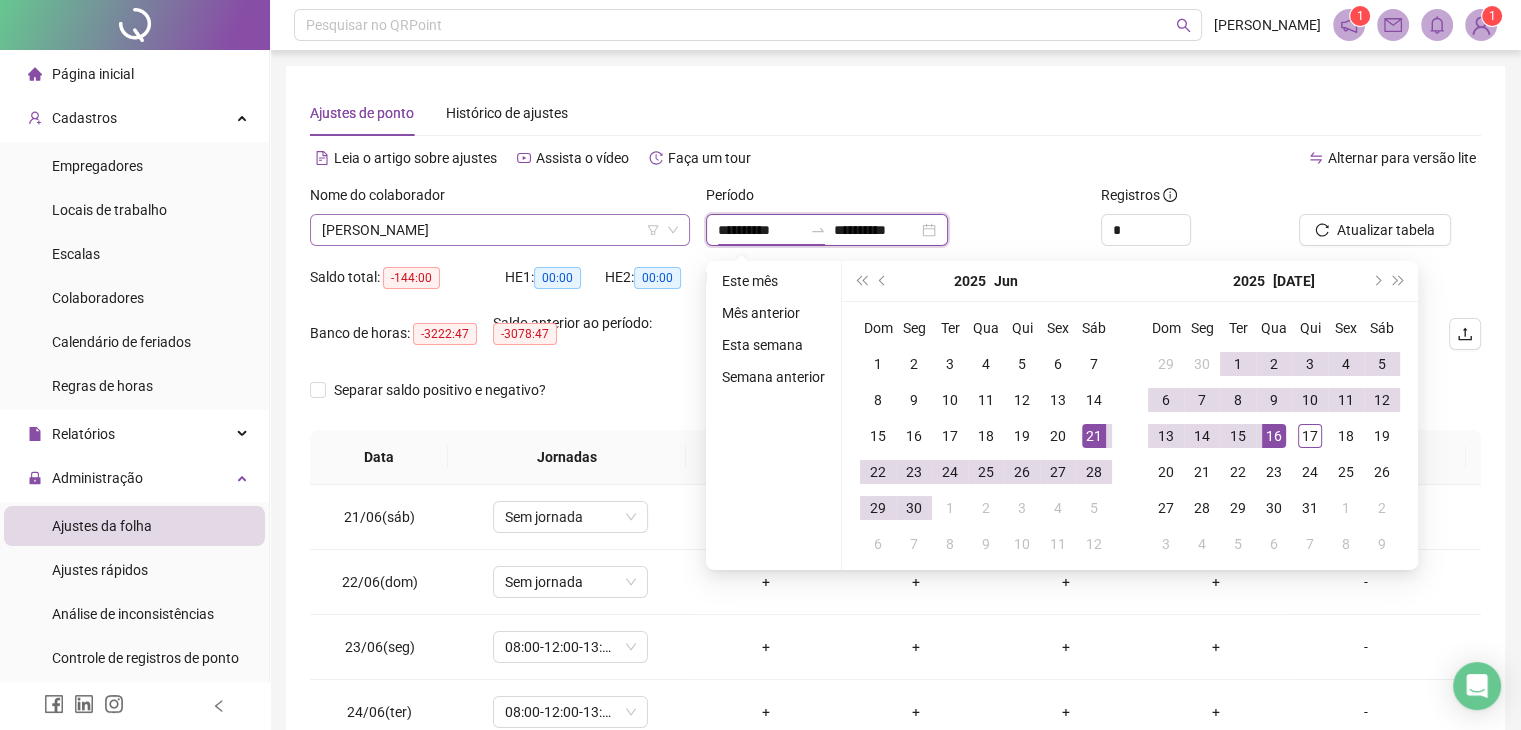 click on "[PERSON_NAME]" at bounding box center (500, 230) 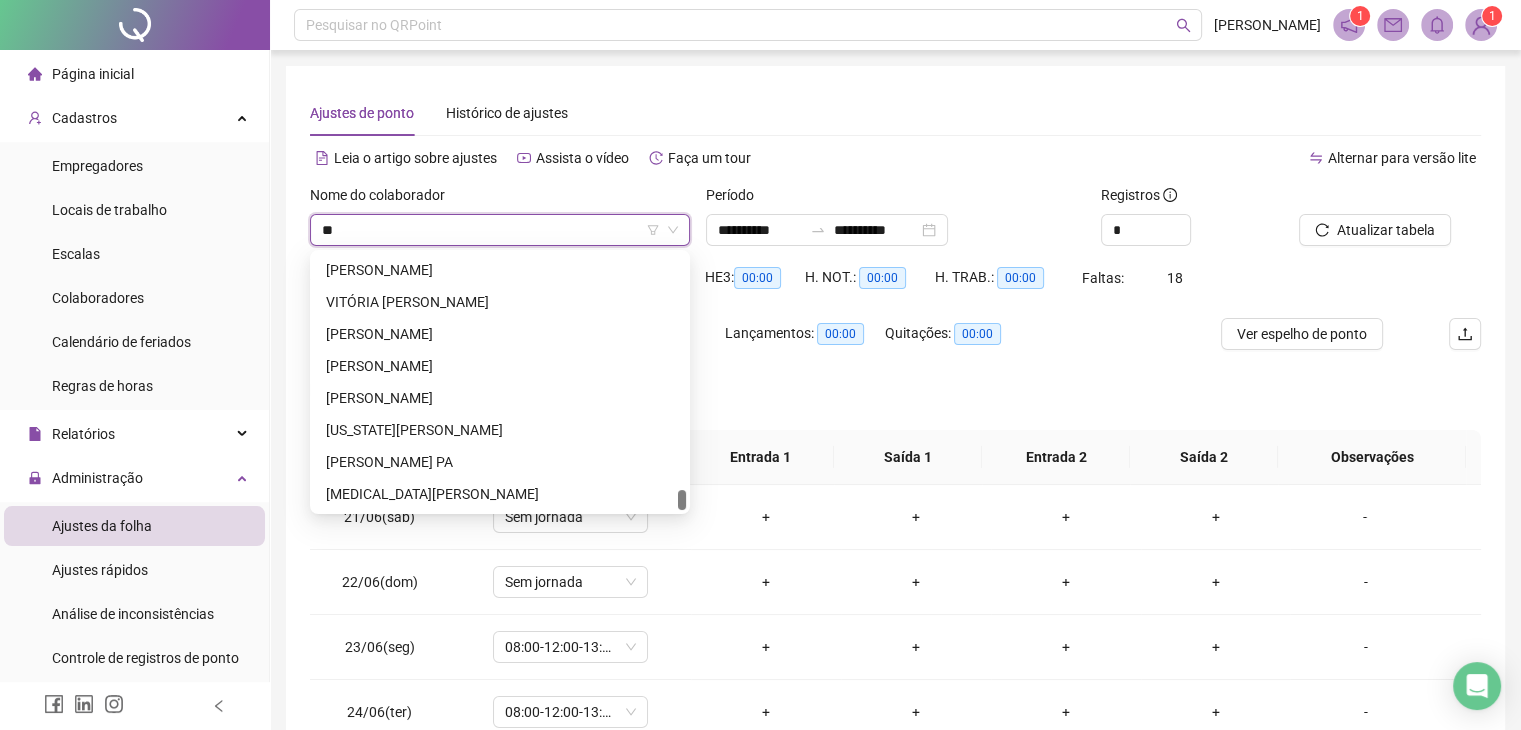 scroll, scrollTop: 1824, scrollLeft: 0, axis: vertical 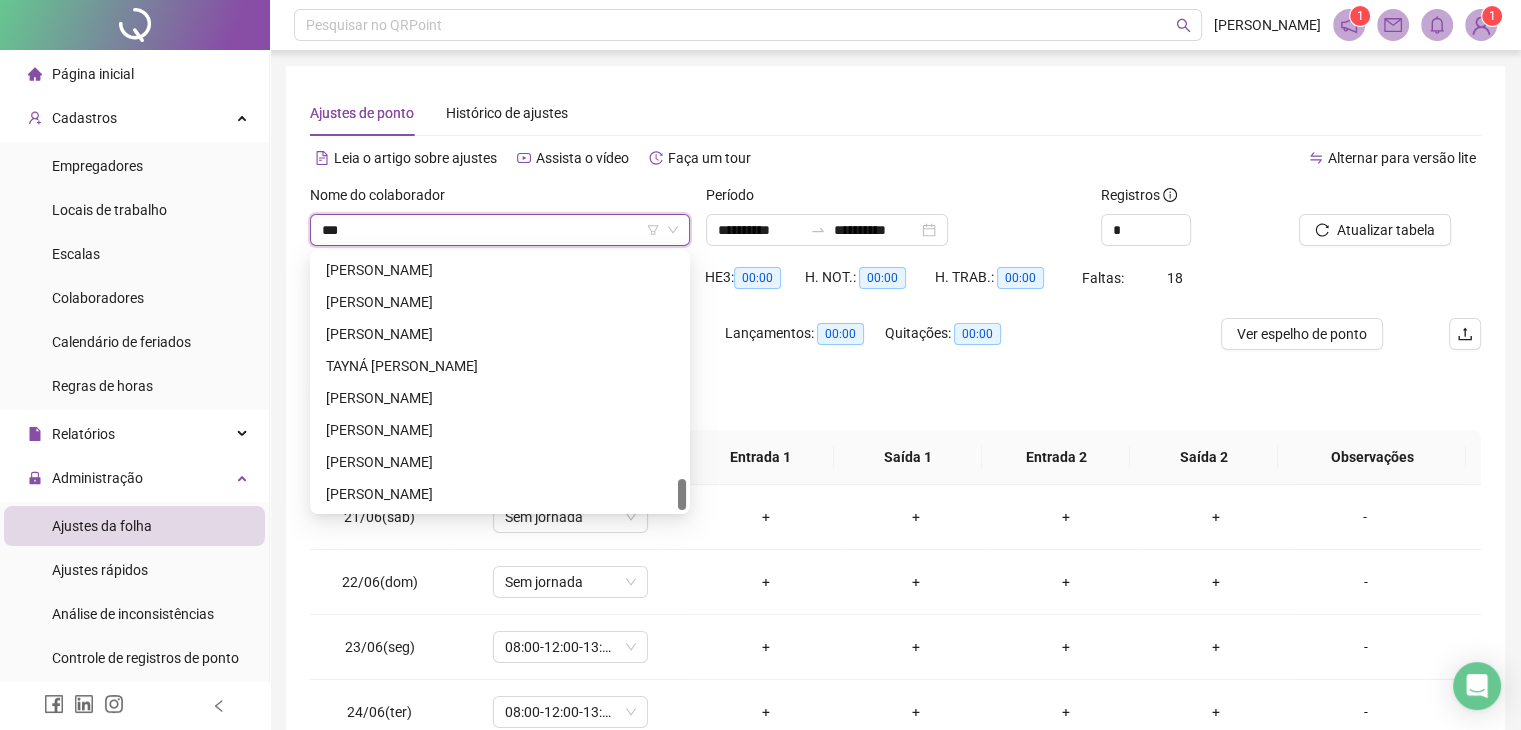 type on "****" 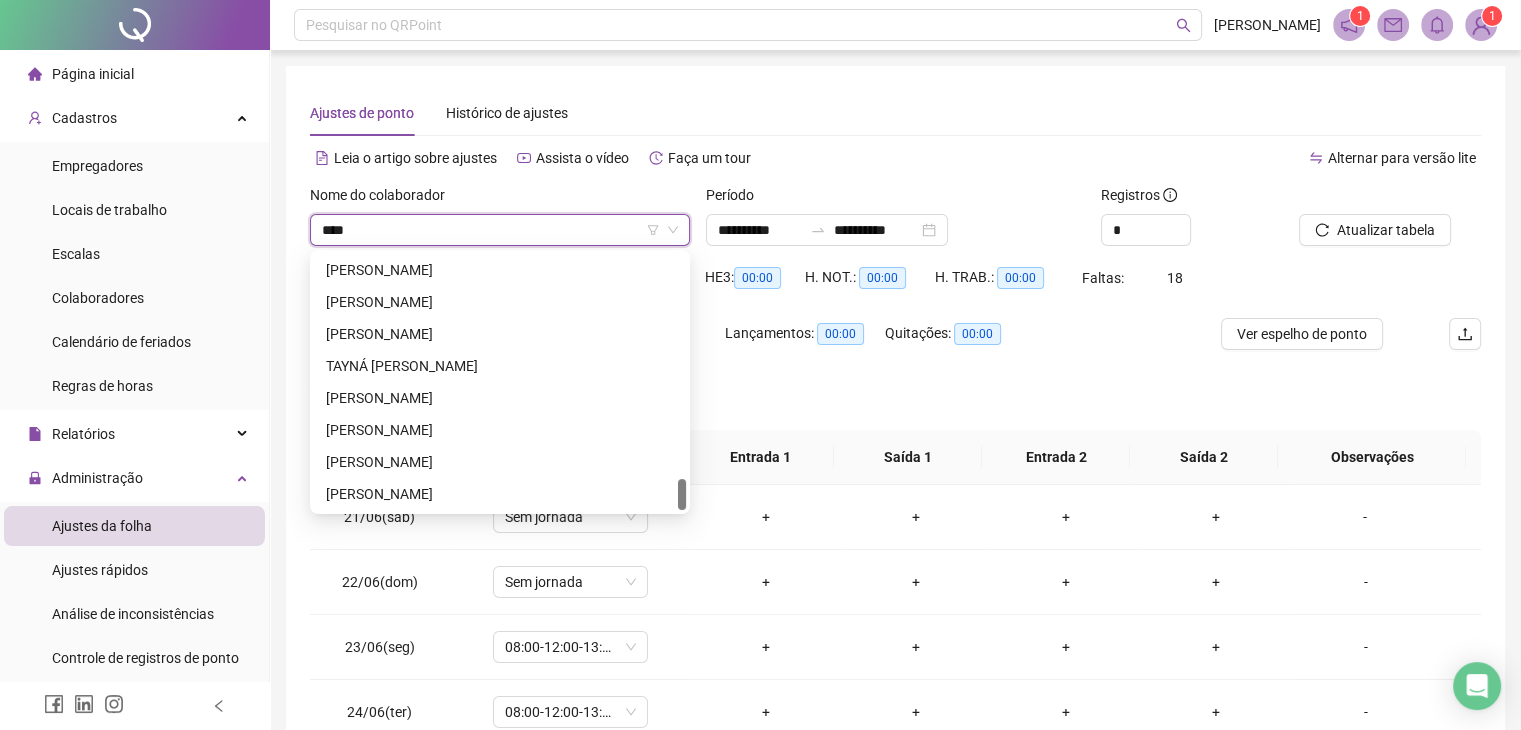 scroll, scrollTop: 0, scrollLeft: 0, axis: both 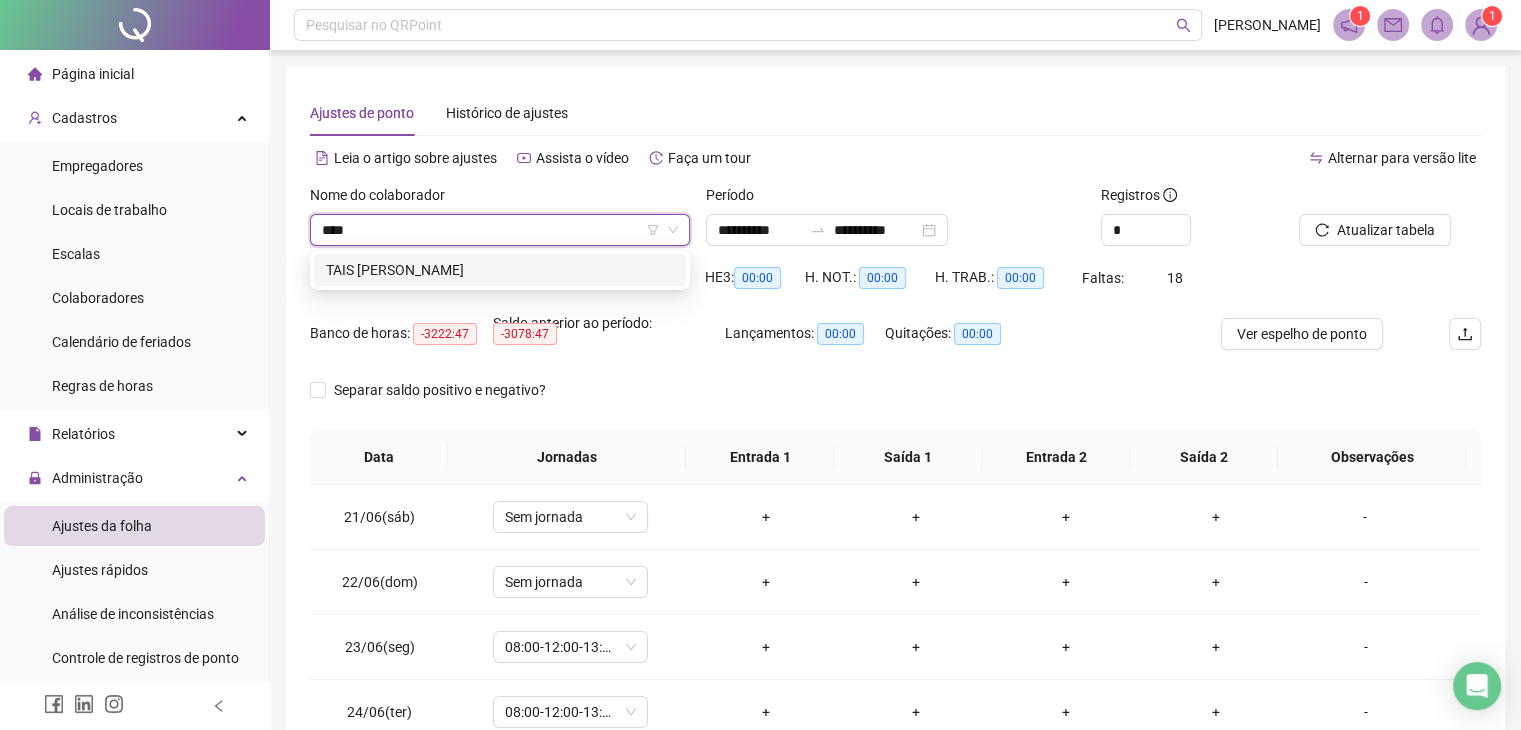 click on "TAIS [PERSON_NAME]" at bounding box center (500, 270) 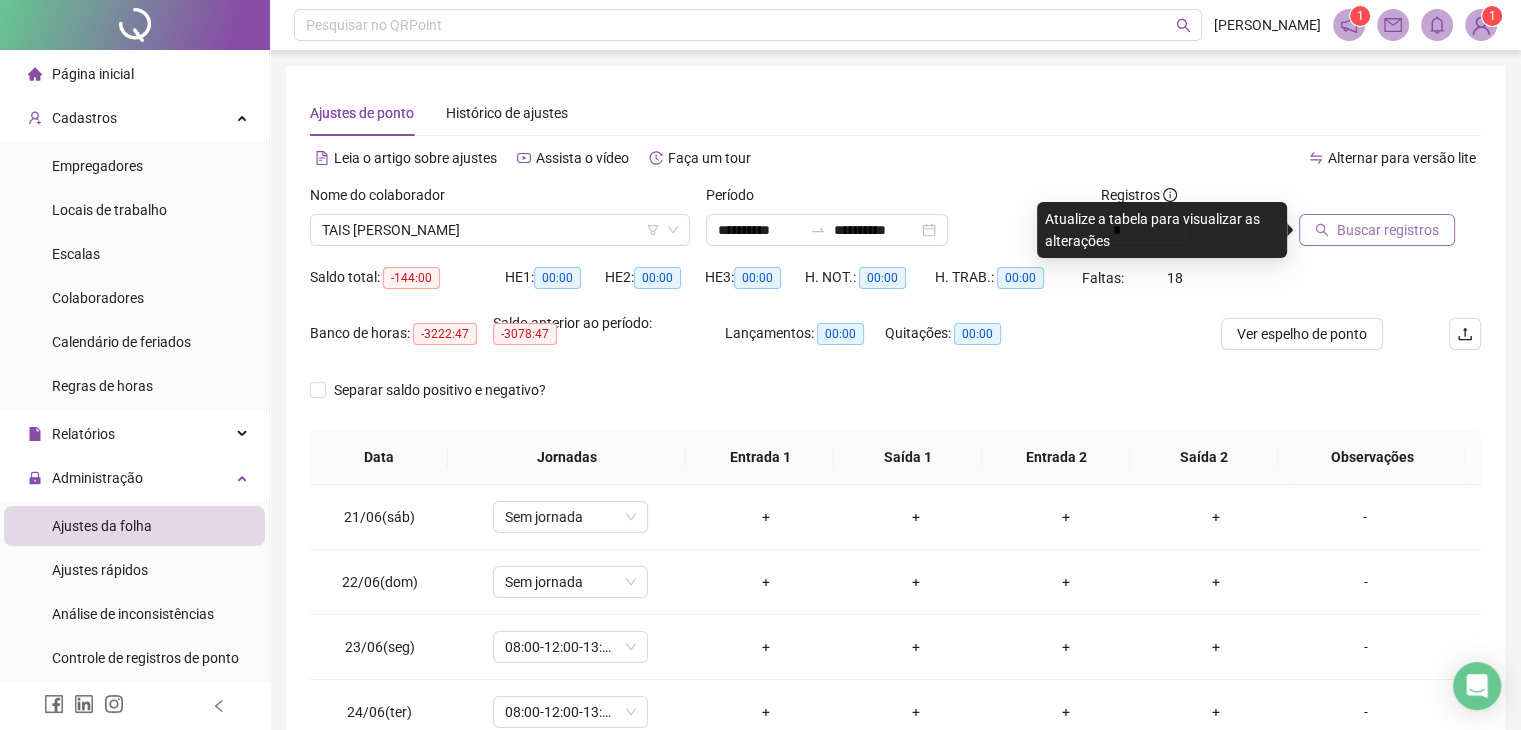 click on "Buscar registros" at bounding box center [1388, 230] 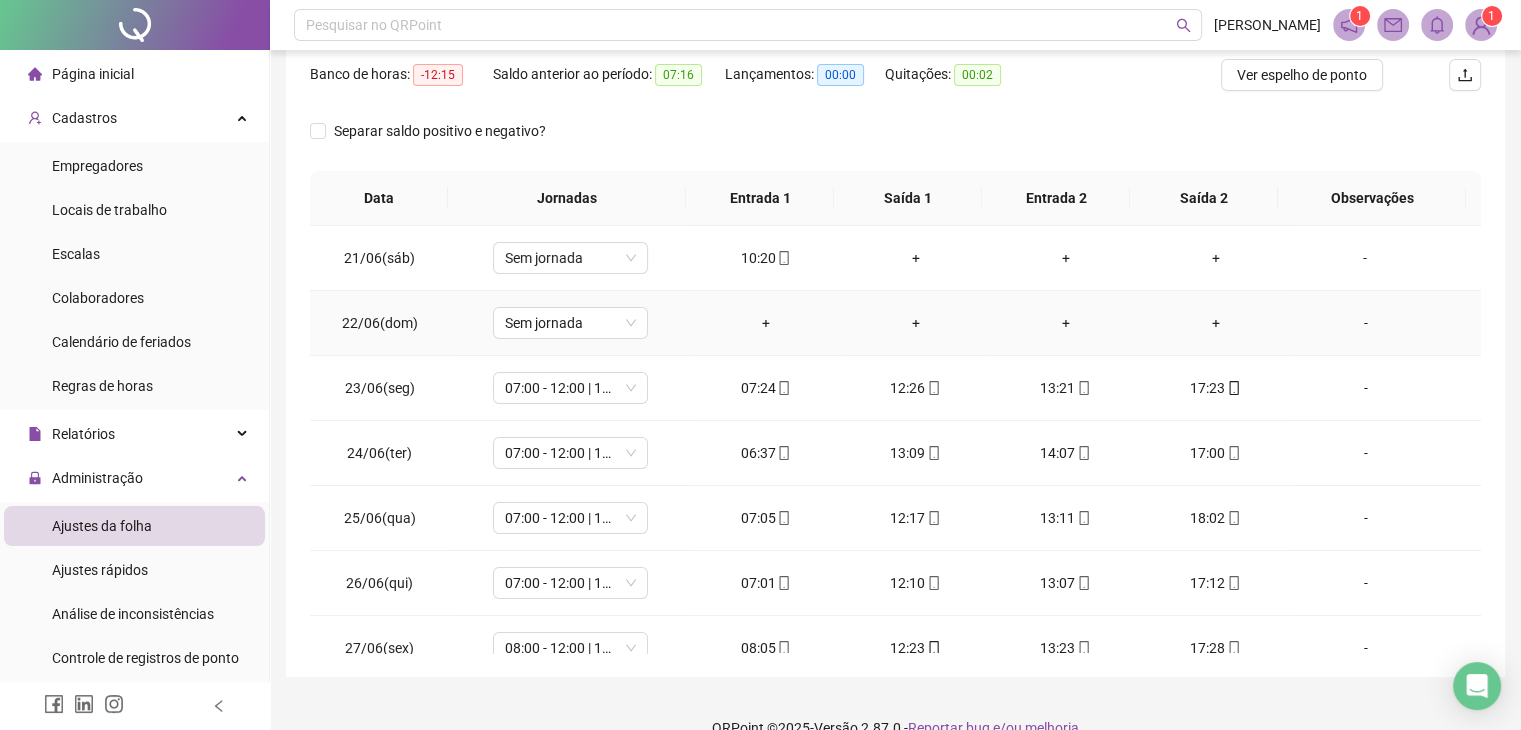 scroll, scrollTop: 292, scrollLeft: 0, axis: vertical 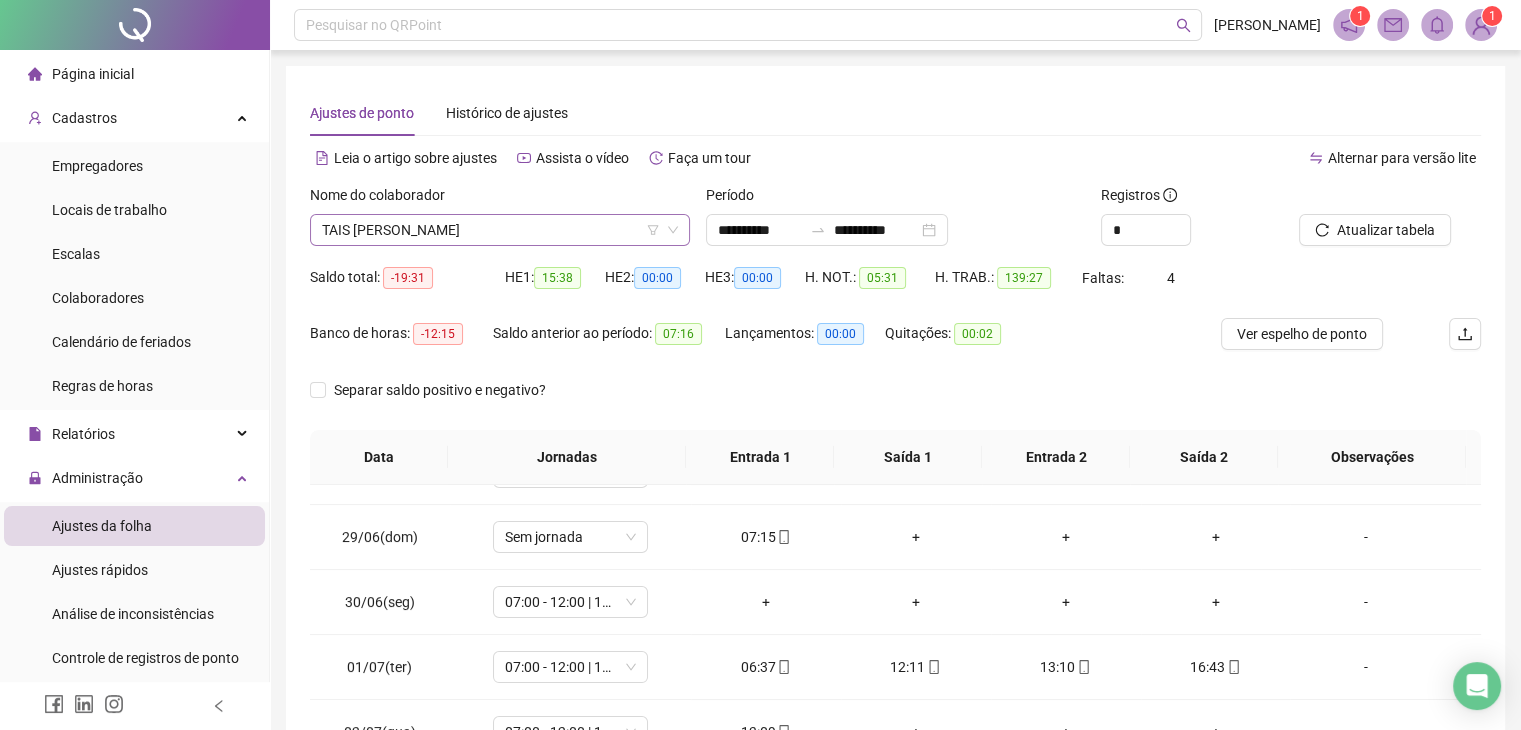 click on "TAIS [PERSON_NAME]" at bounding box center (500, 230) 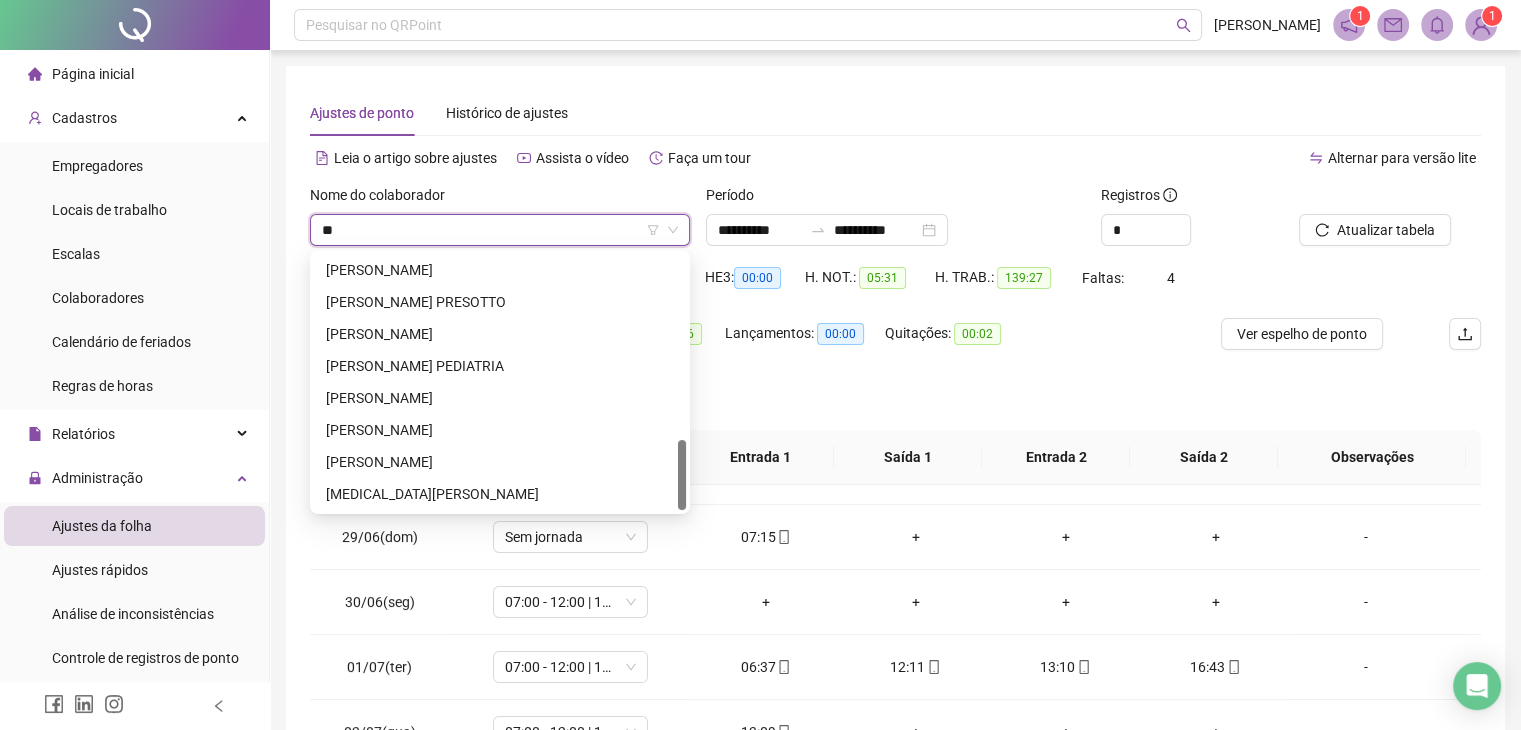 scroll, scrollTop: 64, scrollLeft: 0, axis: vertical 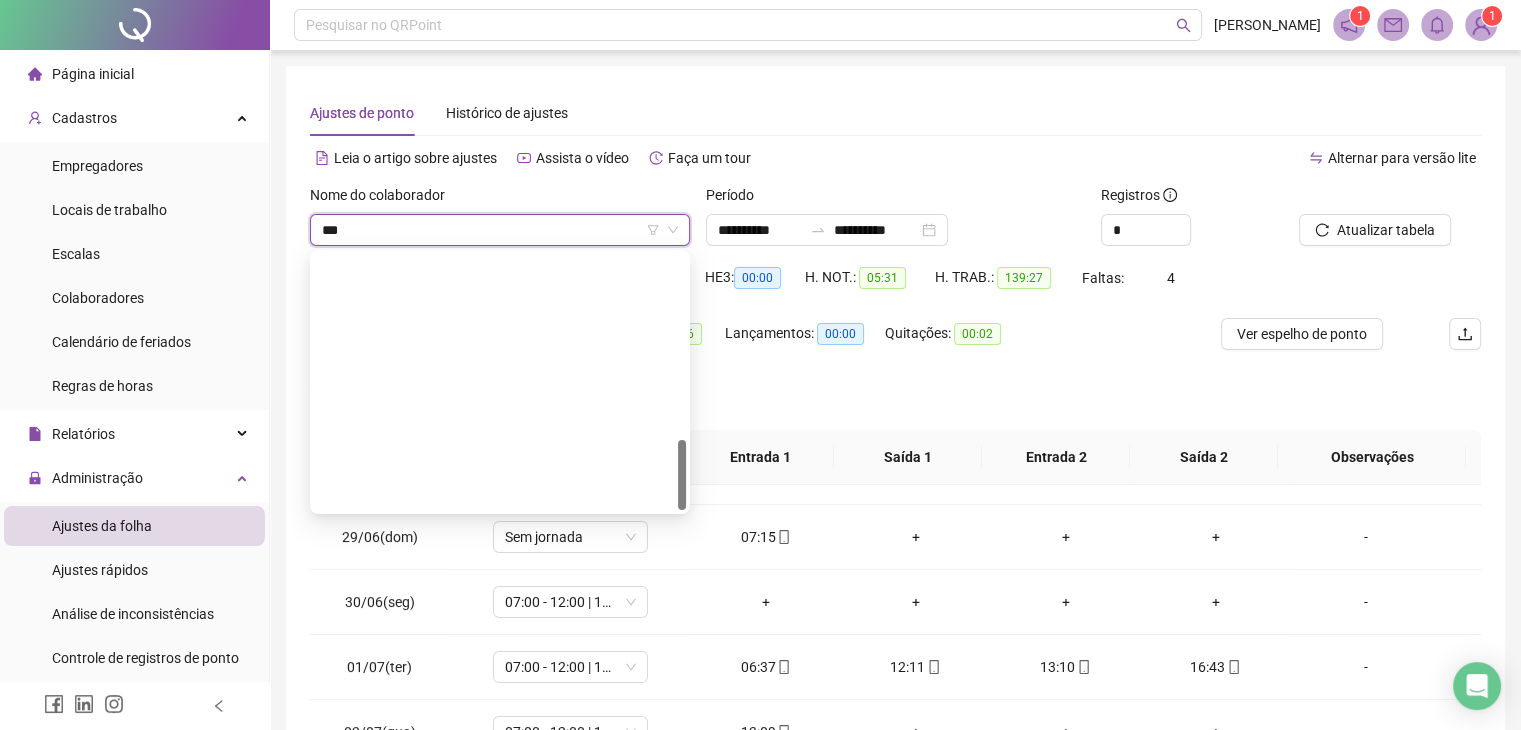 type on "****" 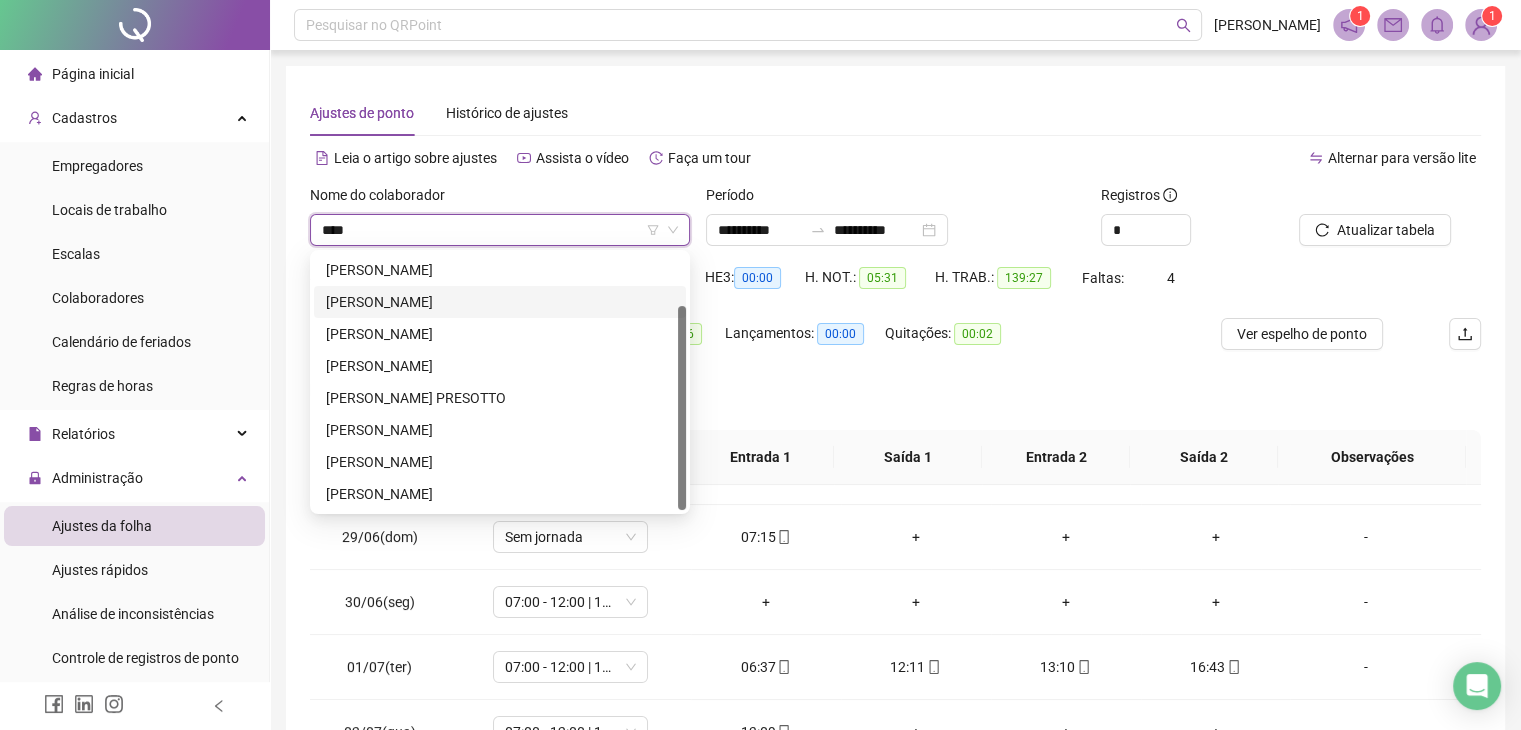 click on "[PERSON_NAME]" at bounding box center (500, 302) 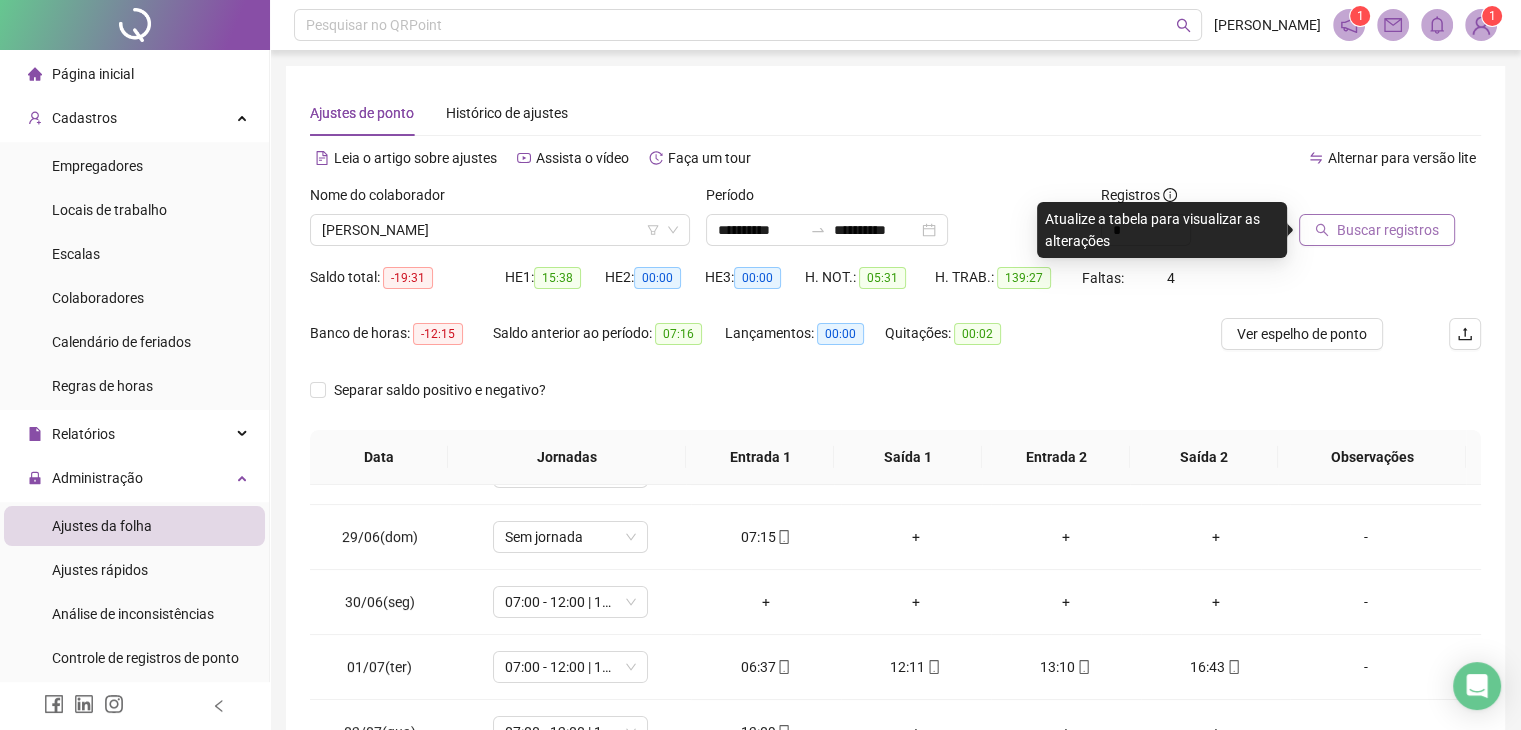 click on "Buscar registros" at bounding box center (1388, 230) 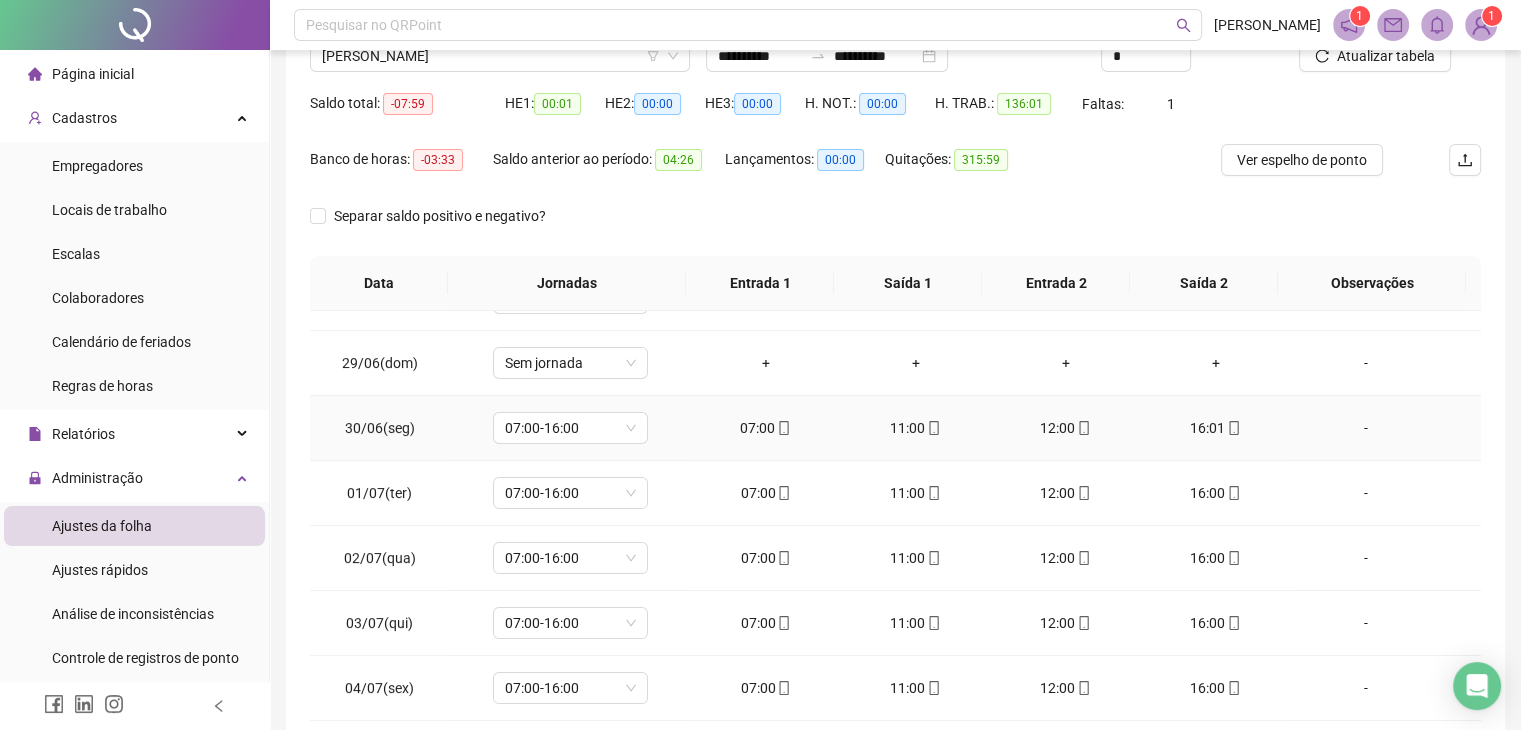 scroll, scrollTop: 292, scrollLeft: 0, axis: vertical 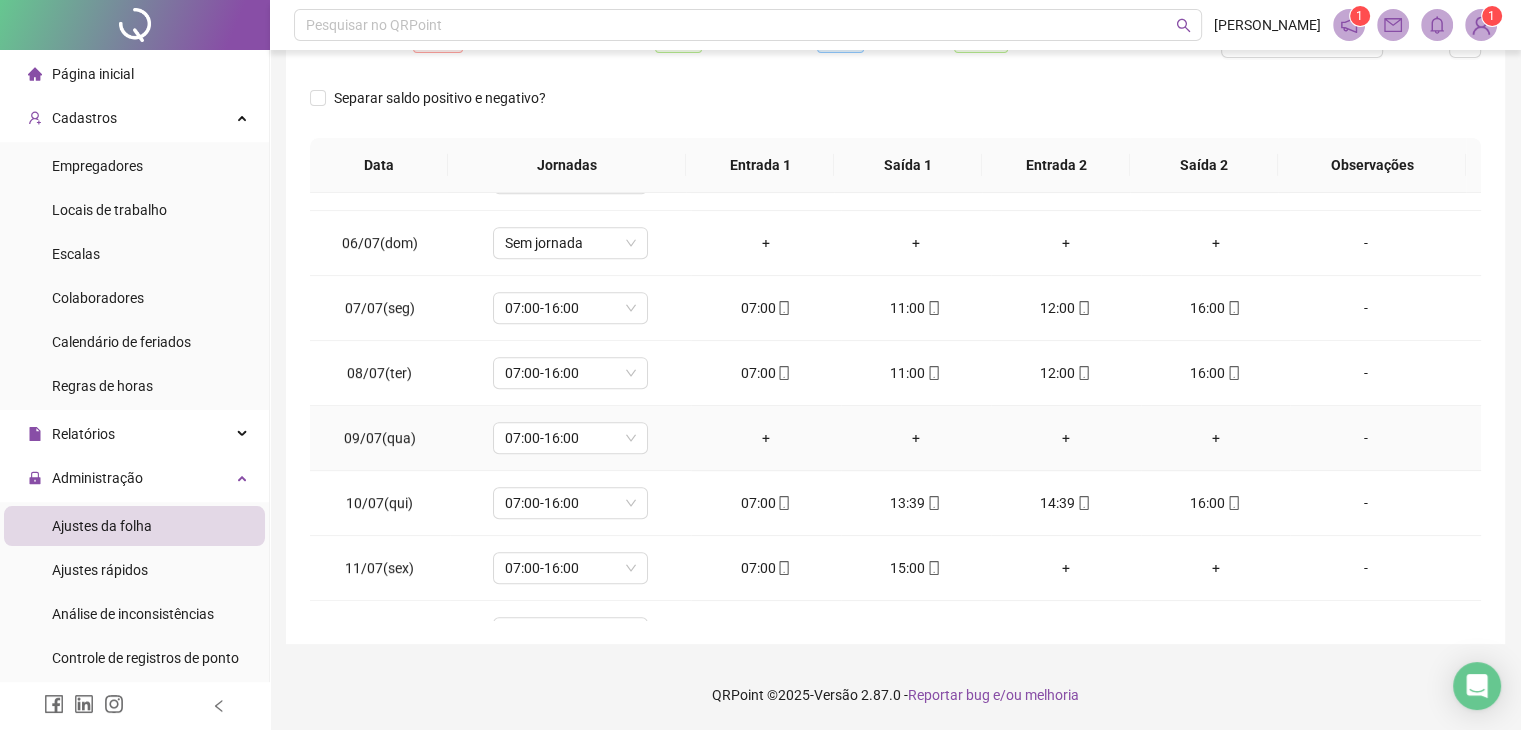 click on "-" at bounding box center (1365, 438) 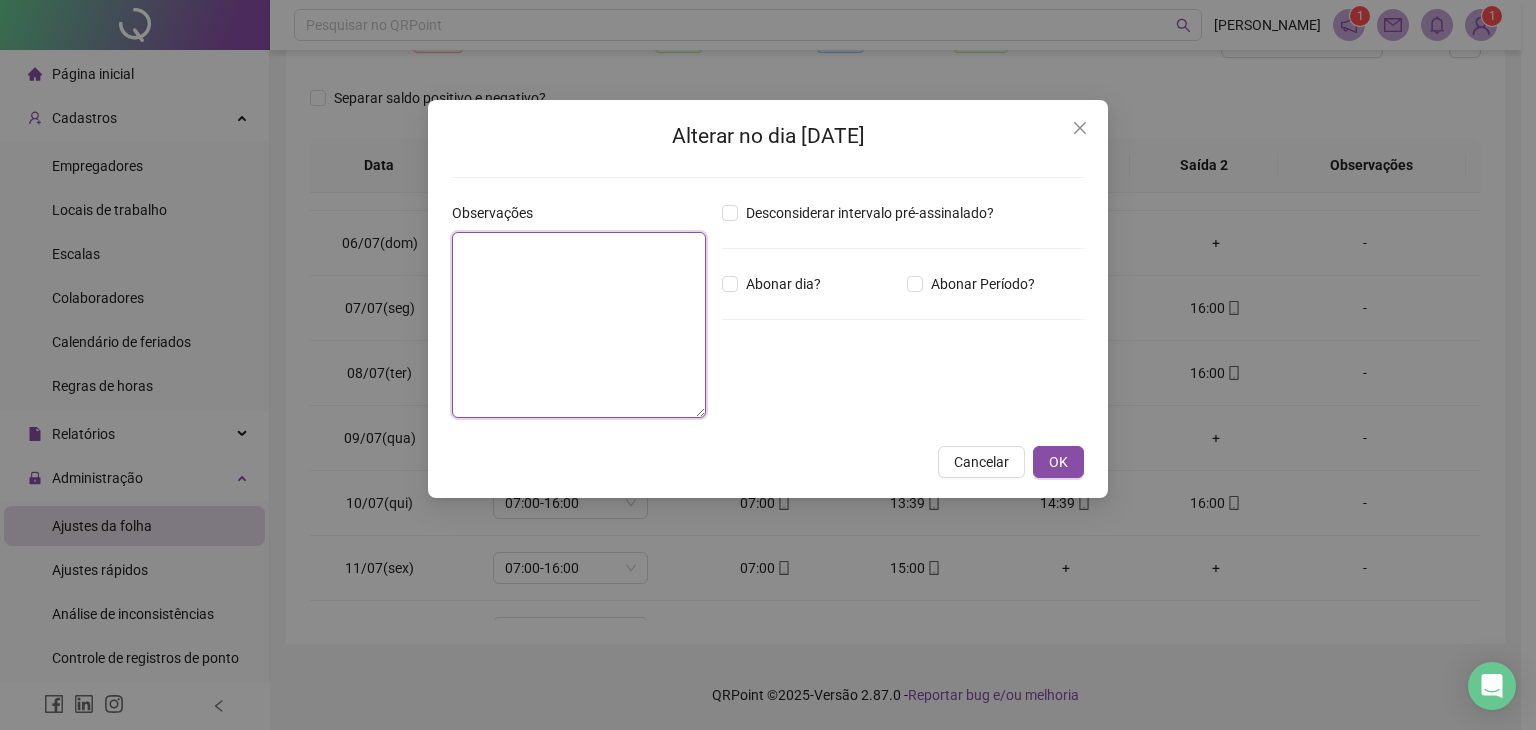 click at bounding box center (579, 325) 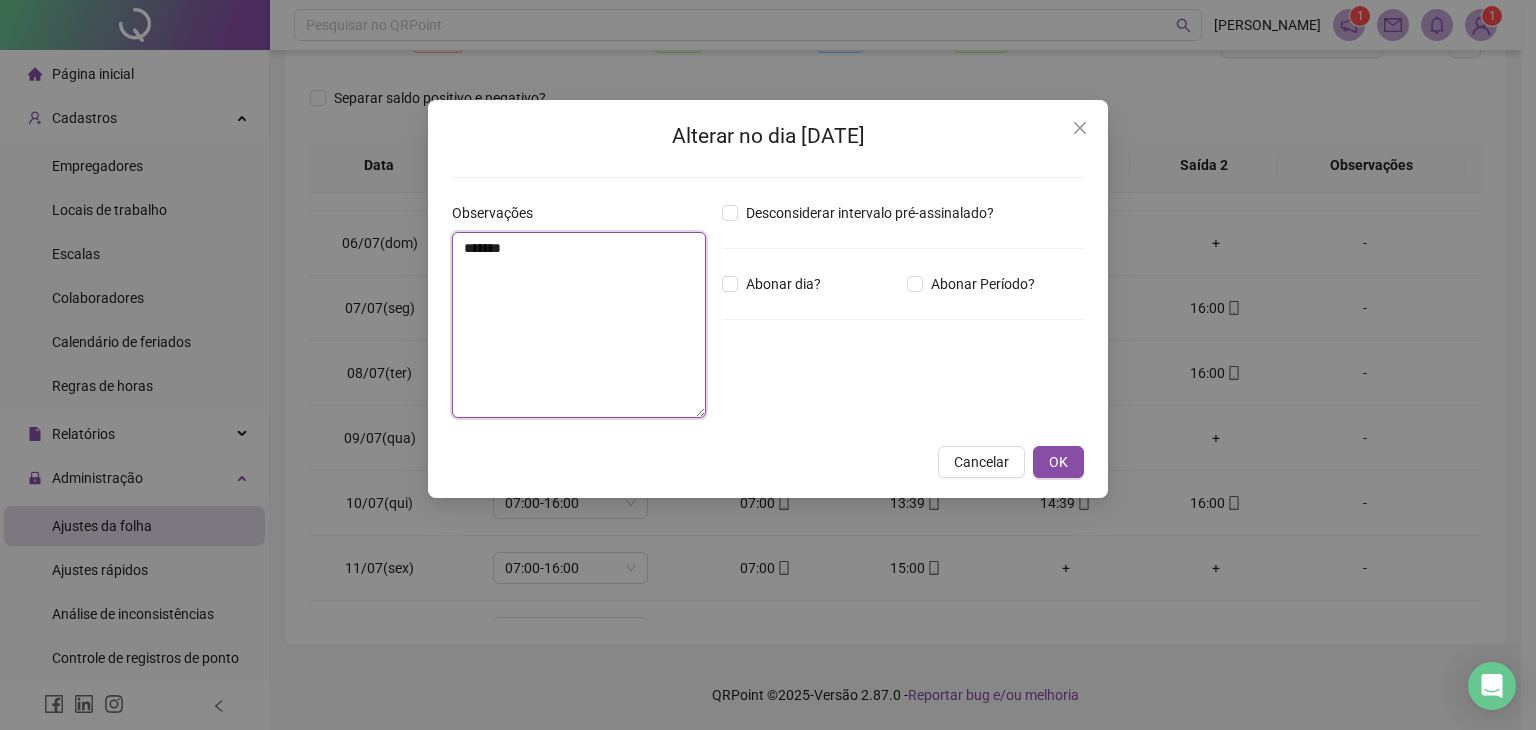 type on "*******" 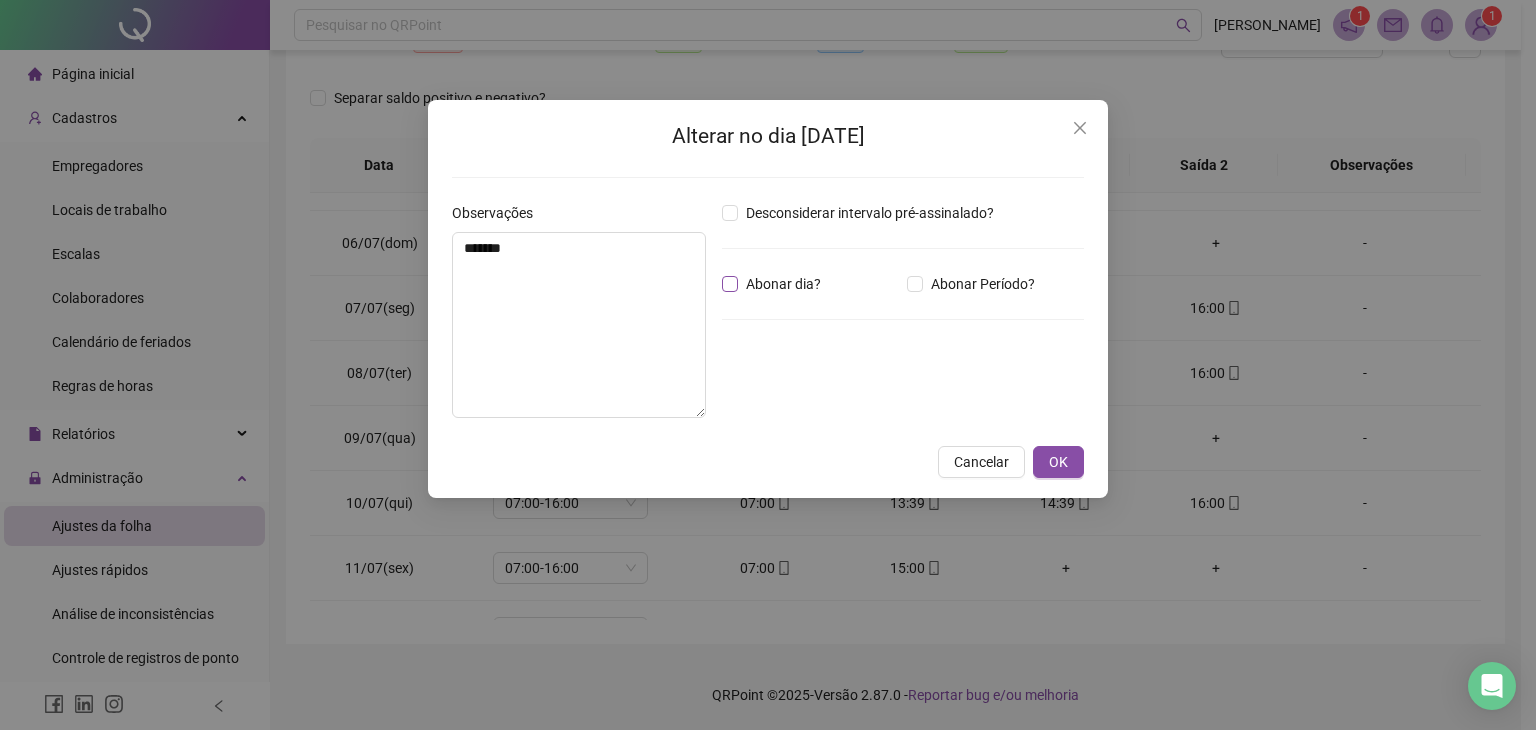 click on "Desconsiderar intervalo pré-assinalado? Abonar dia? Abonar Período? Horas a abonar ***** Aplicar regime de compensação" at bounding box center [903, 318] 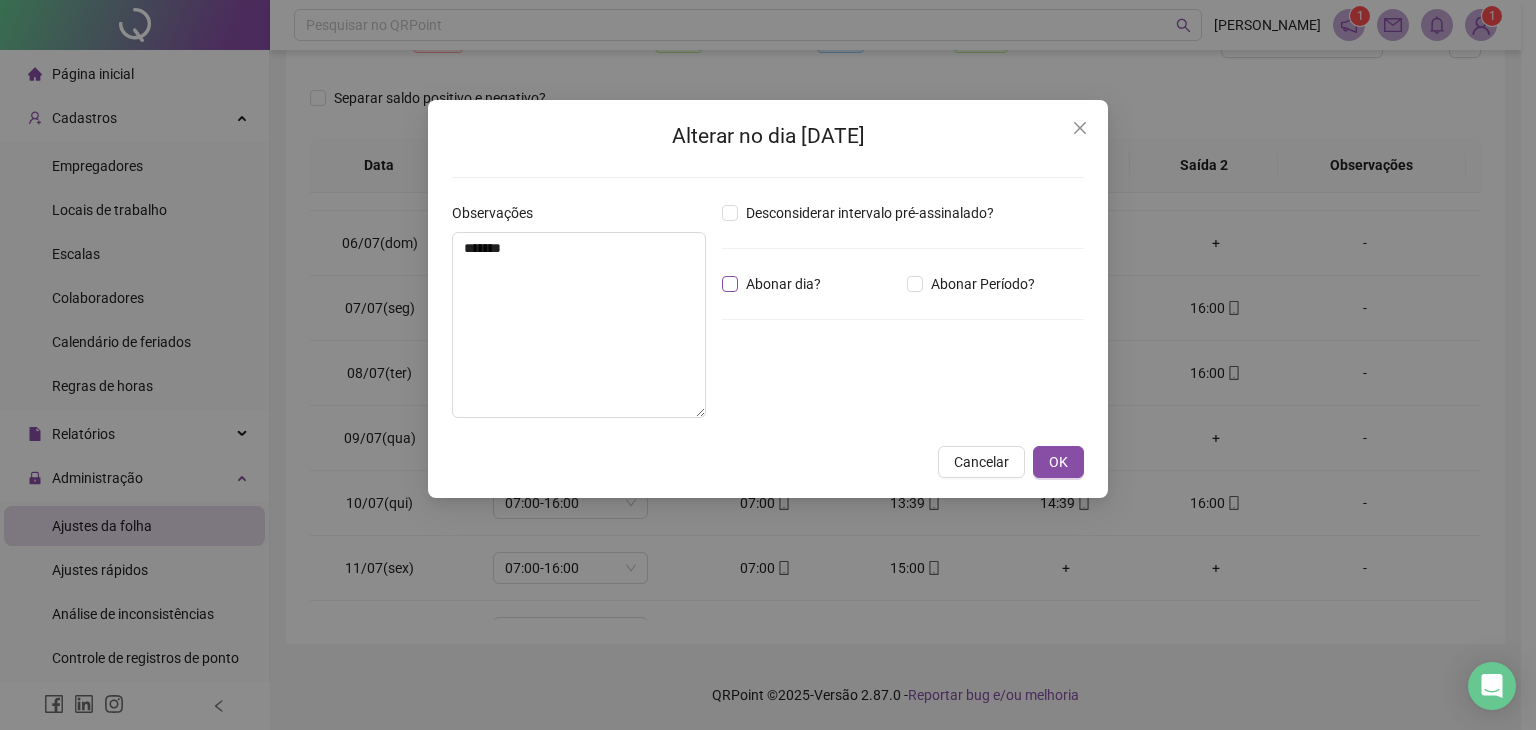 click on "Abonar dia?" at bounding box center [783, 284] 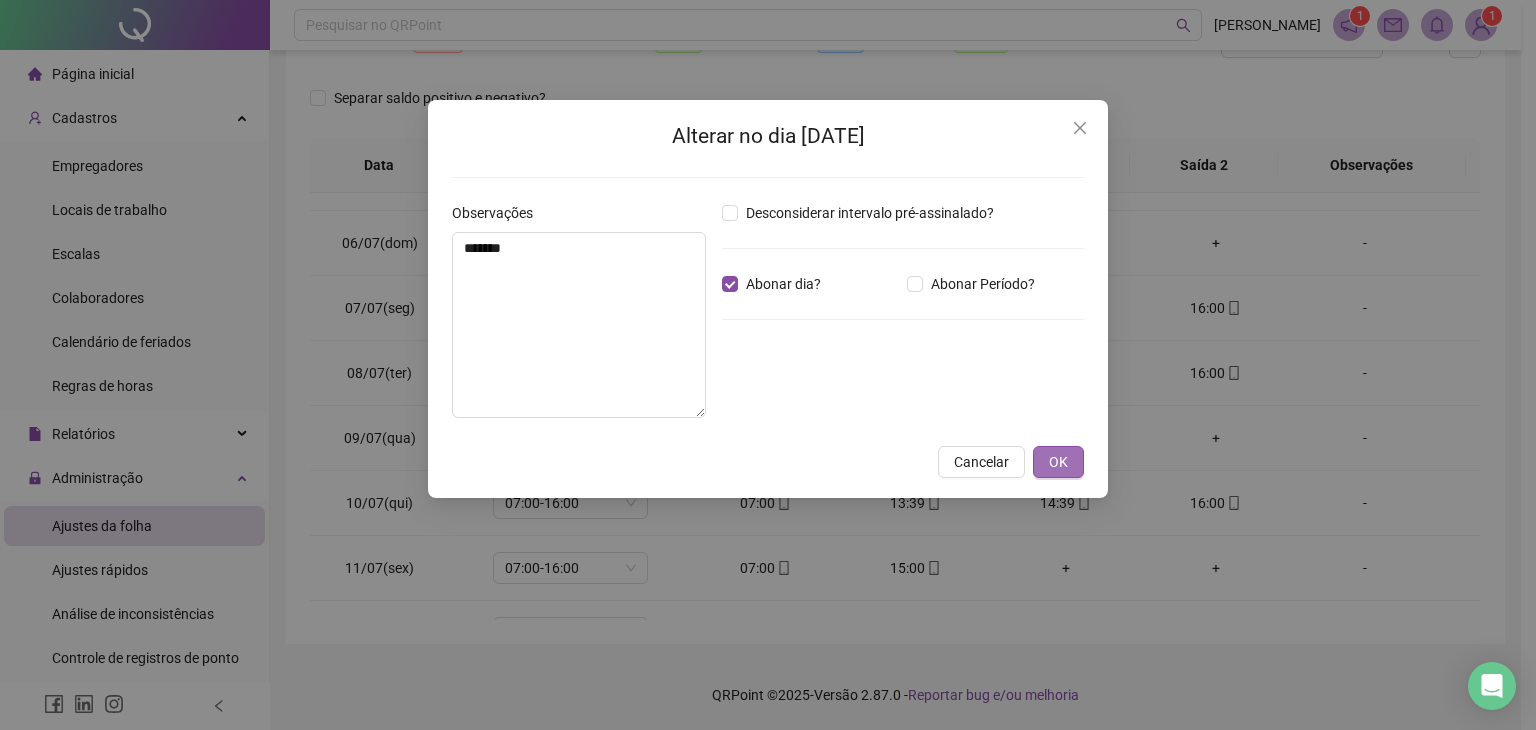 click on "OK" at bounding box center [1058, 462] 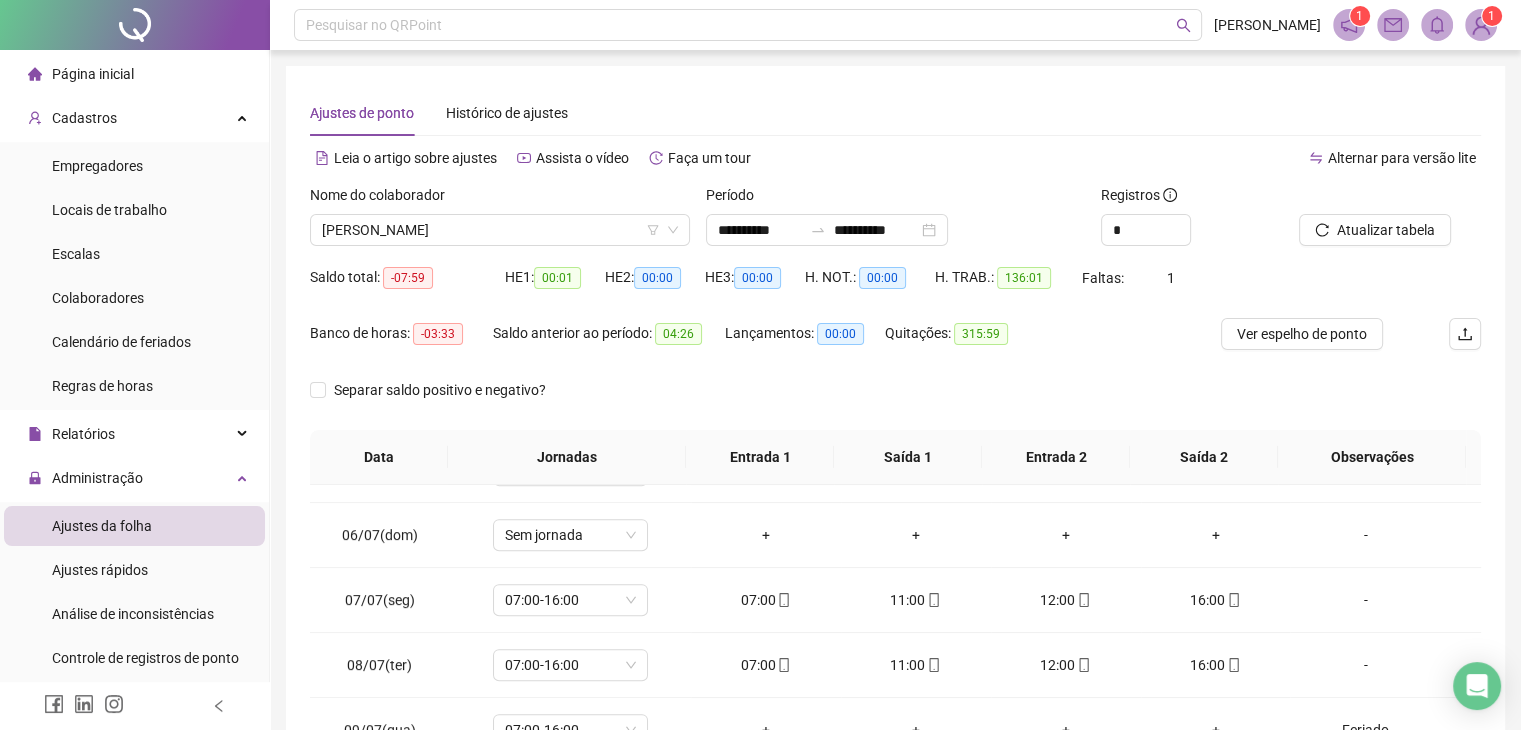 scroll, scrollTop: 0, scrollLeft: 0, axis: both 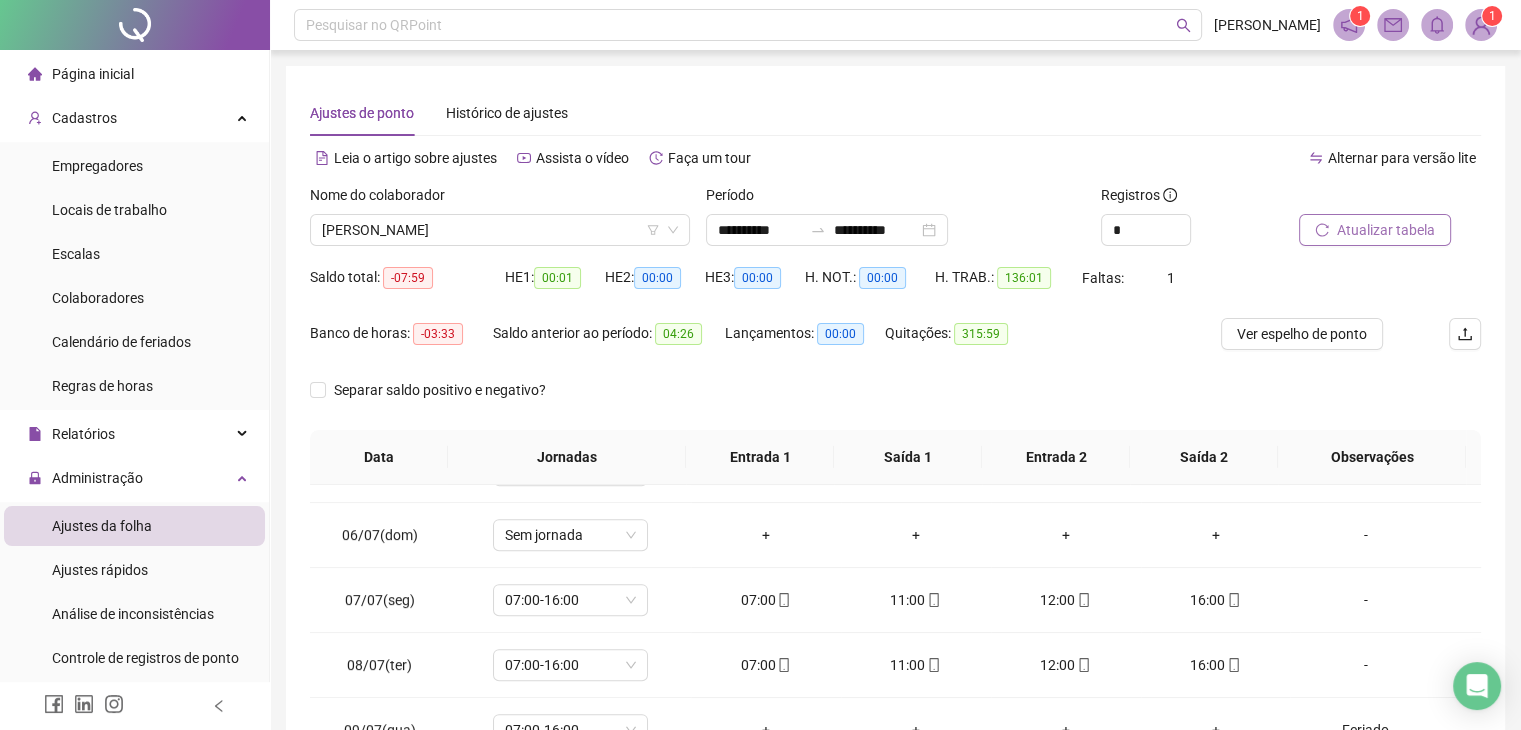 click on "Atualizar tabela" at bounding box center [1386, 230] 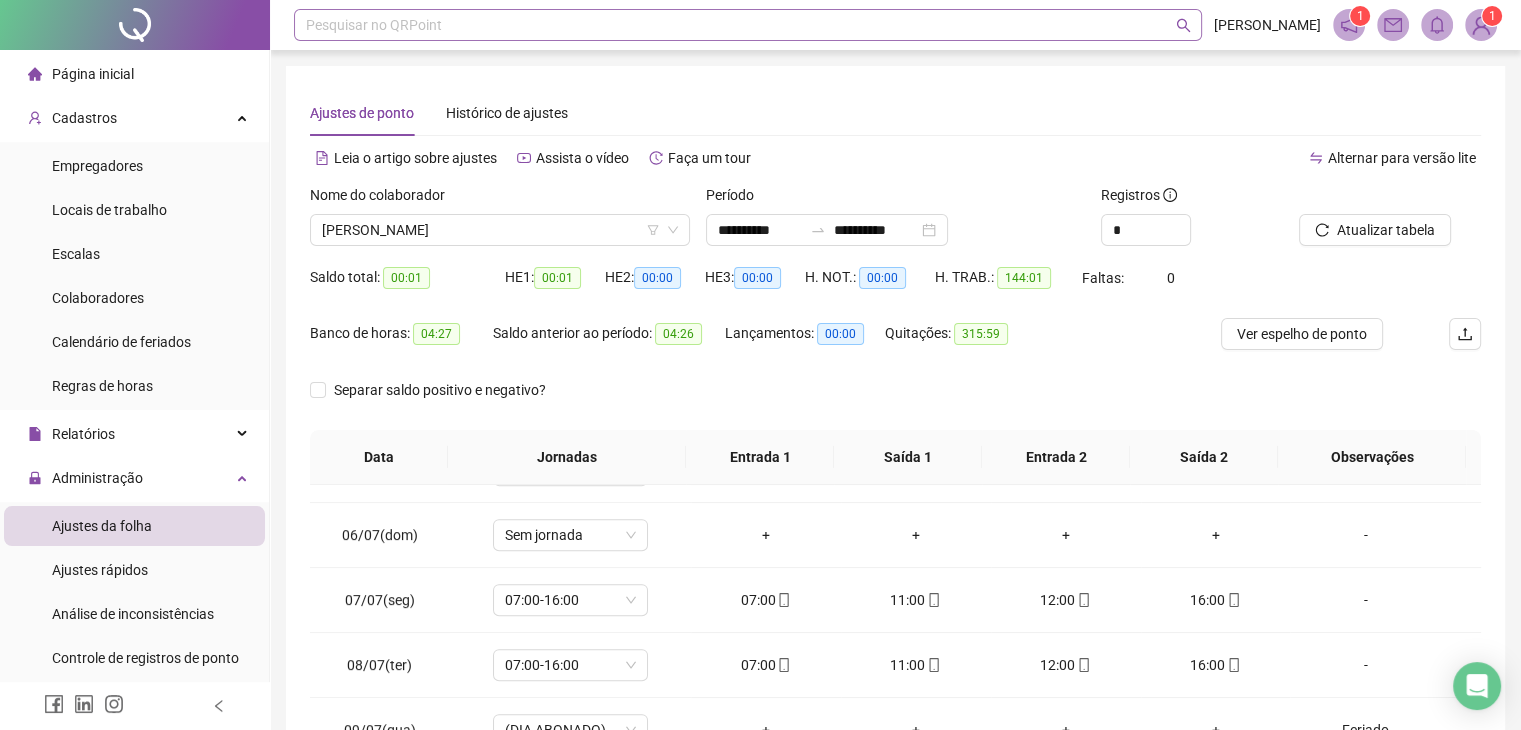 type 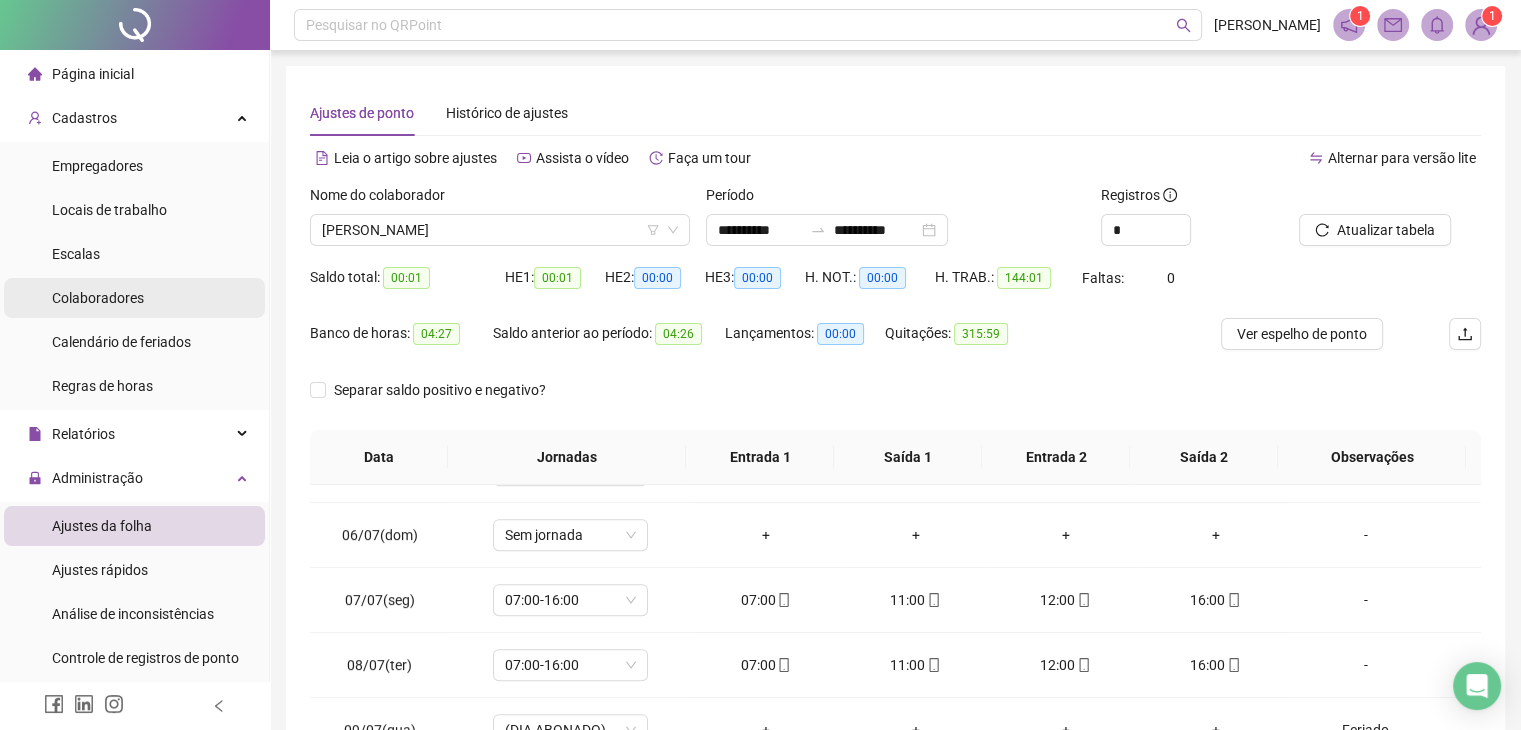 click on "Colaboradores" at bounding box center [134, 298] 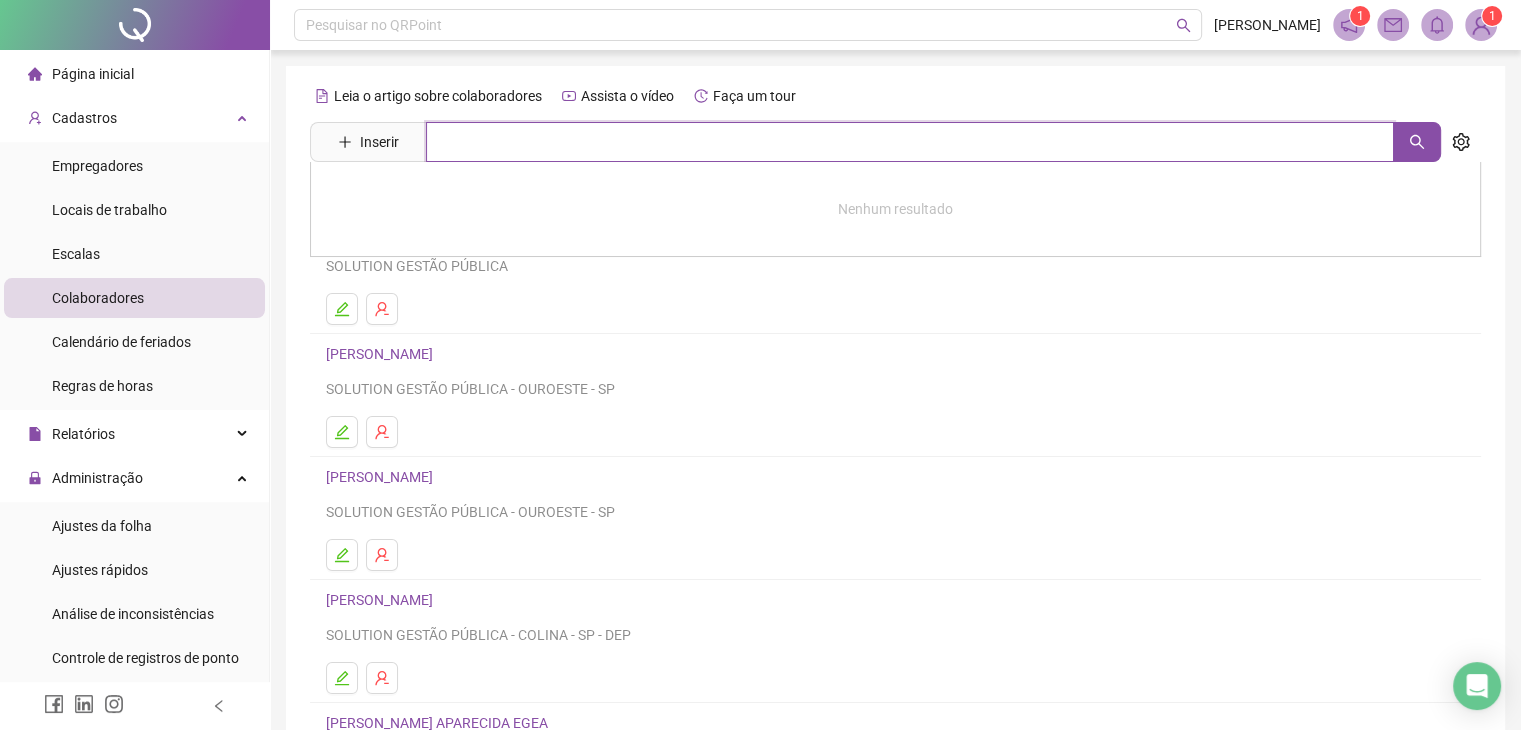 click at bounding box center (910, 142) 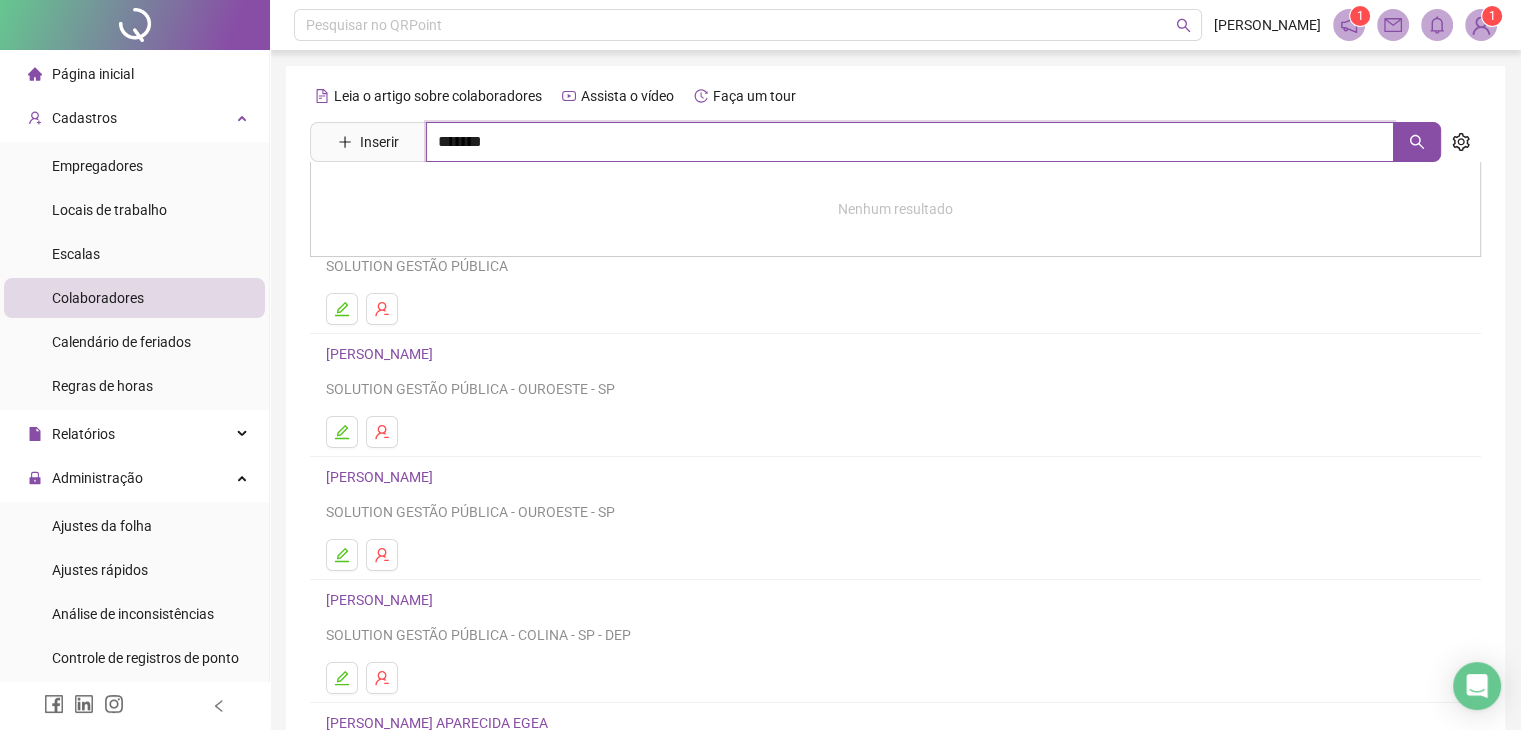 type on "*******" 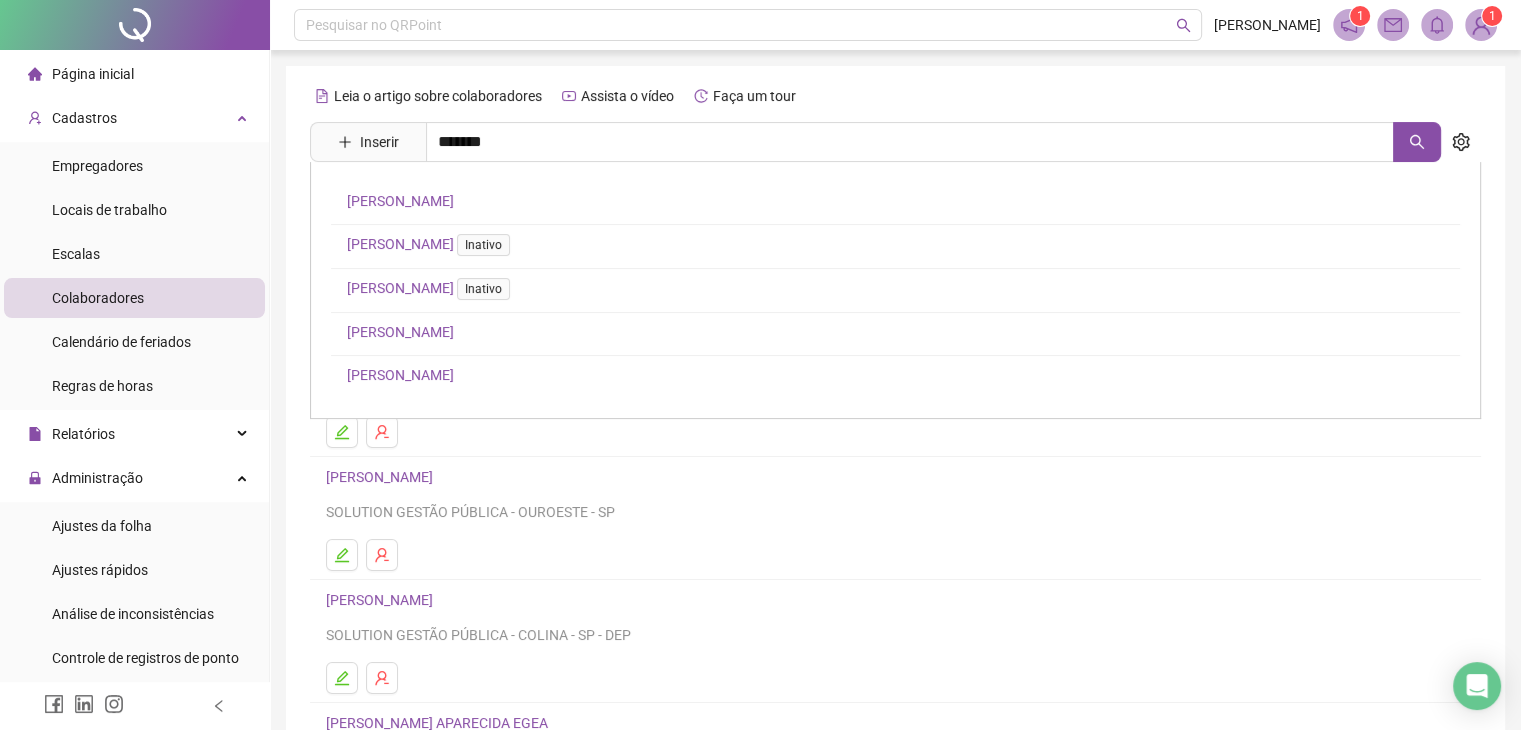 click on "[PERSON_NAME]" at bounding box center [400, 375] 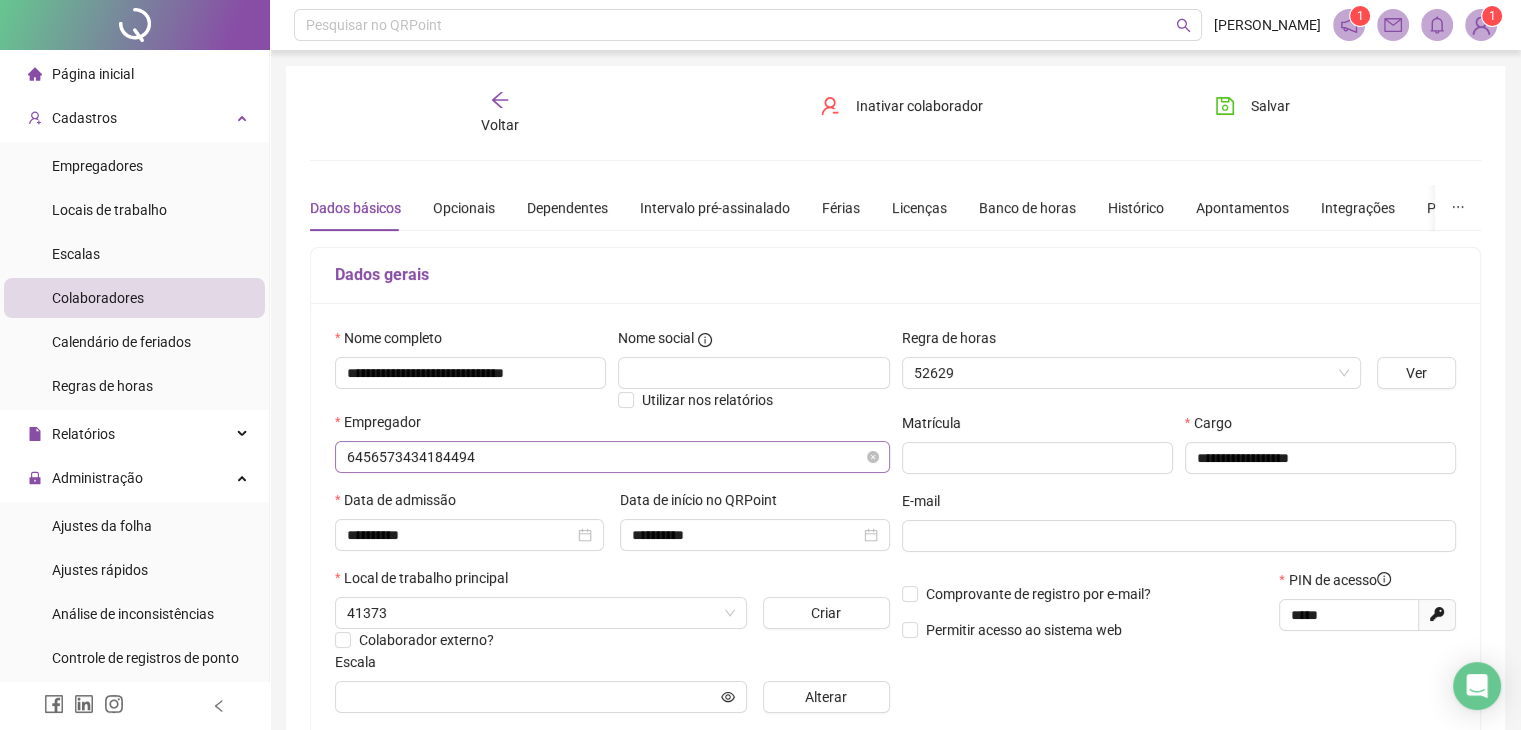 type on "**********" 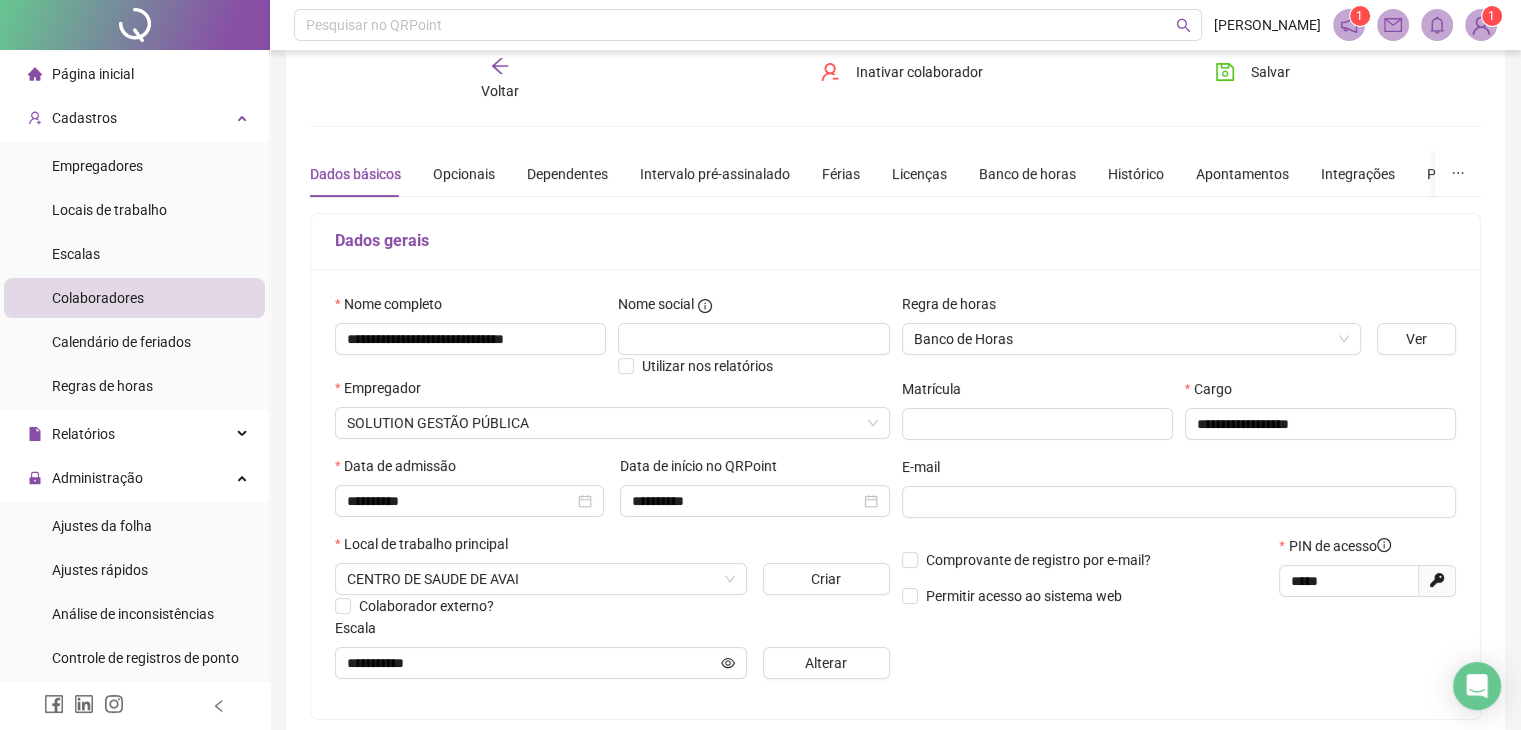 scroll, scrollTop: 0, scrollLeft: 0, axis: both 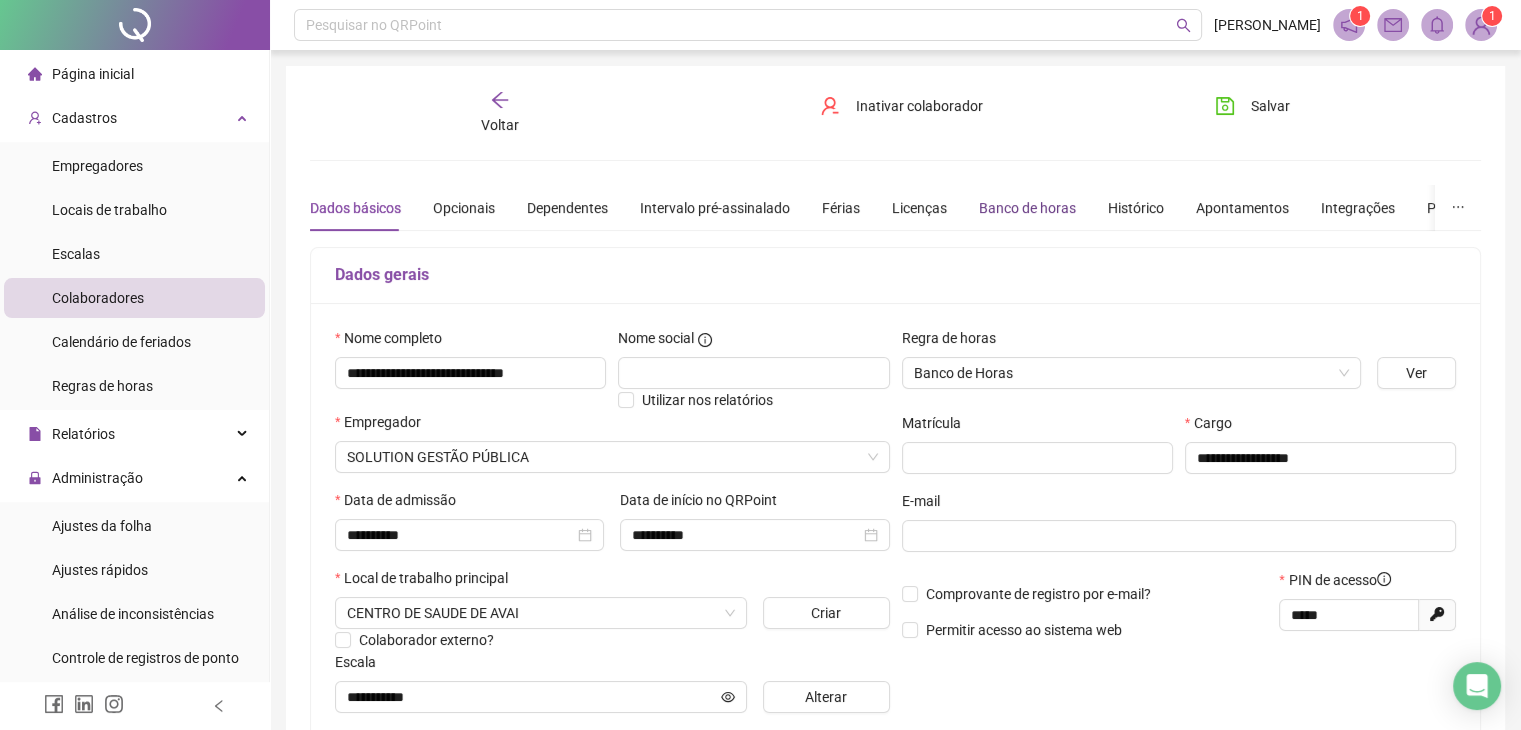 click on "Banco de horas" at bounding box center [1027, 208] 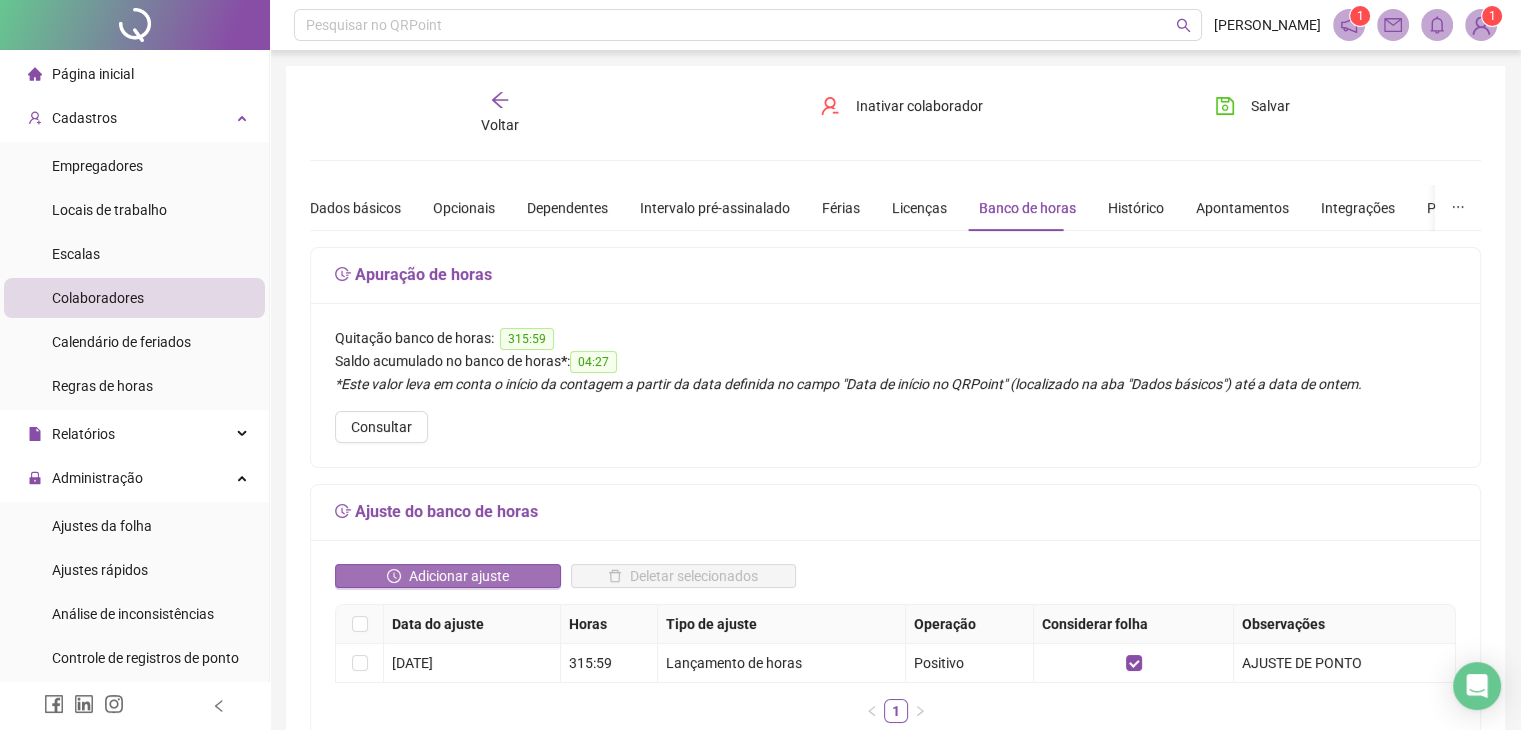 click on "Adicionar ajuste" at bounding box center [448, 576] 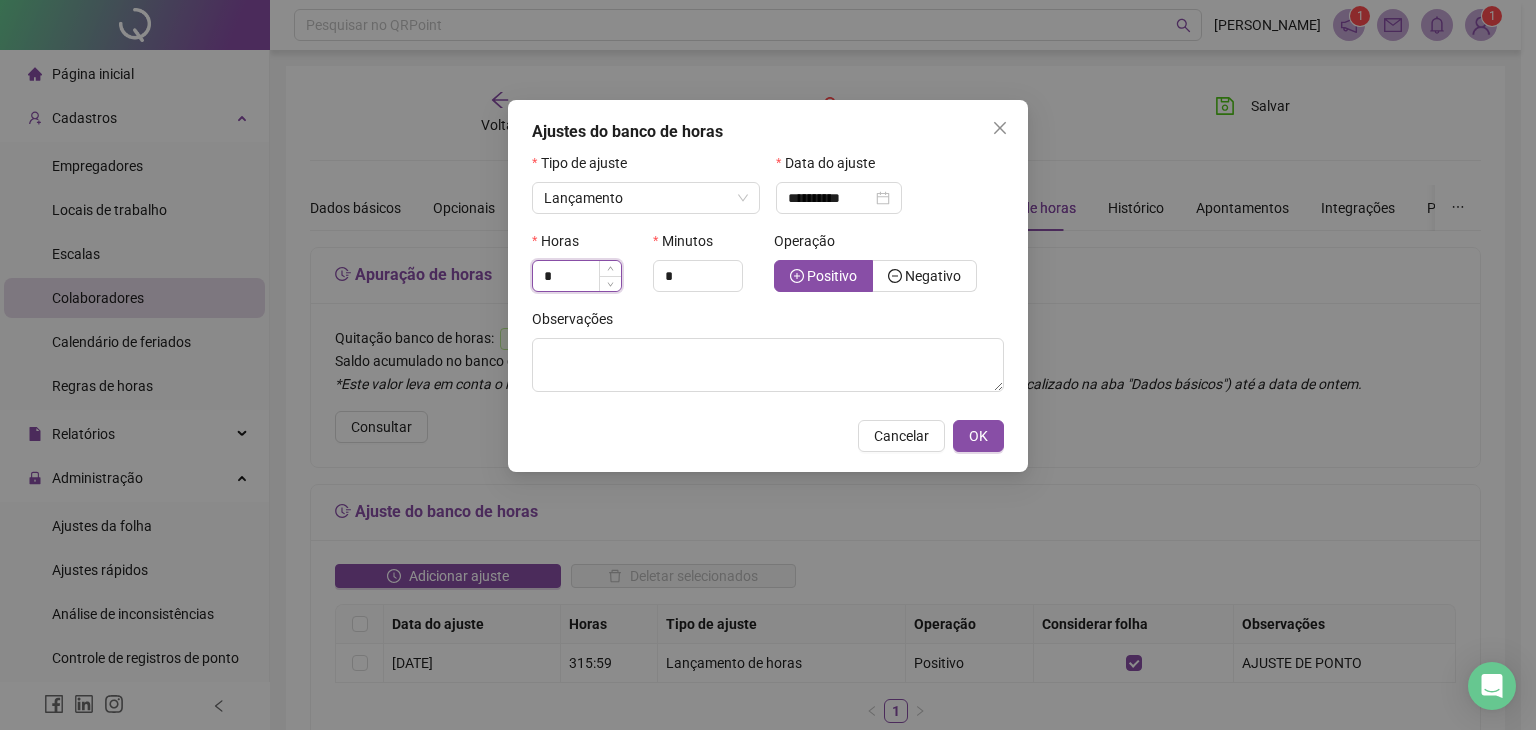 click on "*" at bounding box center (577, 276) 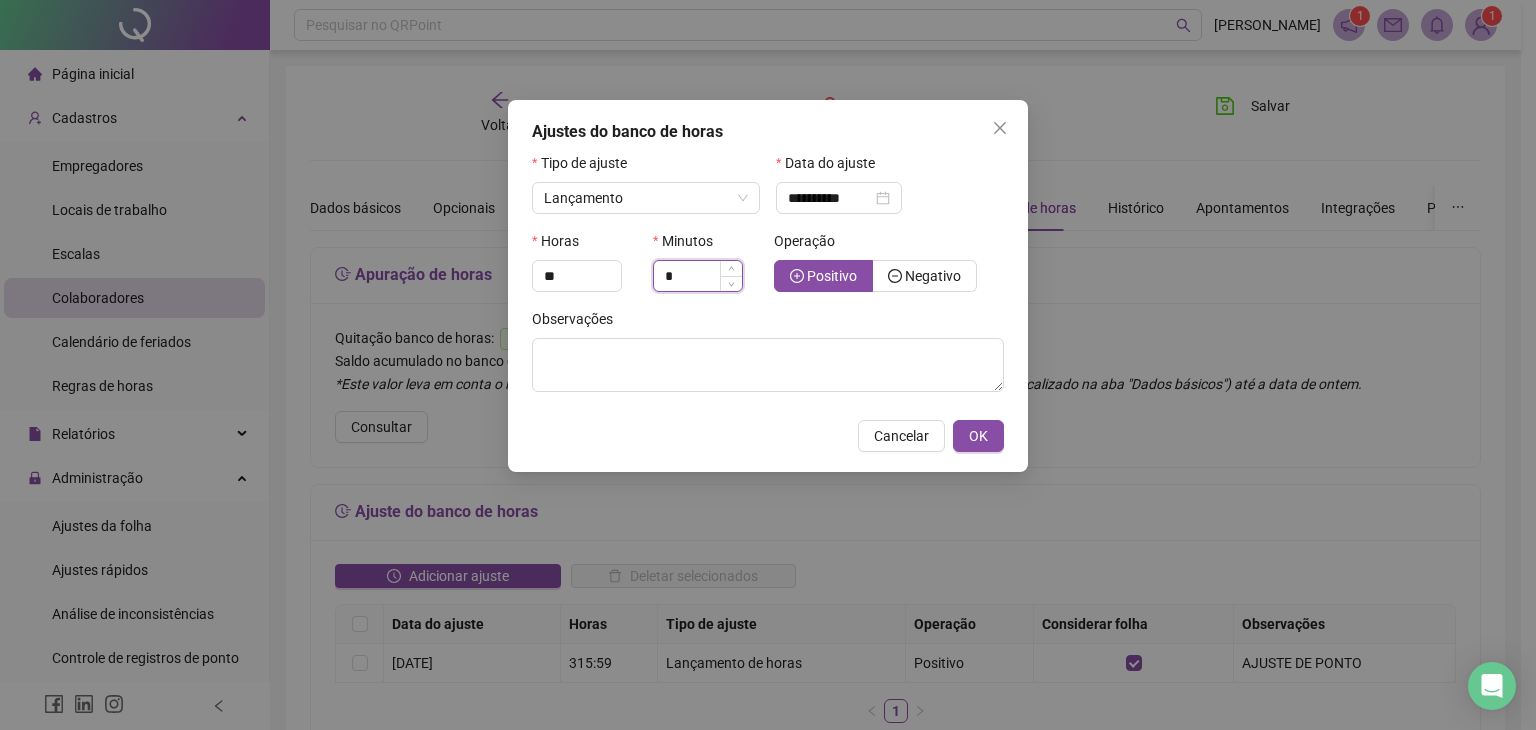 type on "*" 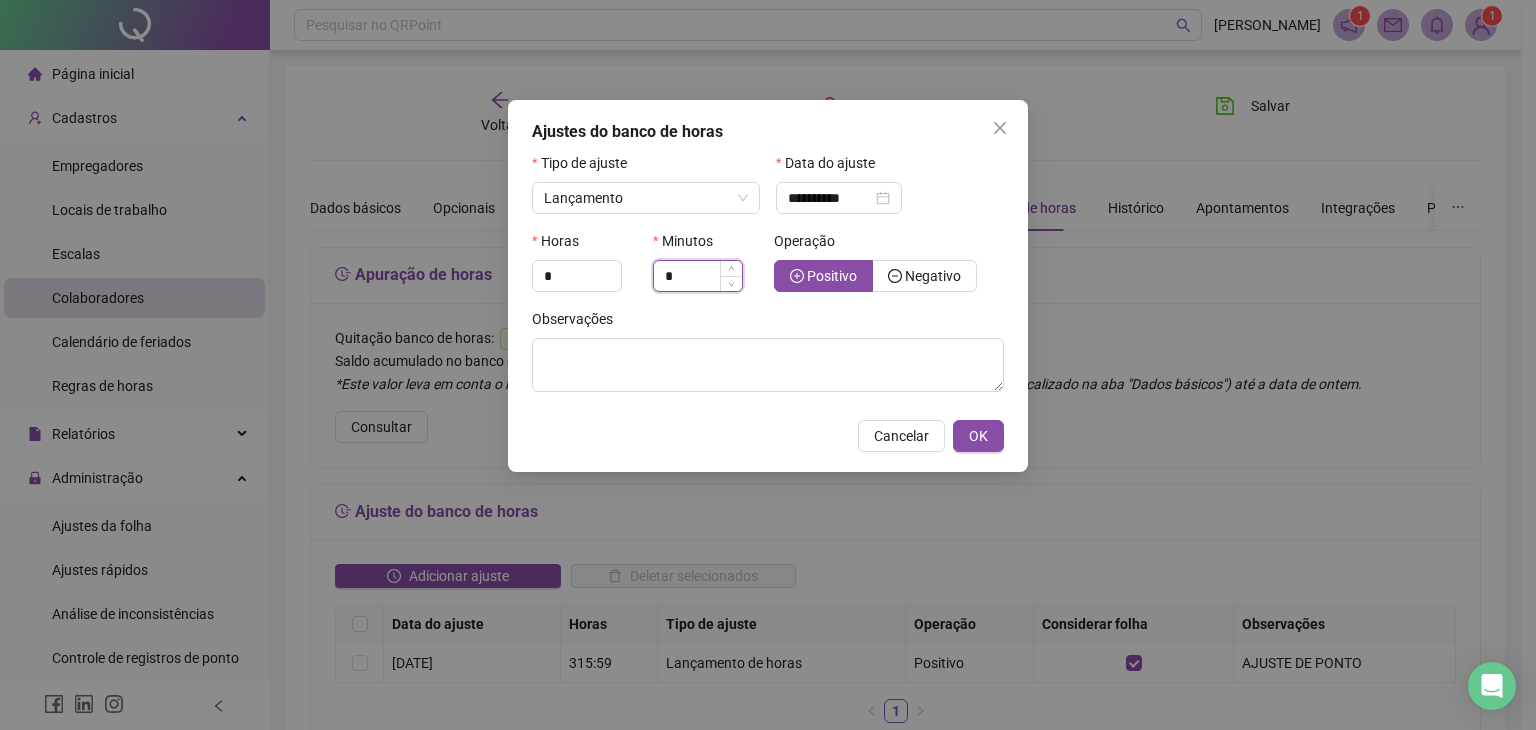 click on "*" at bounding box center [698, 276] 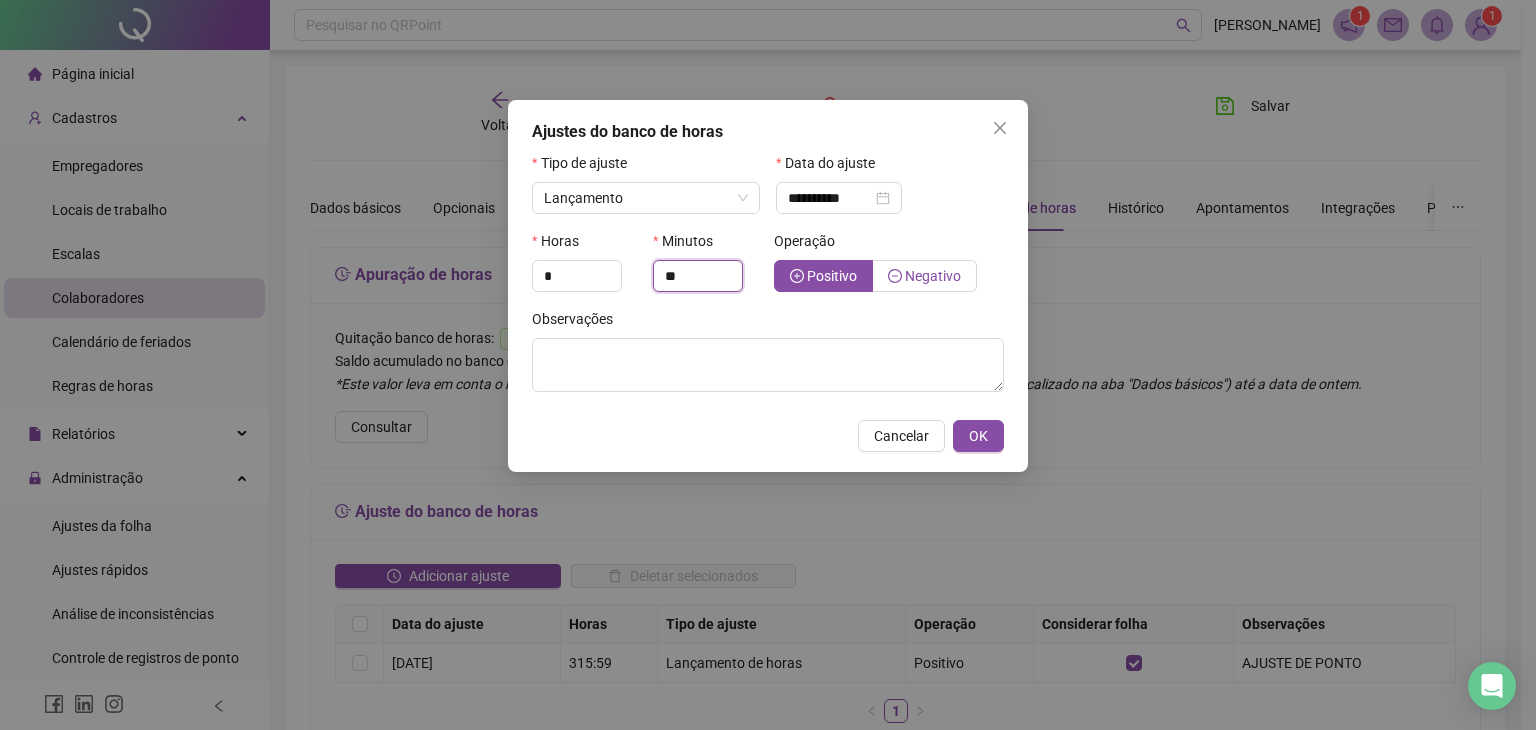 type on "**" 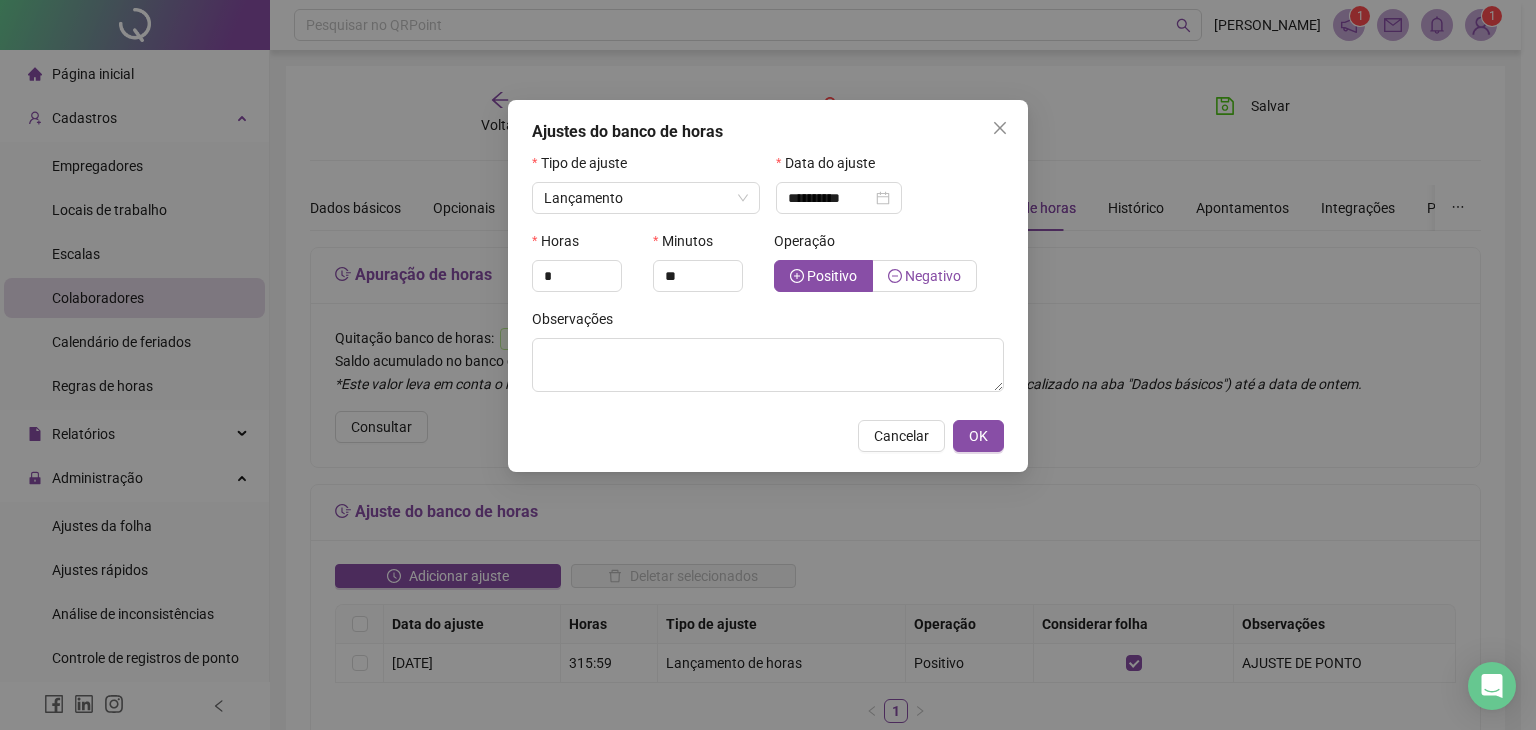 click on "Negativo" at bounding box center (925, 276) 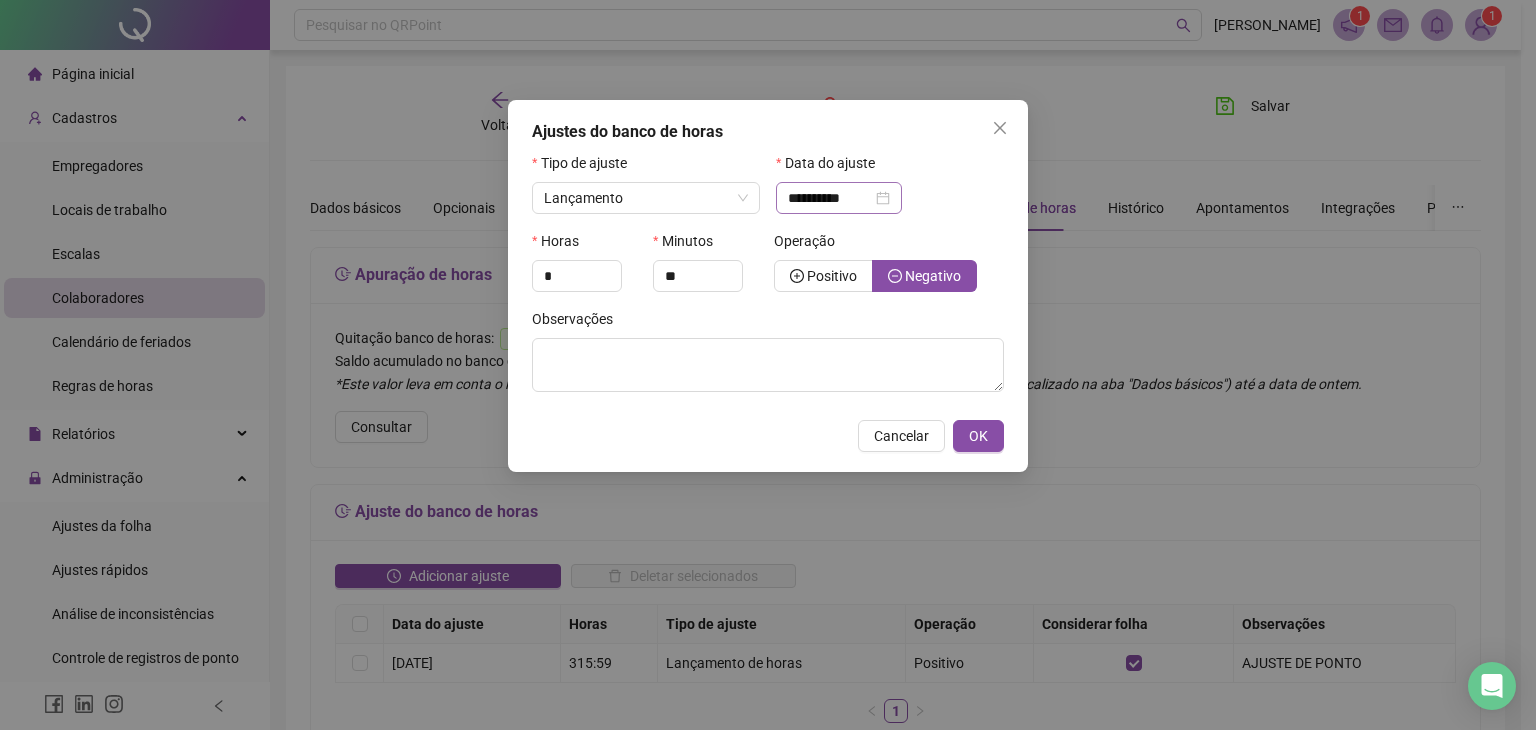 click on "**********" at bounding box center (839, 198) 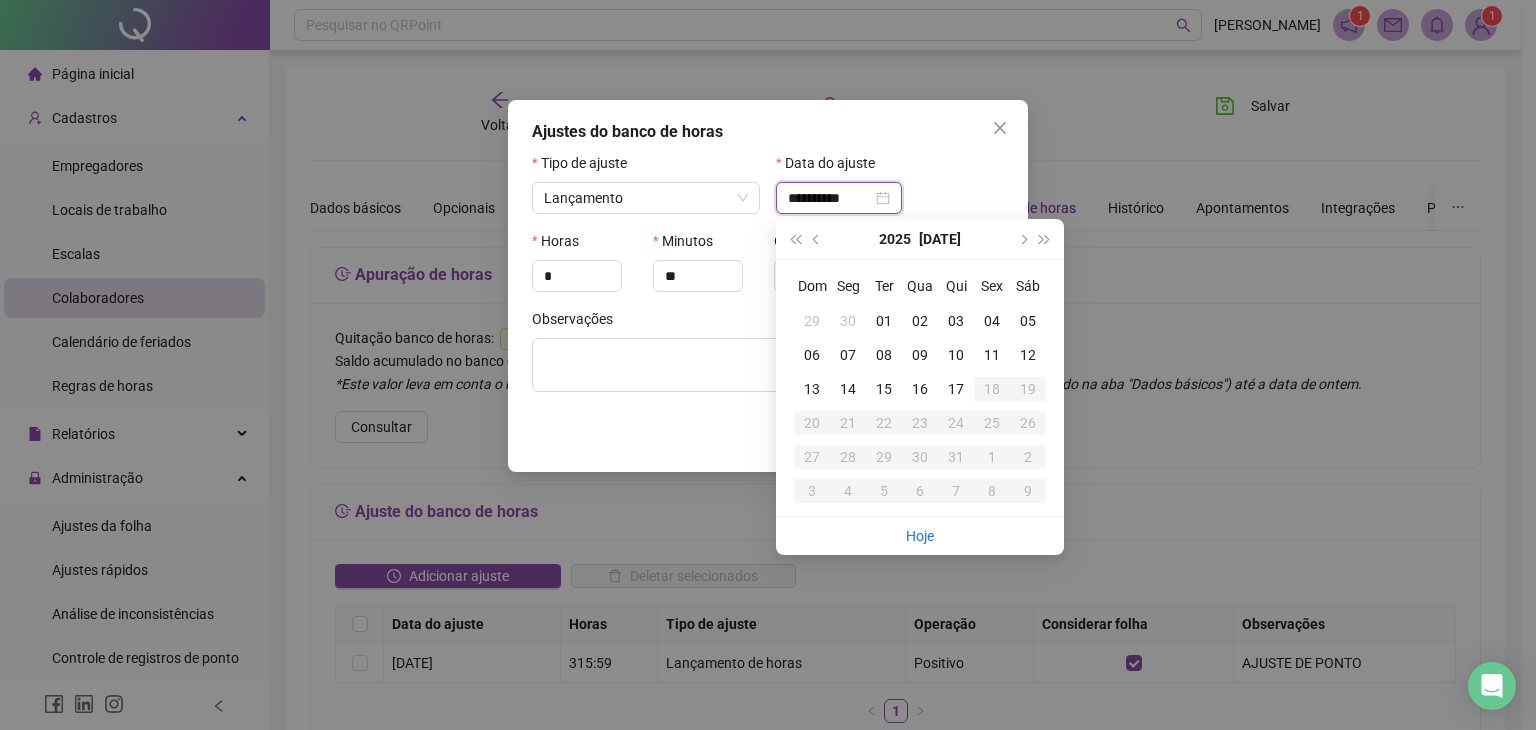 type on "**********" 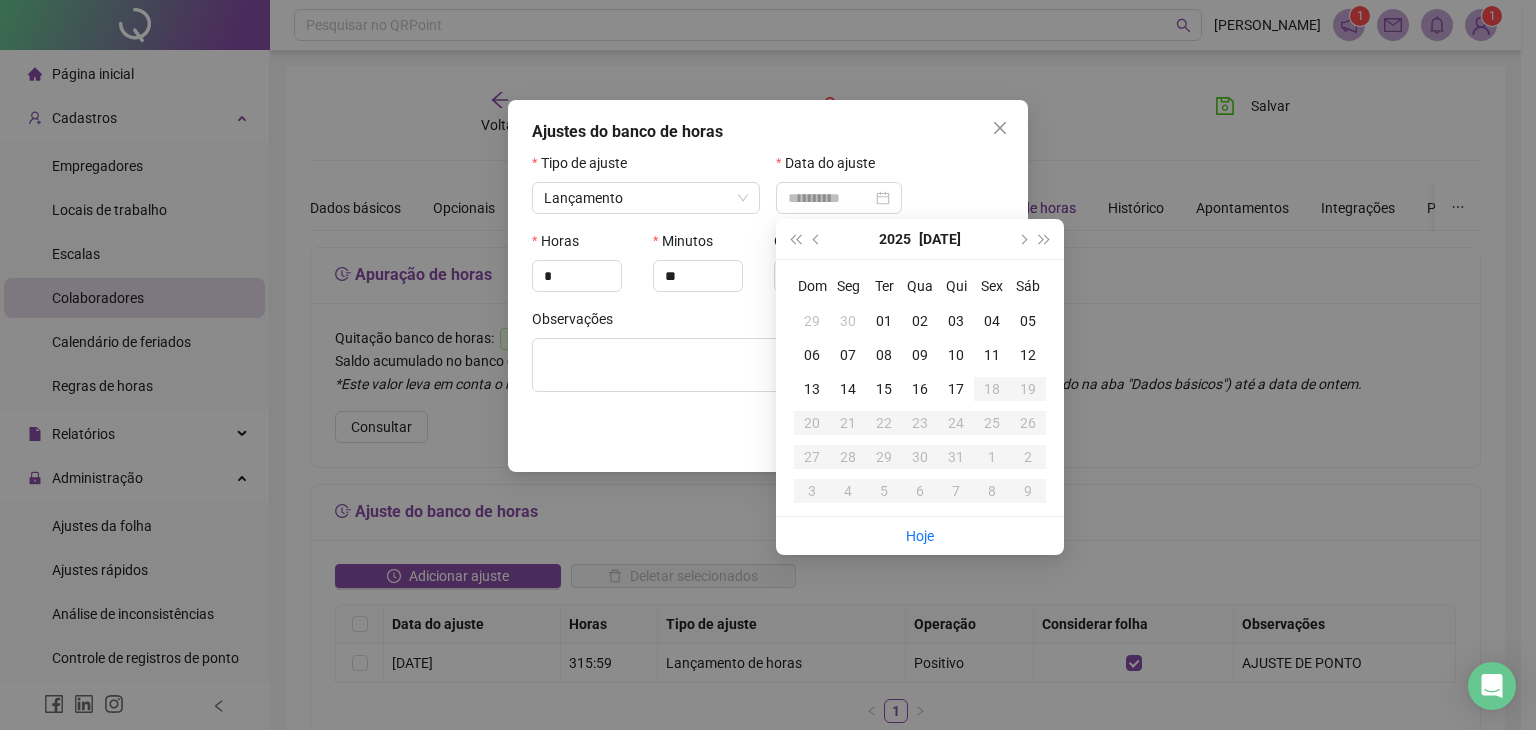 click on "01" at bounding box center (884, 321) 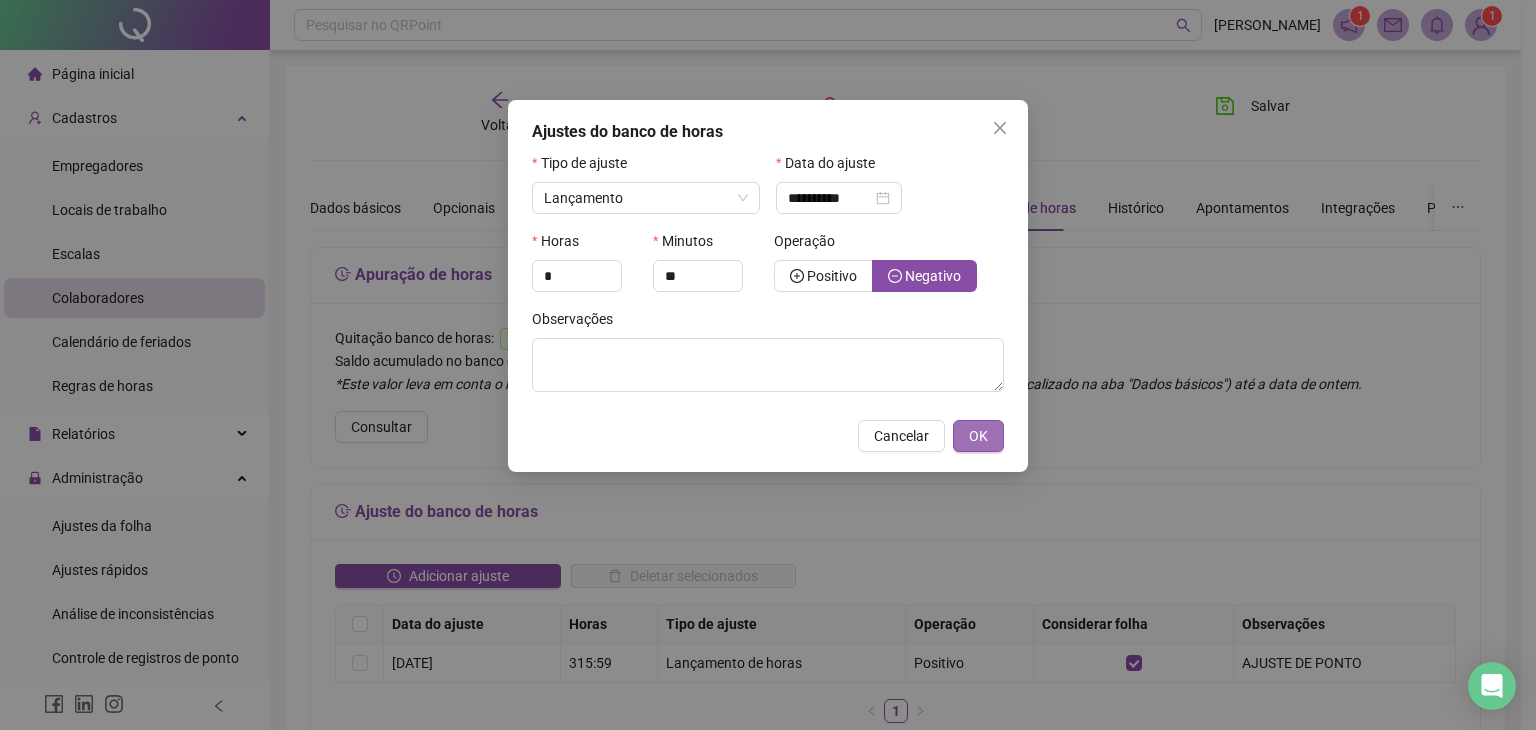 click on "OK" at bounding box center (978, 436) 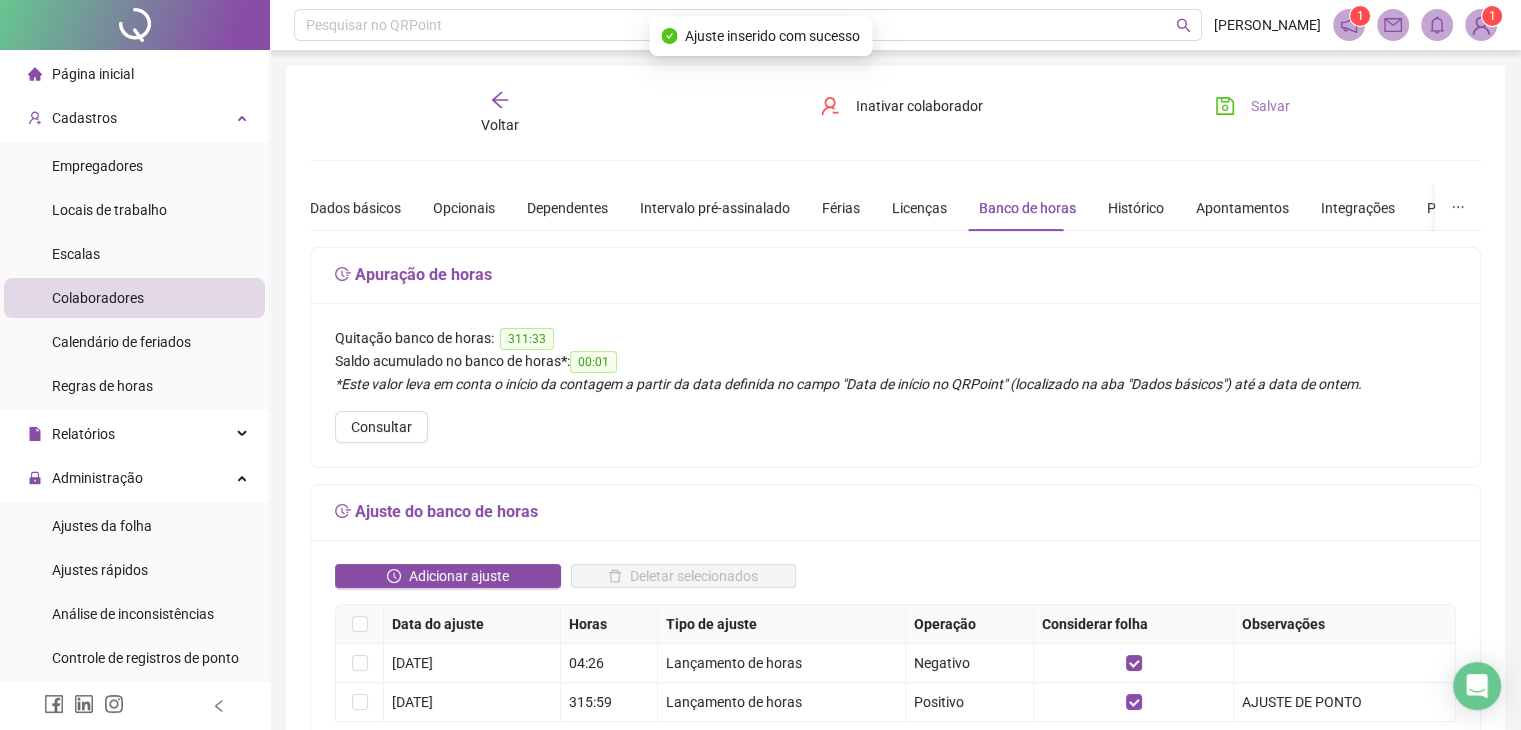 type 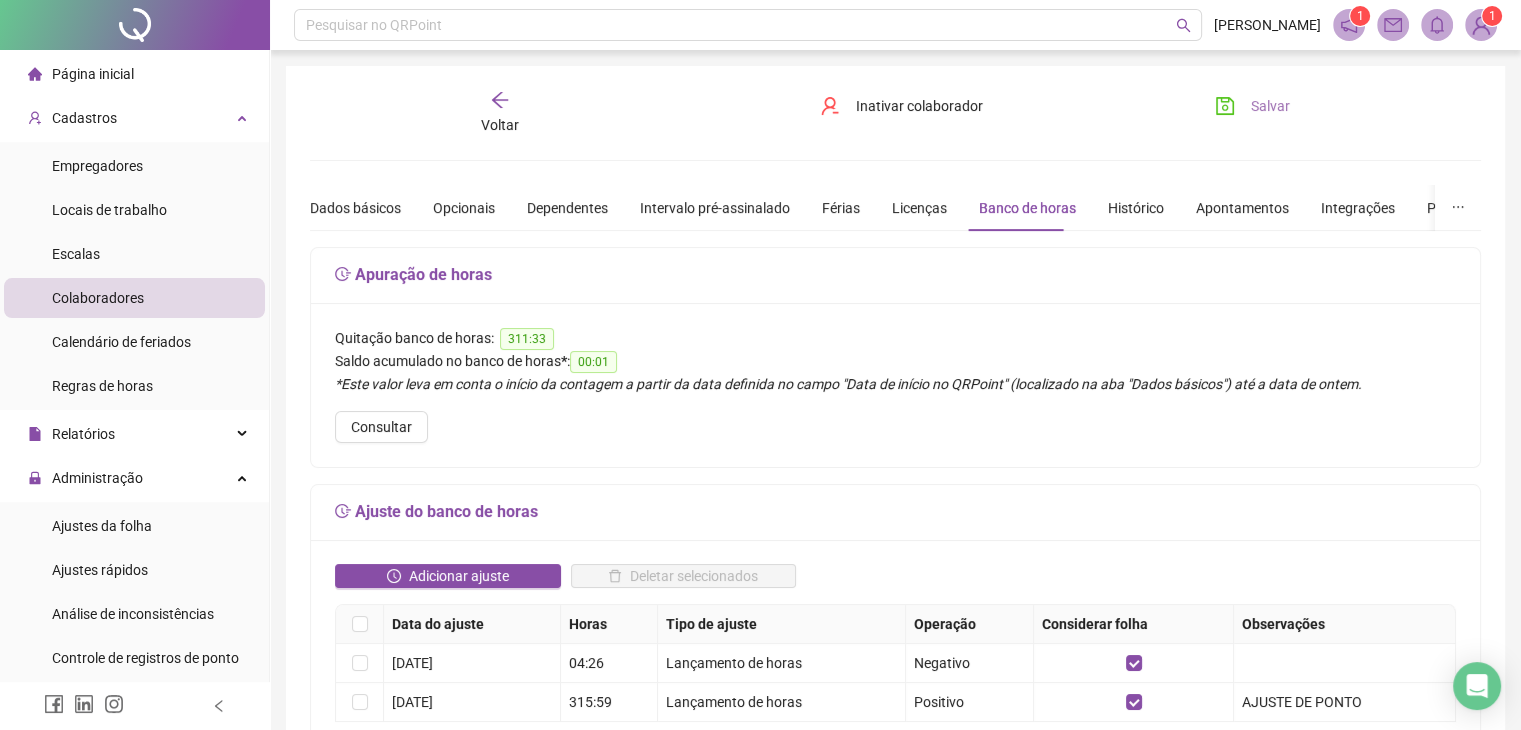 click on "Salvar" at bounding box center [1270, 106] 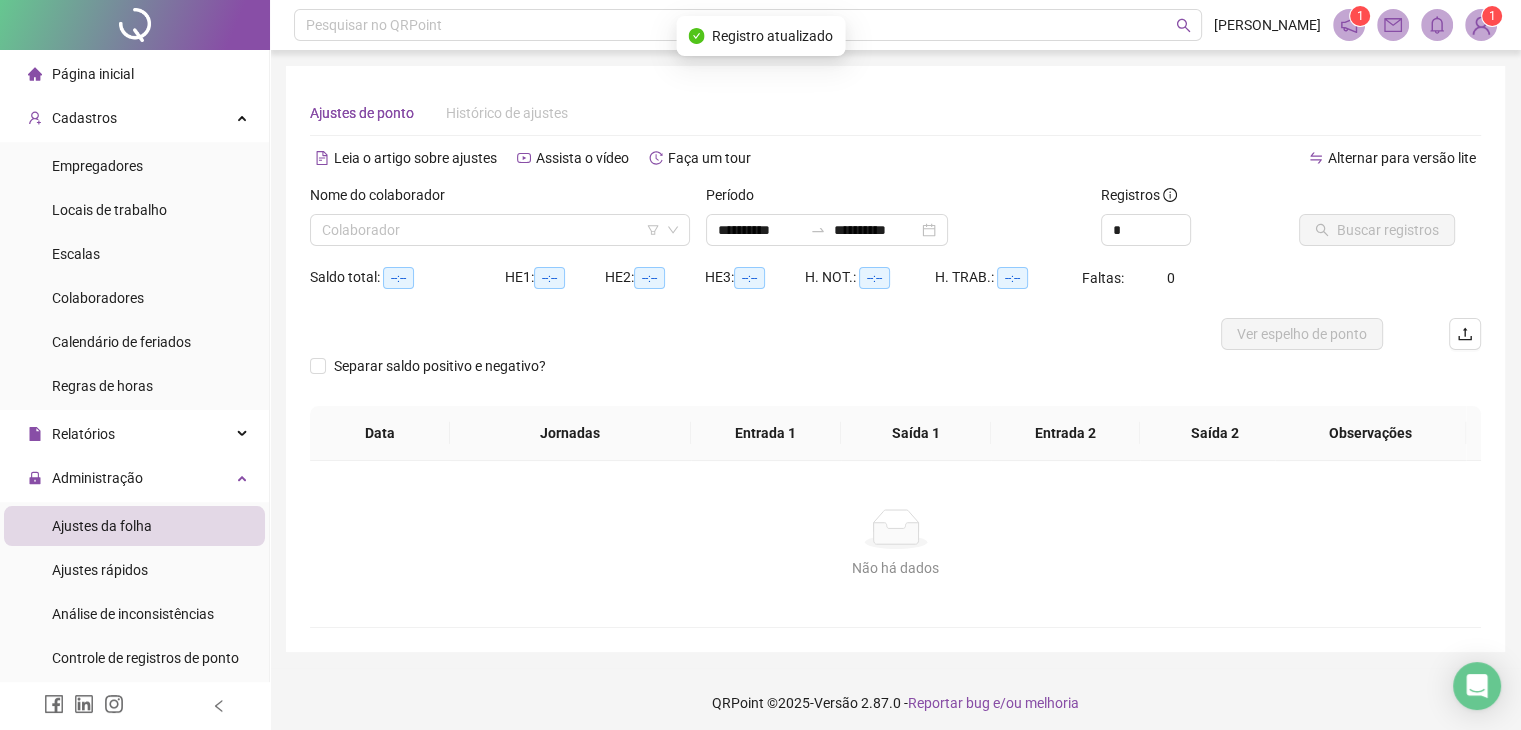 type on "**********" 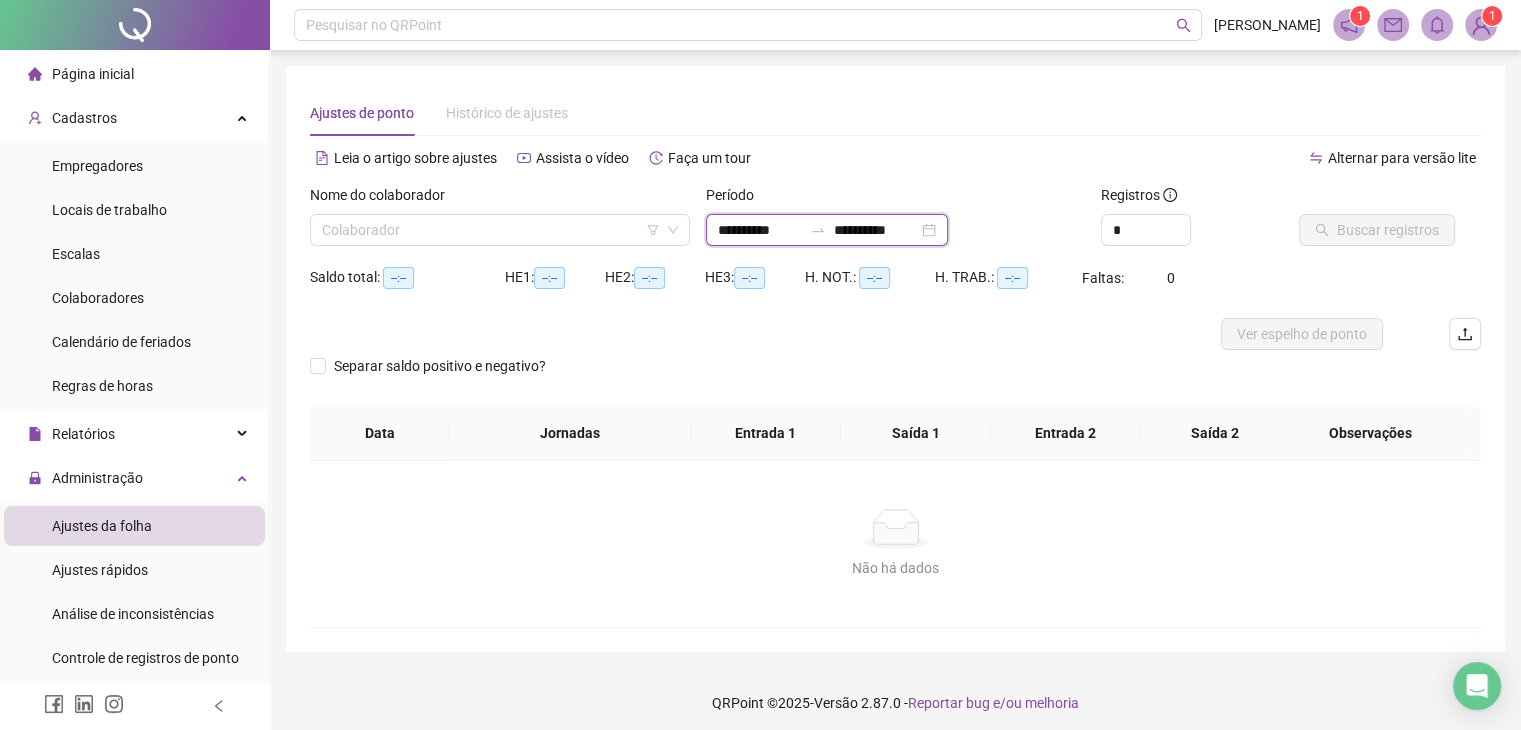 click on "**********" at bounding box center (760, 230) 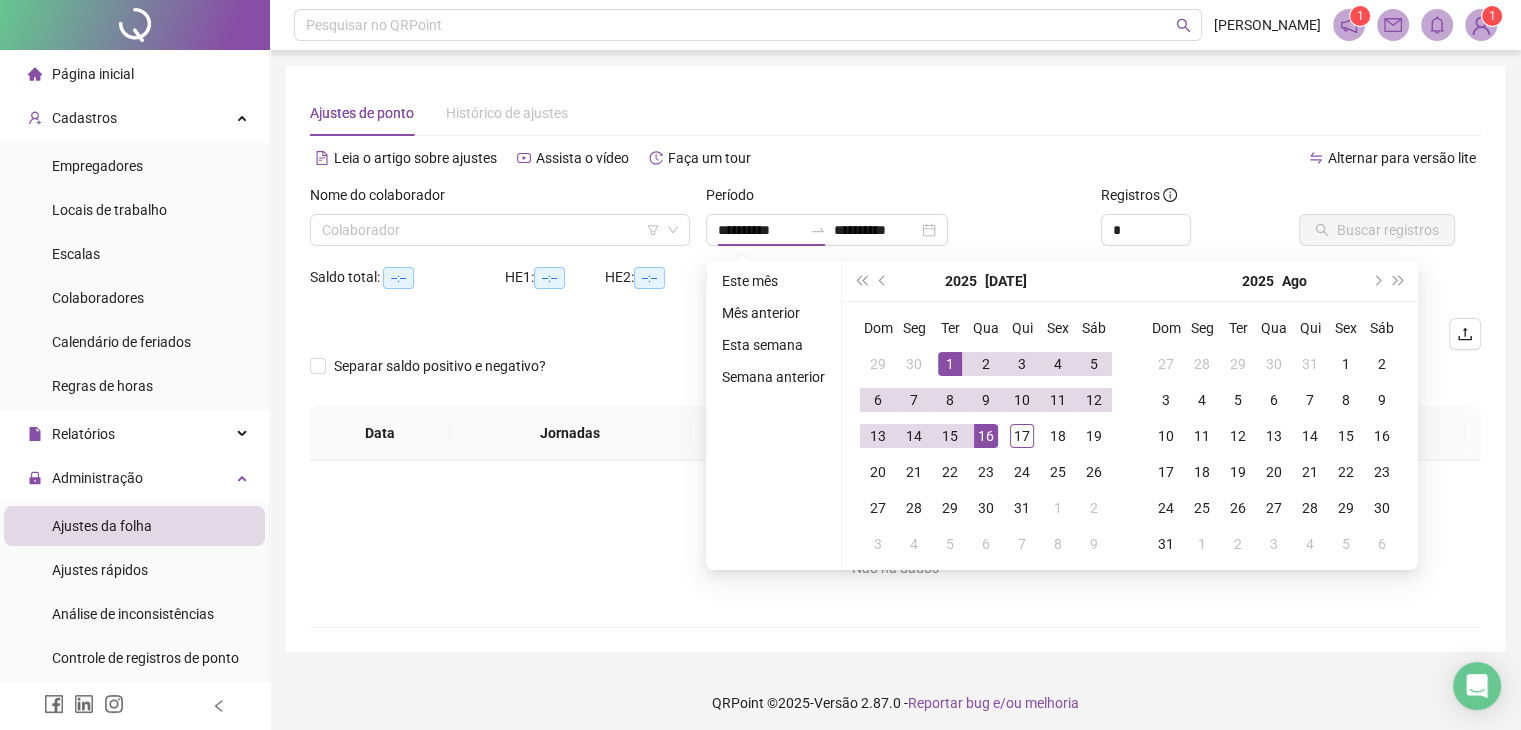 click on "[DATE]" at bounding box center (986, 281) 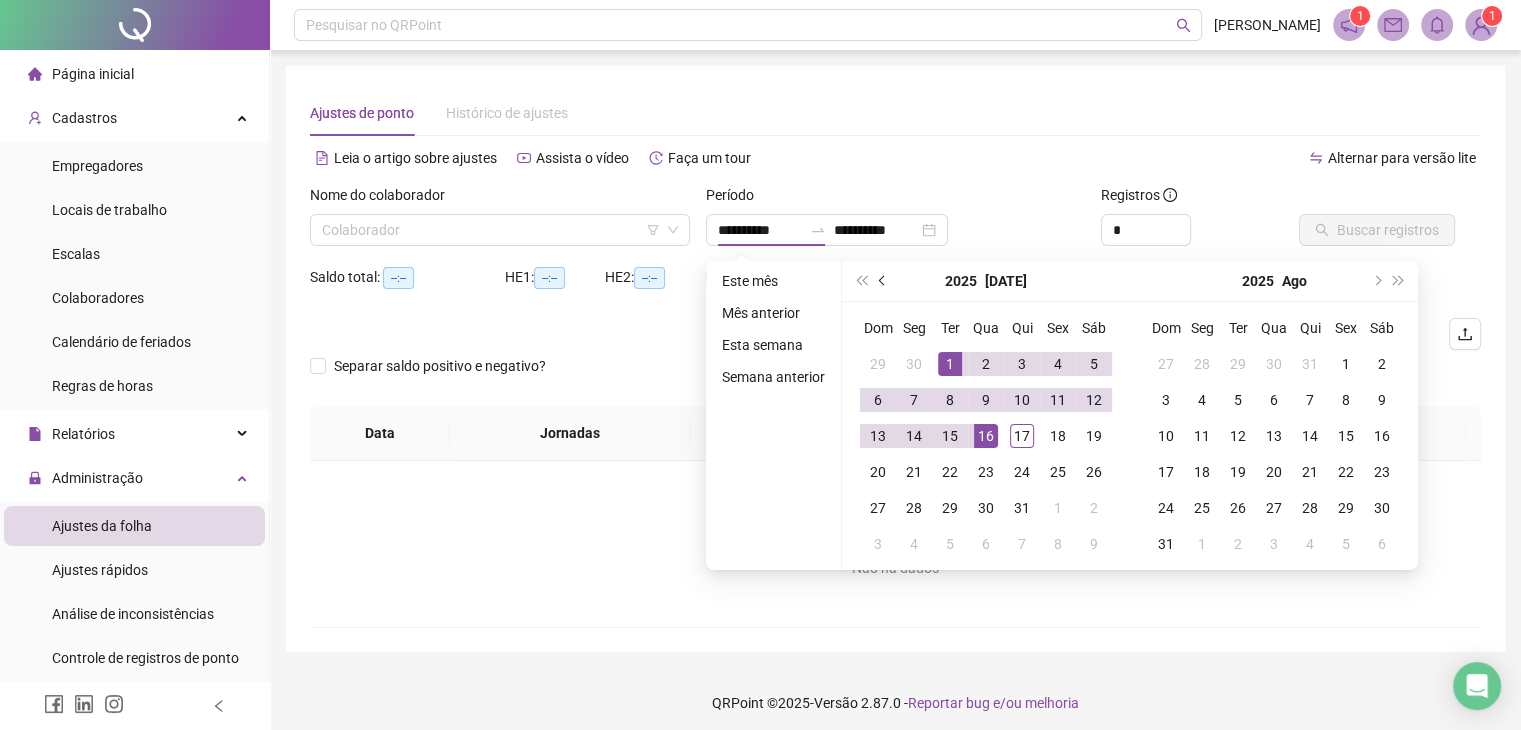 click at bounding box center [883, 281] 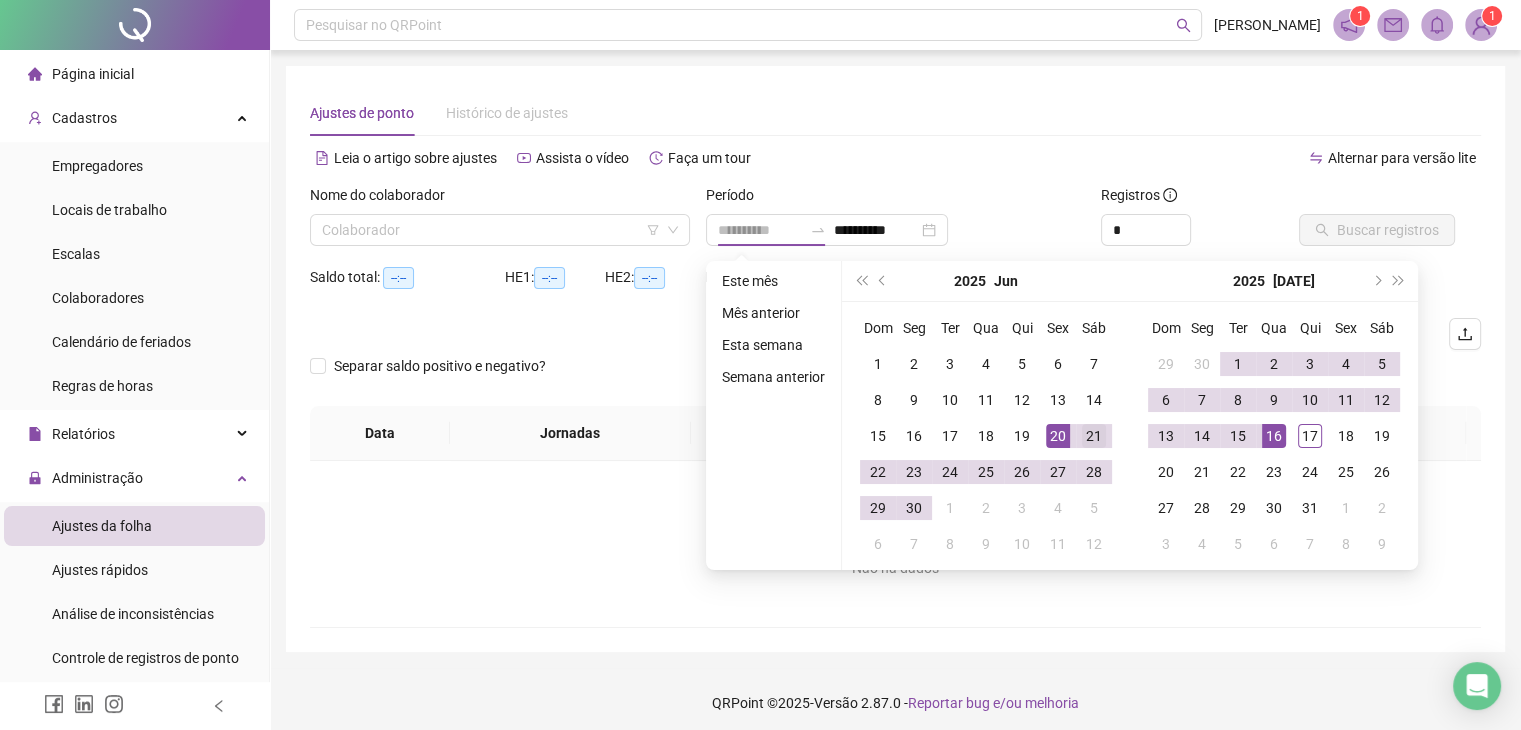 type on "**********" 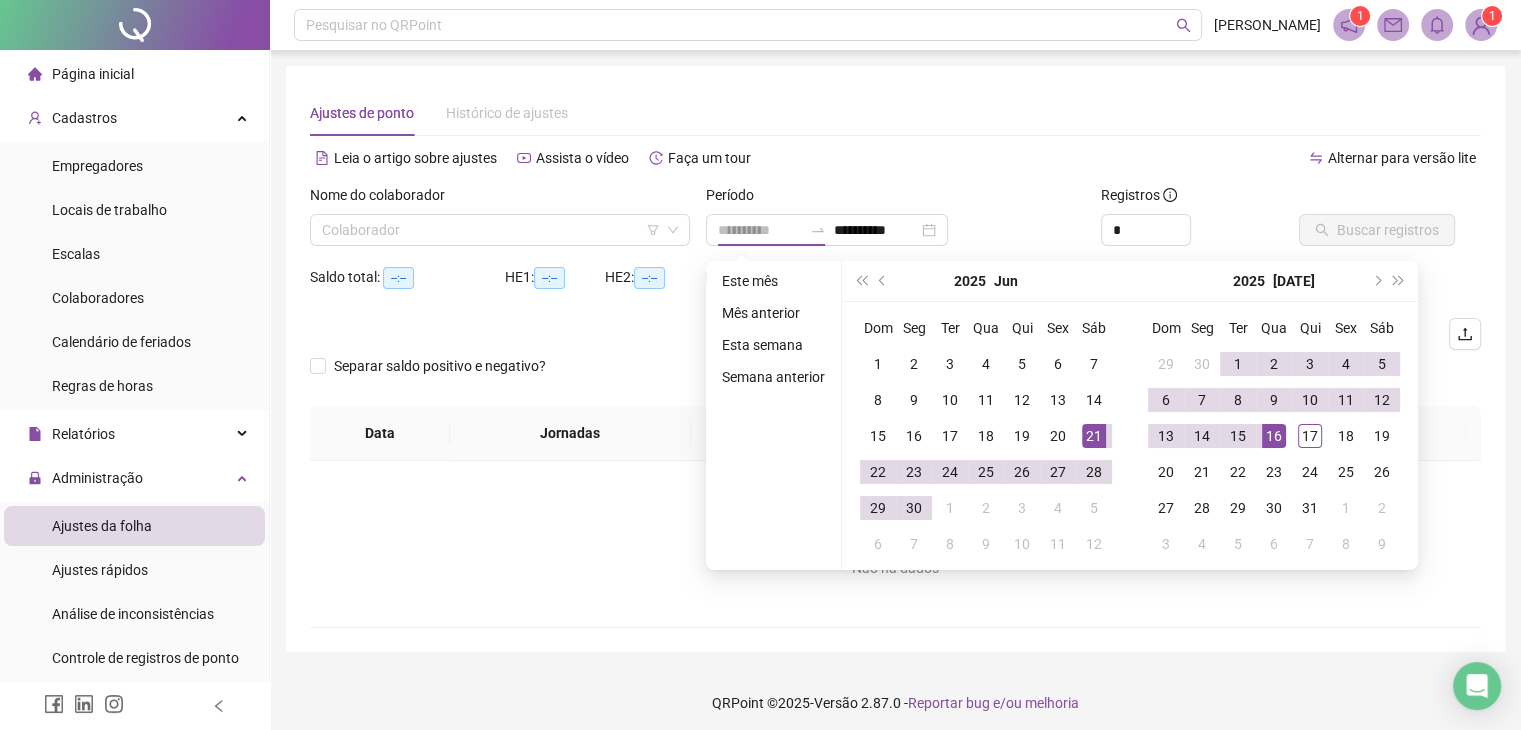click on "21" at bounding box center (1094, 436) 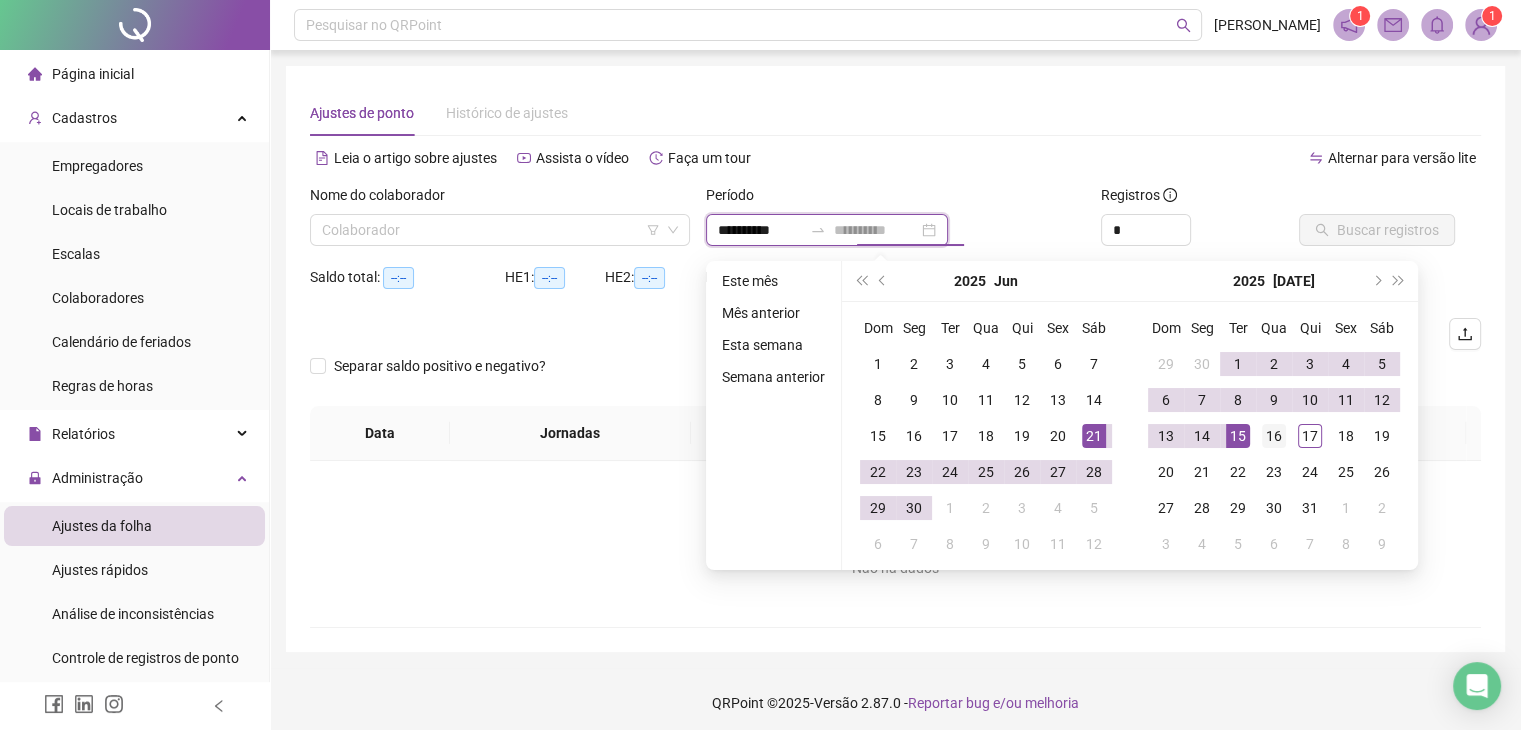 type on "**********" 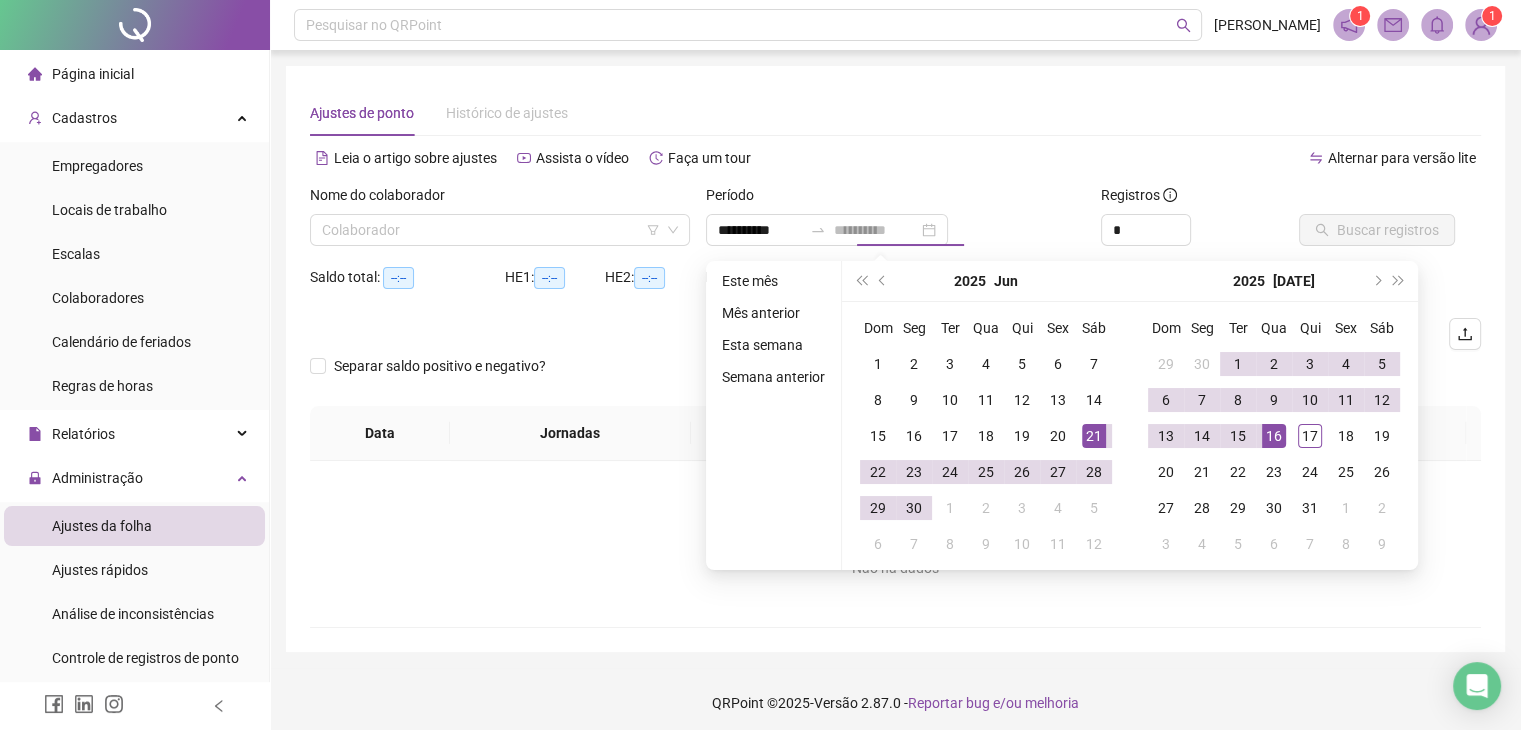 click on "16" at bounding box center [1274, 436] 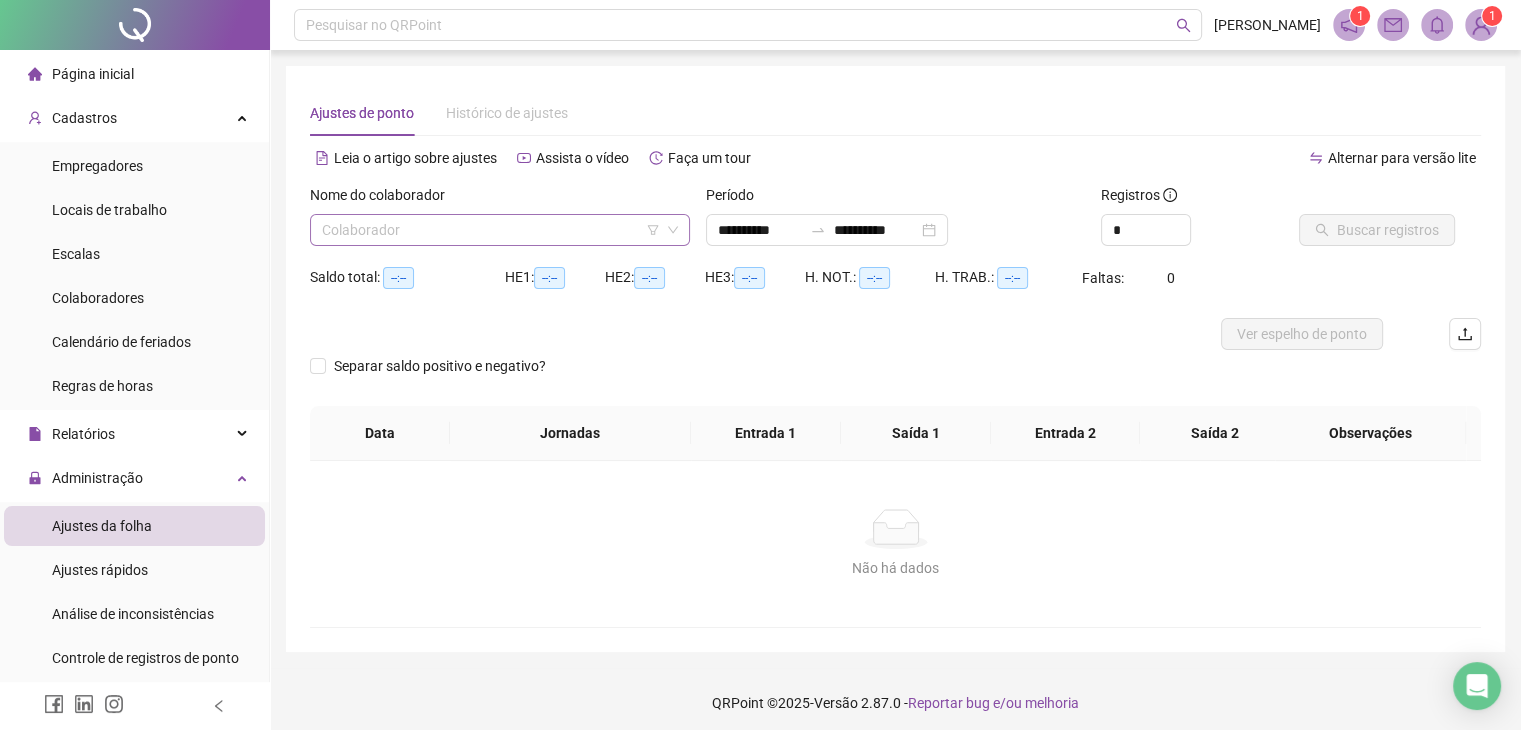 click at bounding box center [494, 230] 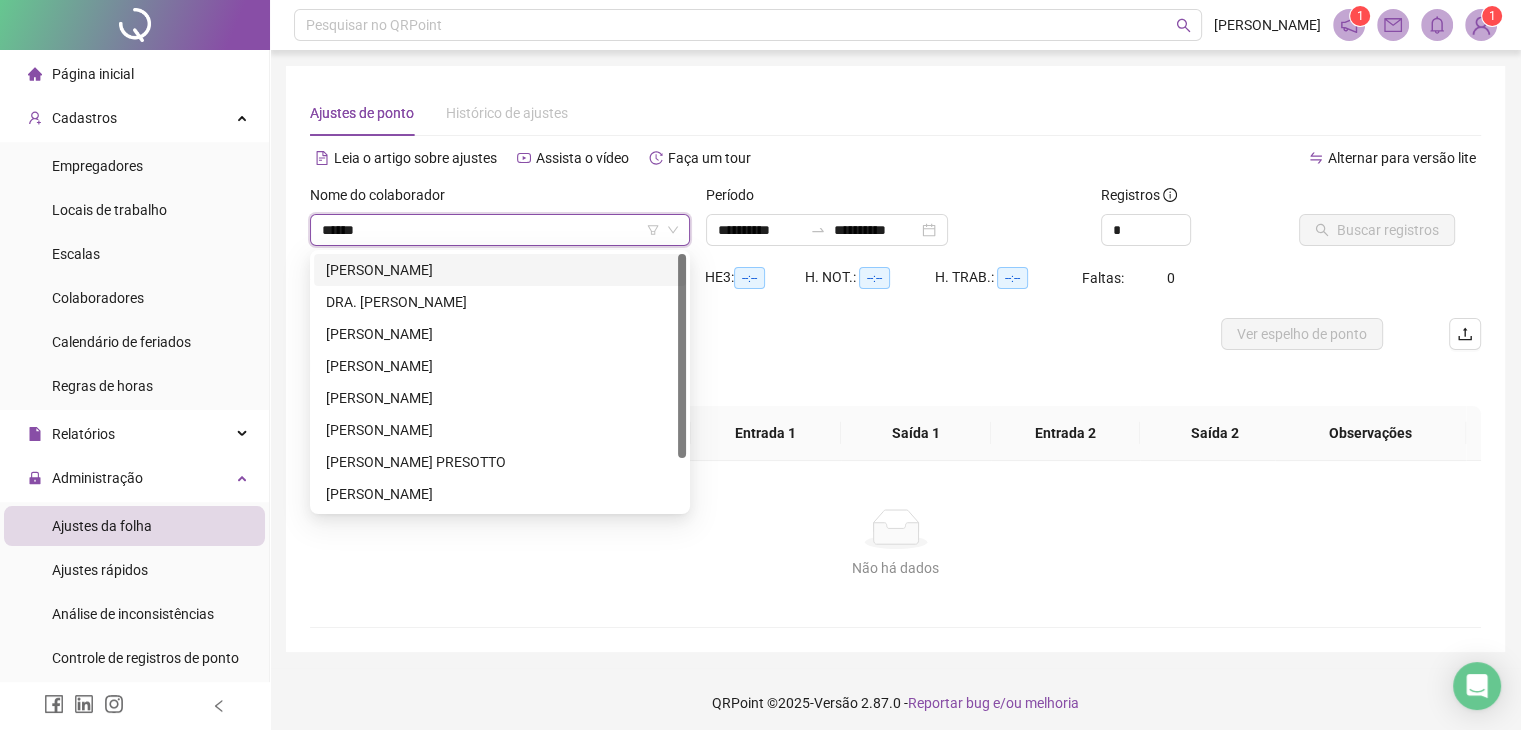 type on "*******" 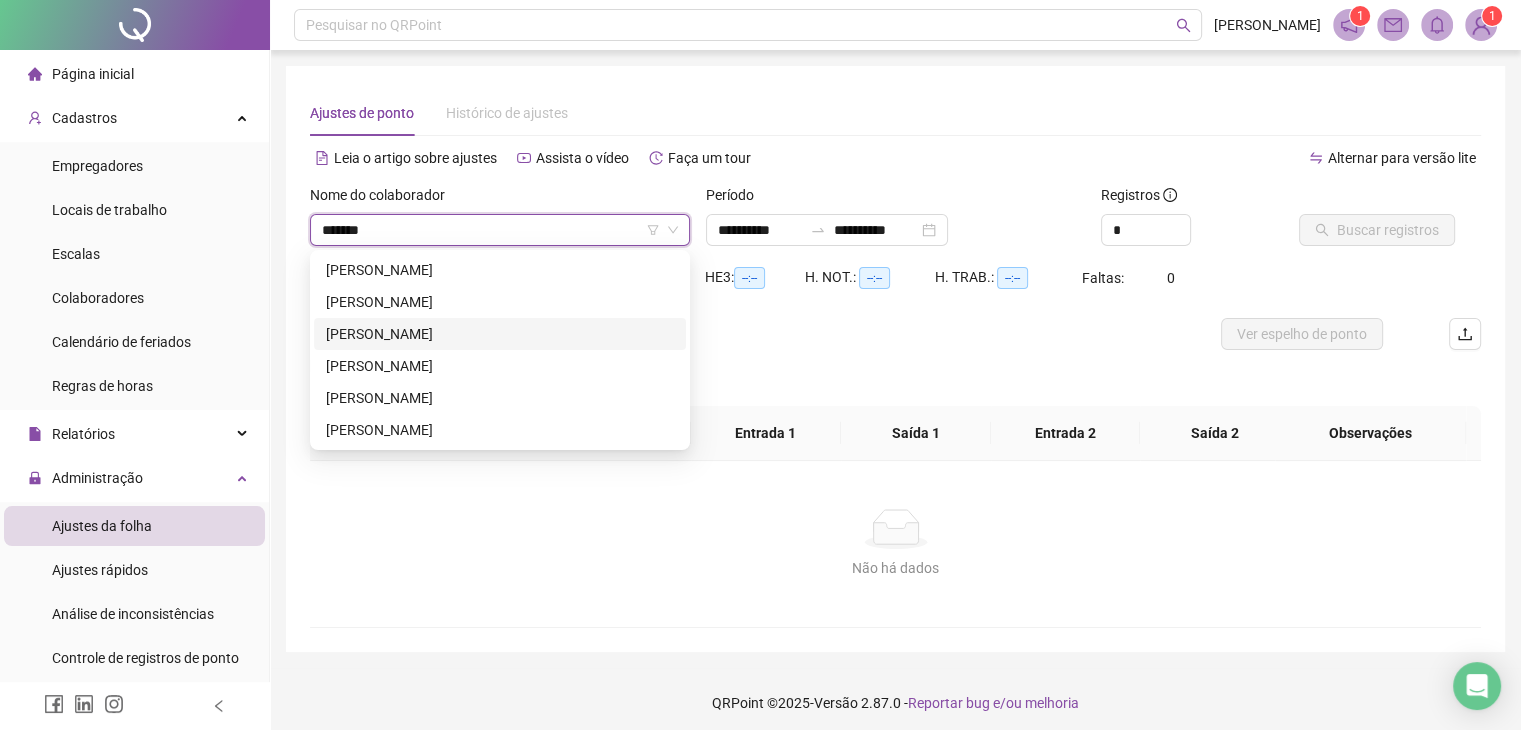 click on "[PERSON_NAME]" at bounding box center [500, 334] 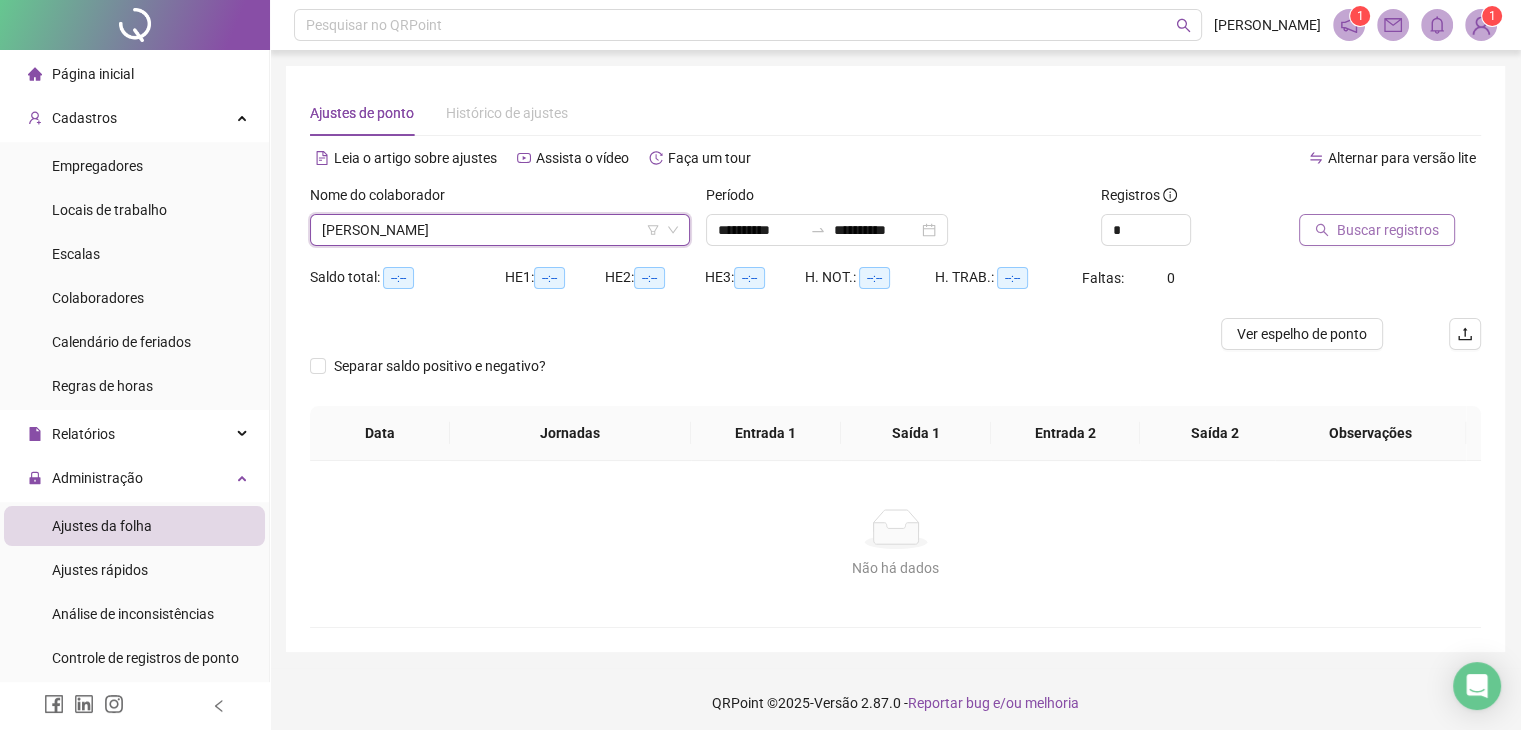 click on "Buscar registros" at bounding box center (1377, 230) 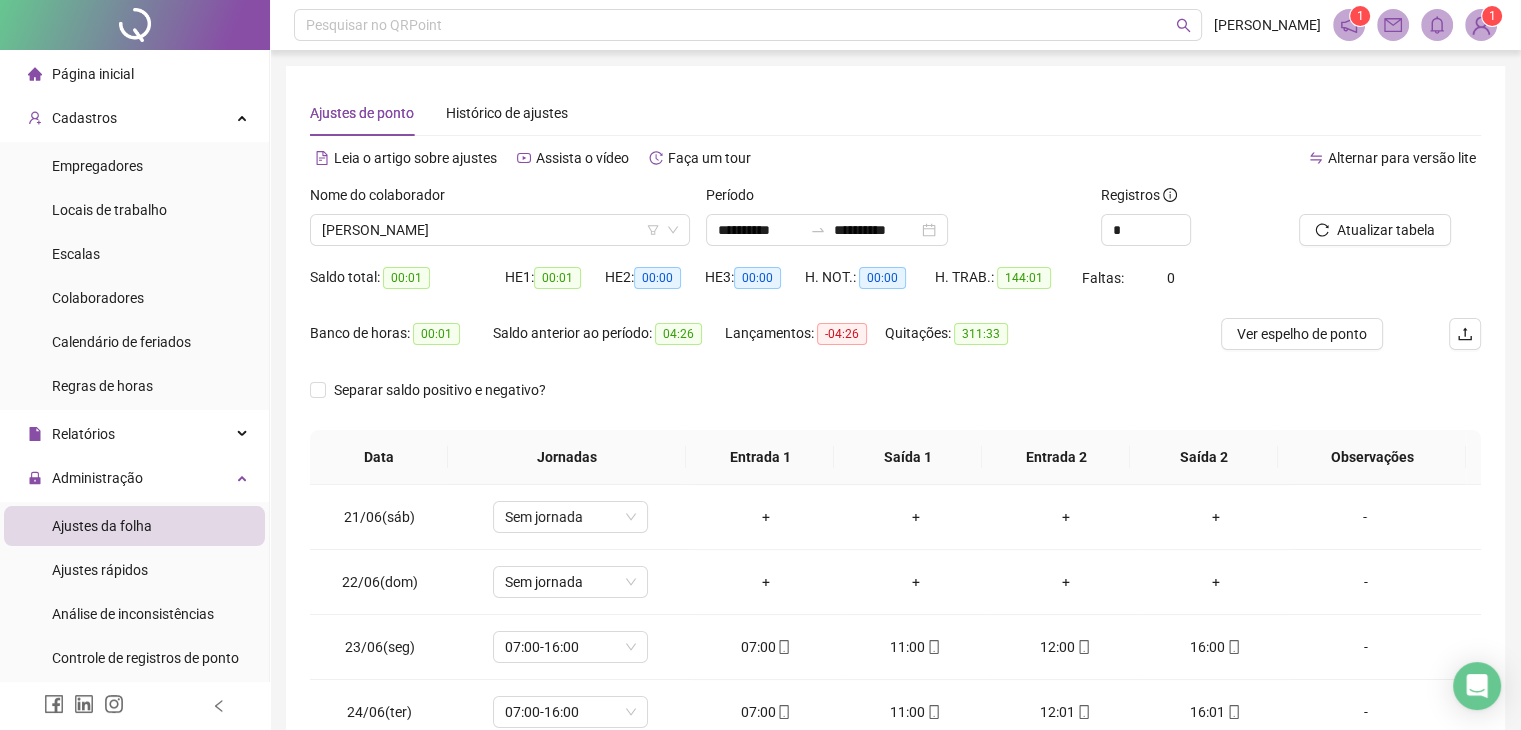 type 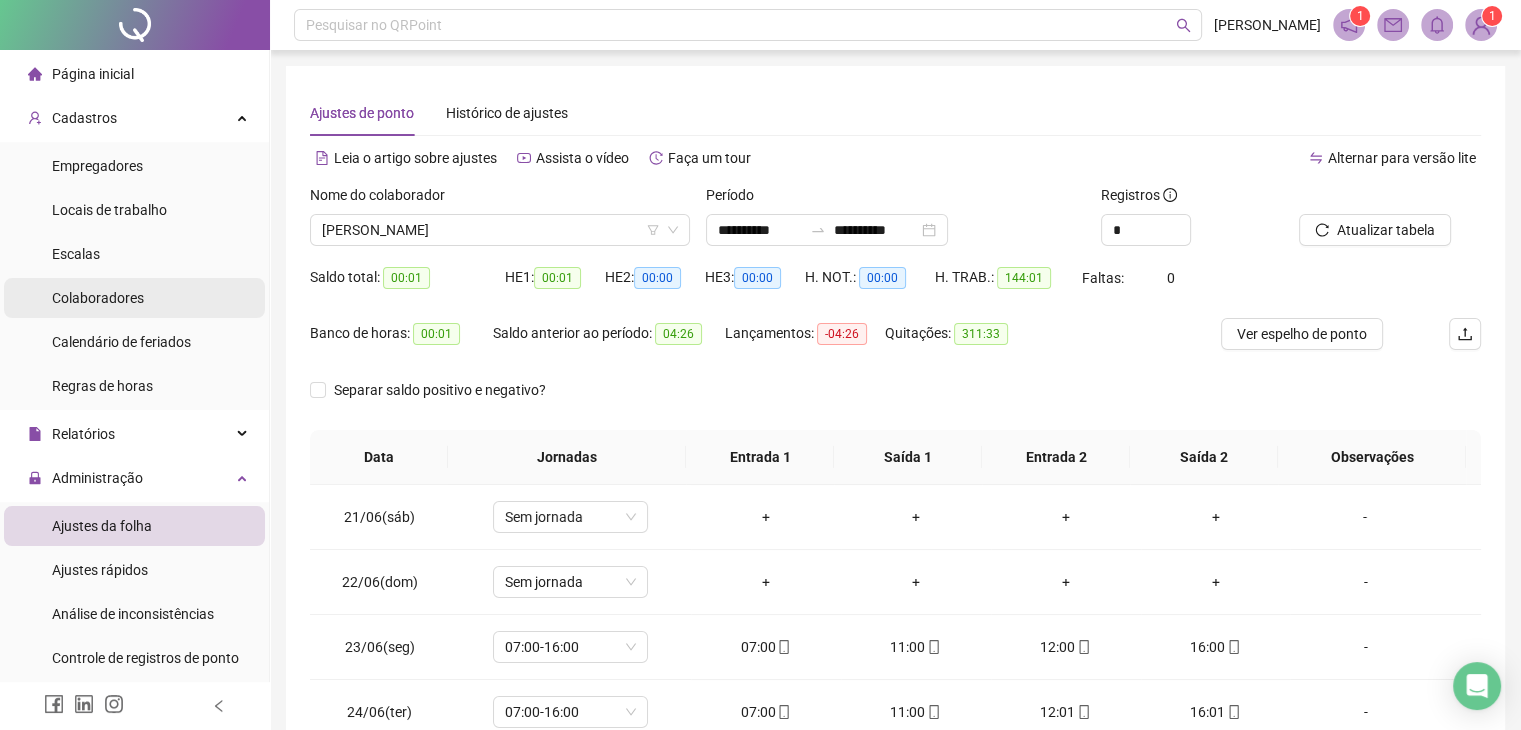 click on "Colaboradores" at bounding box center [134, 298] 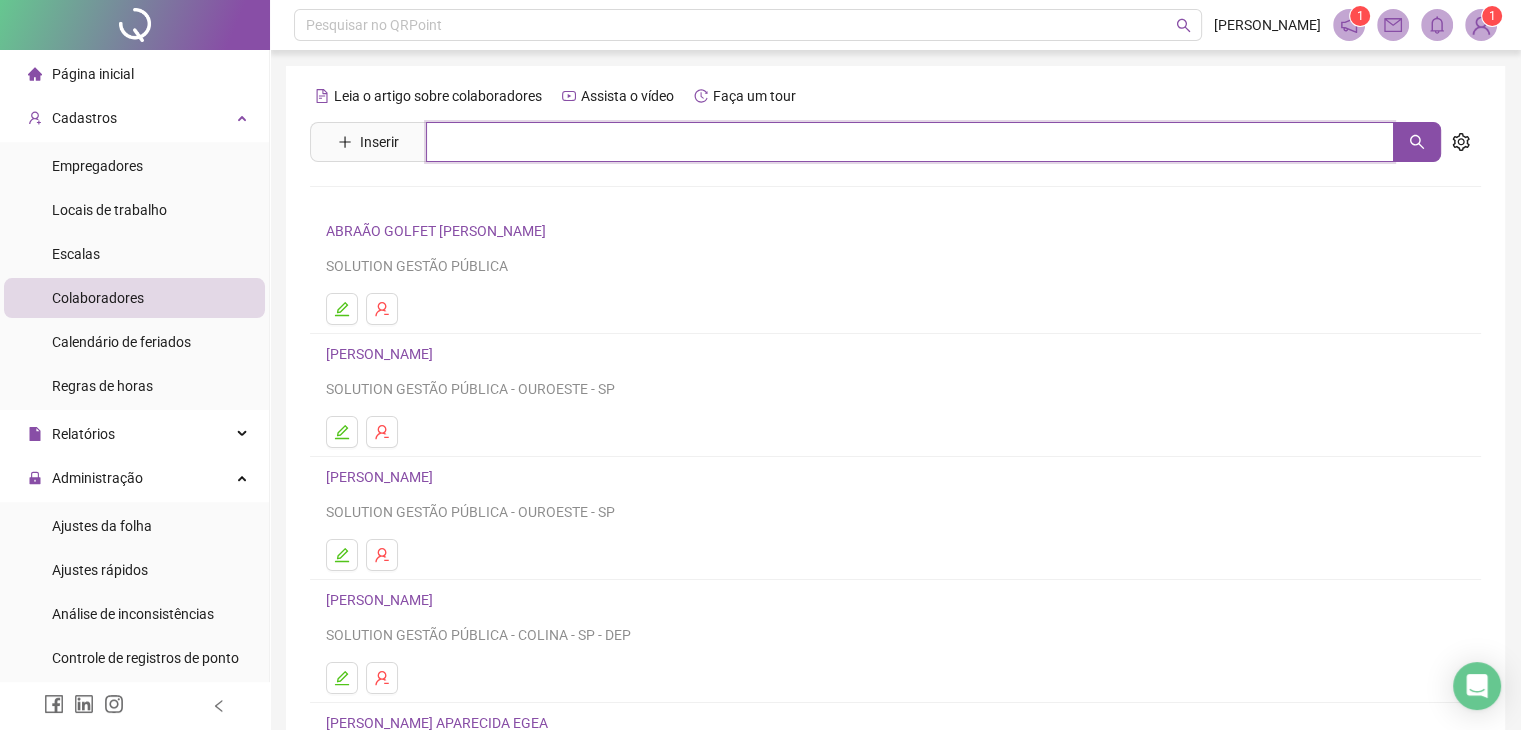 click at bounding box center [910, 142] 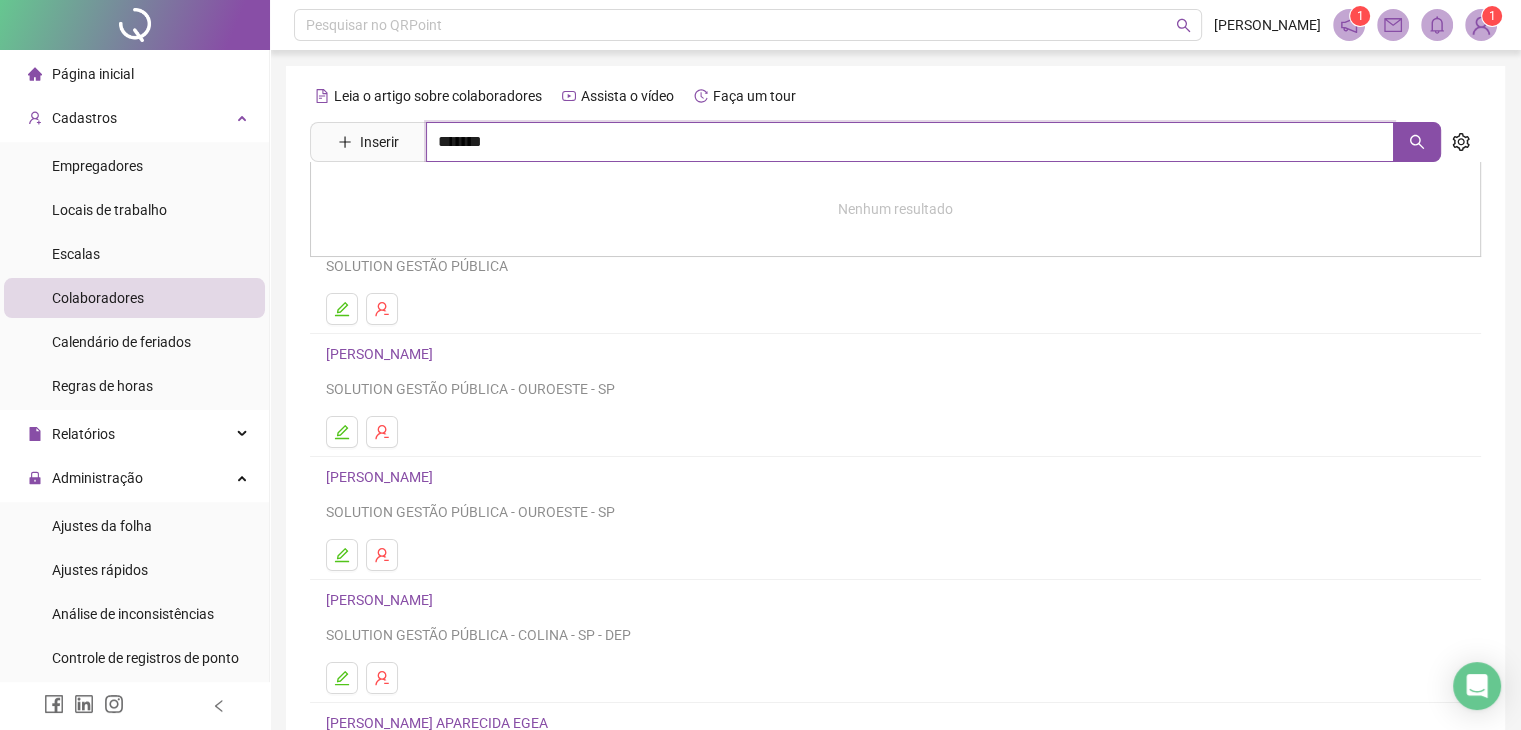 type on "*******" 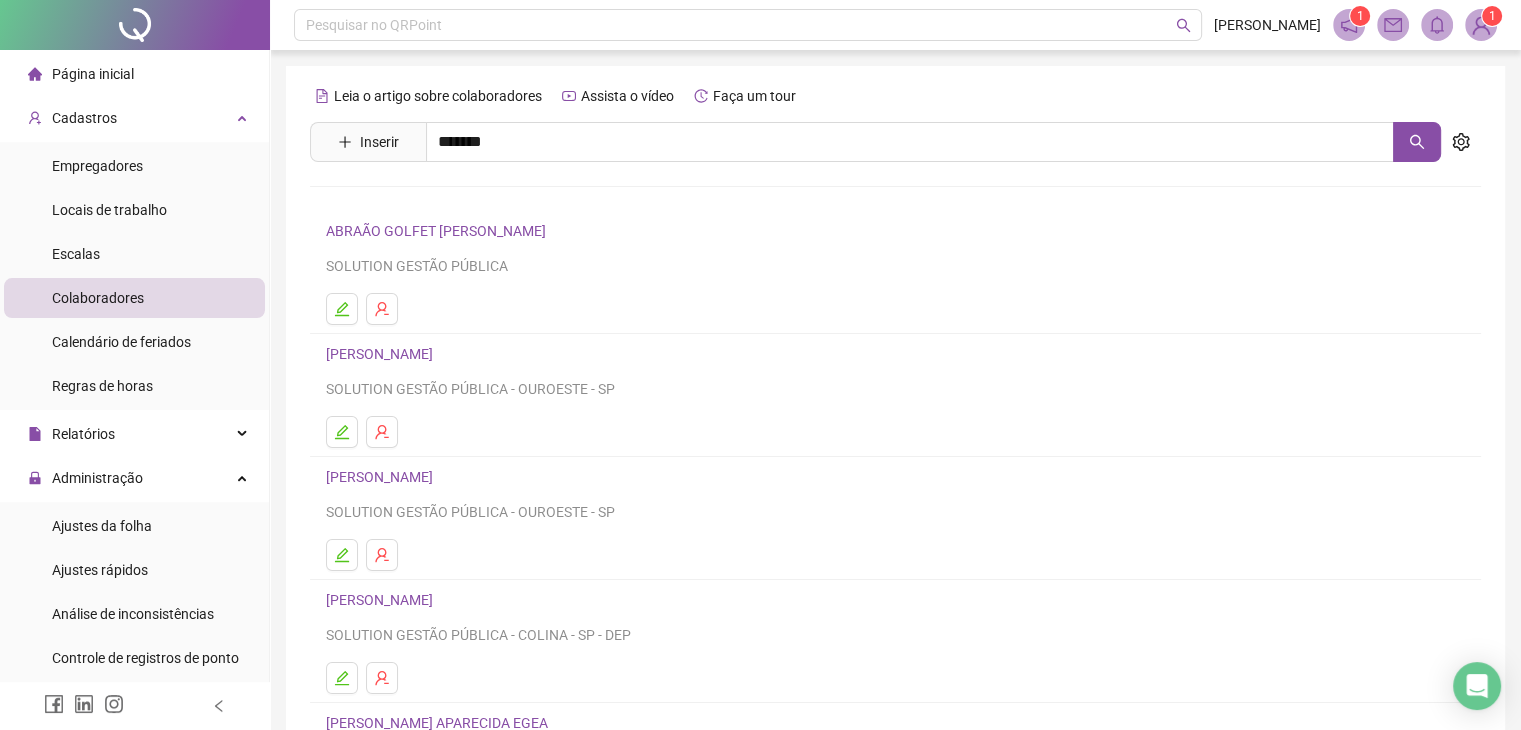 click on "[PERSON_NAME]" at bounding box center (400, 375) 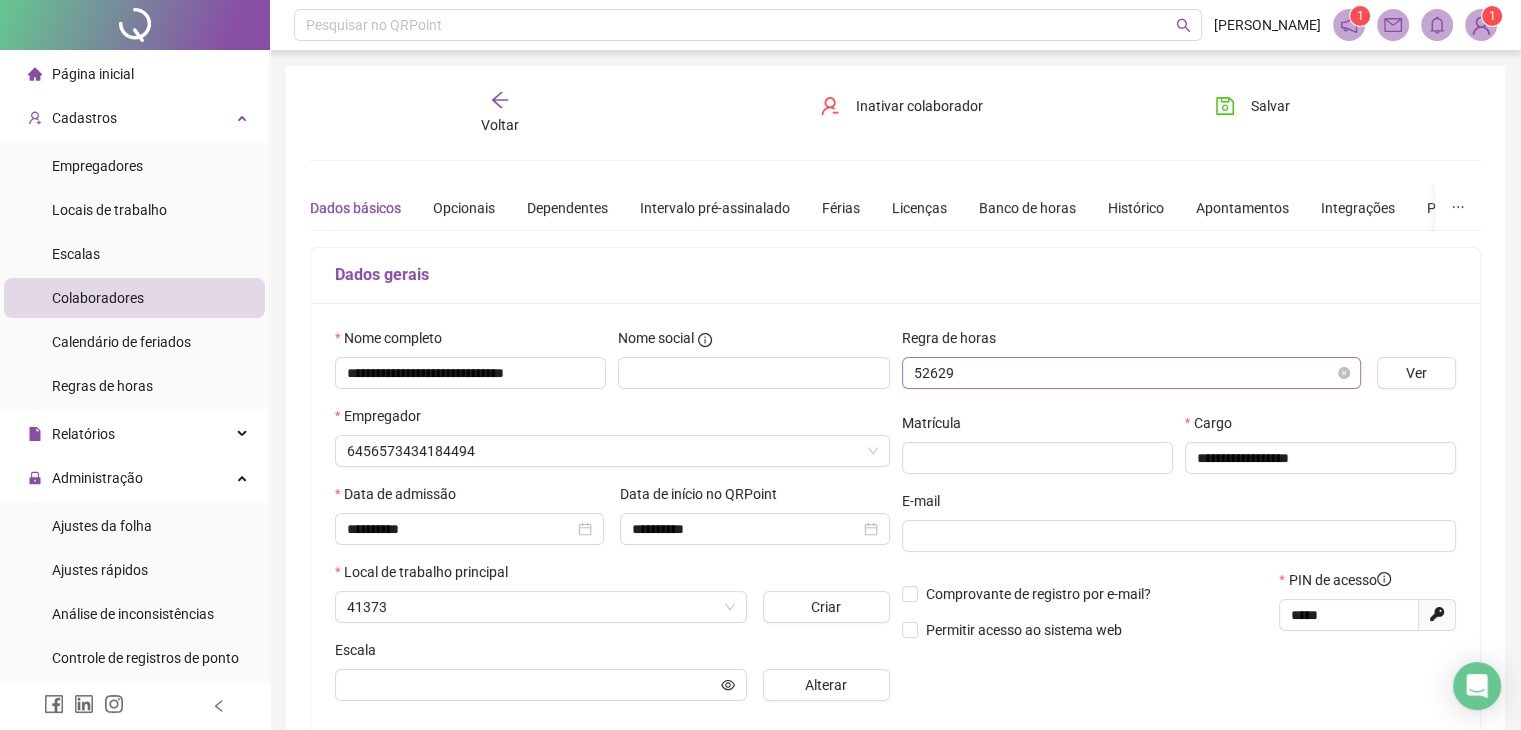 type on "**********" 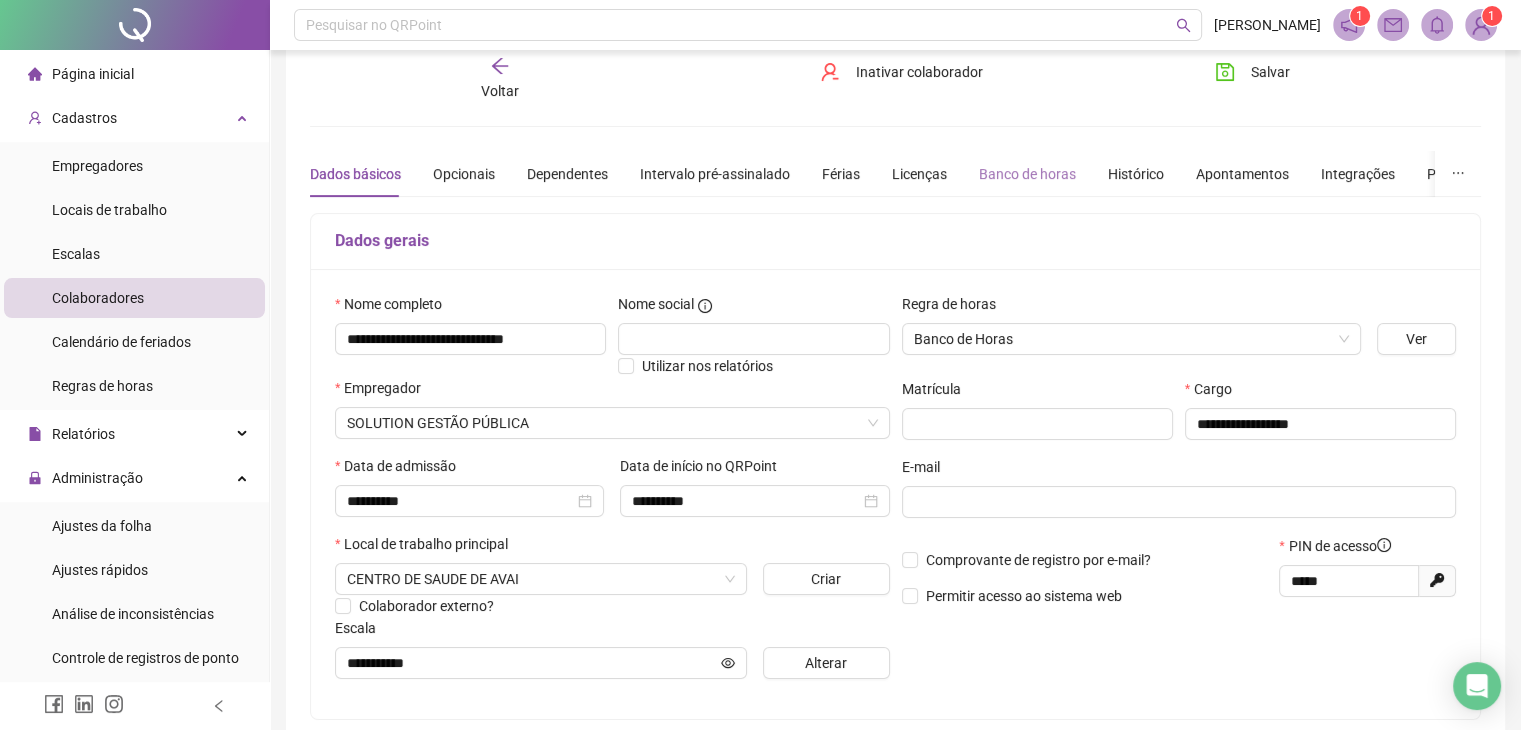 scroll, scrollTop: 0, scrollLeft: 0, axis: both 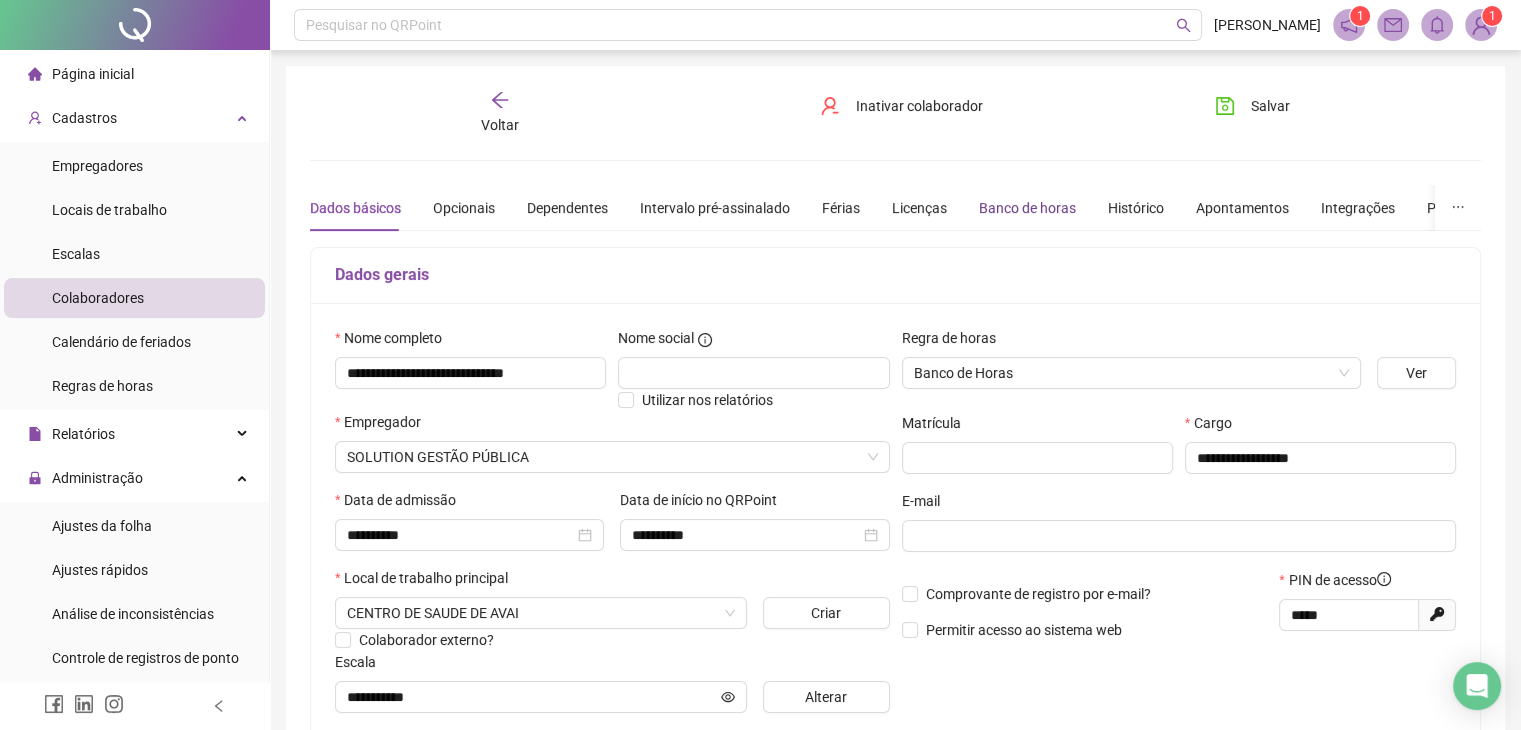 click on "Banco de horas" at bounding box center (1027, 208) 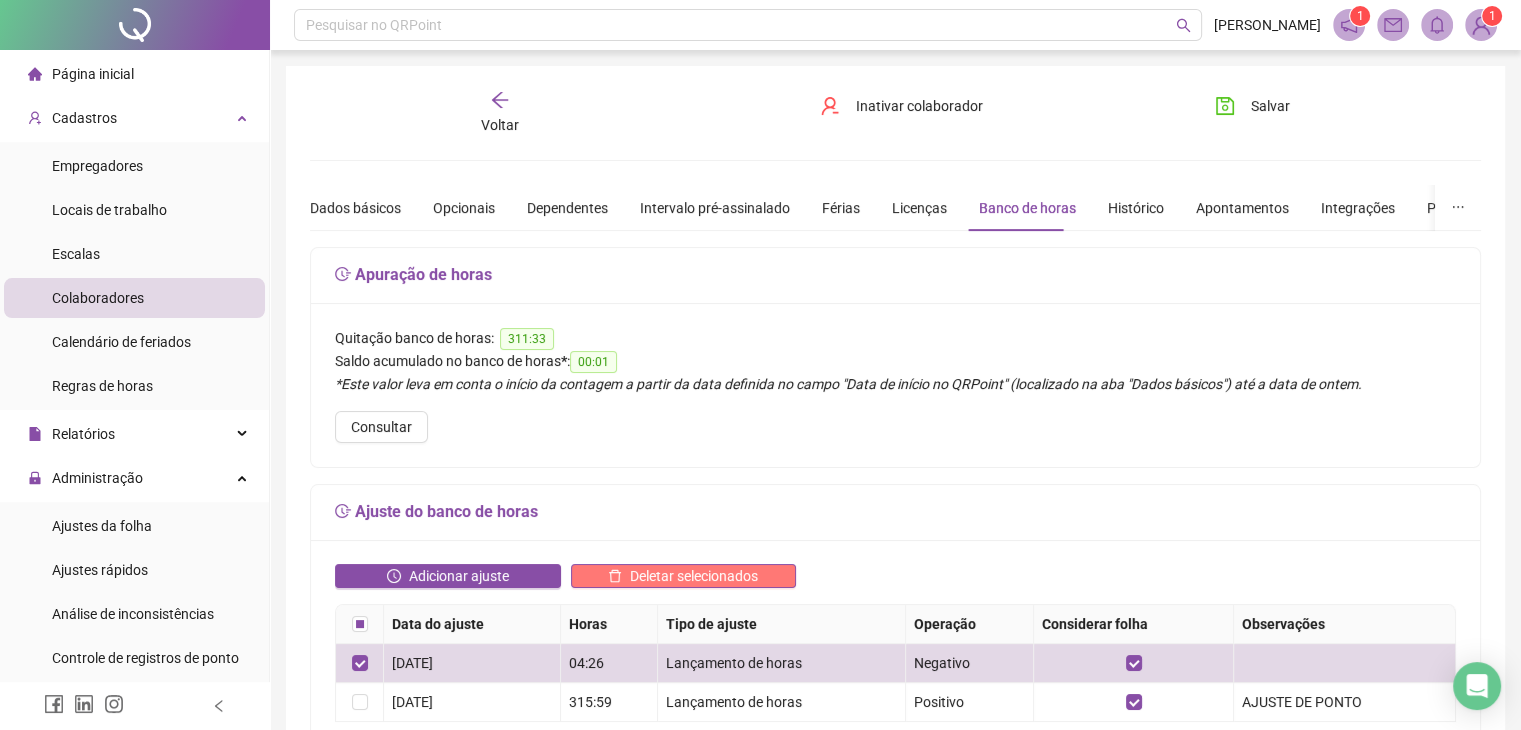 click on "Deletar selecionados" at bounding box center (684, 576) 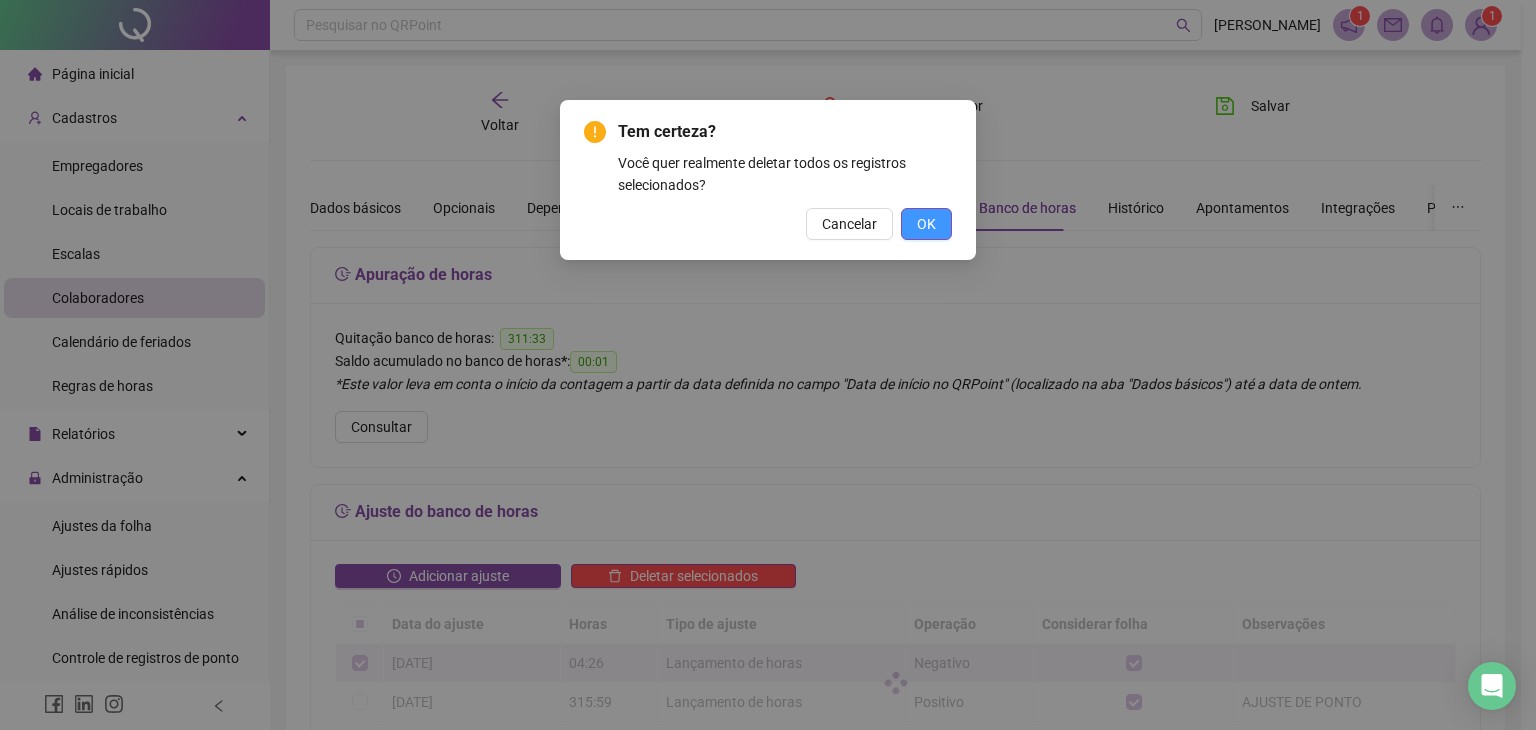 click on "OK" at bounding box center [926, 224] 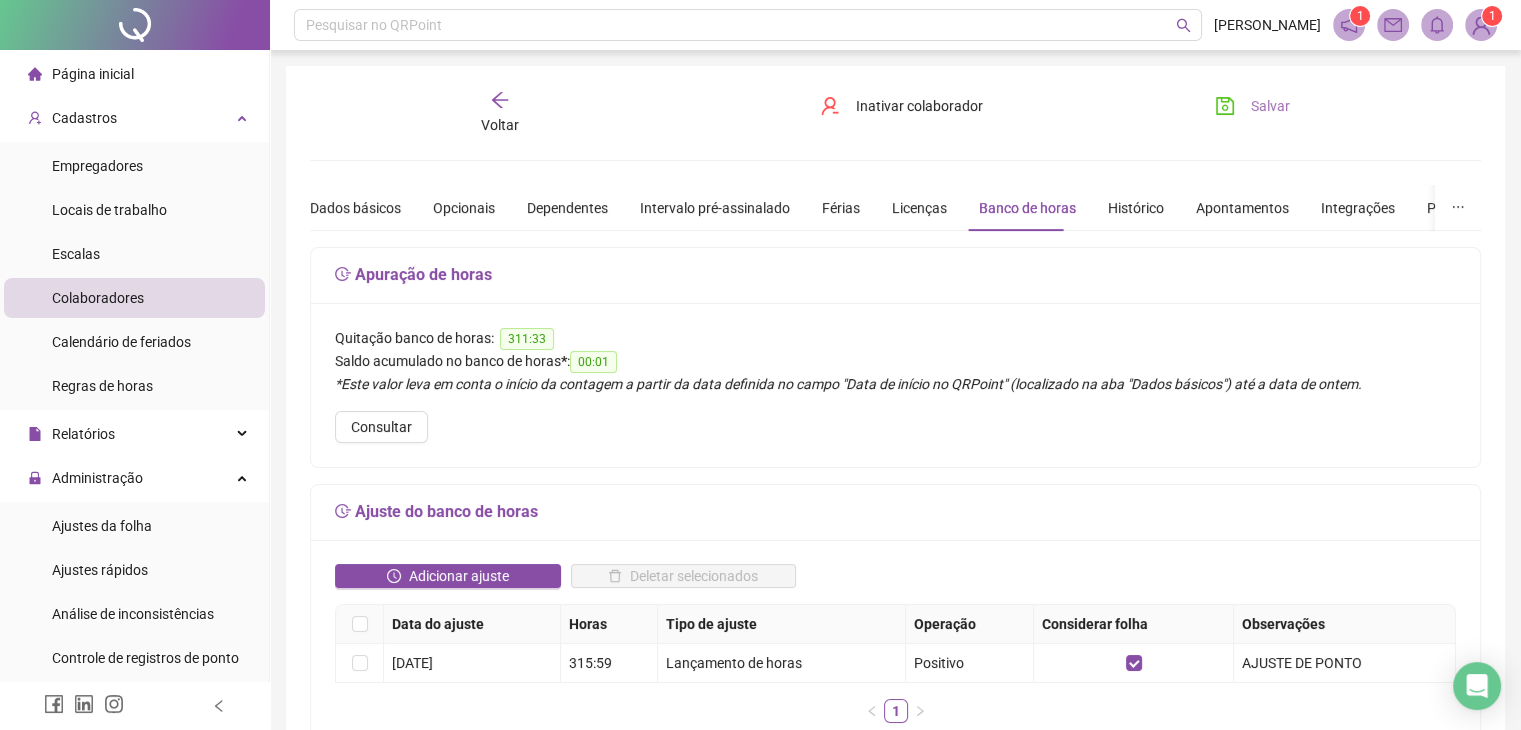 click on "Salvar" at bounding box center (1252, 106) 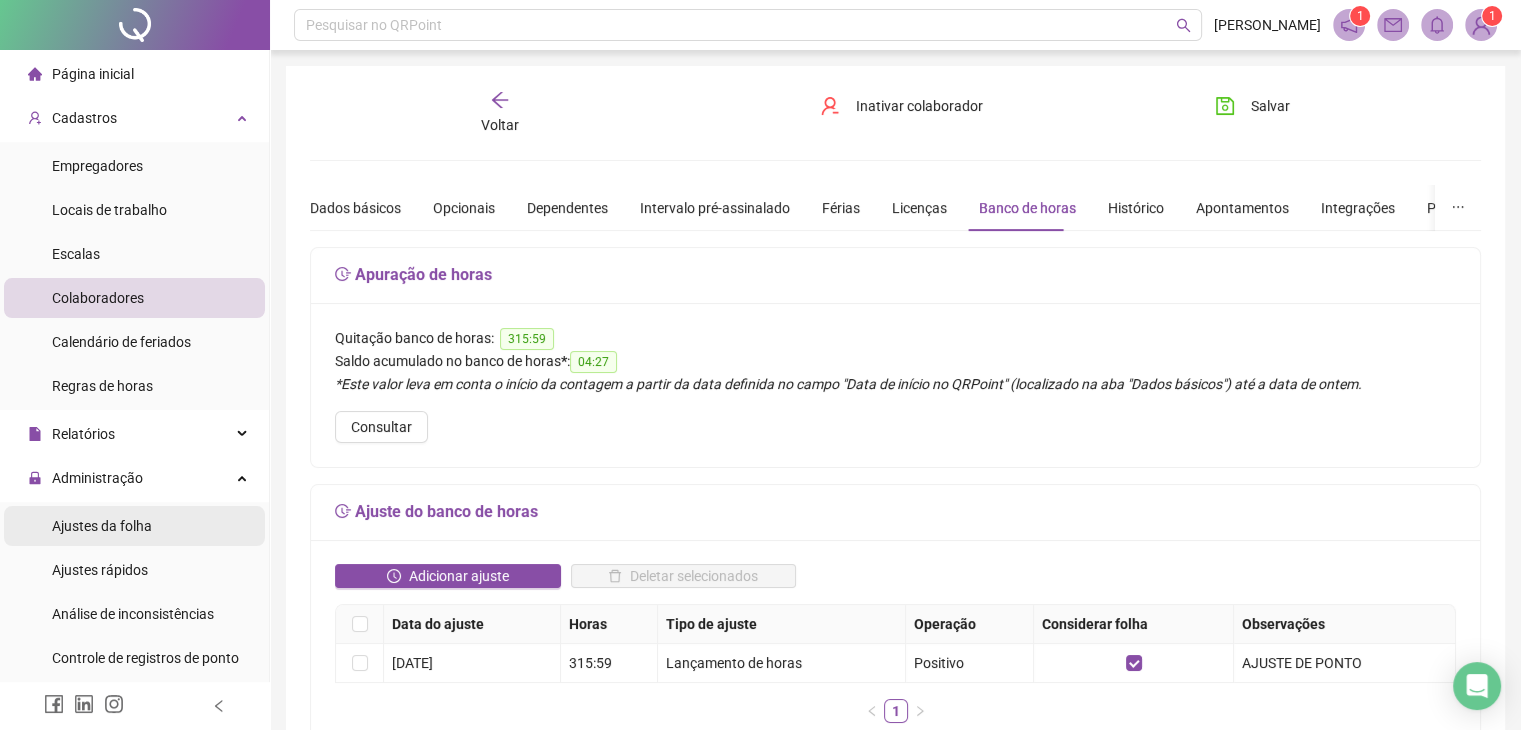 click on "Ajustes da folha" at bounding box center (134, 526) 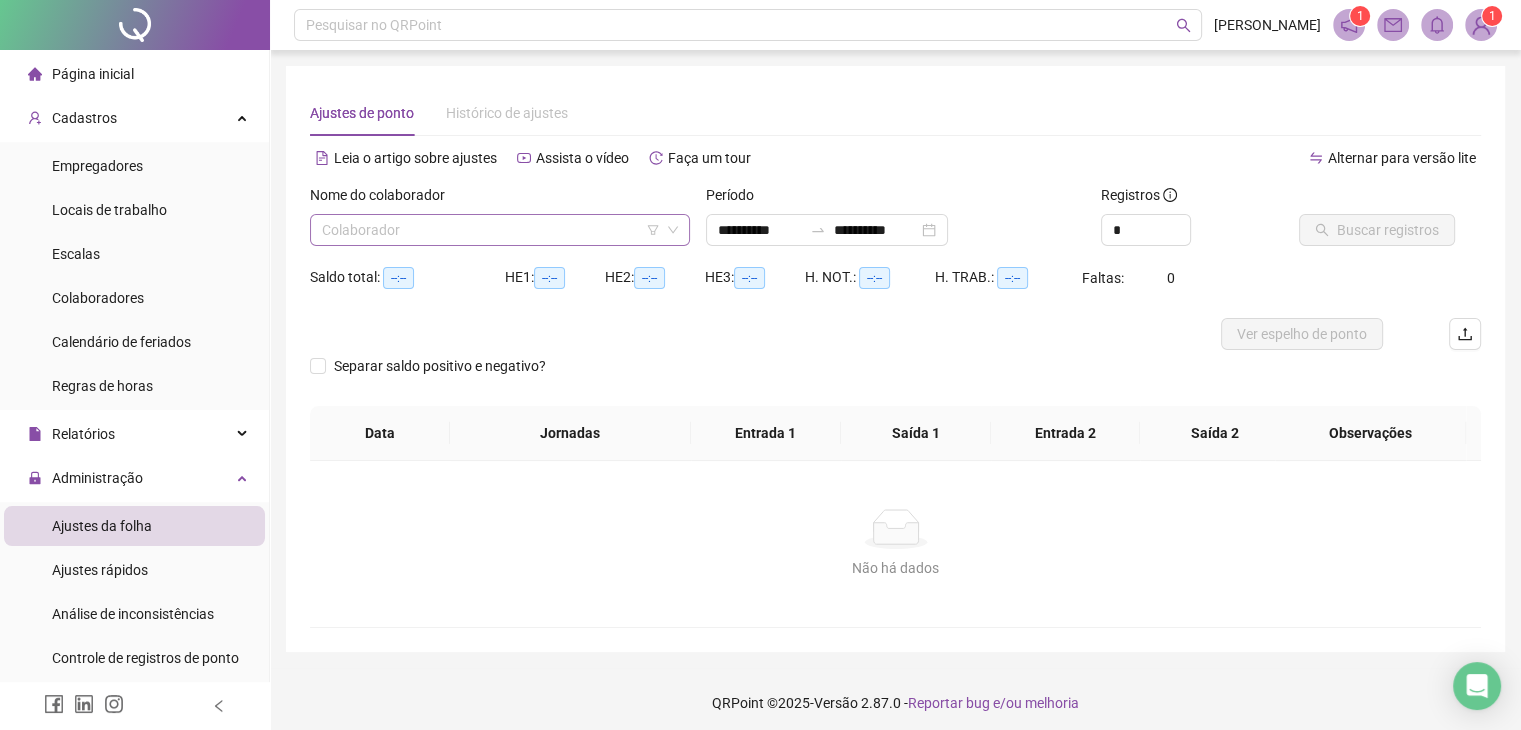type on "**********" 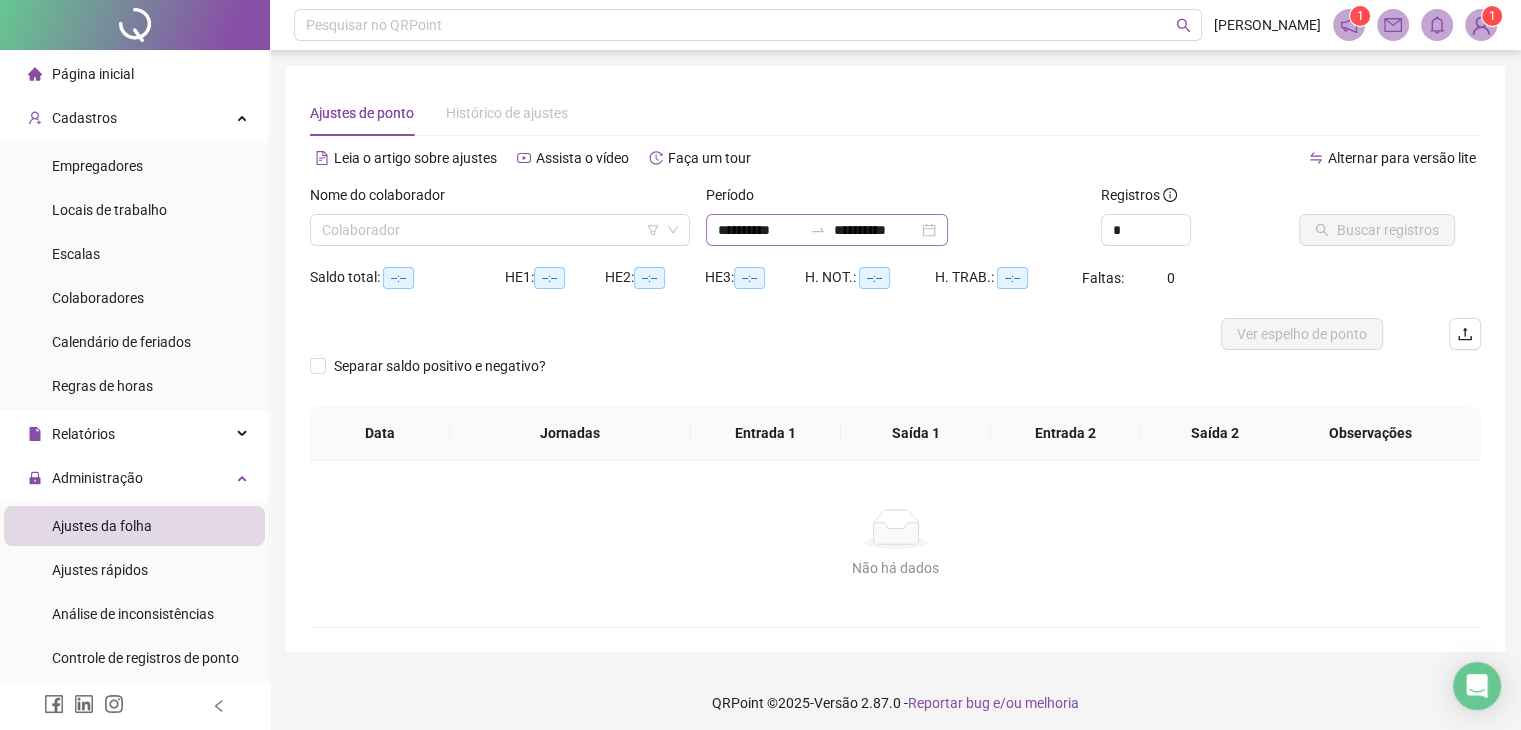 click on "**********" at bounding box center (827, 230) 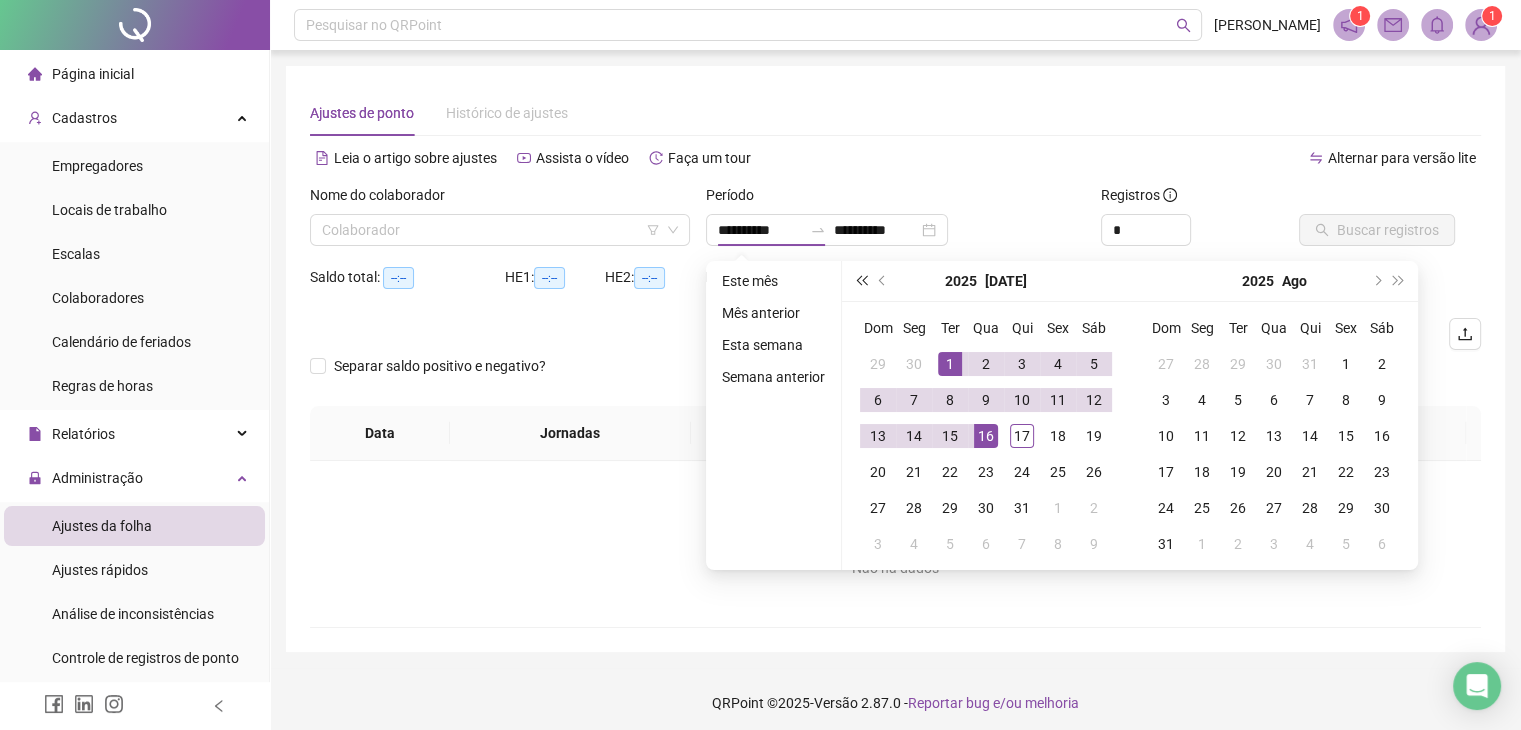 click at bounding box center (861, 281) 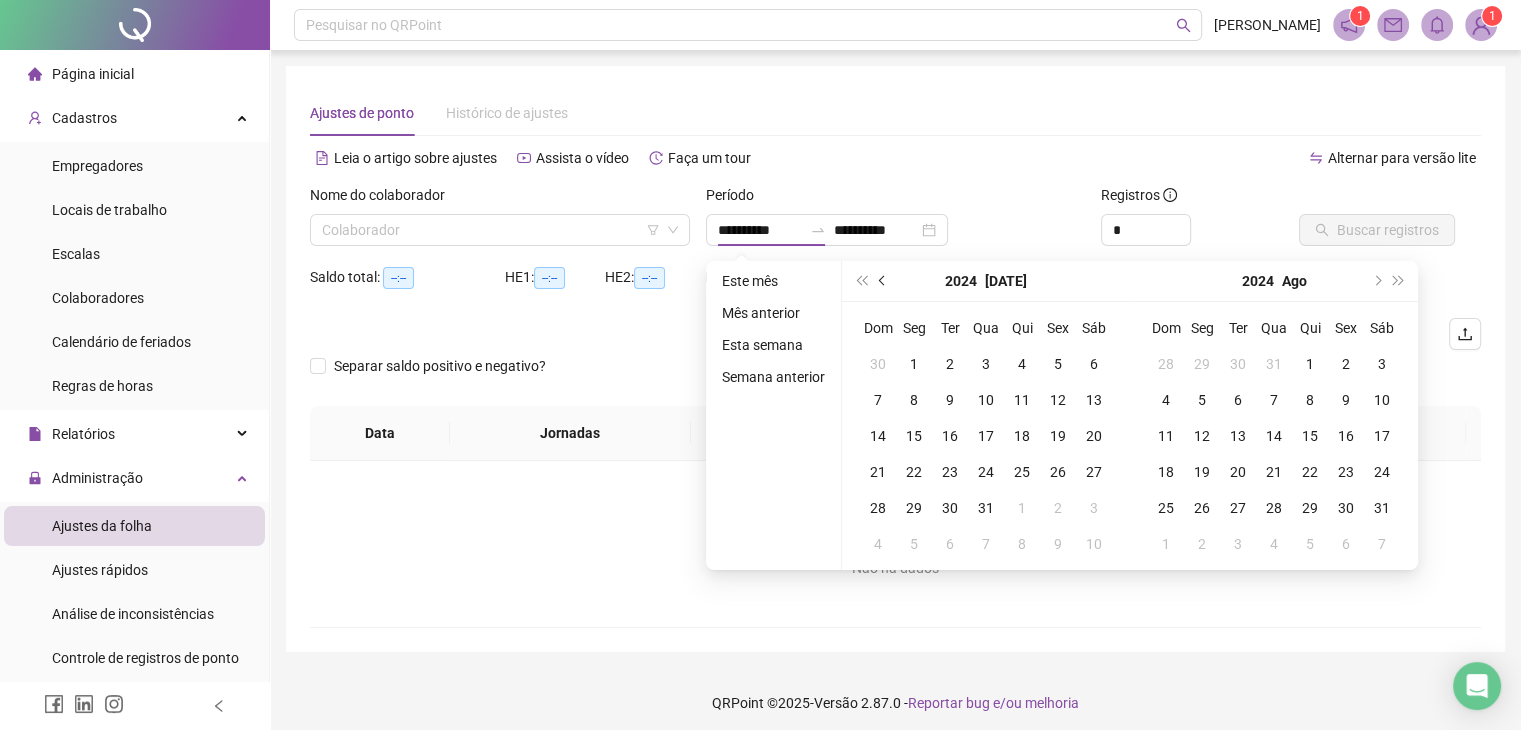 click at bounding box center [883, 281] 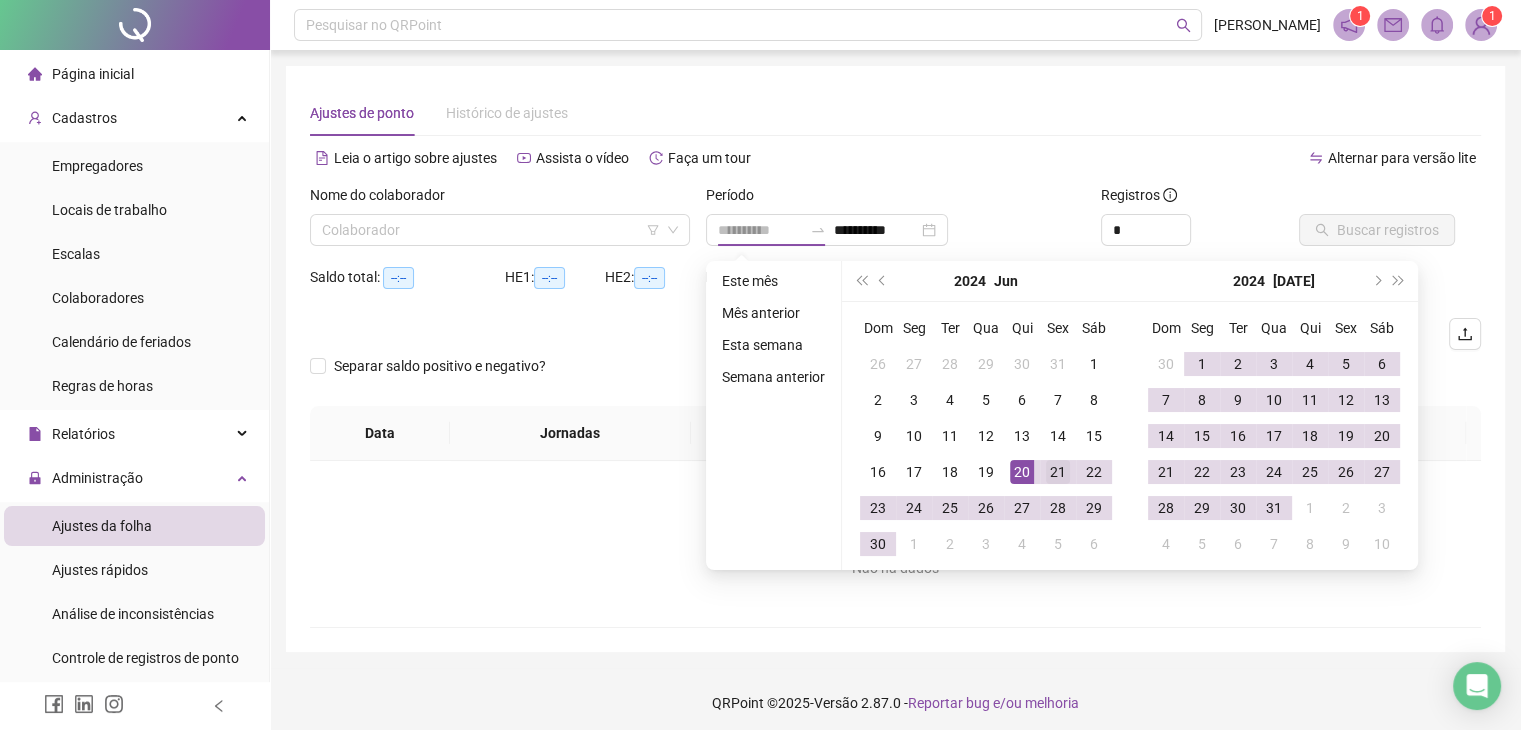 type on "**********" 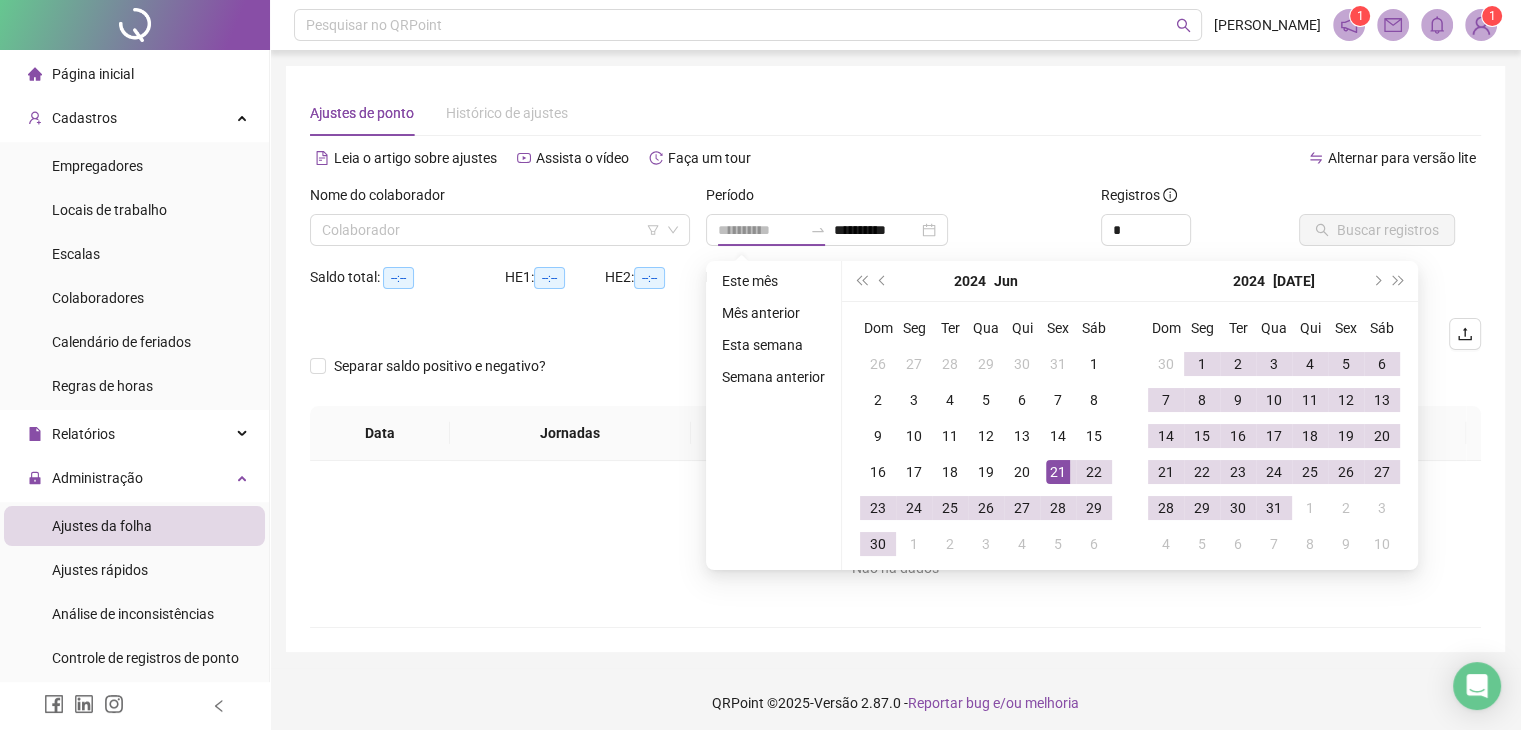 click on "21" at bounding box center [1058, 472] 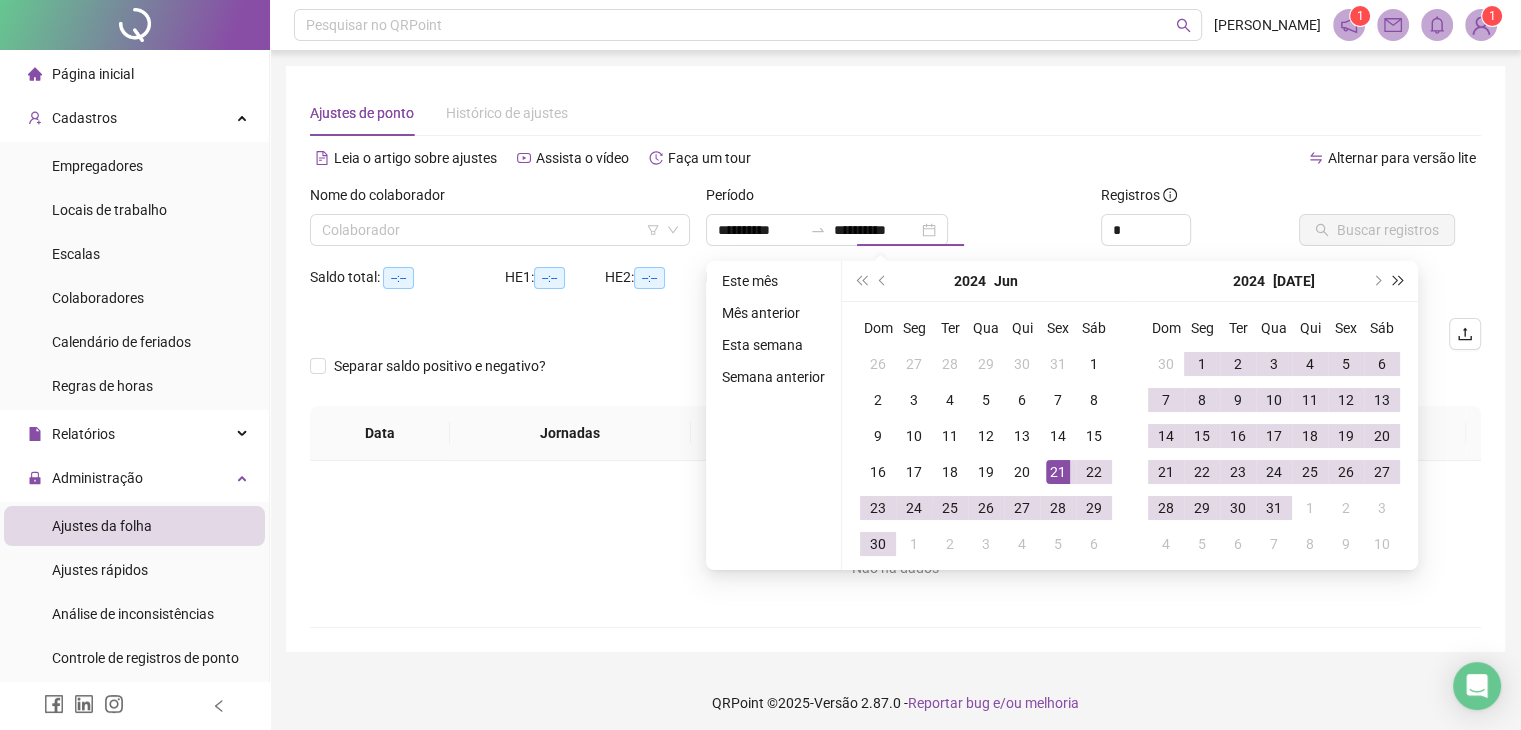 click at bounding box center (1399, 281) 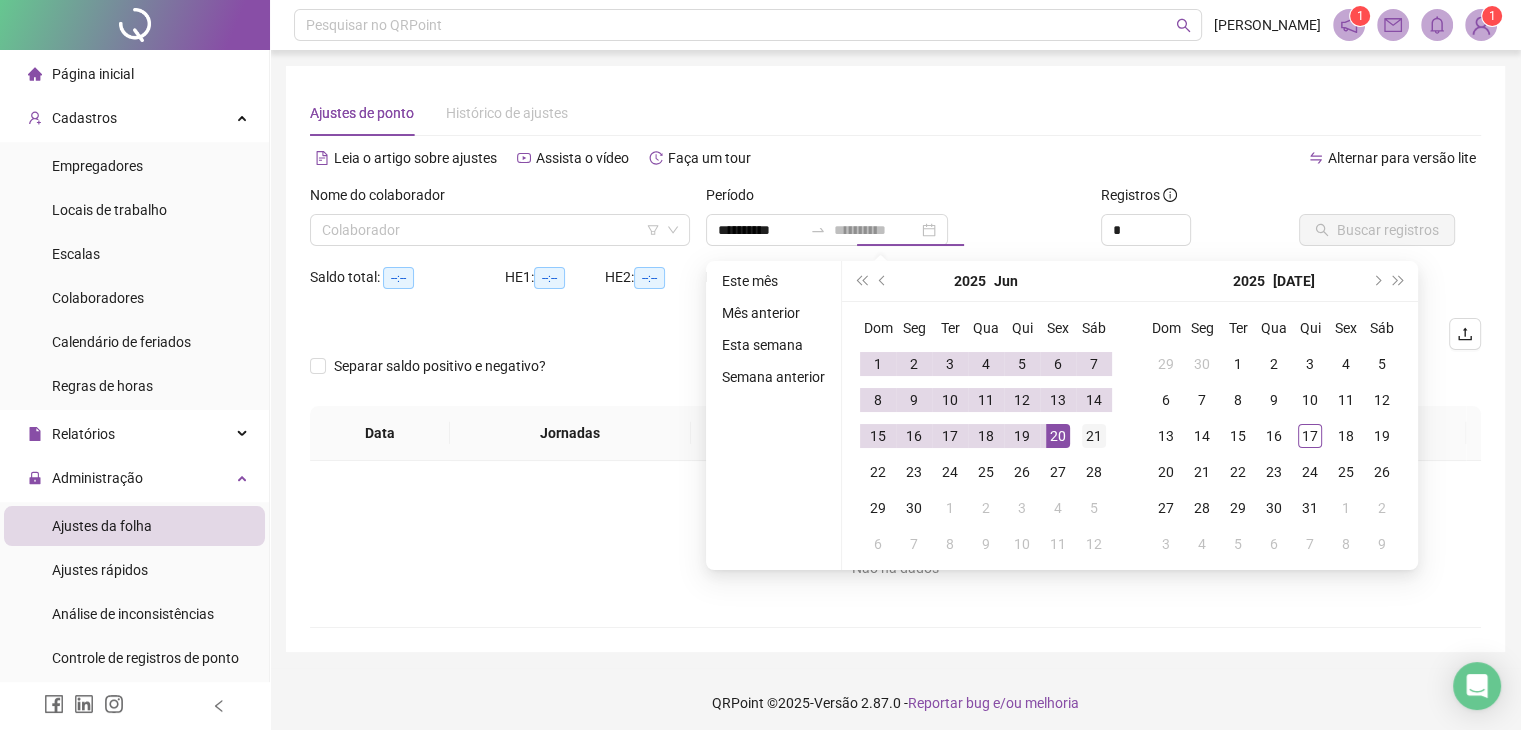 type on "**********" 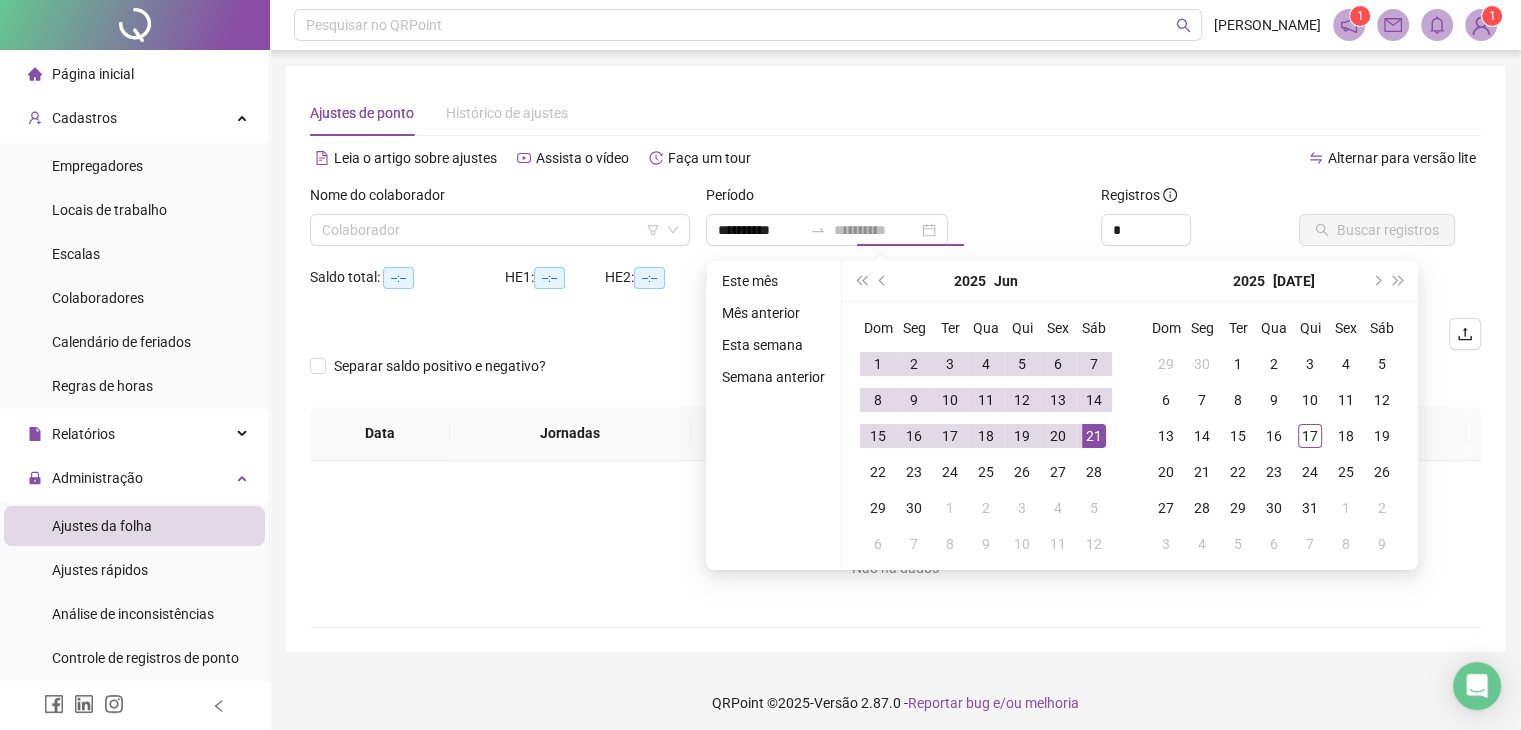 click on "21" at bounding box center [1094, 436] 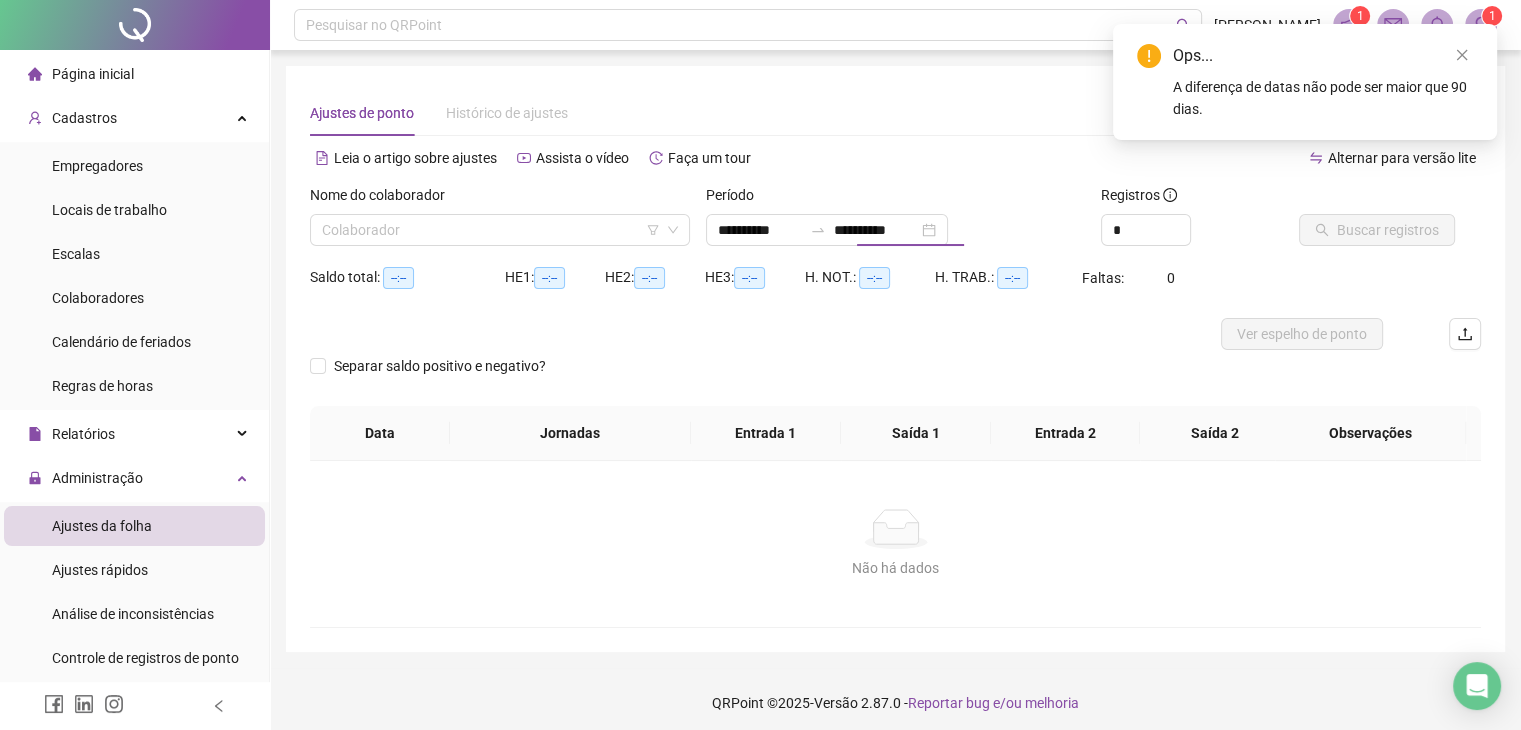 type on "**********" 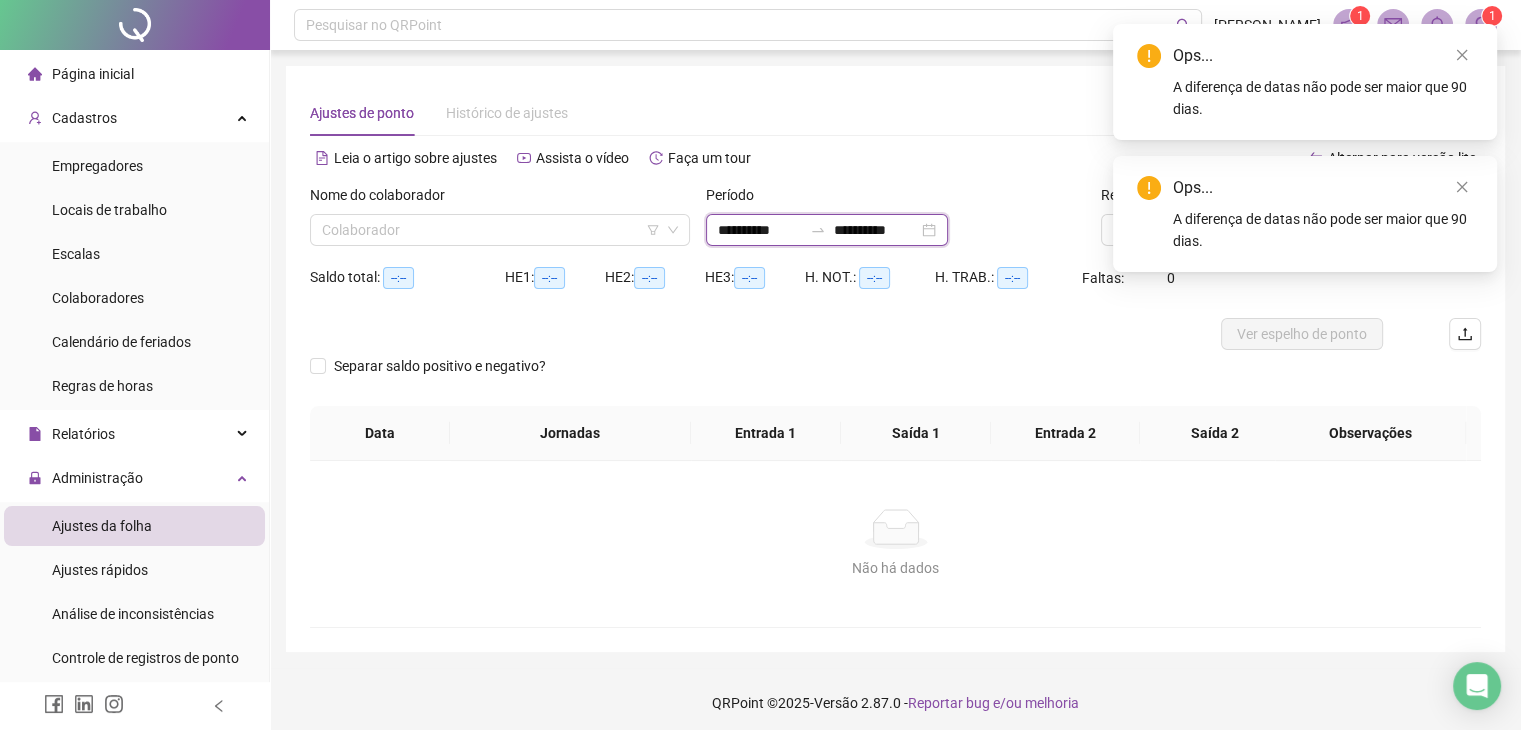 click on "**********" at bounding box center [760, 230] 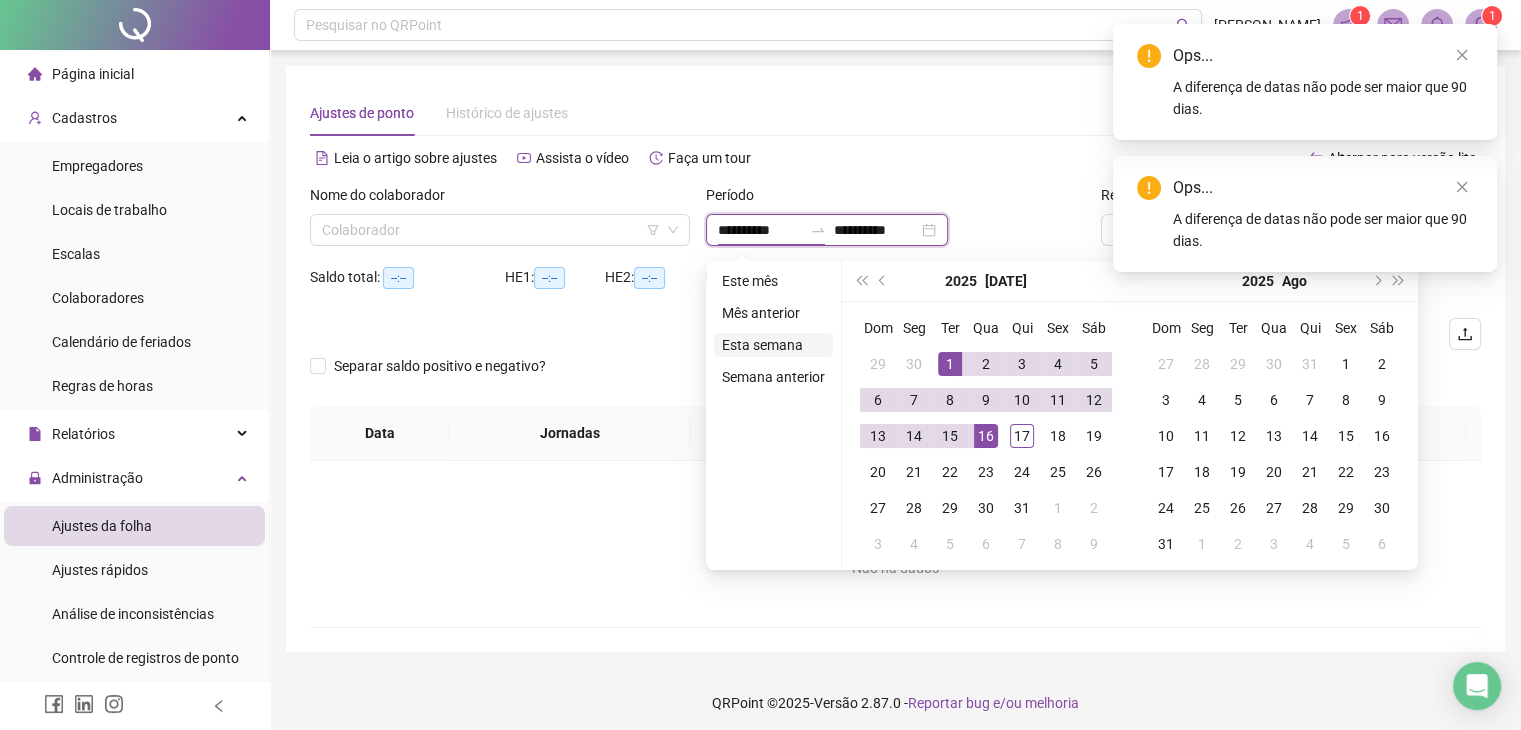 type on "**********" 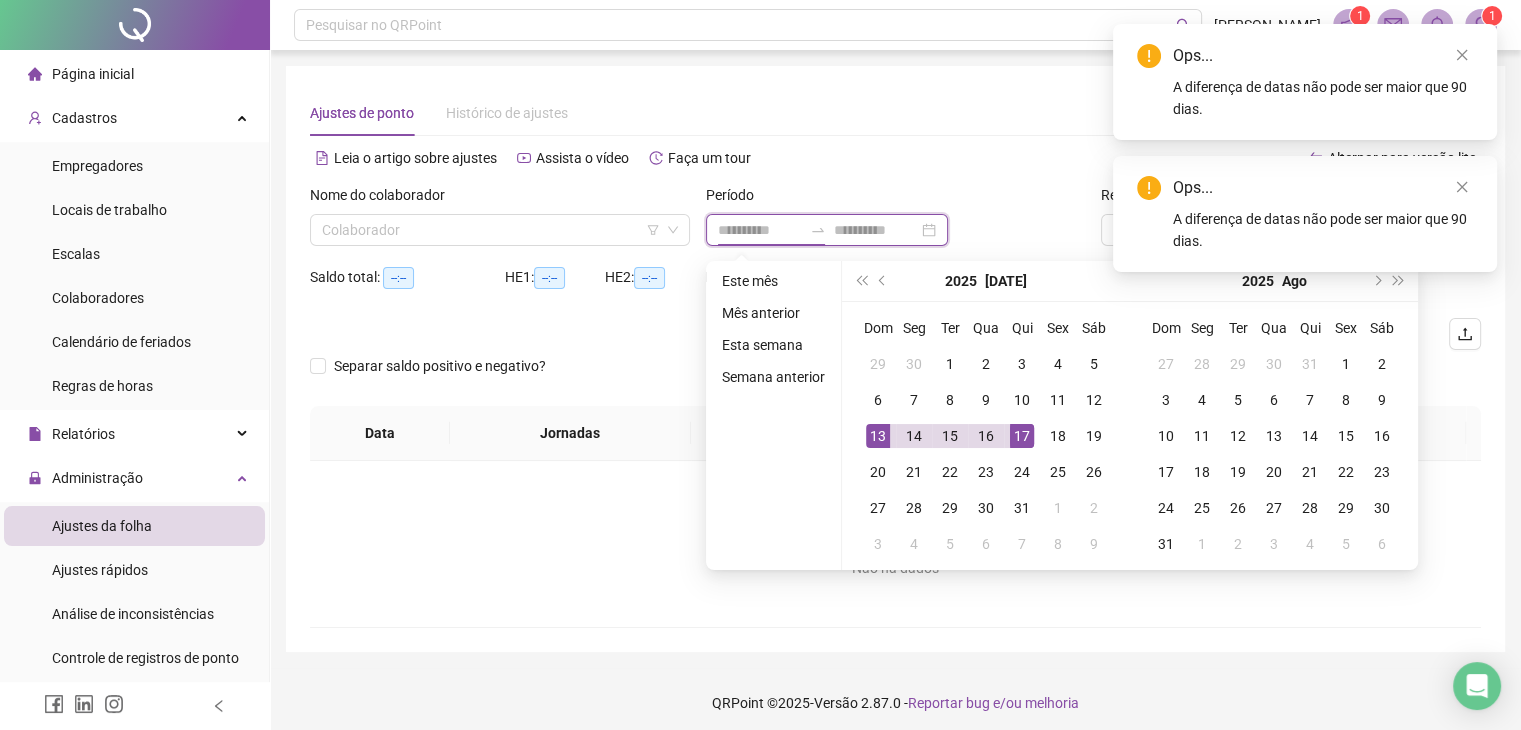 type on "**********" 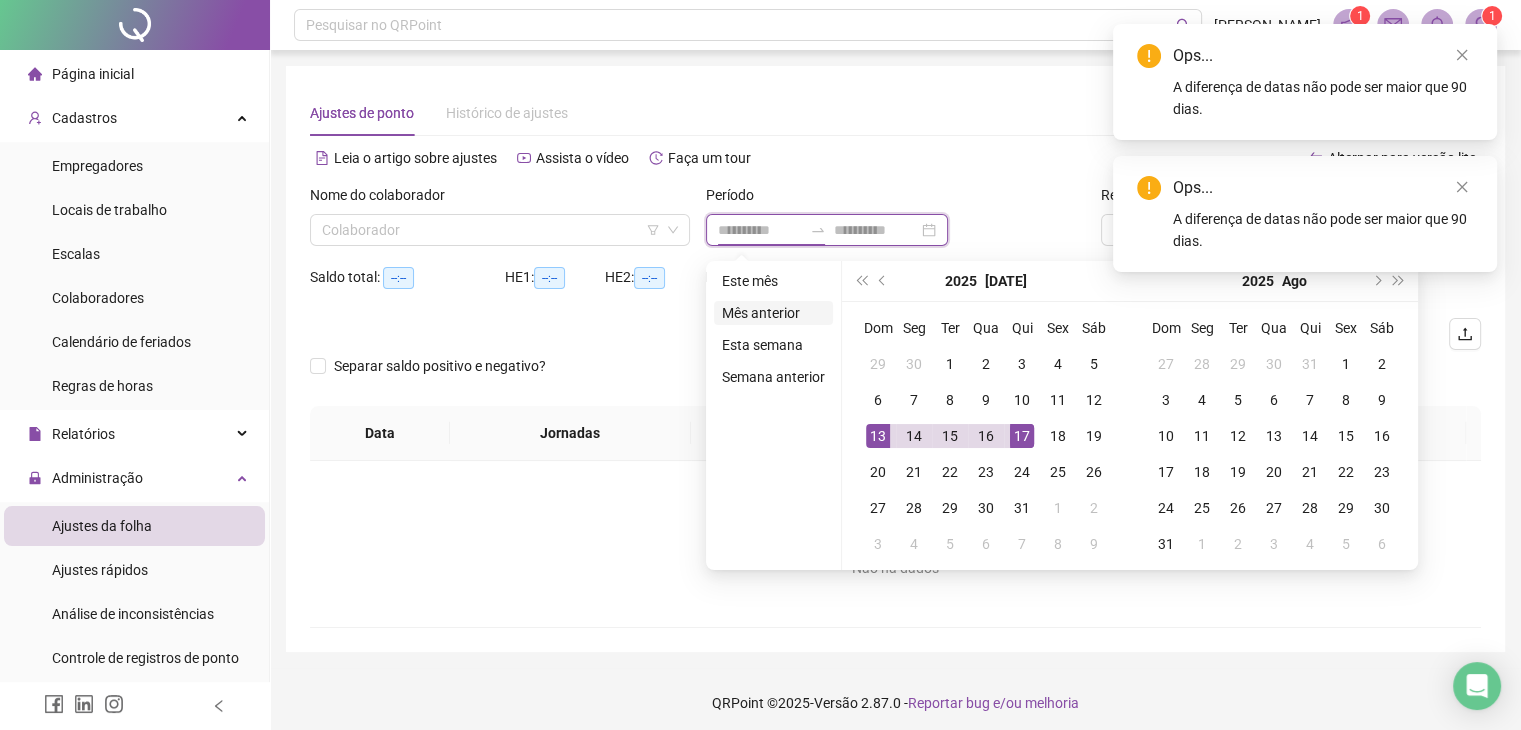 type on "**********" 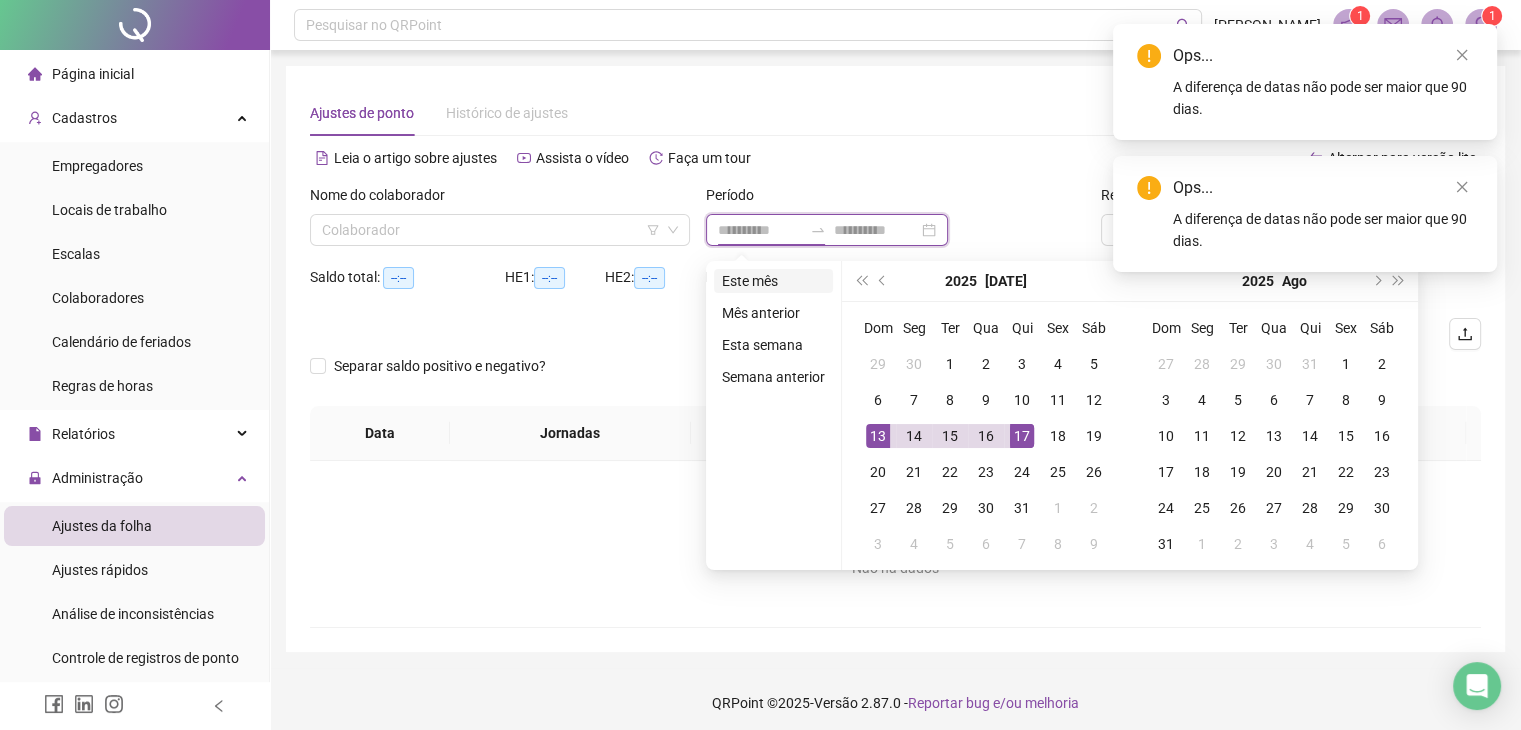 type on "**********" 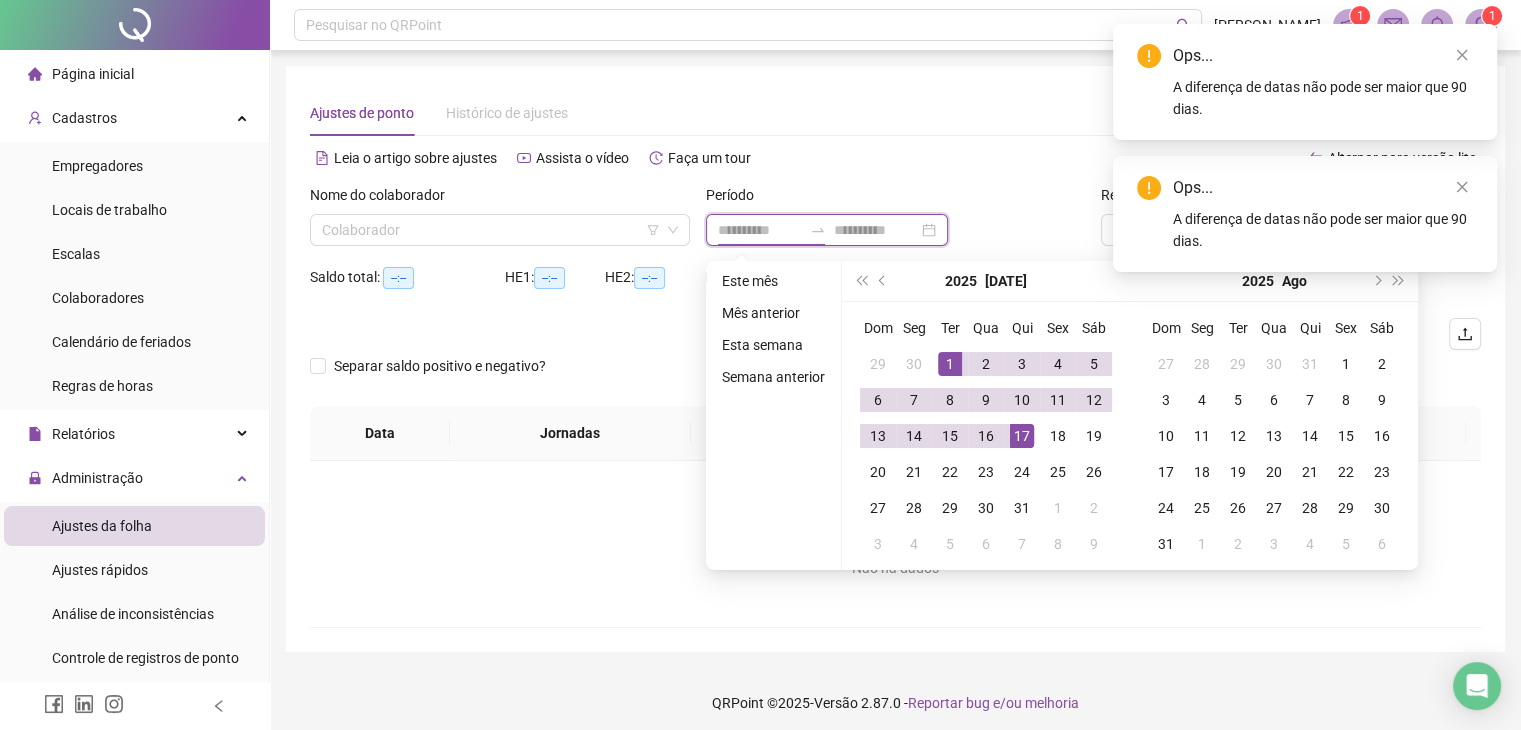 type on "**********" 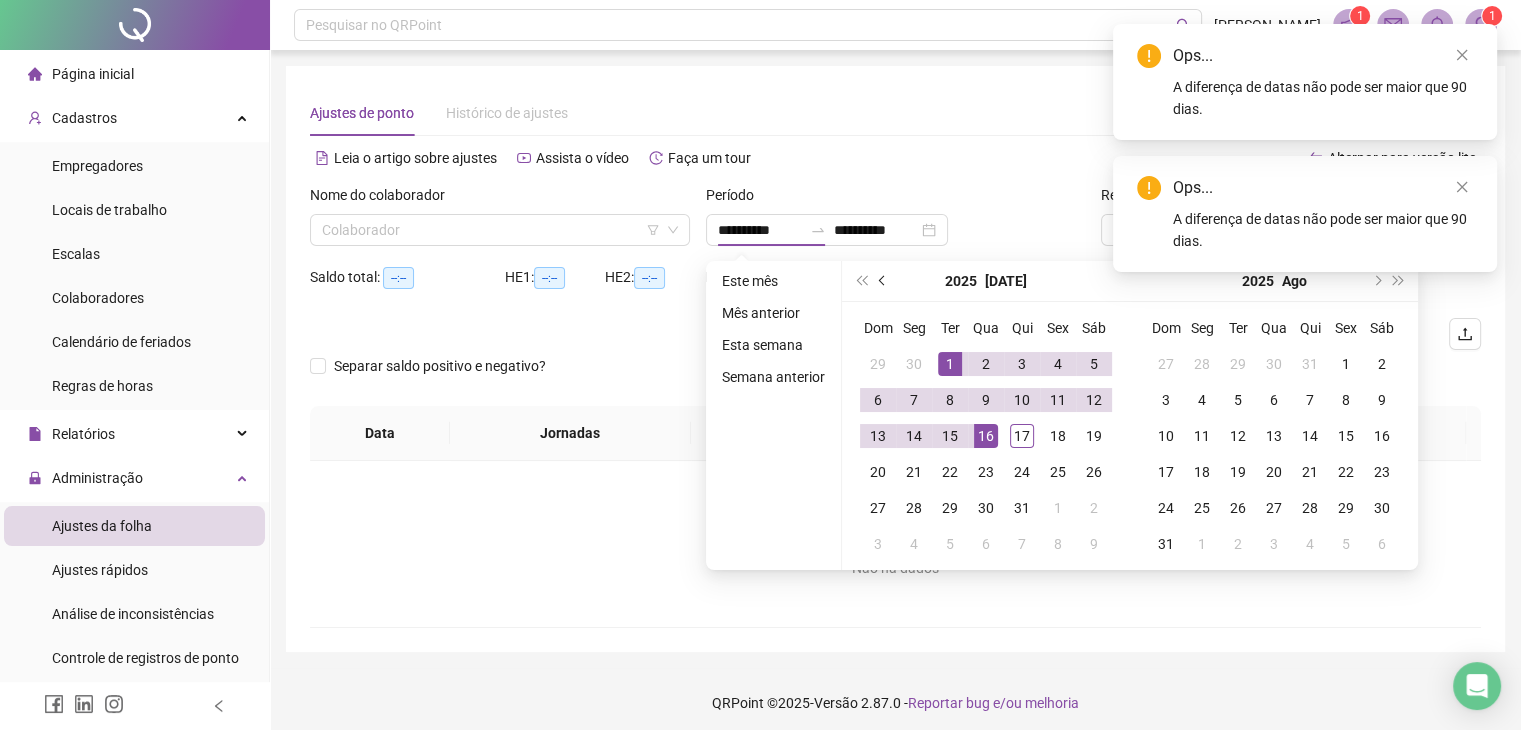 click at bounding box center [884, 281] 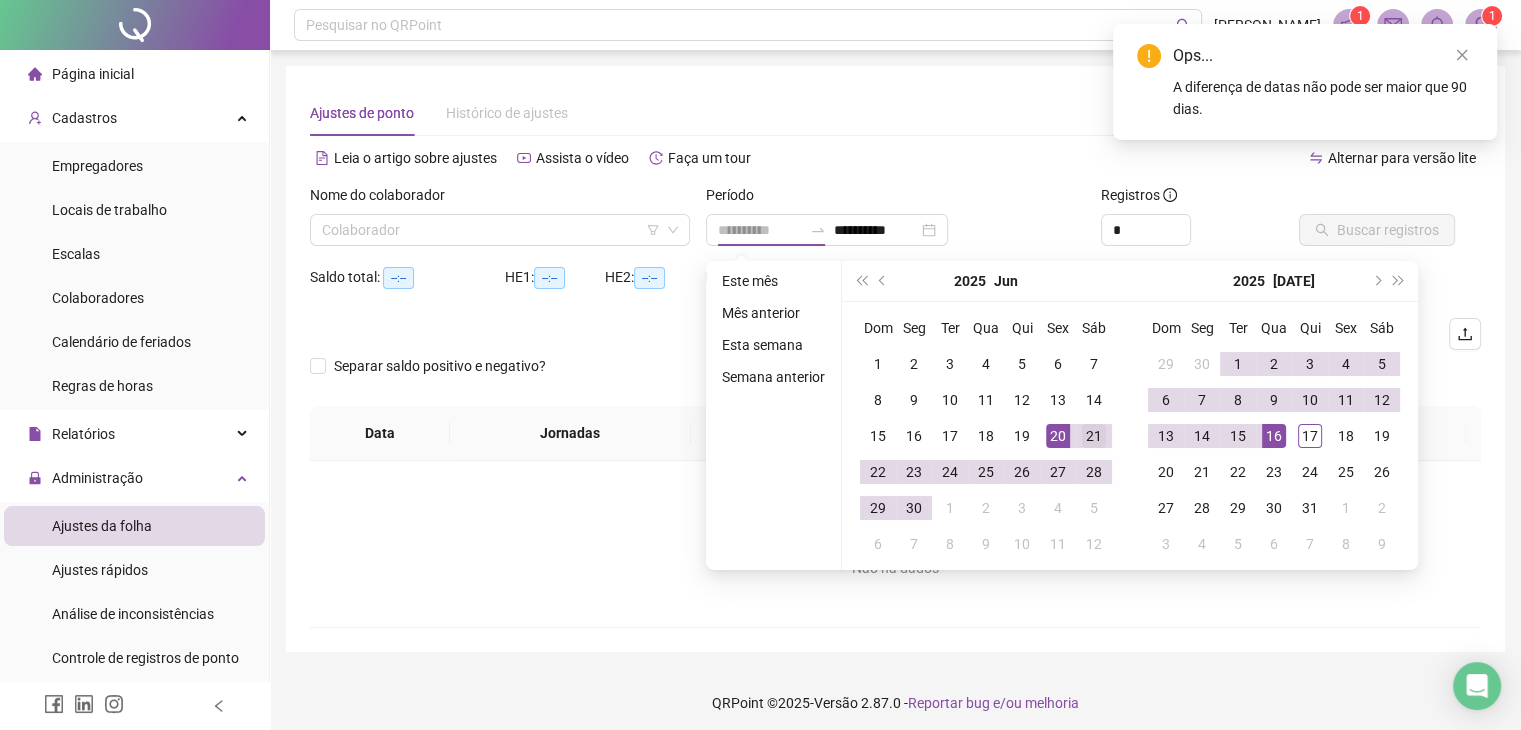 type on "**********" 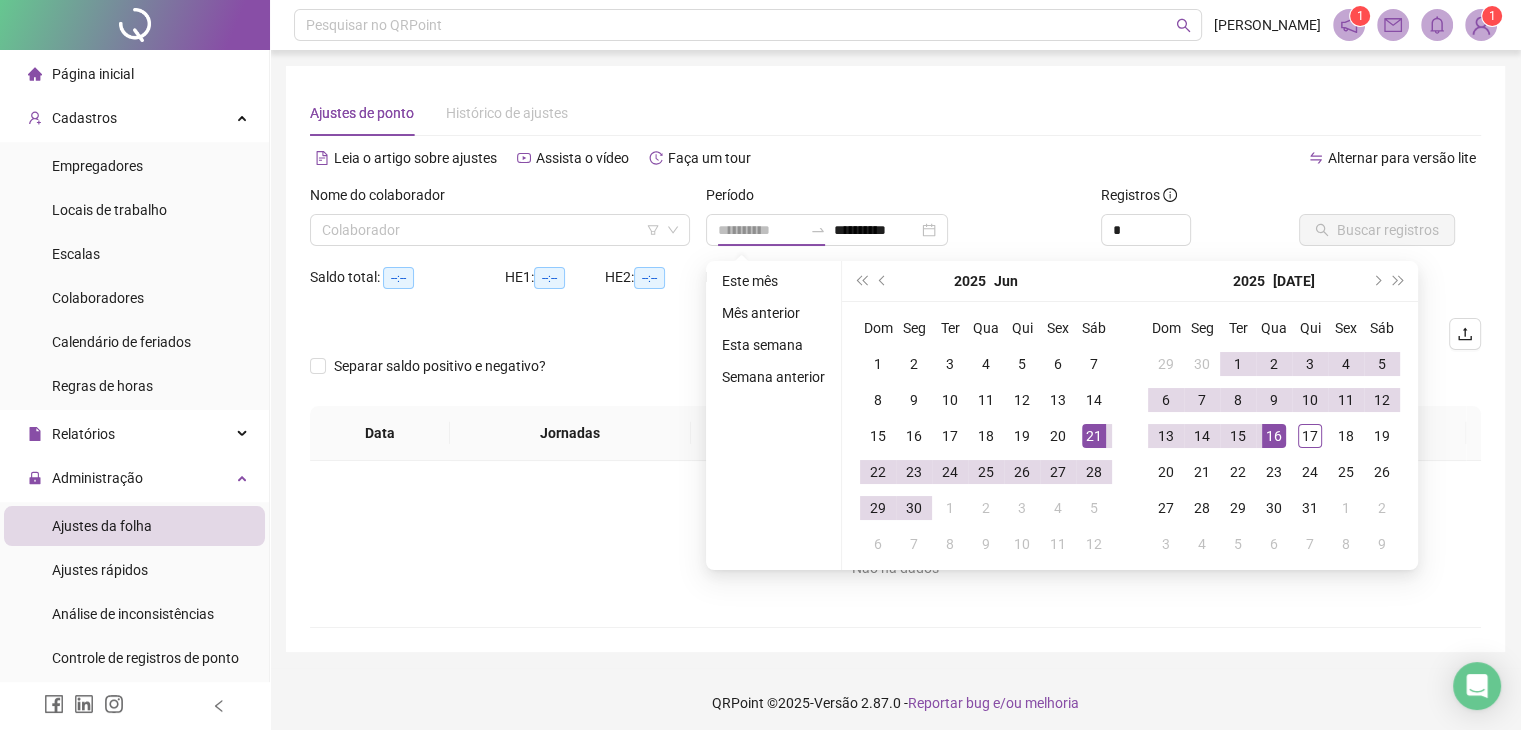 drag, startPoint x: 1100, startPoint y: 445, endPoint x: 1124, endPoint y: 444, distance: 24.020824 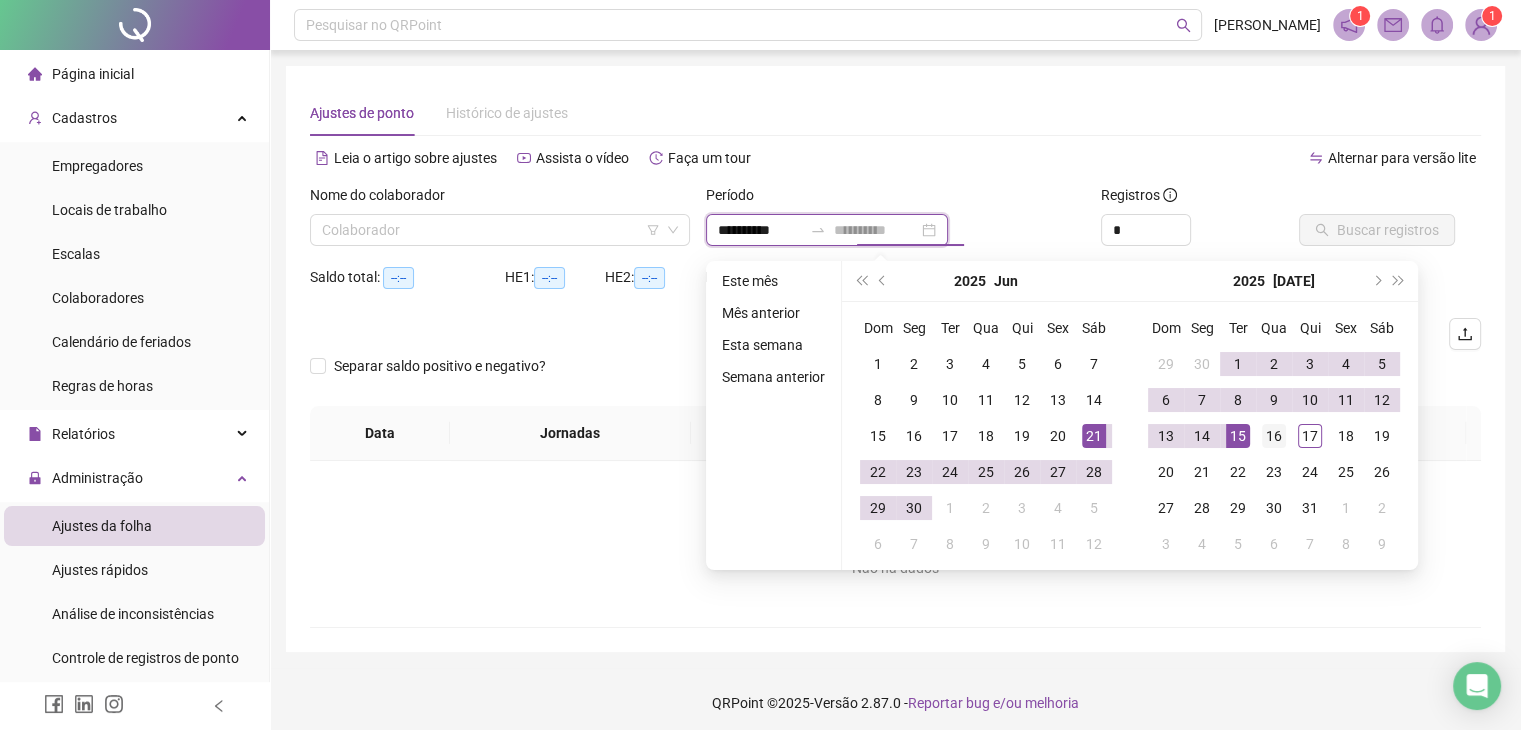 type on "**********" 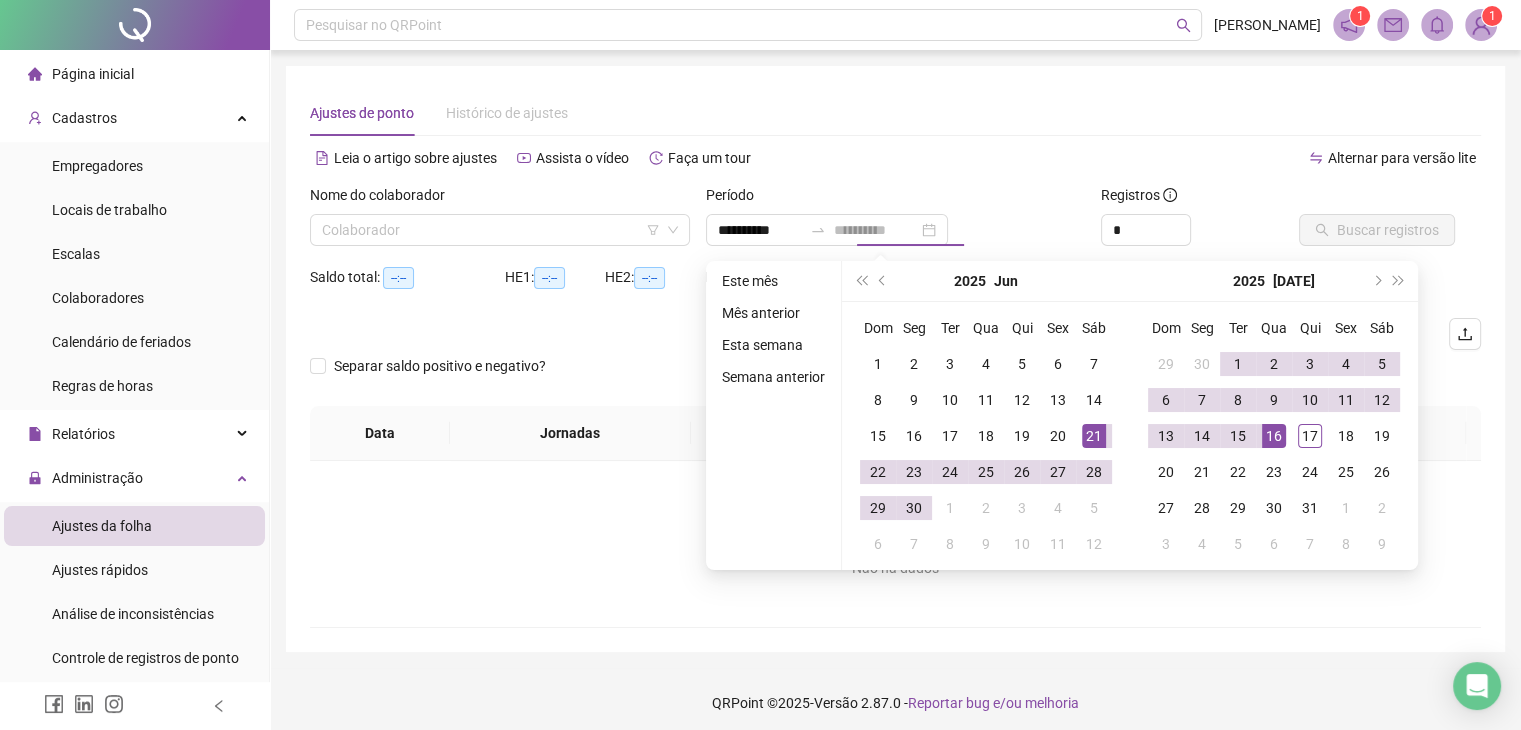 click on "16" at bounding box center [1274, 436] 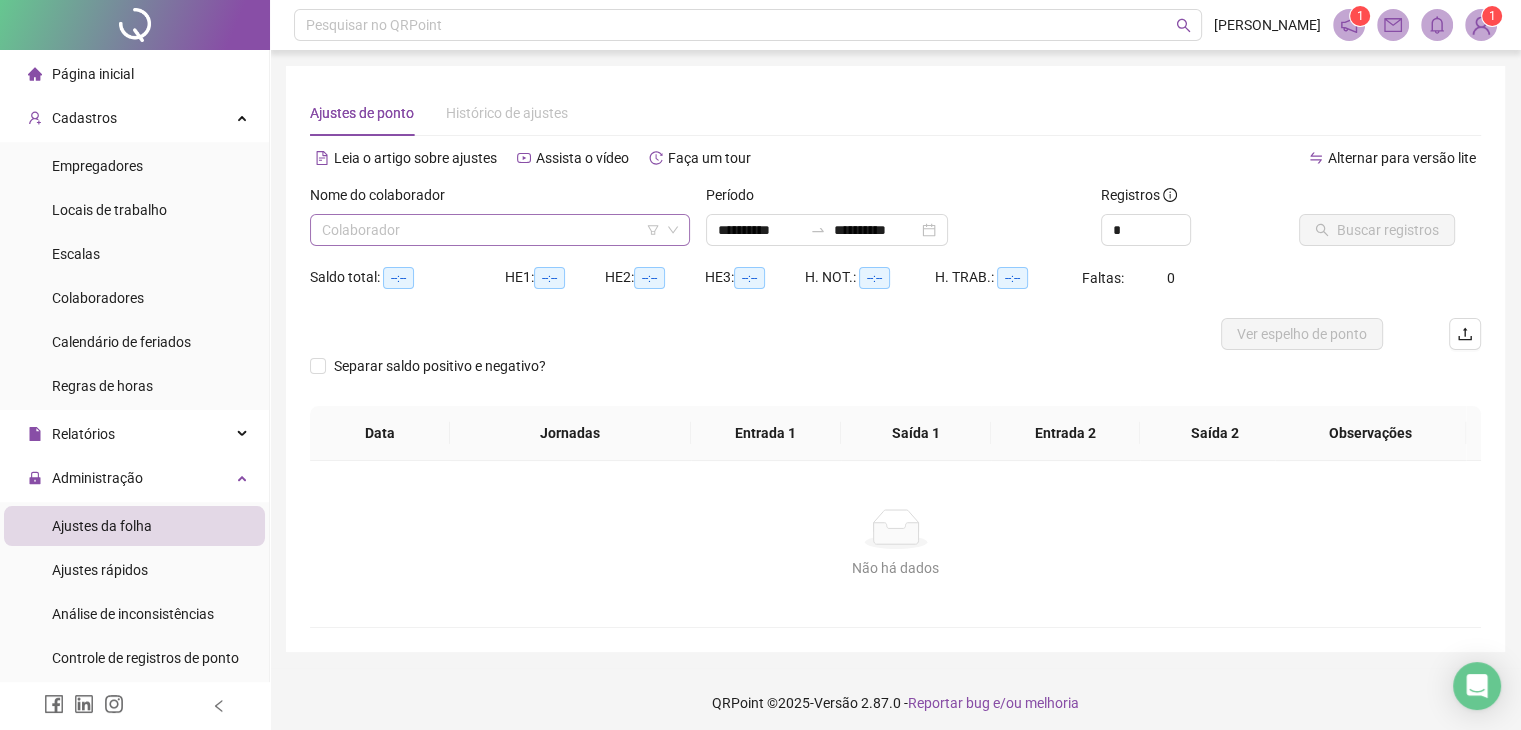 click at bounding box center [494, 230] 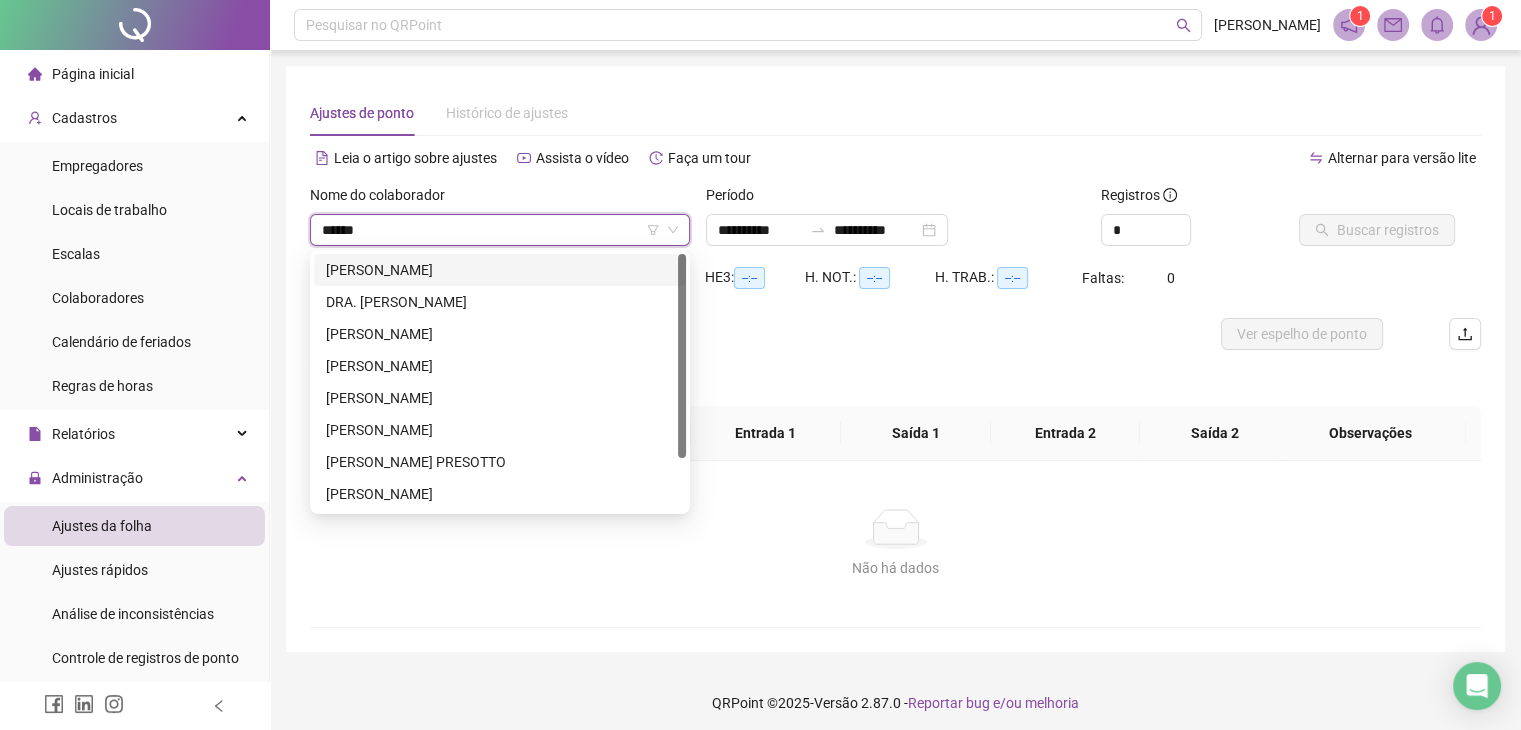type on "*******" 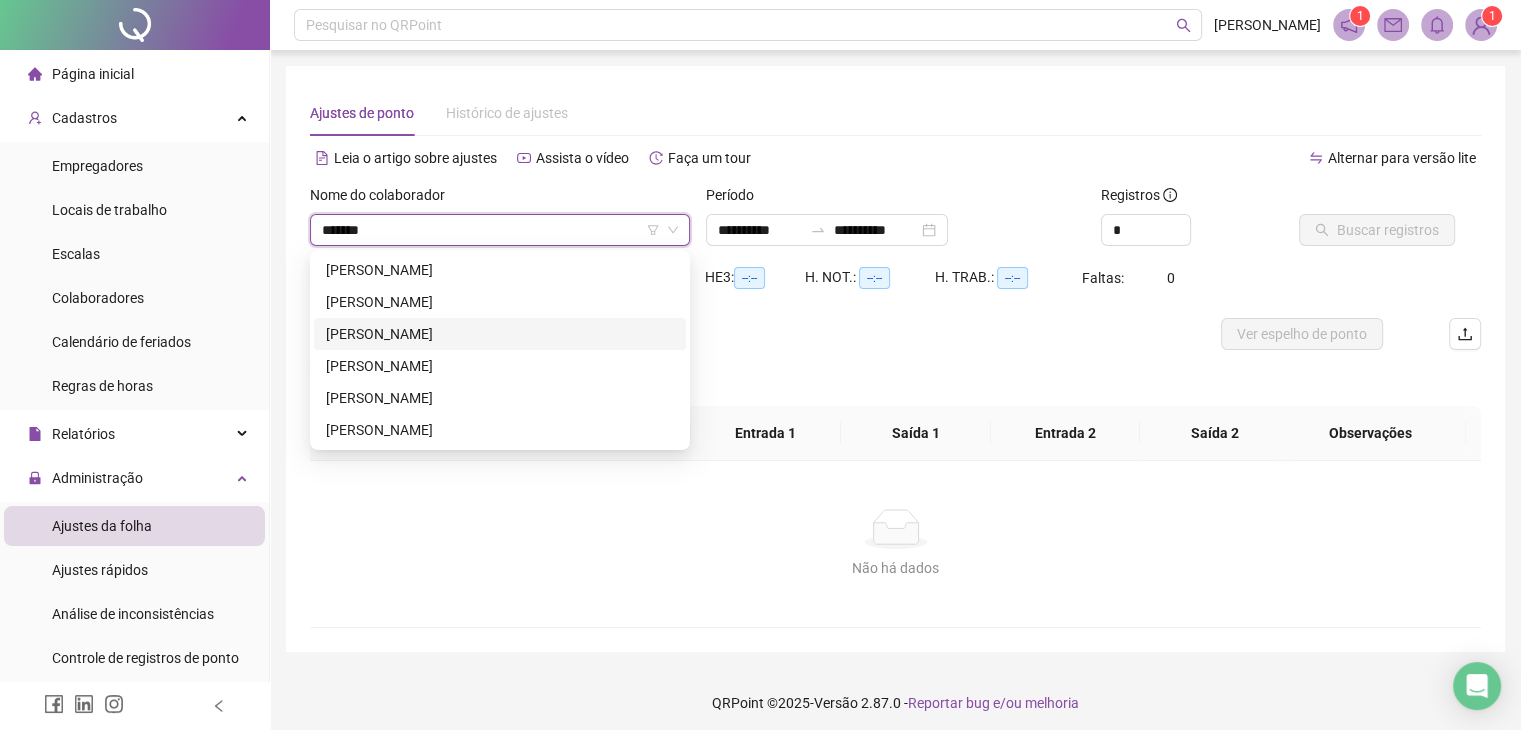 click on "[PERSON_NAME]" at bounding box center (500, 334) 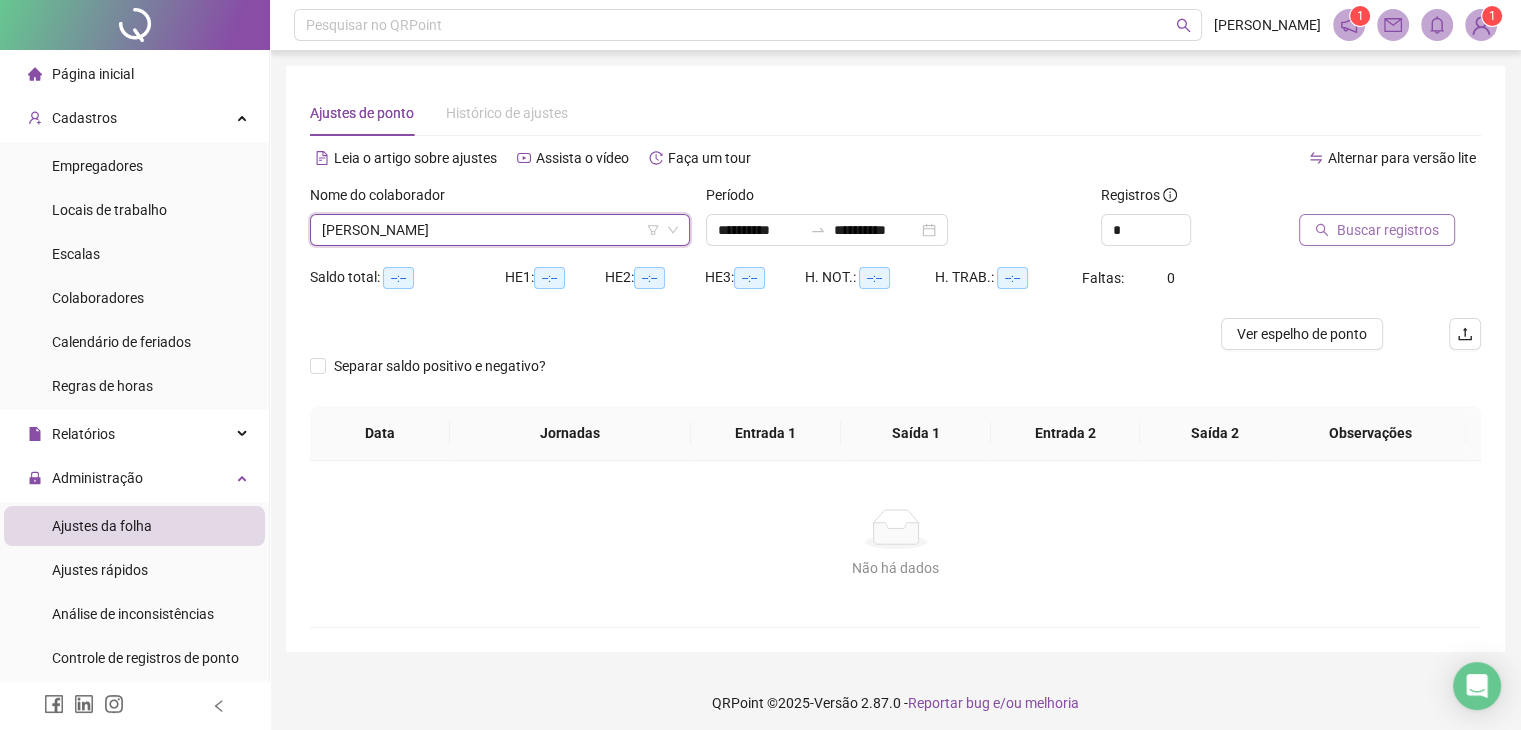click on "Buscar registros" at bounding box center (1388, 230) 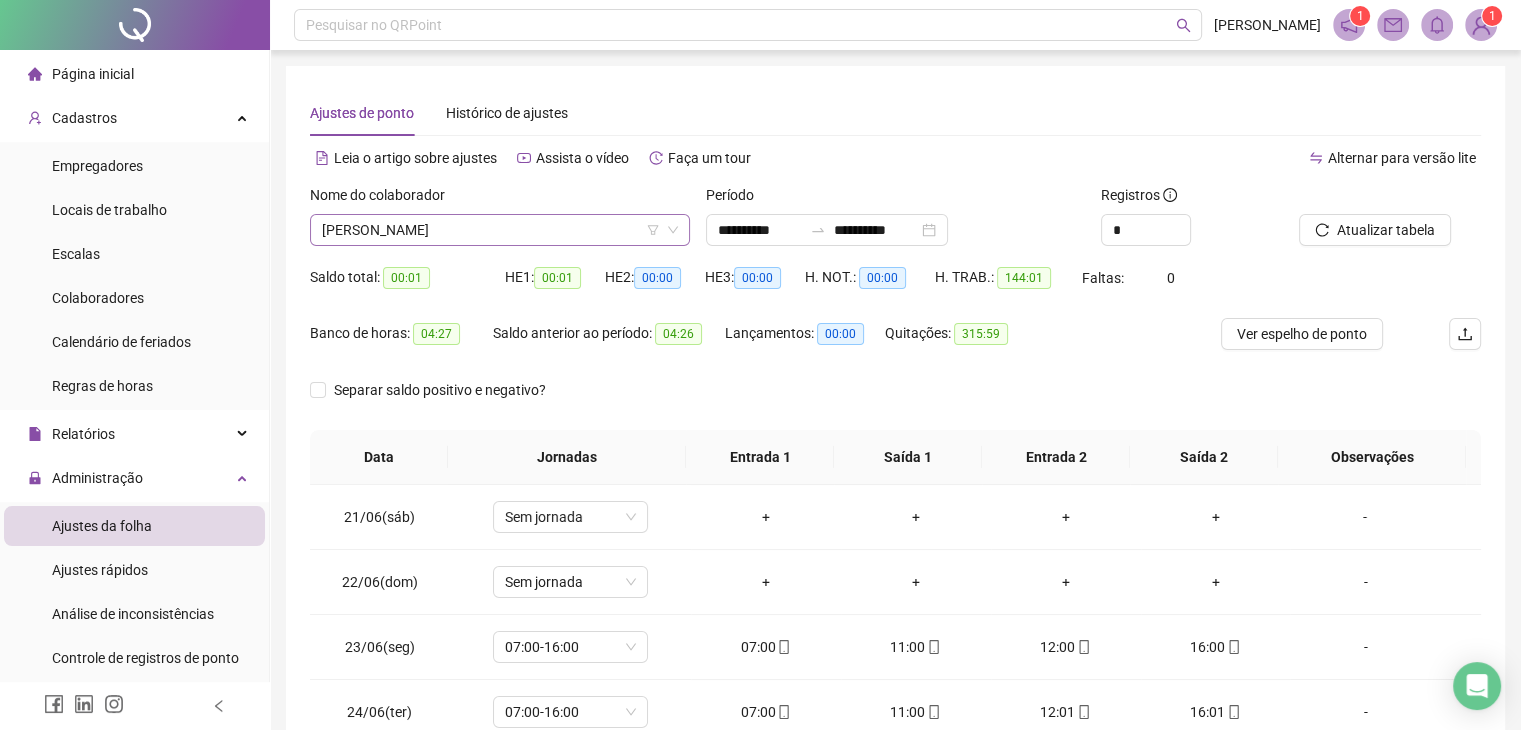 click on "[PERSON_NAME]" at bounding box center [500, 230] 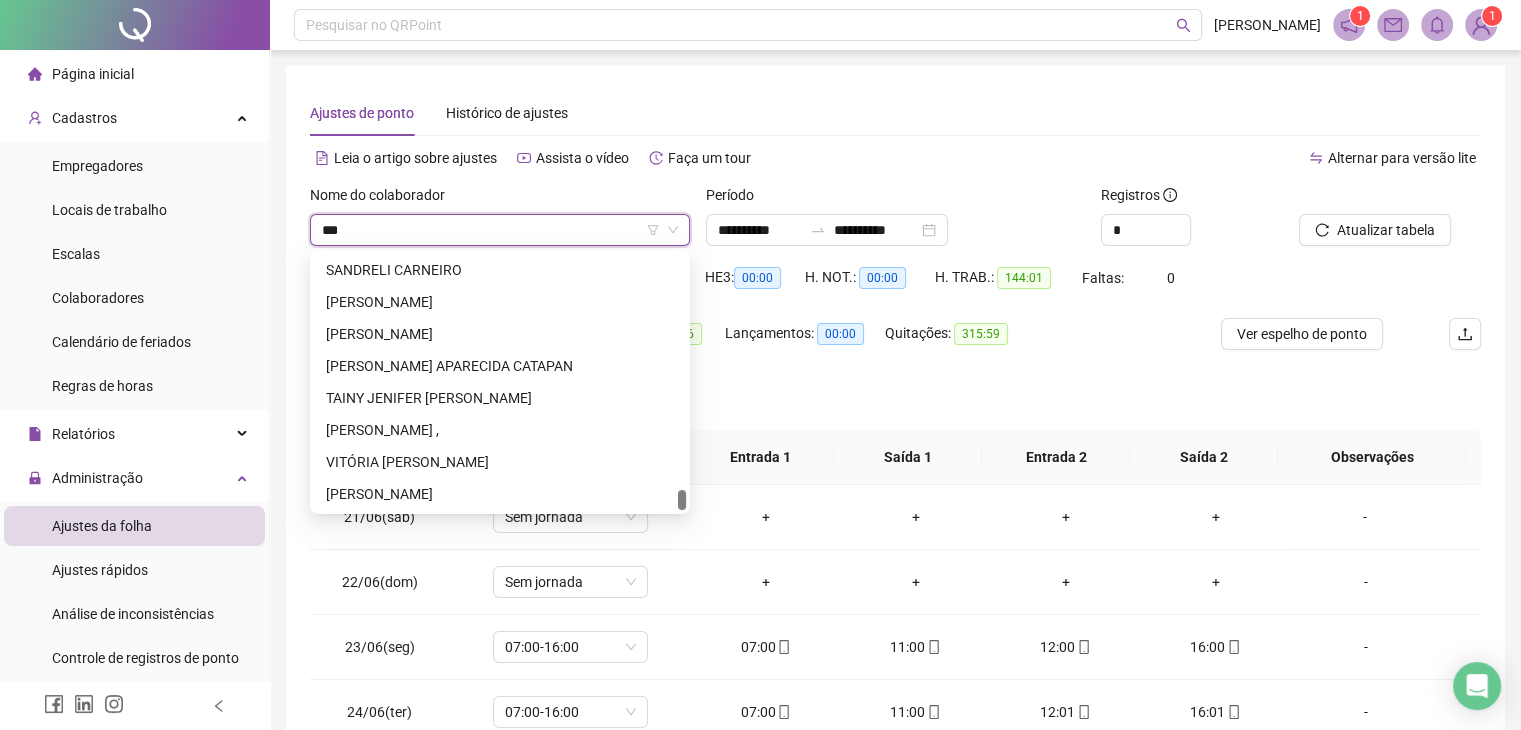 scroll, scrollTop: 224, scrollLeft: 0, axis: vertical 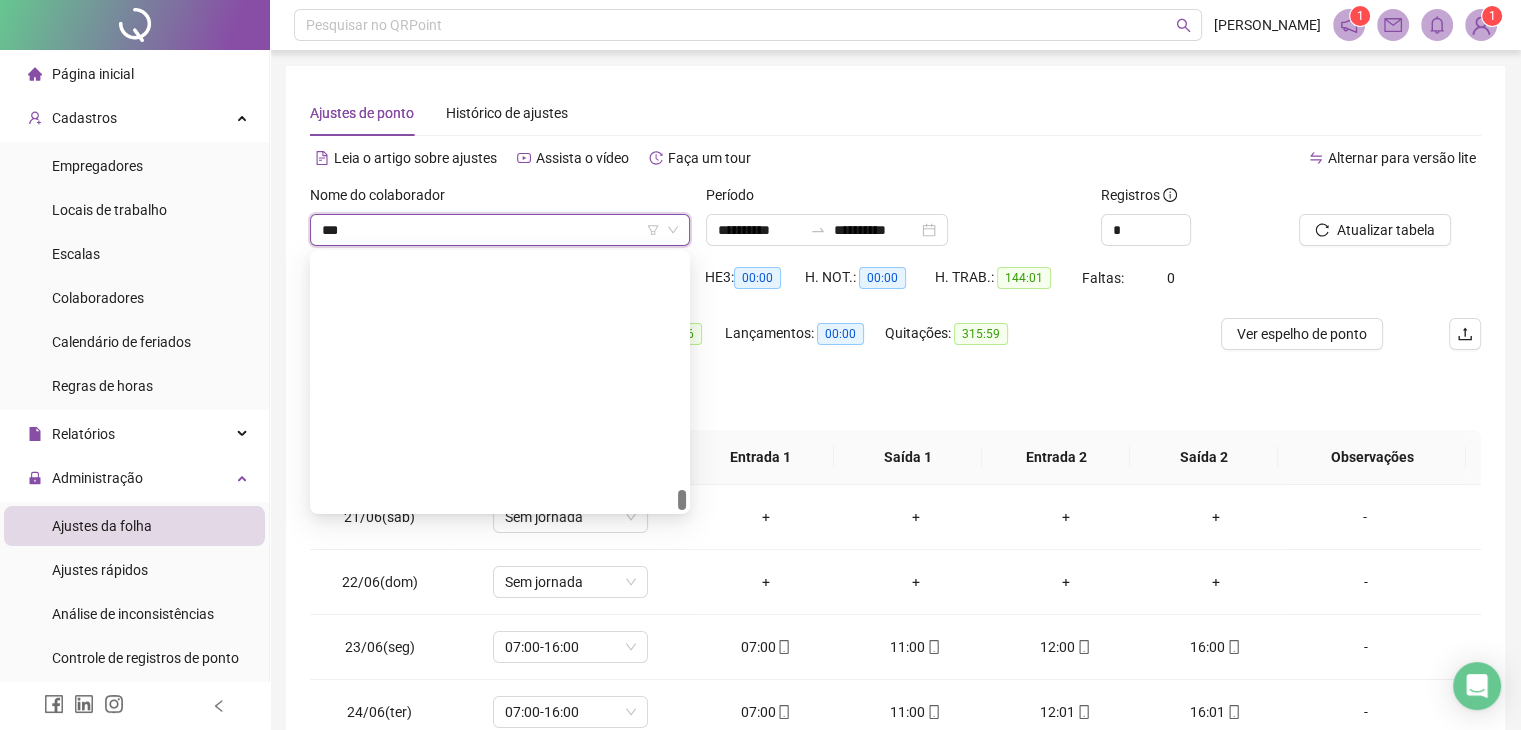 type on "****" 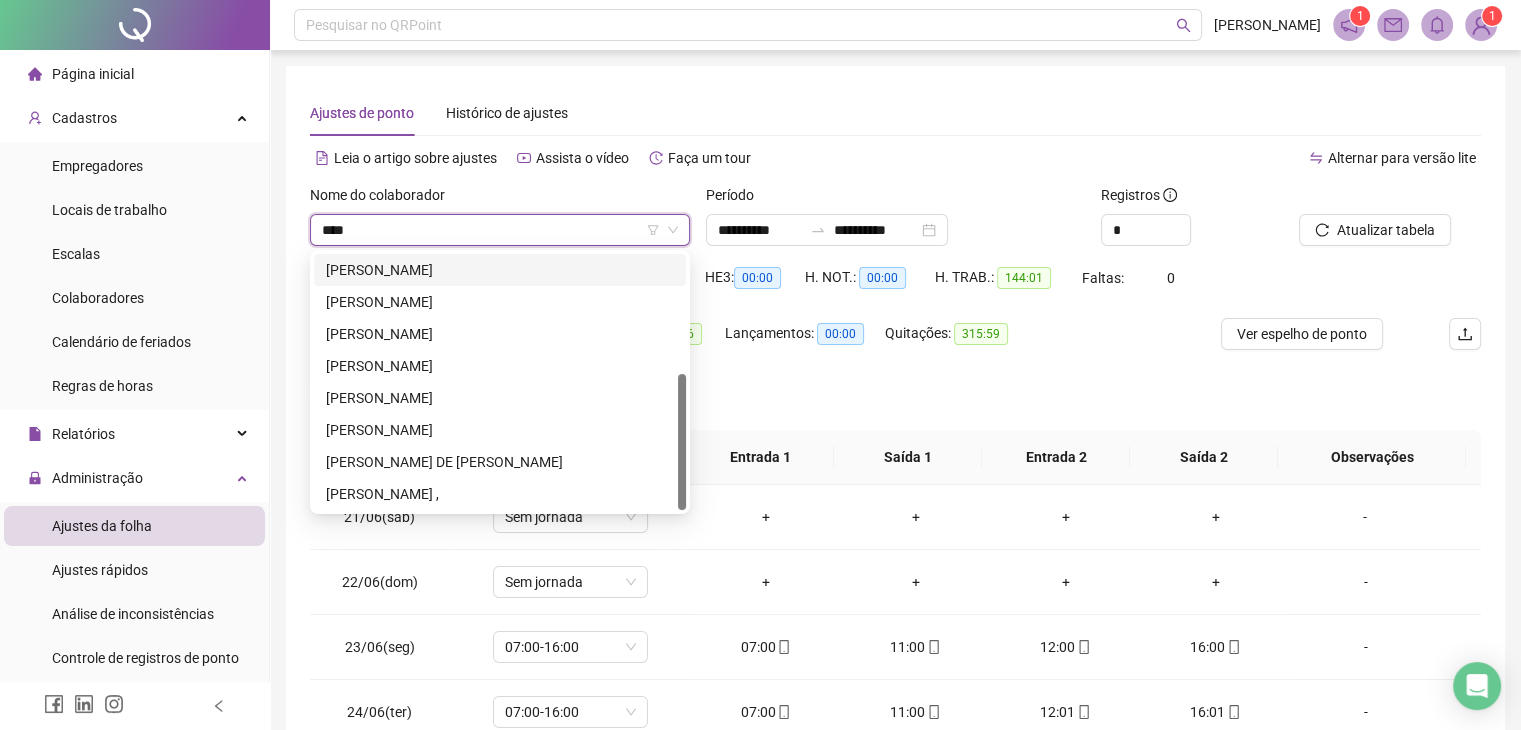 click on "[PERSON_NAME]" at bounding box center [500, 270] 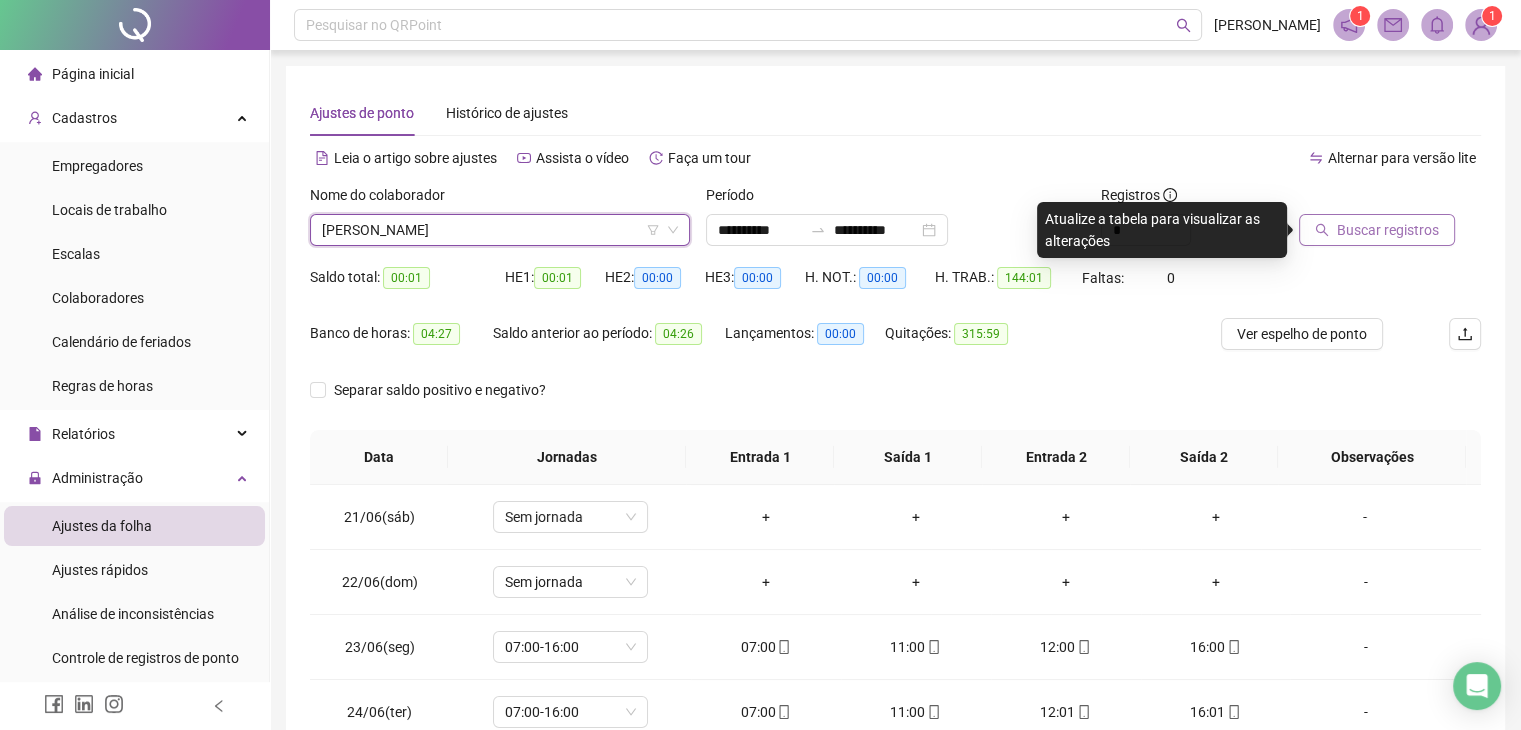 click on "Buscar registros" at bounding box center (1388, 230) 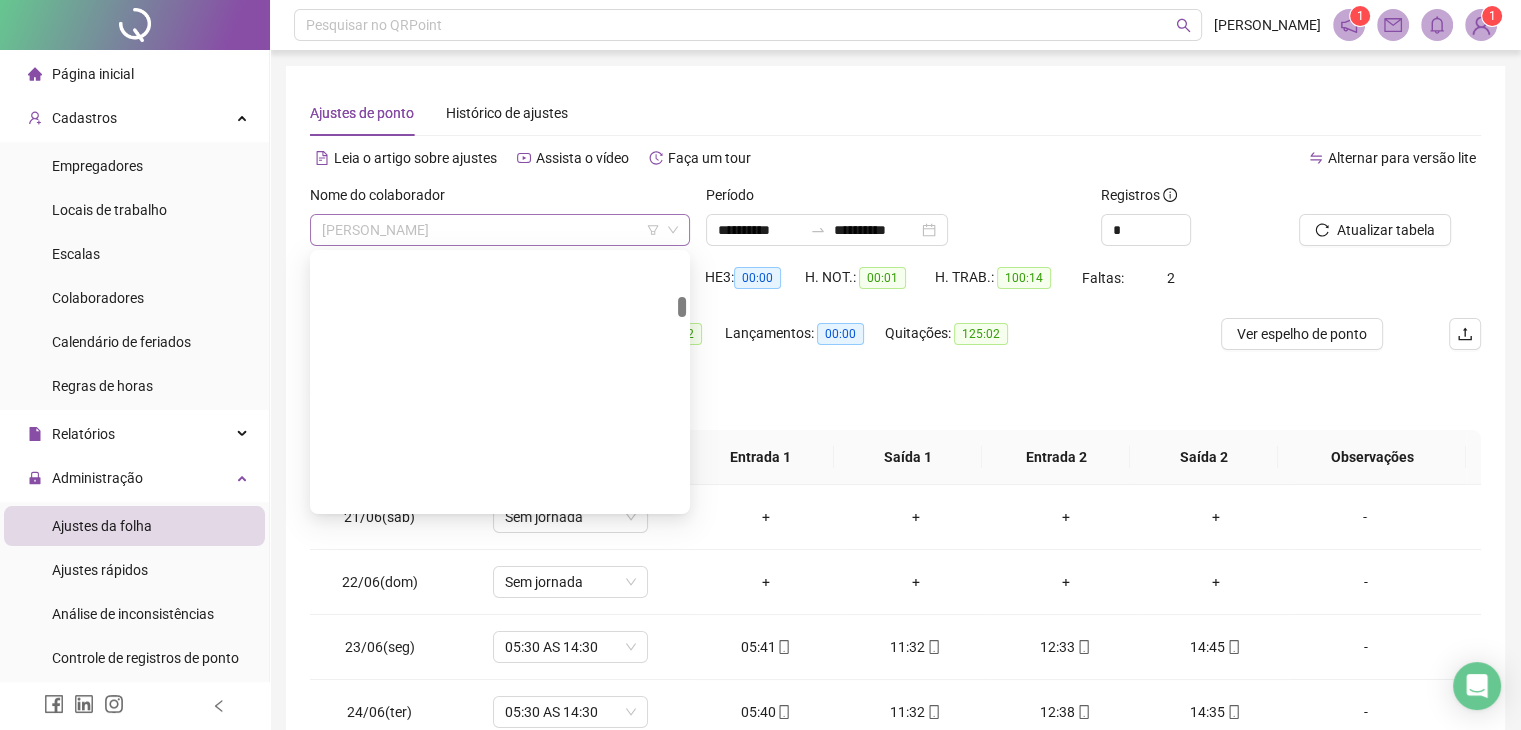 click on "[PERSON_NAME]" at bounding box center (500, 230) 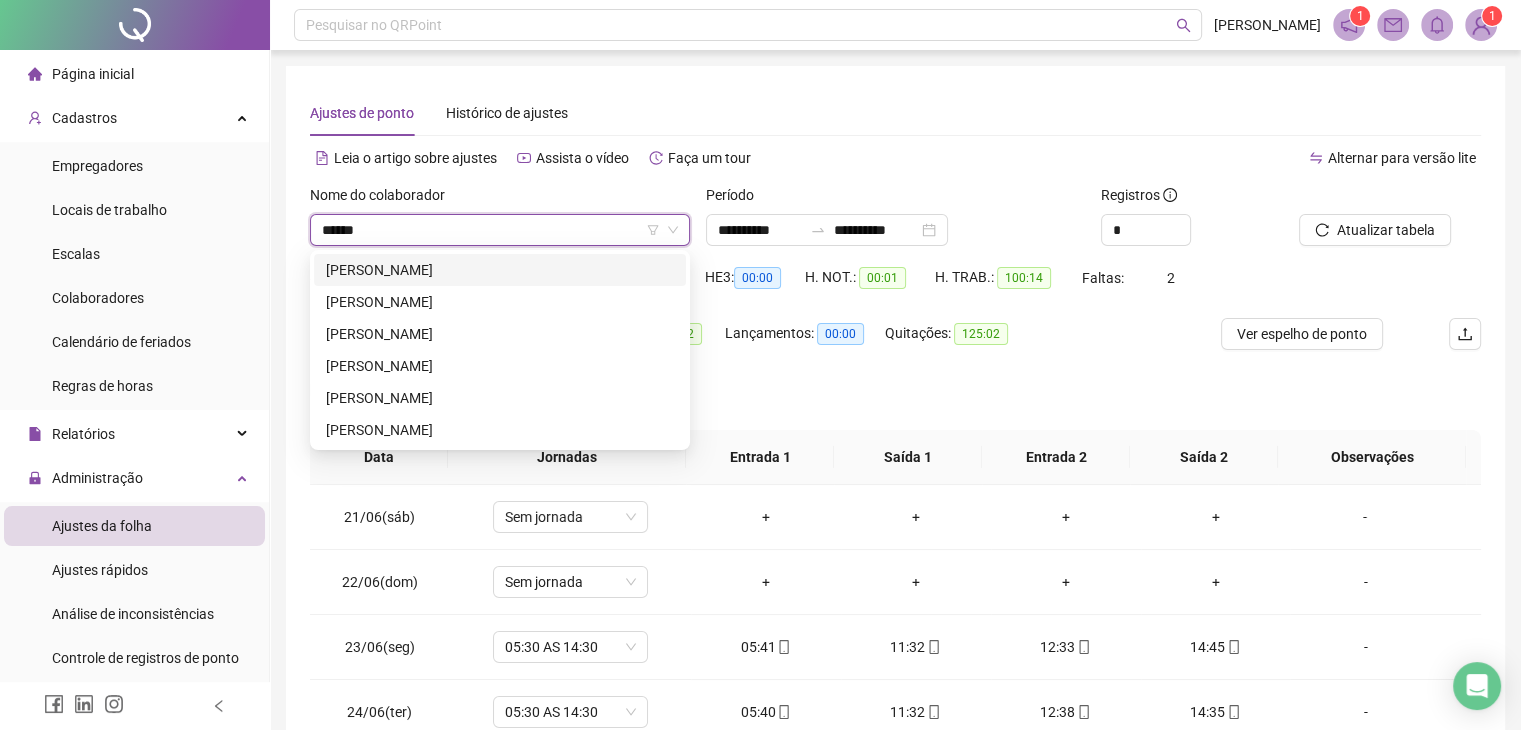 scroll, scrollTop: 0, scrollLeft: 0, axis: both 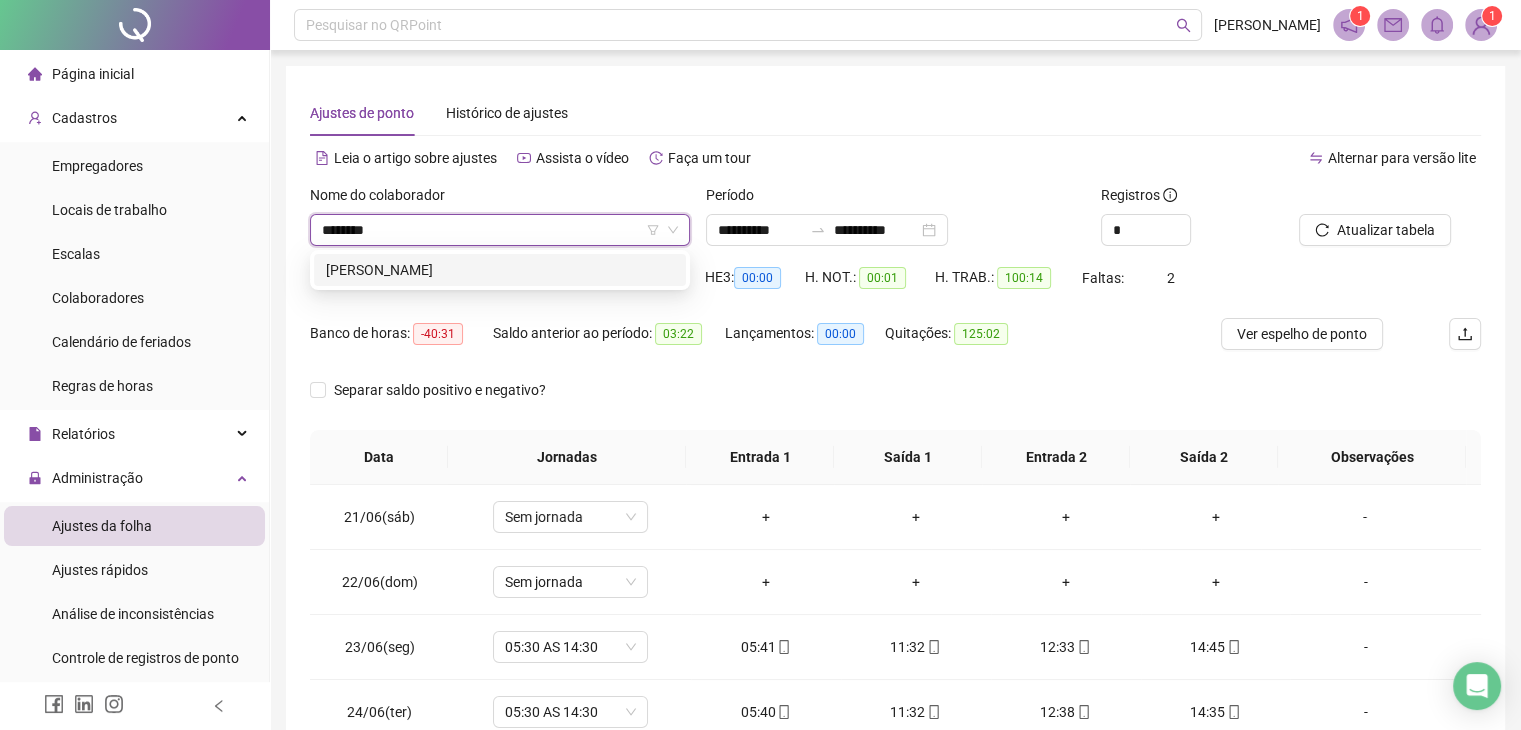 type on "*********" 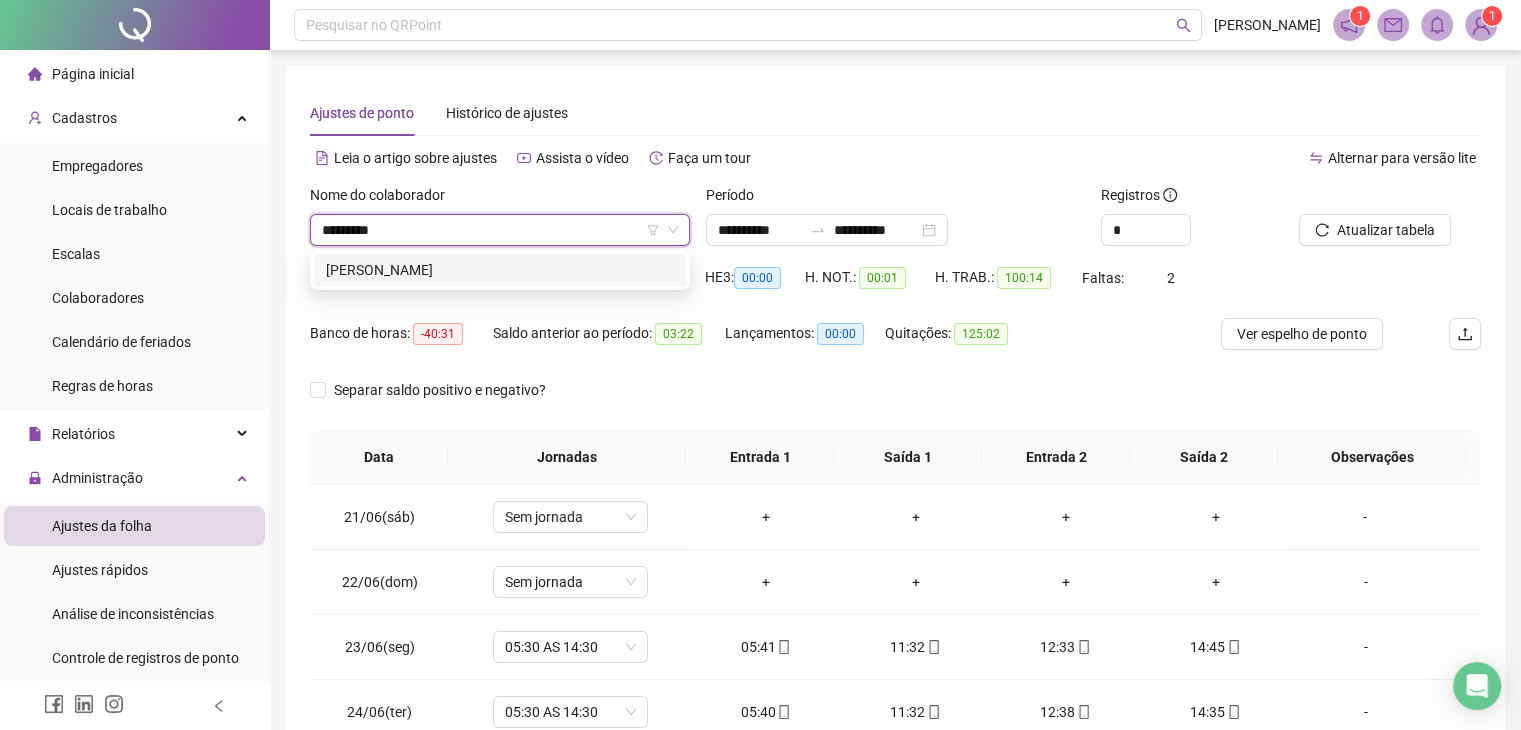 click on "[PERSON_NAME]" at bounding box center (500, 270) 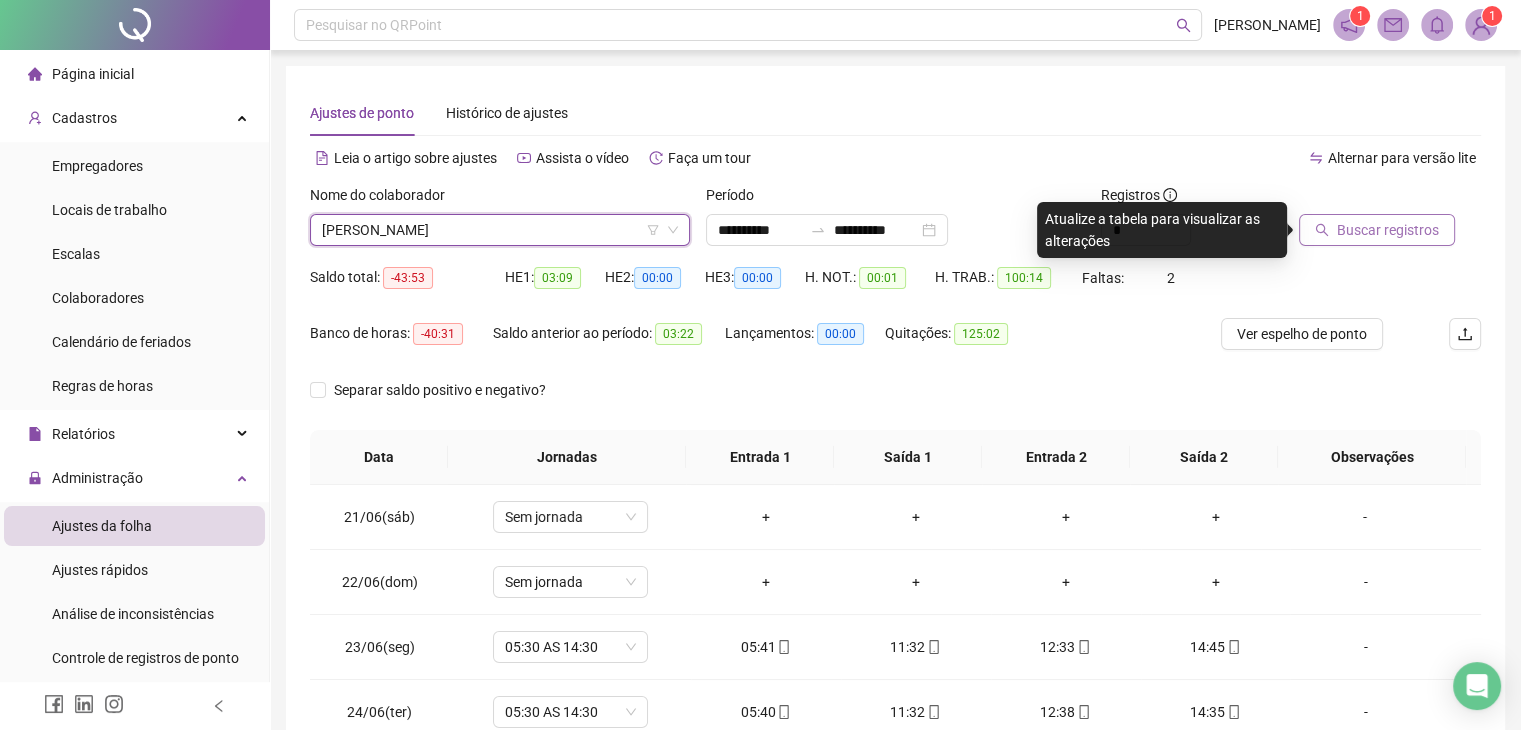 click on "Buscar registros" at bounding box center [1377, 230] 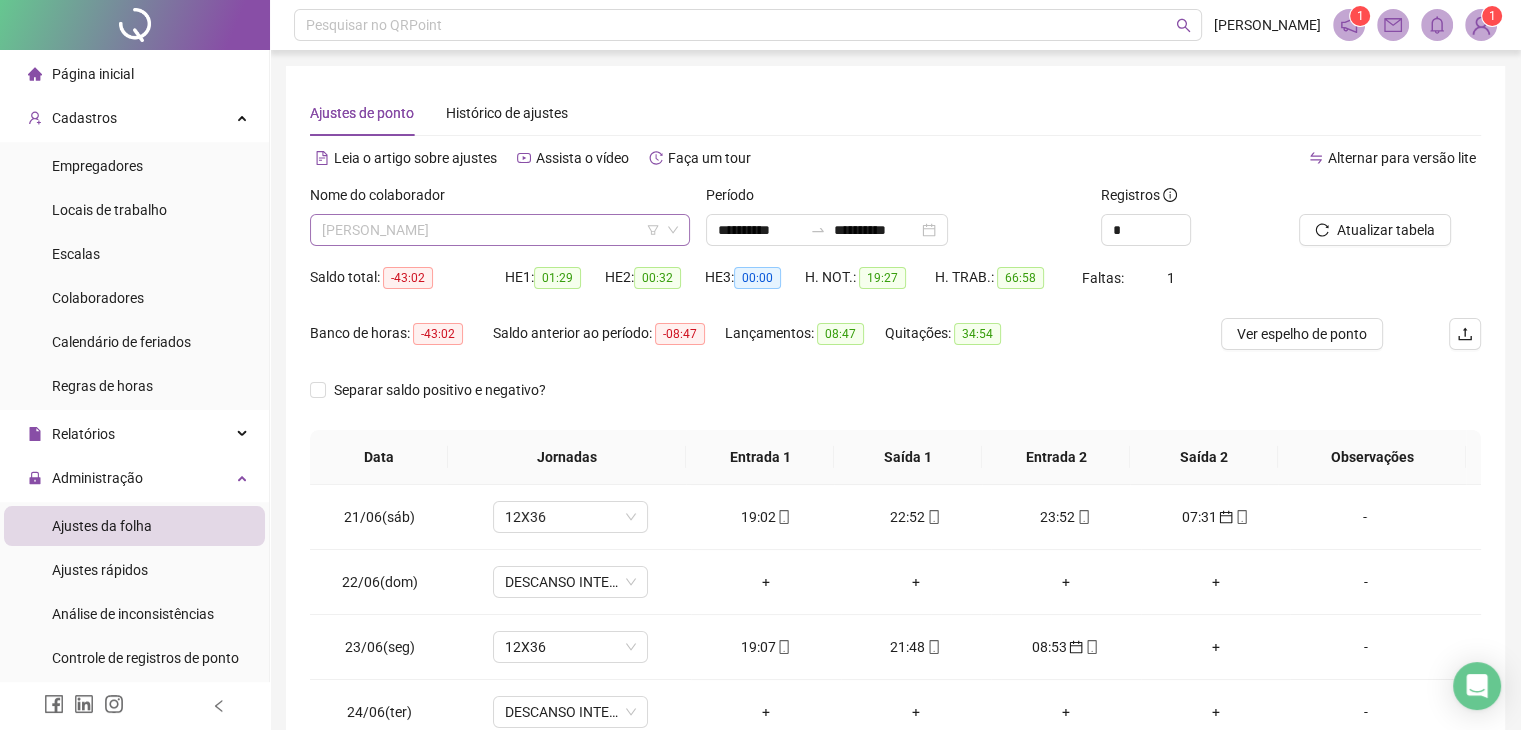 click on "[PERSON_NAME]" at bounding box center [500, 230] 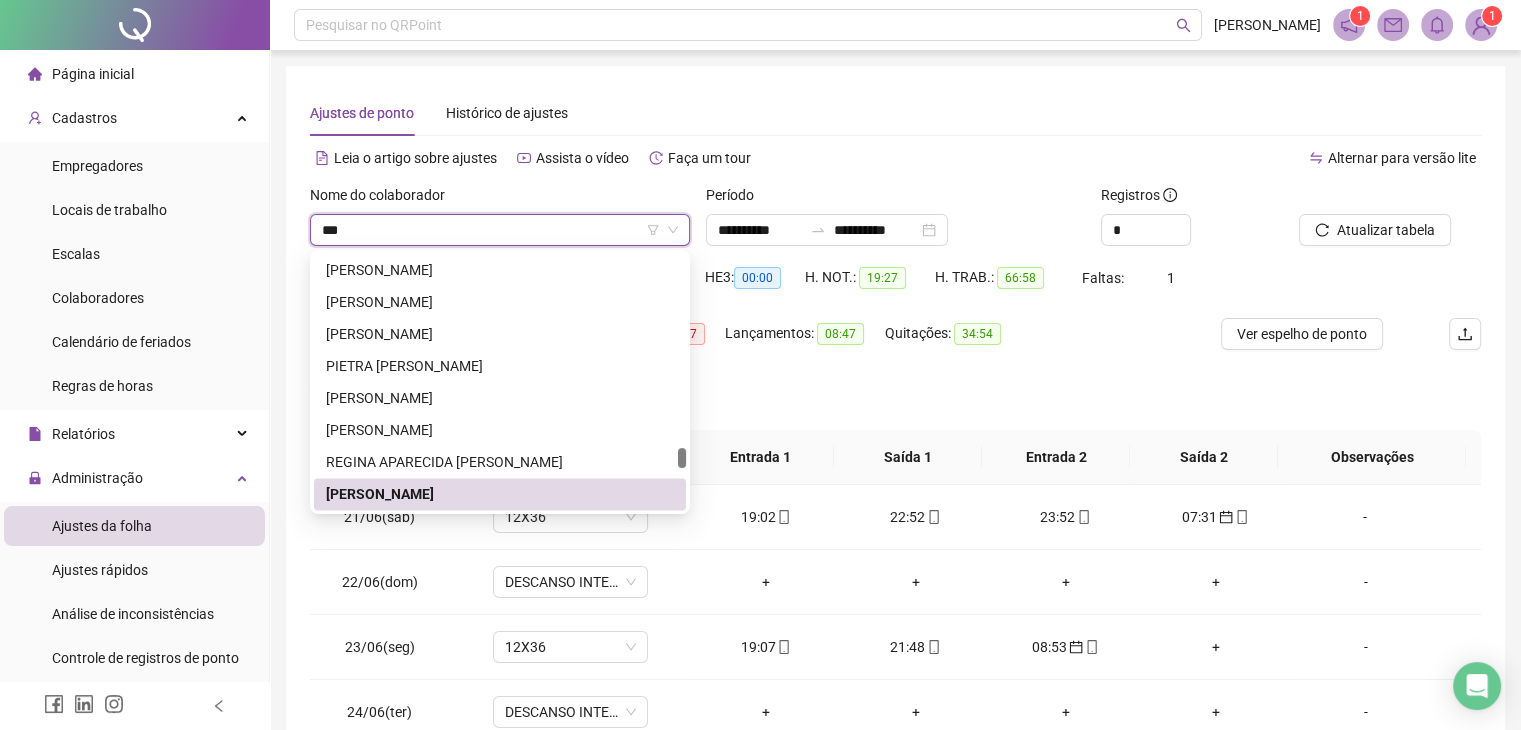 scroll, scrollTop: 0, scrollLeft: 0, axis: both 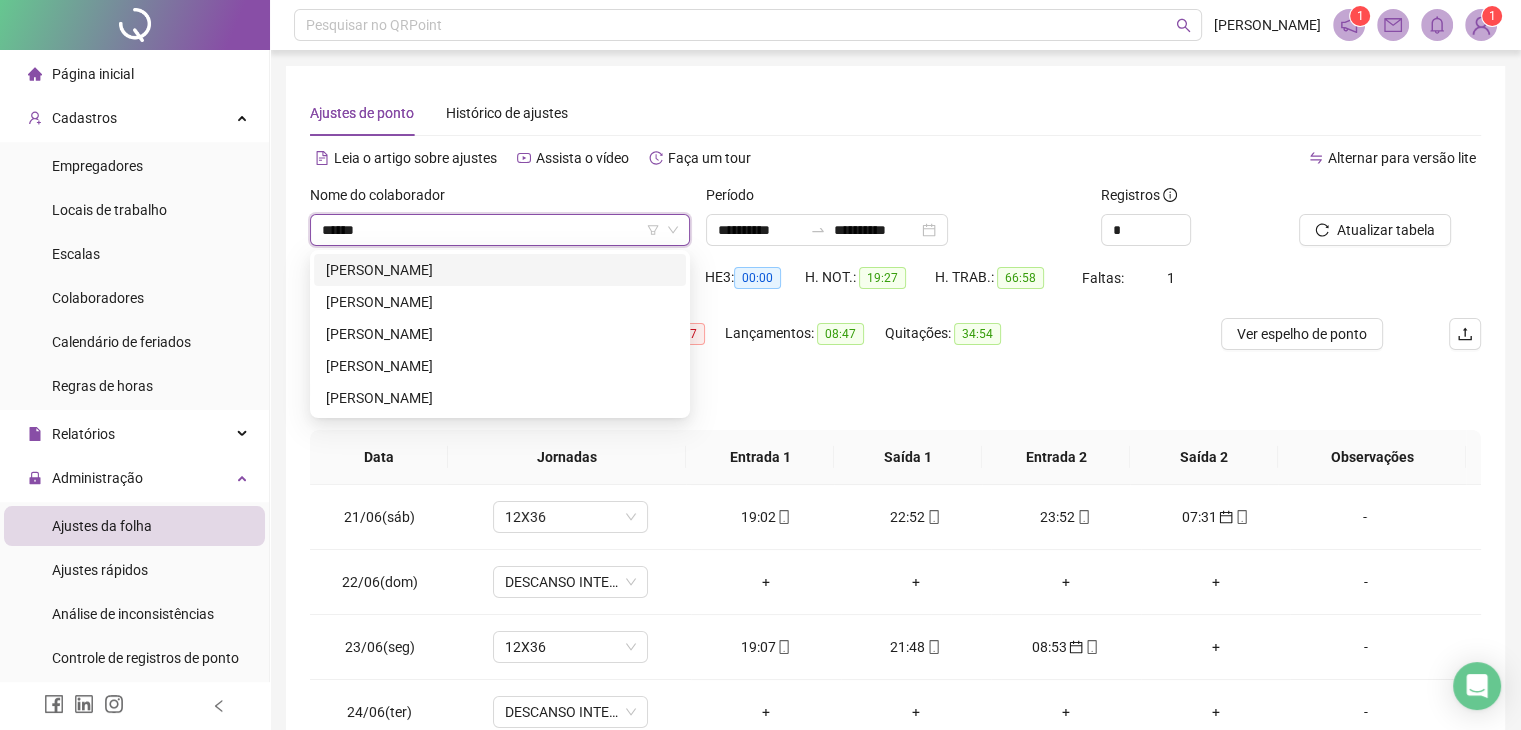 type on "*******" 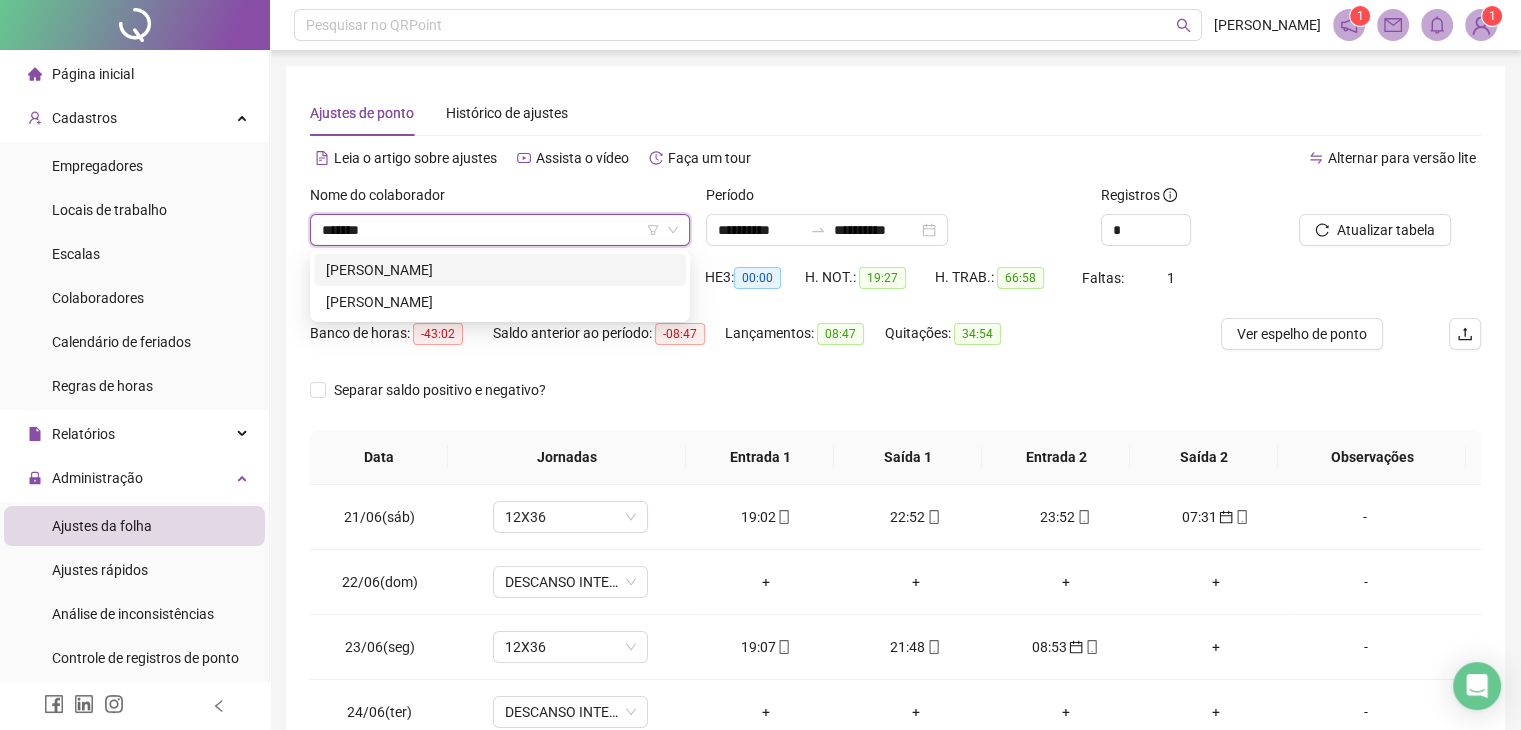 click on "[PERSON_NAME]" at bounding box center [500, 270] 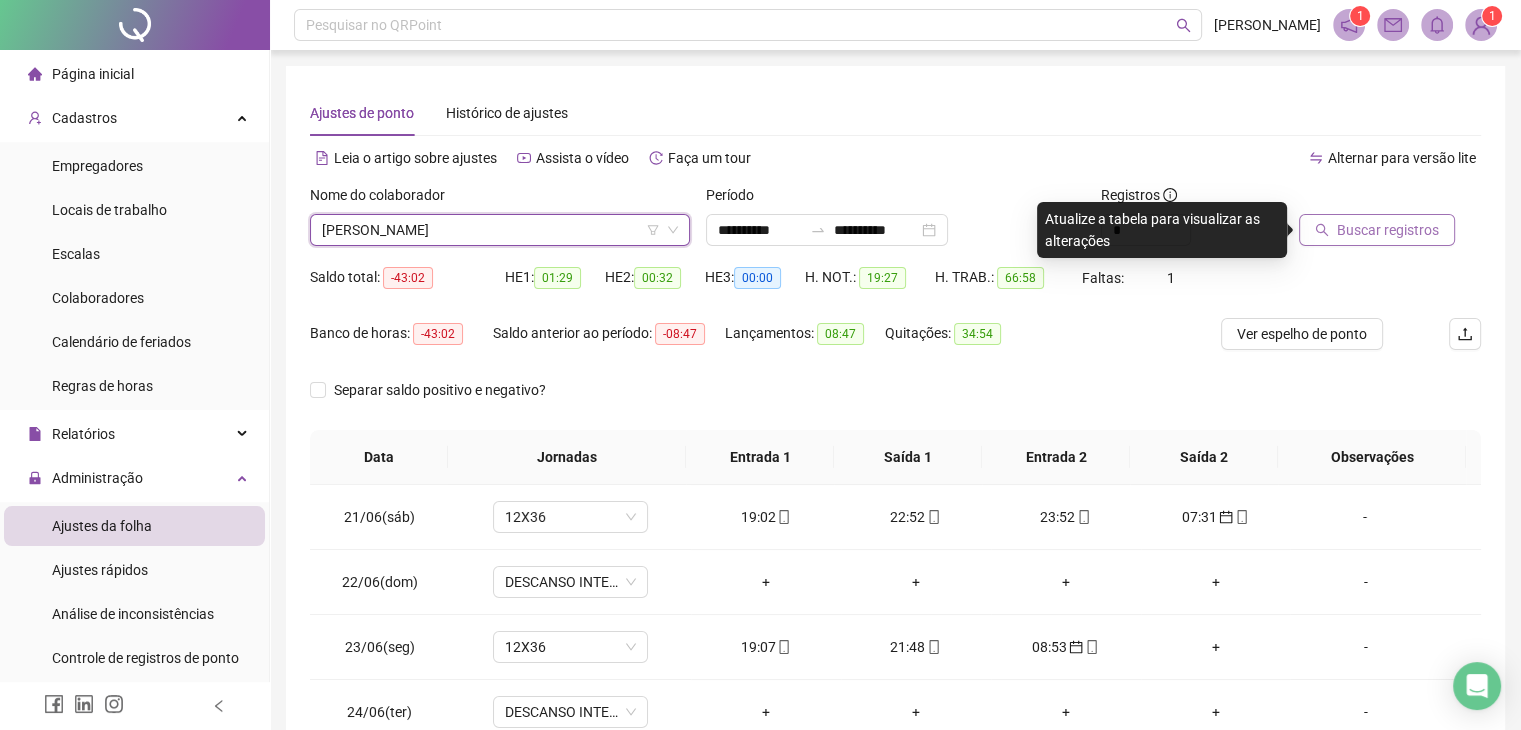 click on "Buscar registros" at bounding box center (1388, 230) 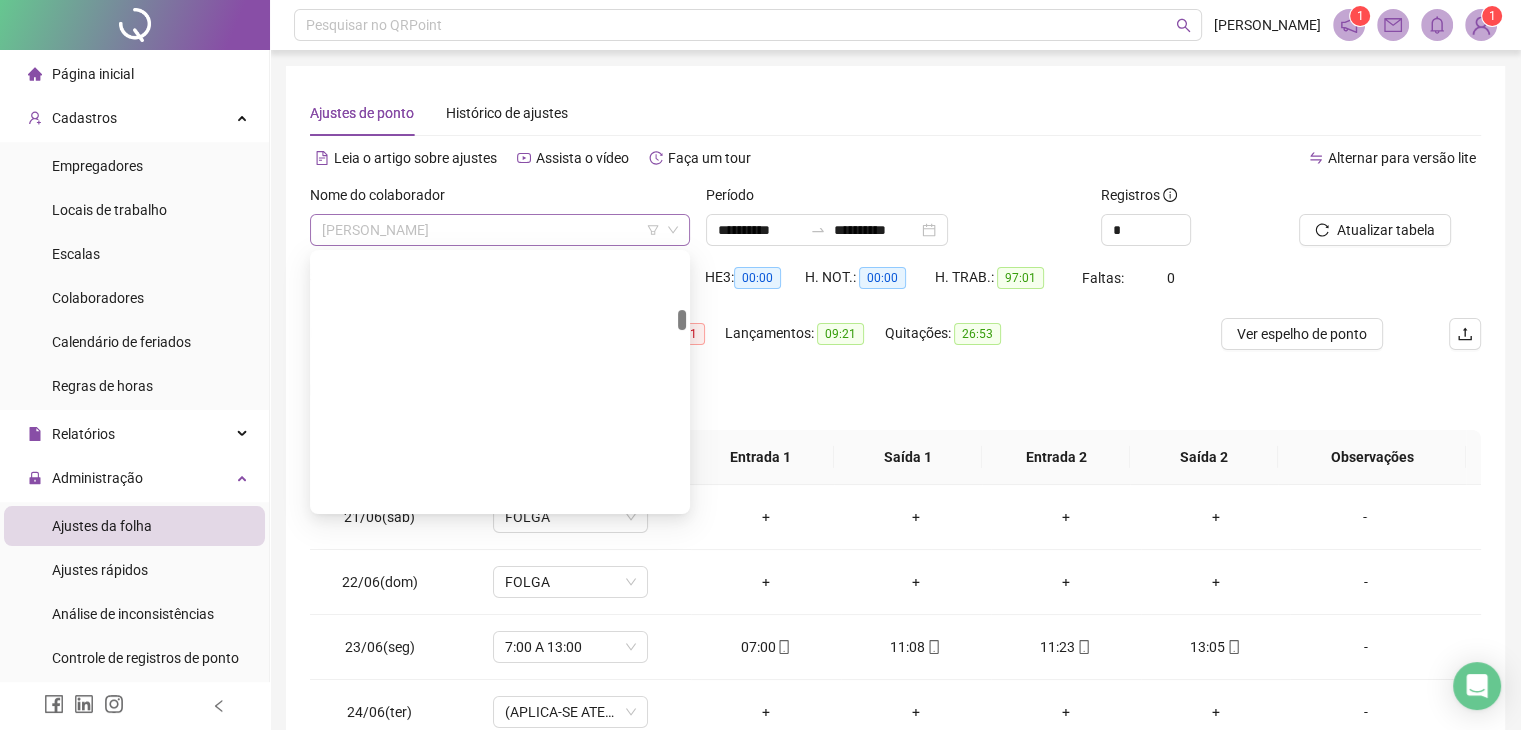 click on "[PERSON_NAME]" at bounding box center [500, 230] 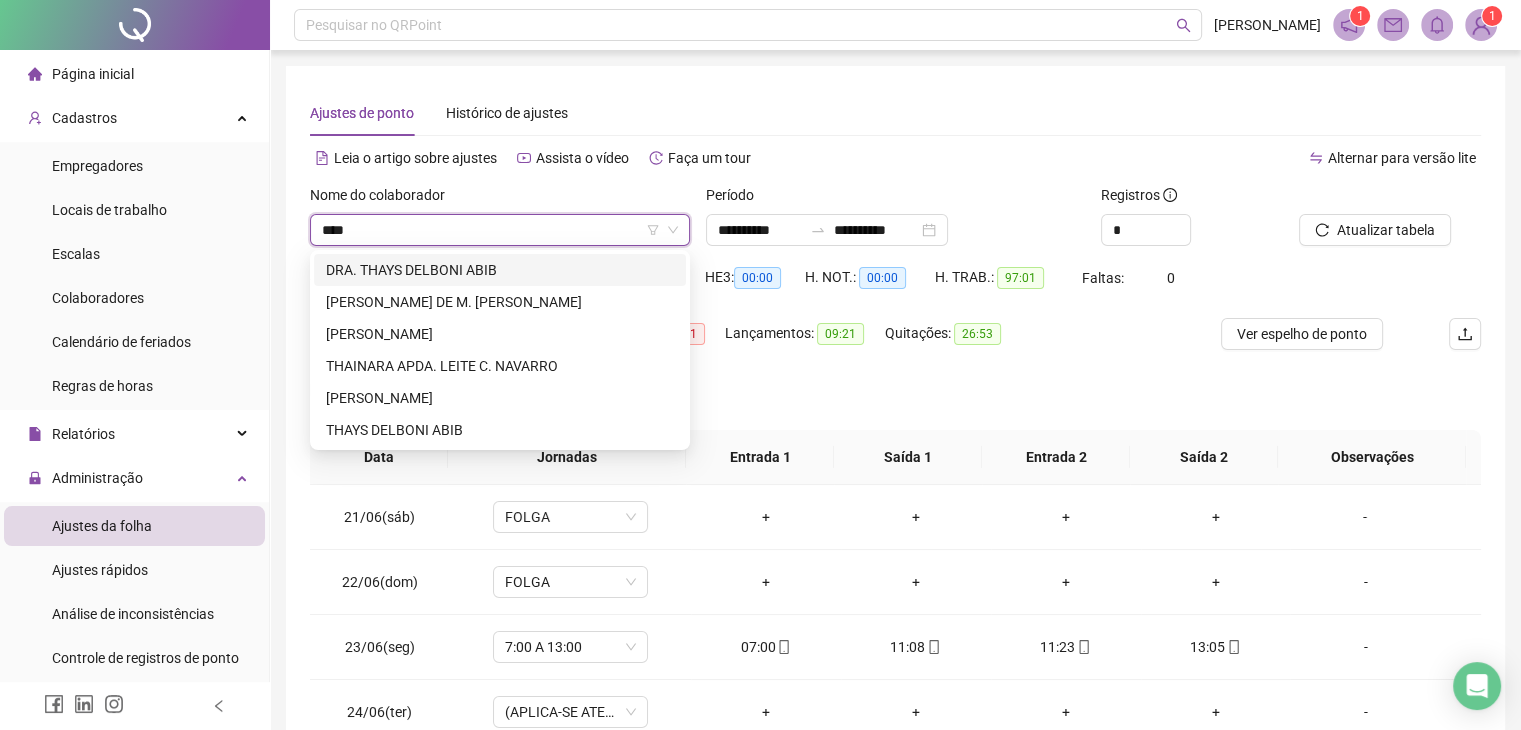 scroll, scrollTop: 0, scrollLeft: 0, axis: both 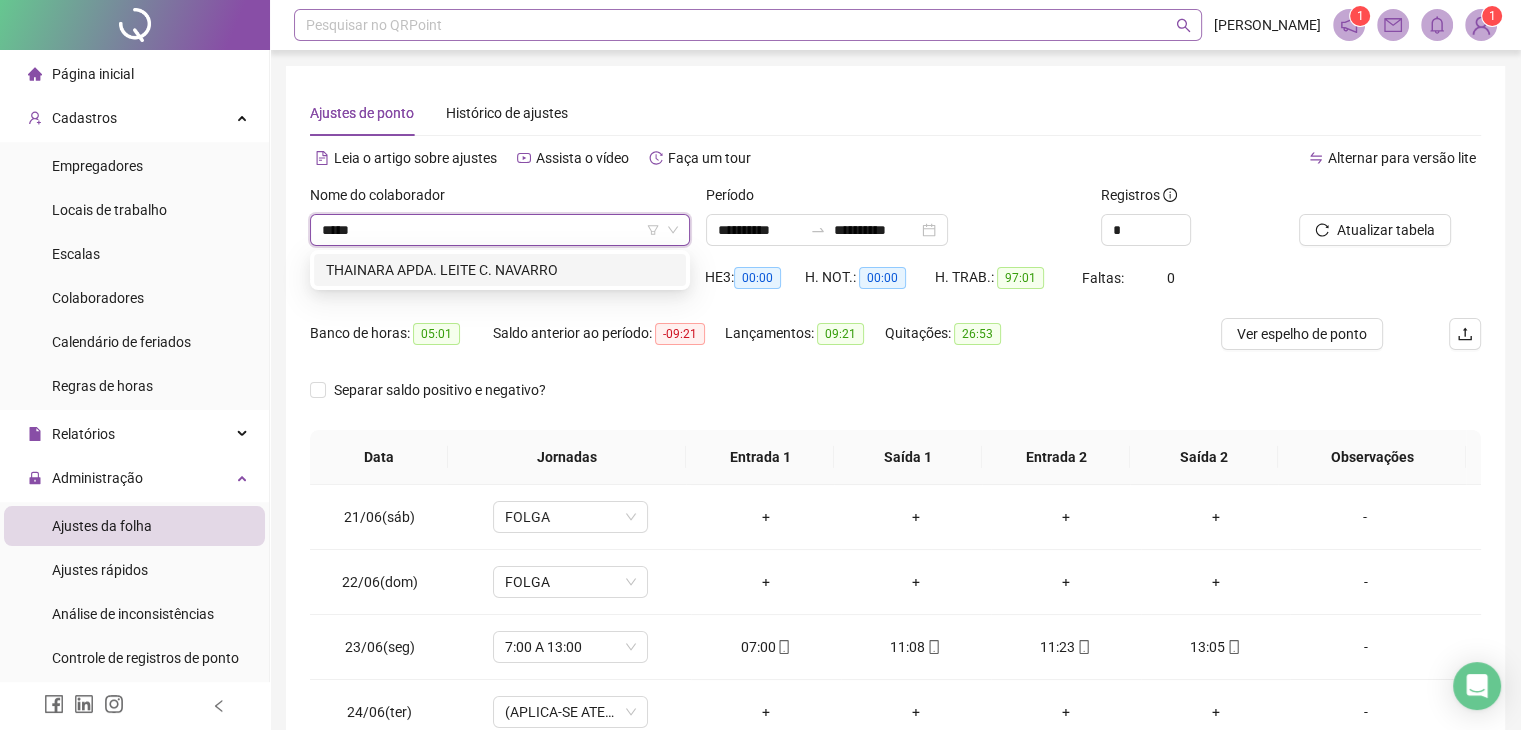 type on "*****" 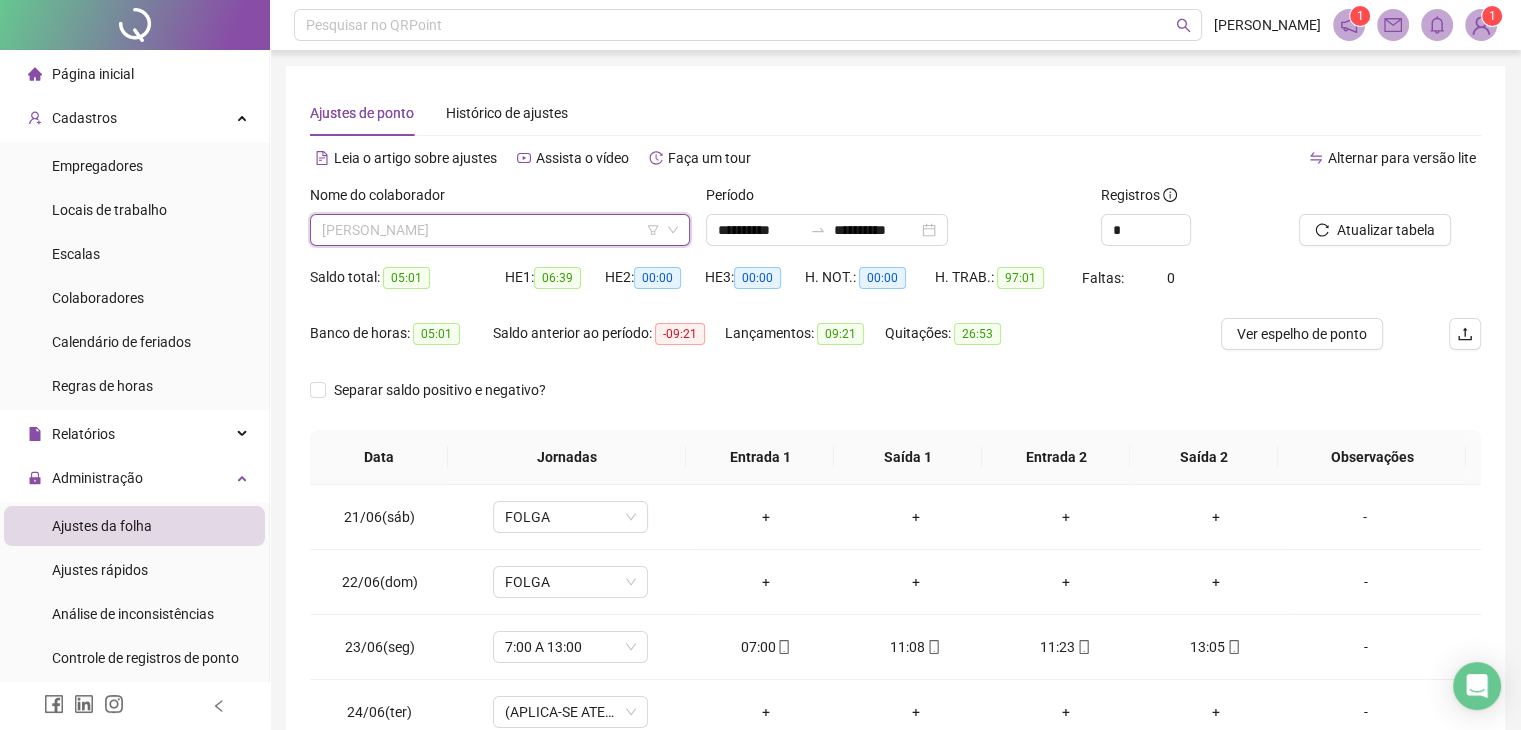 click on "[PERSON_NAME]" at bounding box center (500, 230) 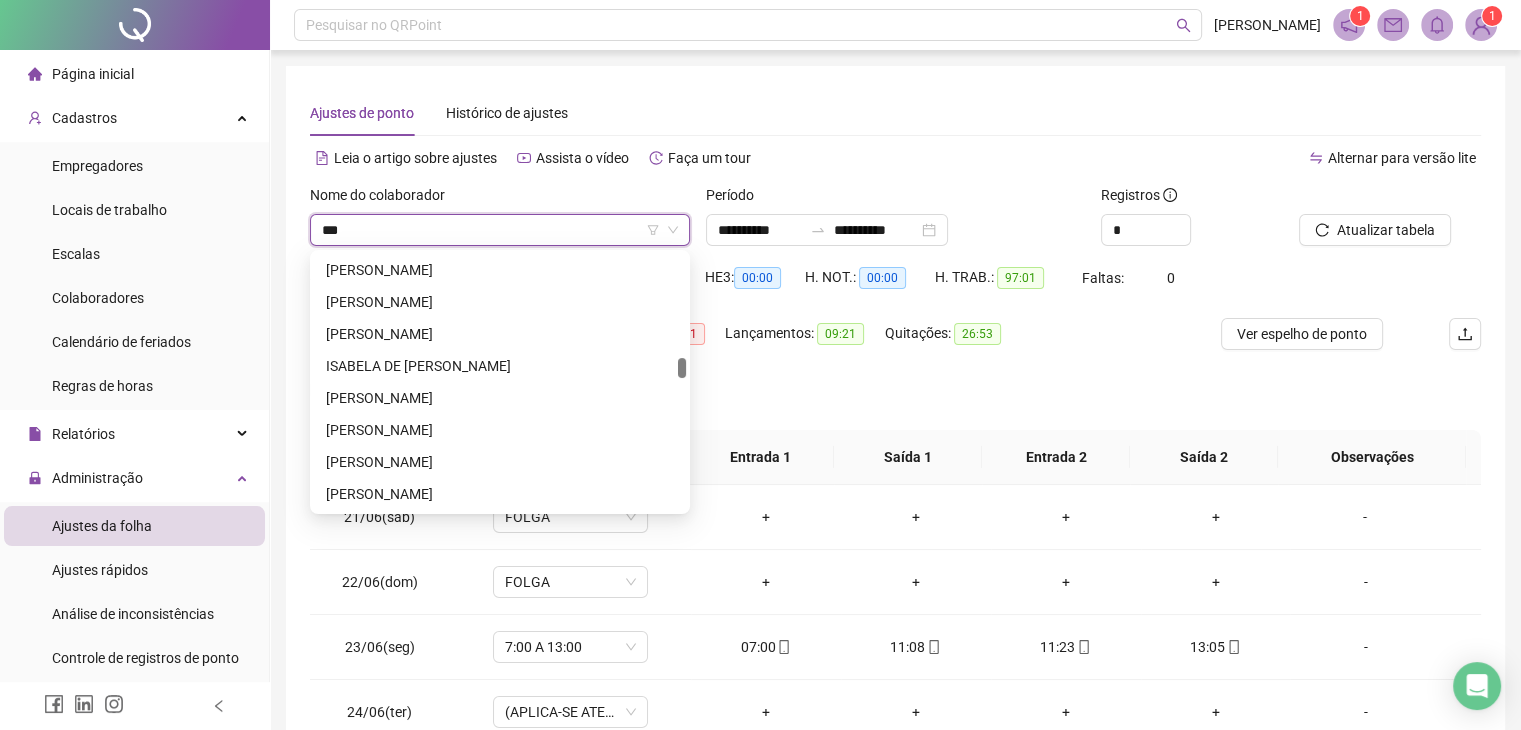scroll, scrollTop: 0, scrollLeft: 0, axis: both 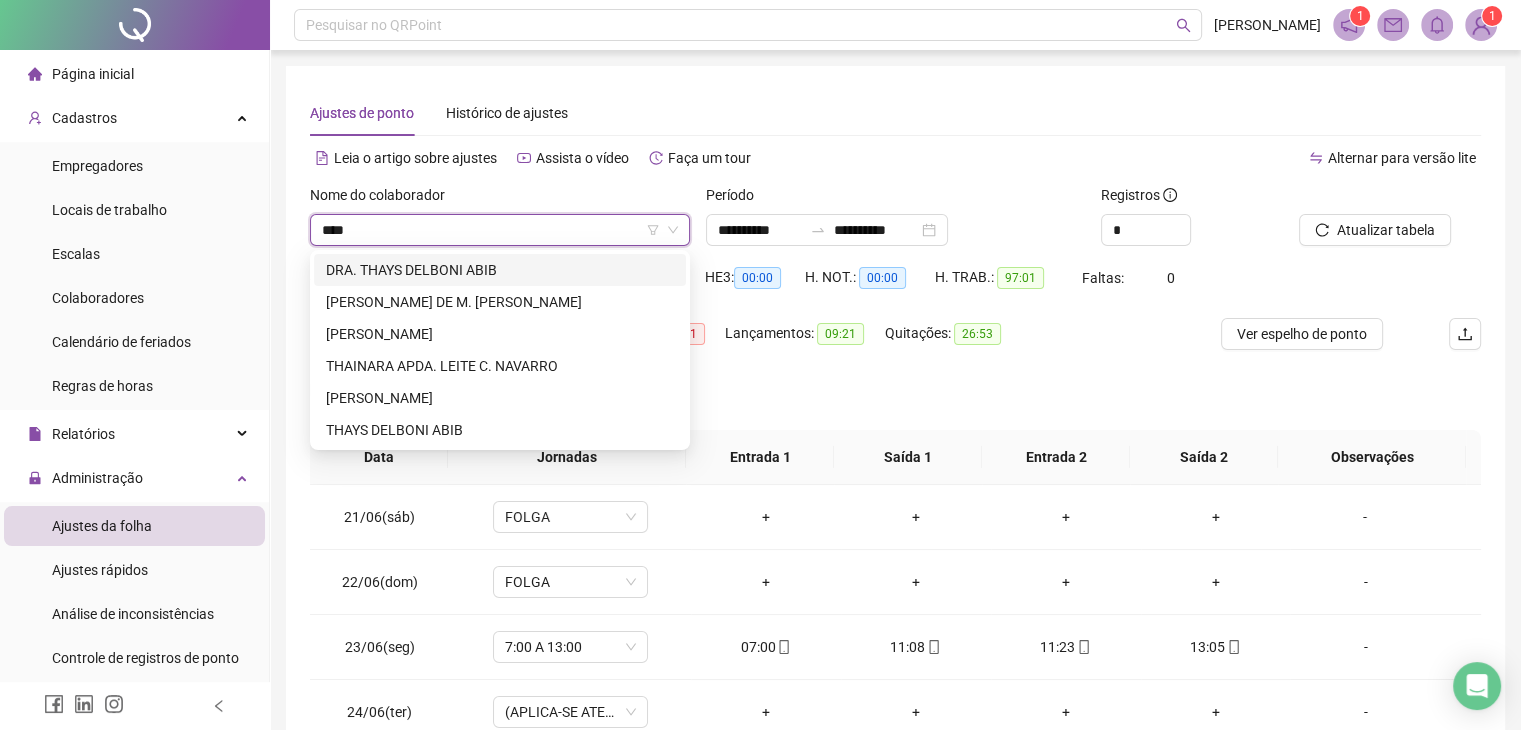 type on "*****" 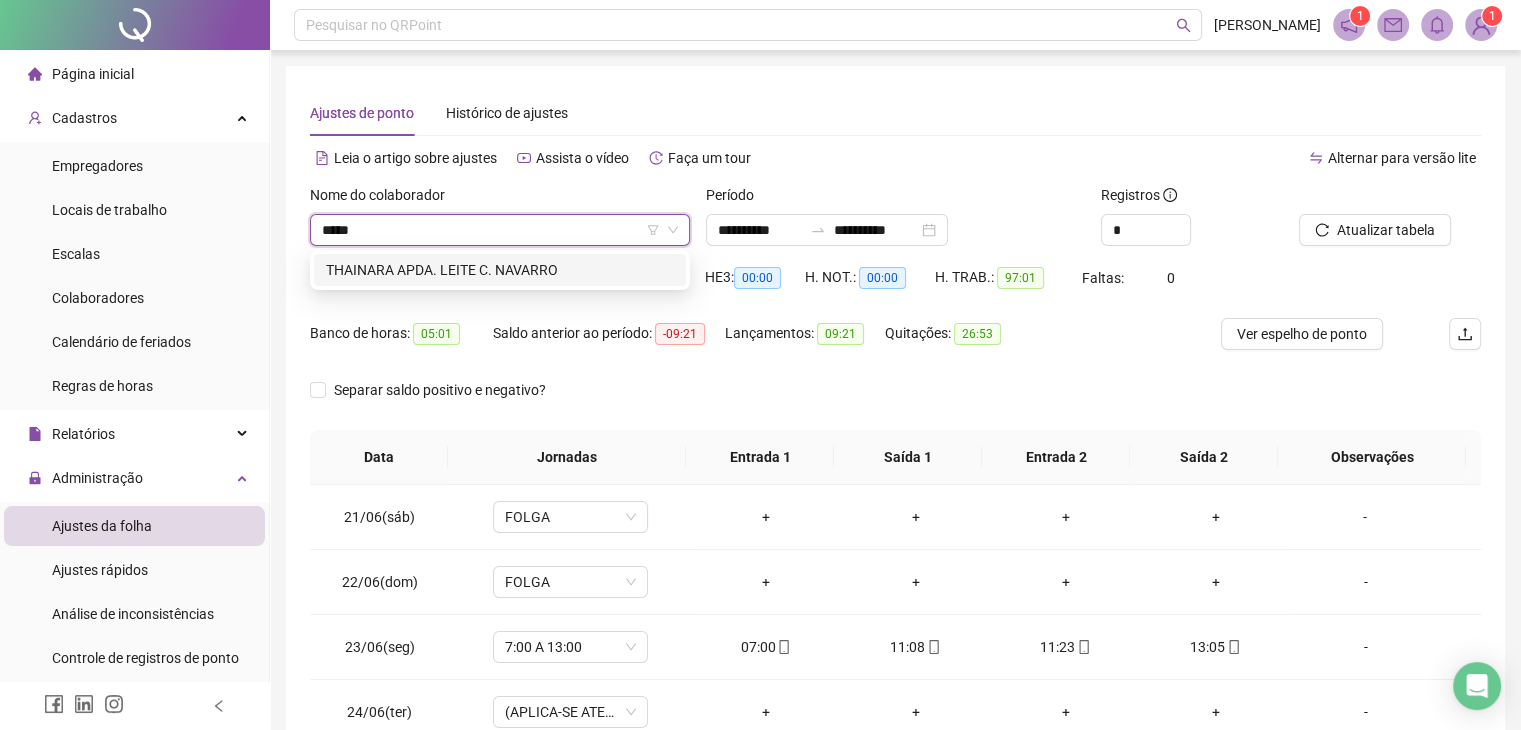 click on "THAINARA APDA. LEITE C. NAVARRO" at bounding box center [500, 270] 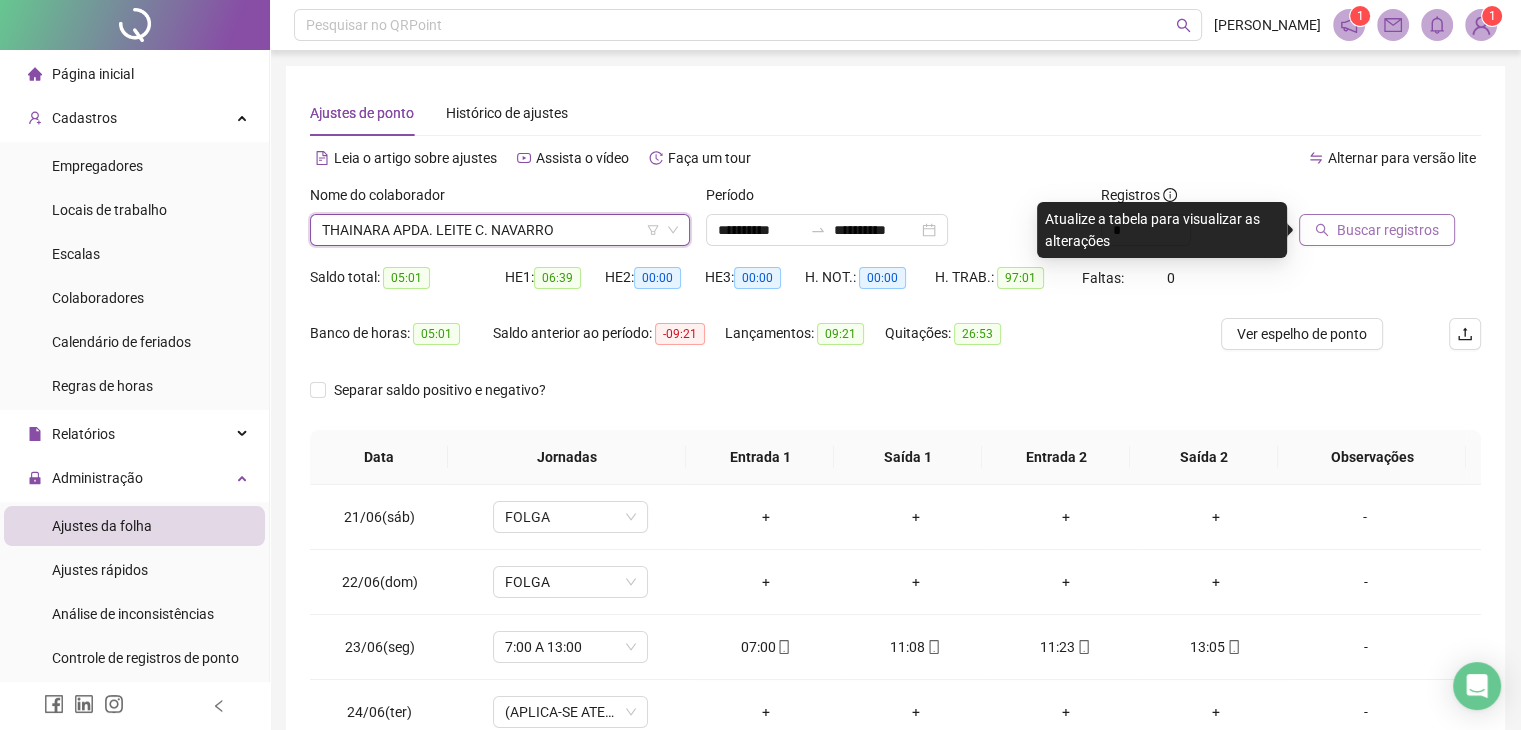 click on "Buscar registros" at bounding box center (1388, 230) 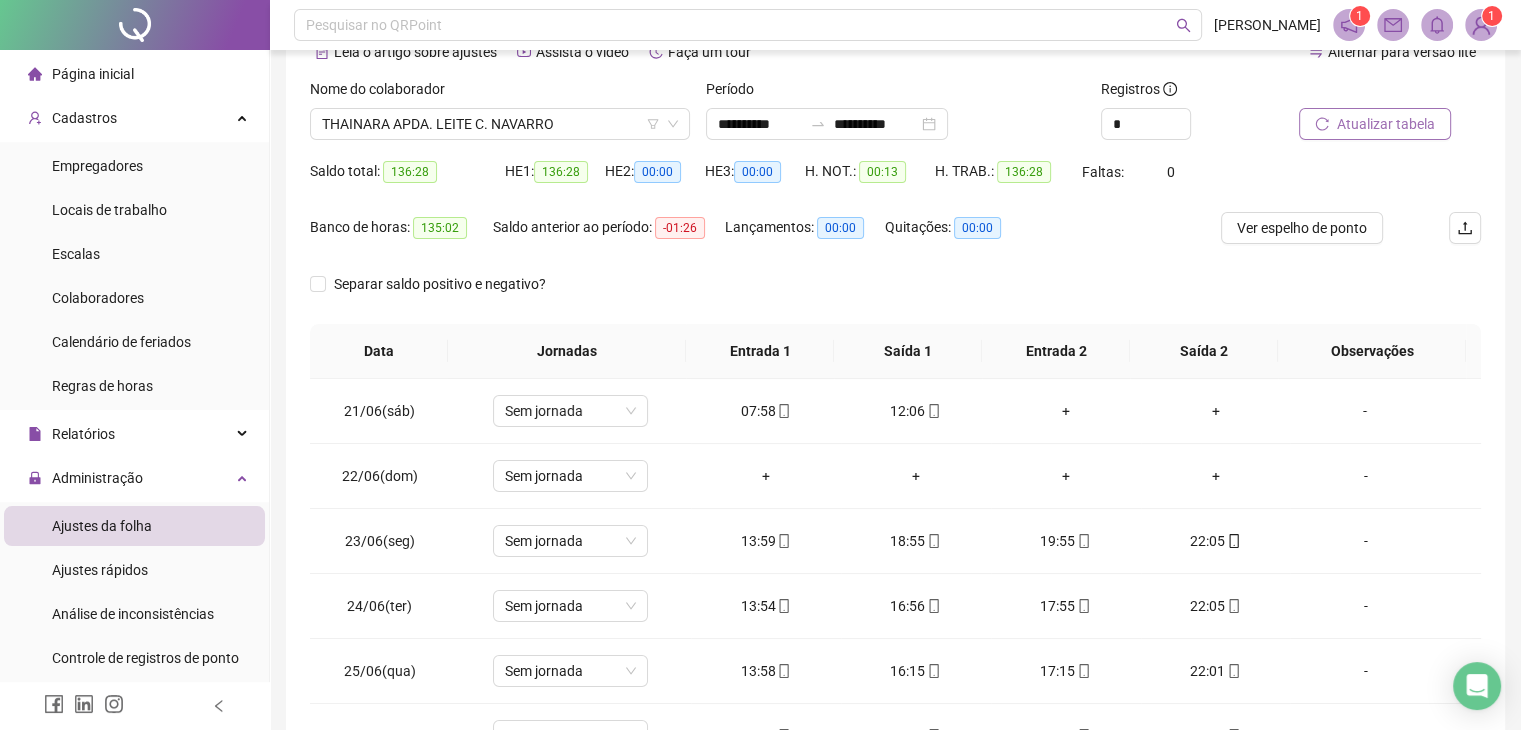 scroll, scrollTop: 292, scrollLeft: 0, axis: vertical 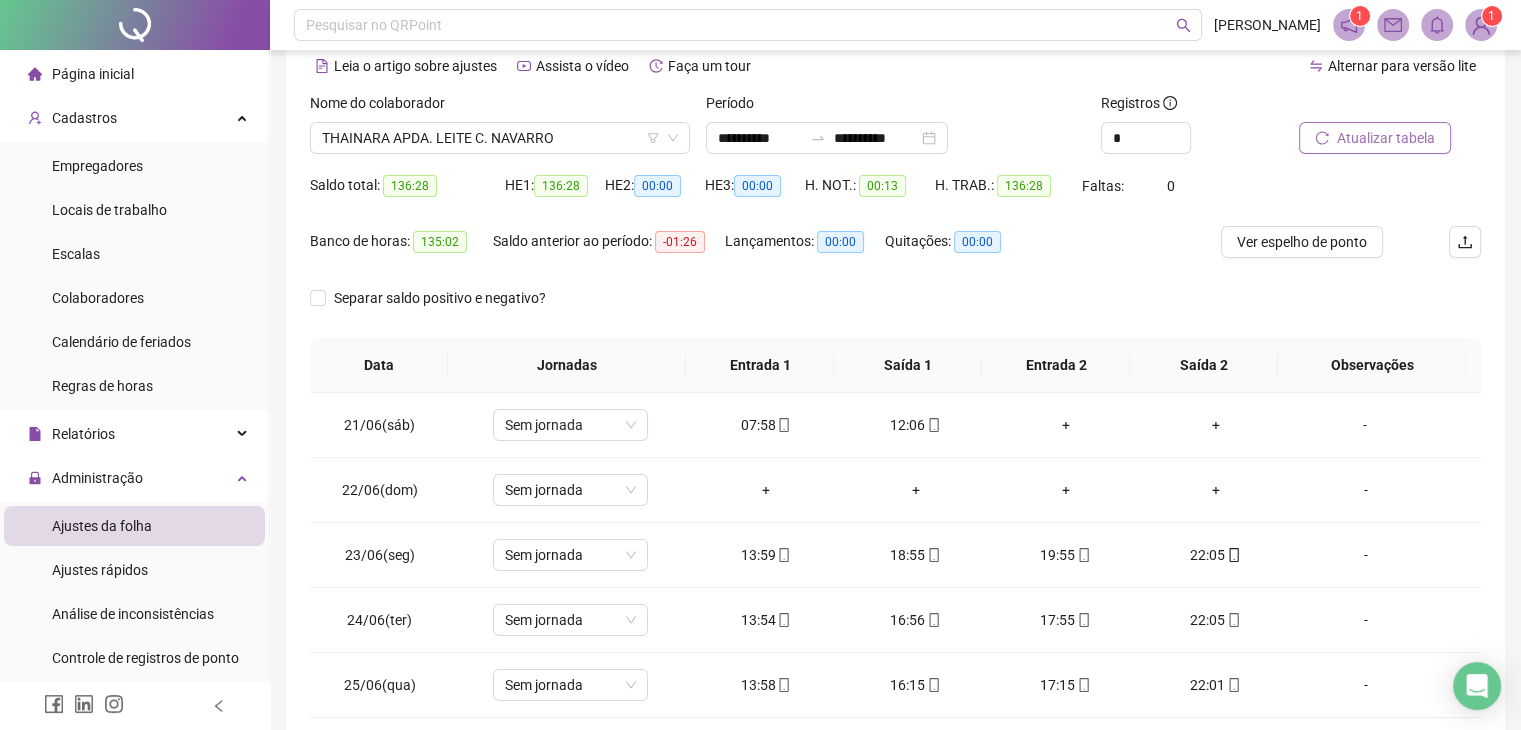 click on "Atualizar tabela" at bounding box center (1375, 138) 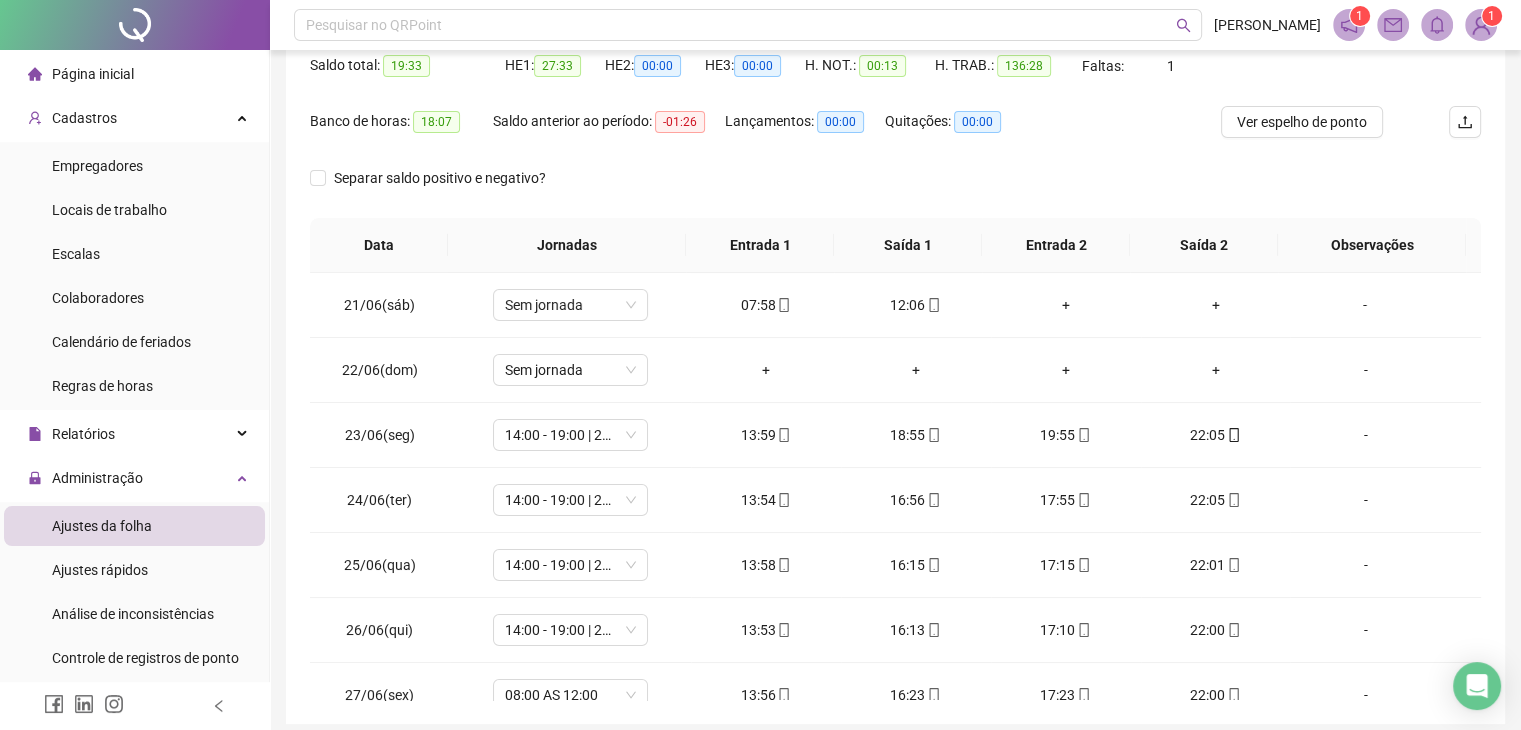 scroll, scrollTop: 292, scrollLeft: 0, axis: vertical 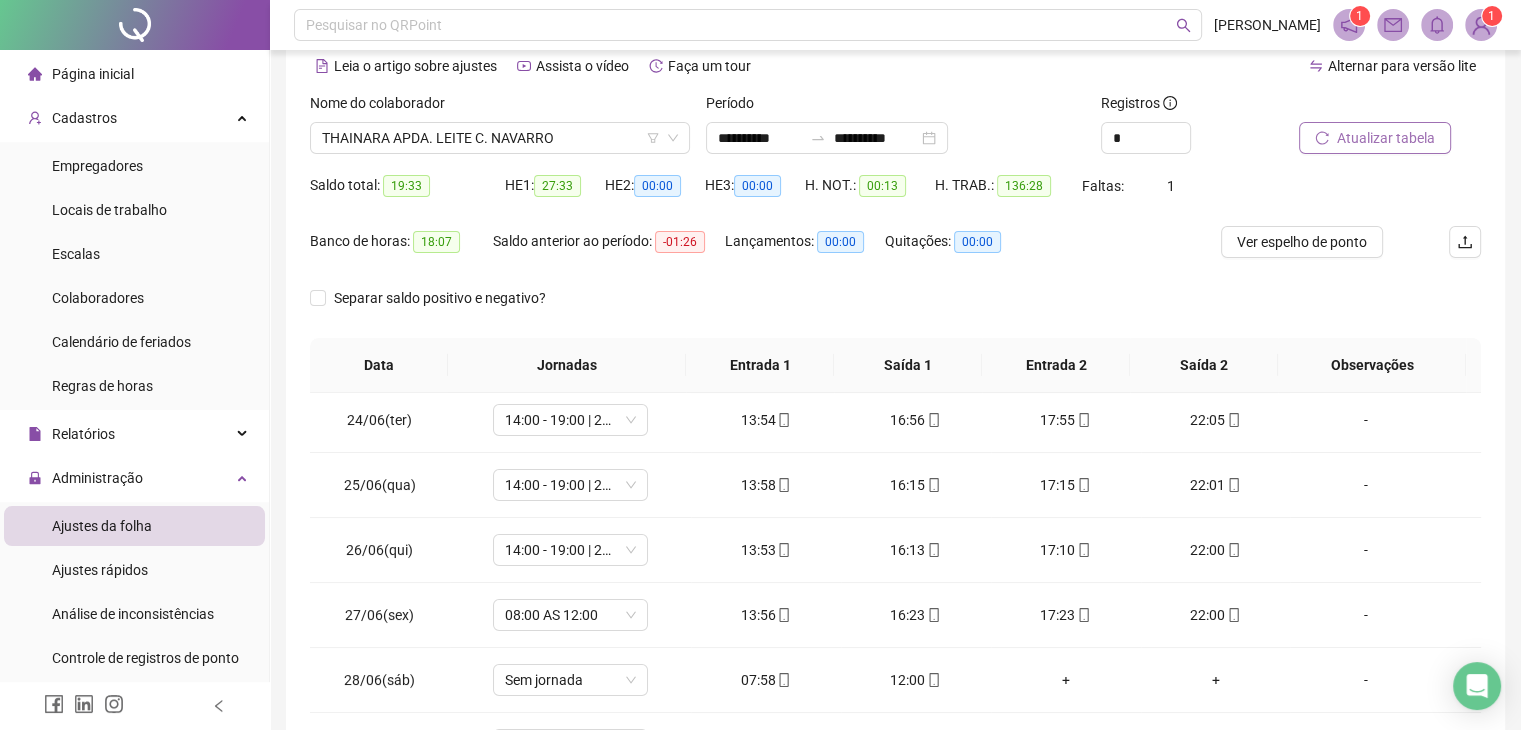 click on "Atualizar tabela" at bounding box center [1386, 138] 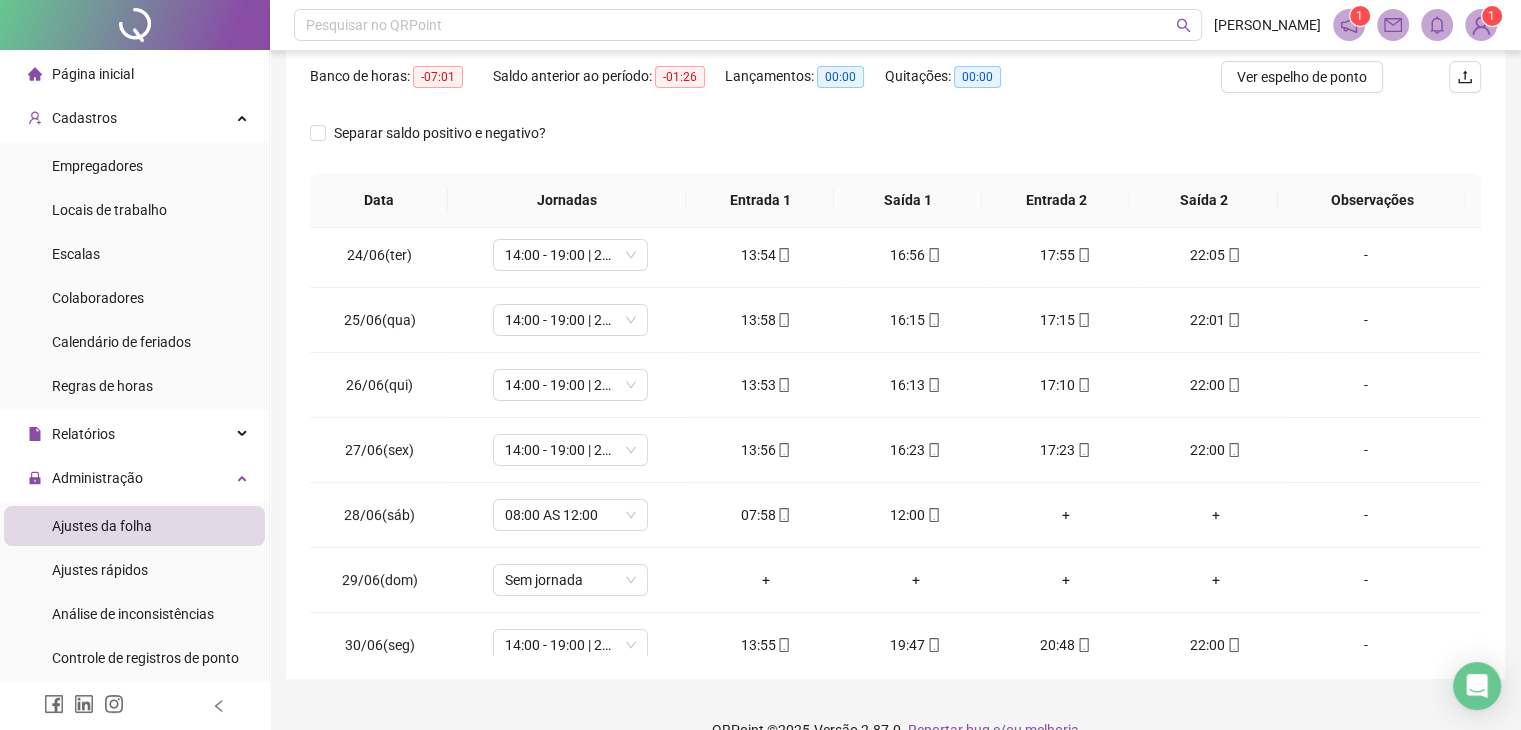 scroll, scrollTop: 292, scrollLeft: 0, axis: vertical 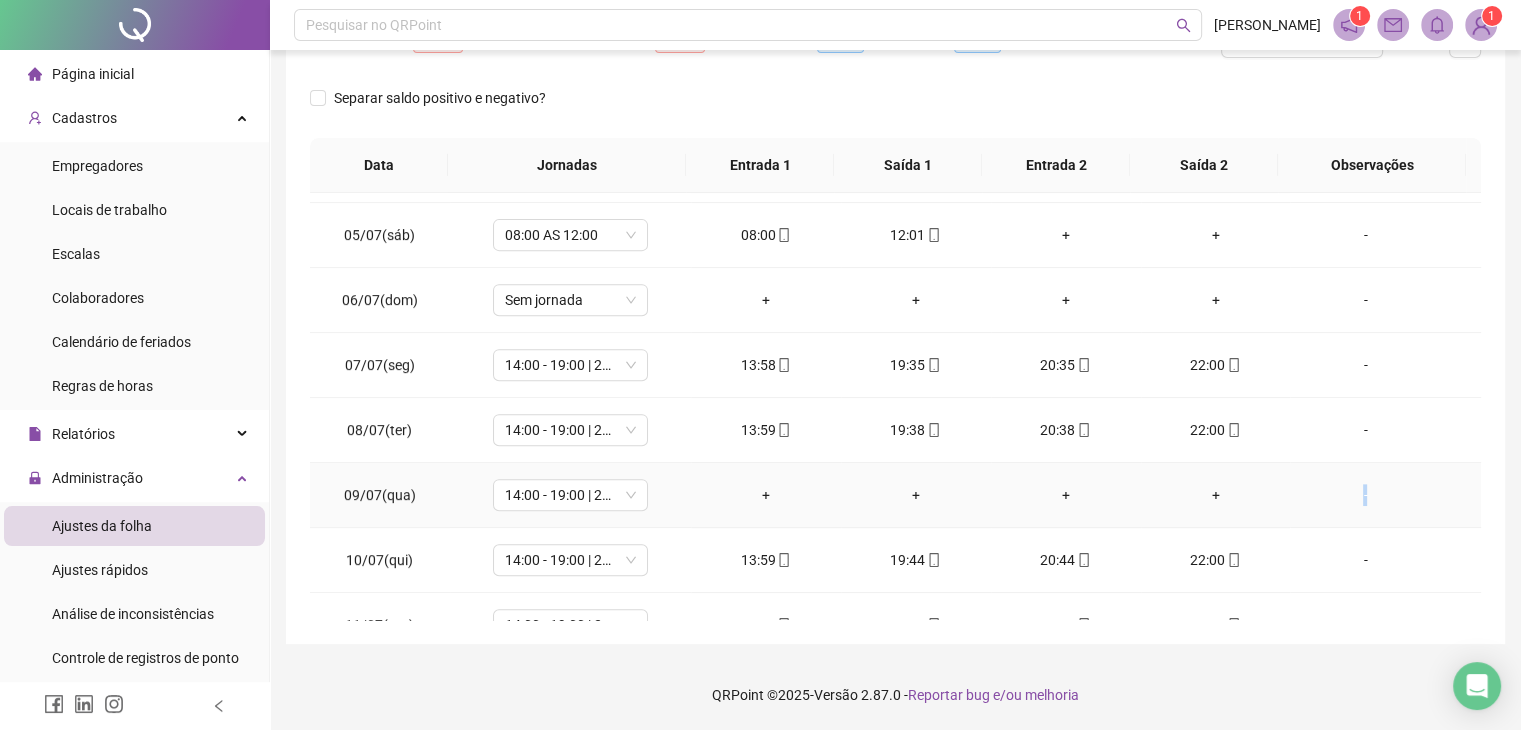 click on "-" at bounding box center (1365, 495) 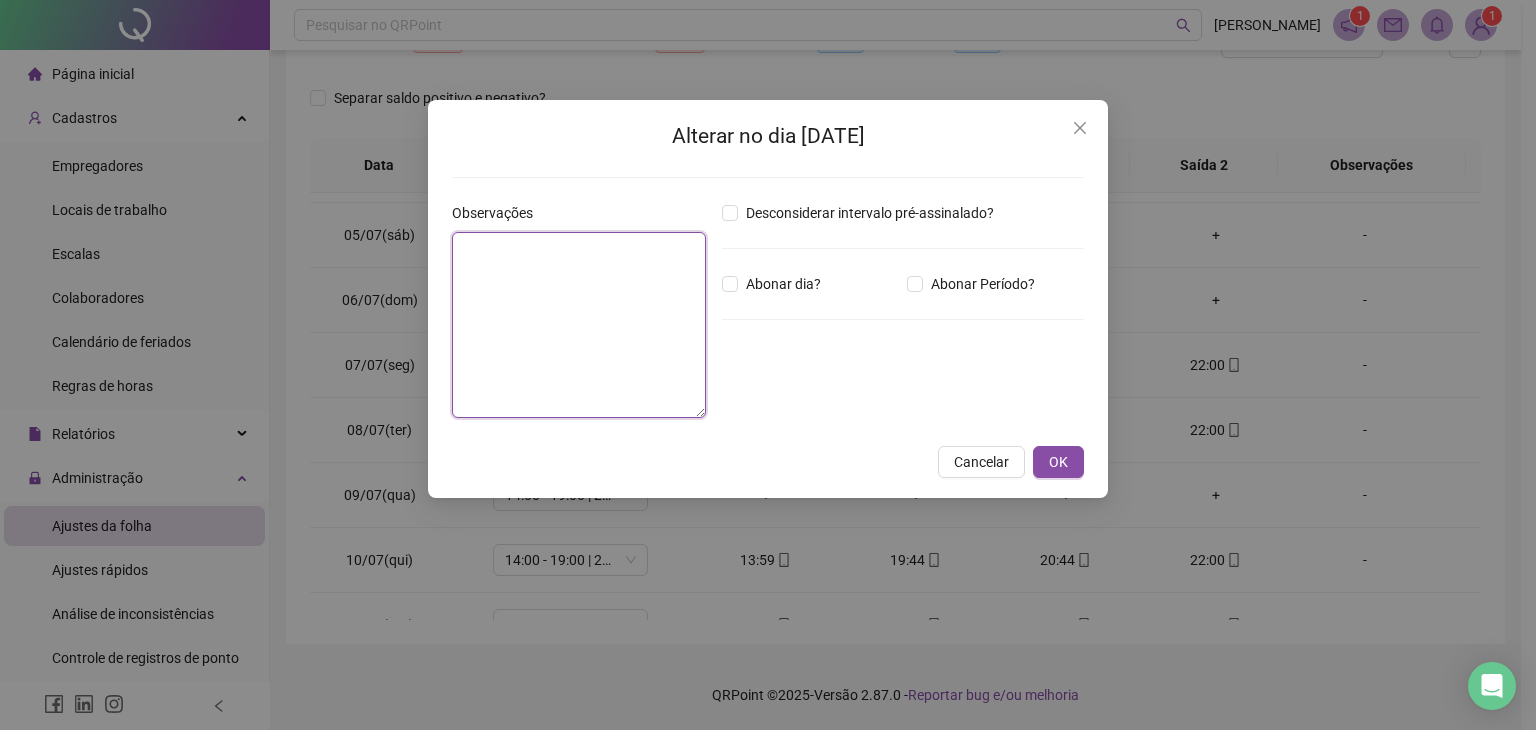 click at bounding box center (579, 325) 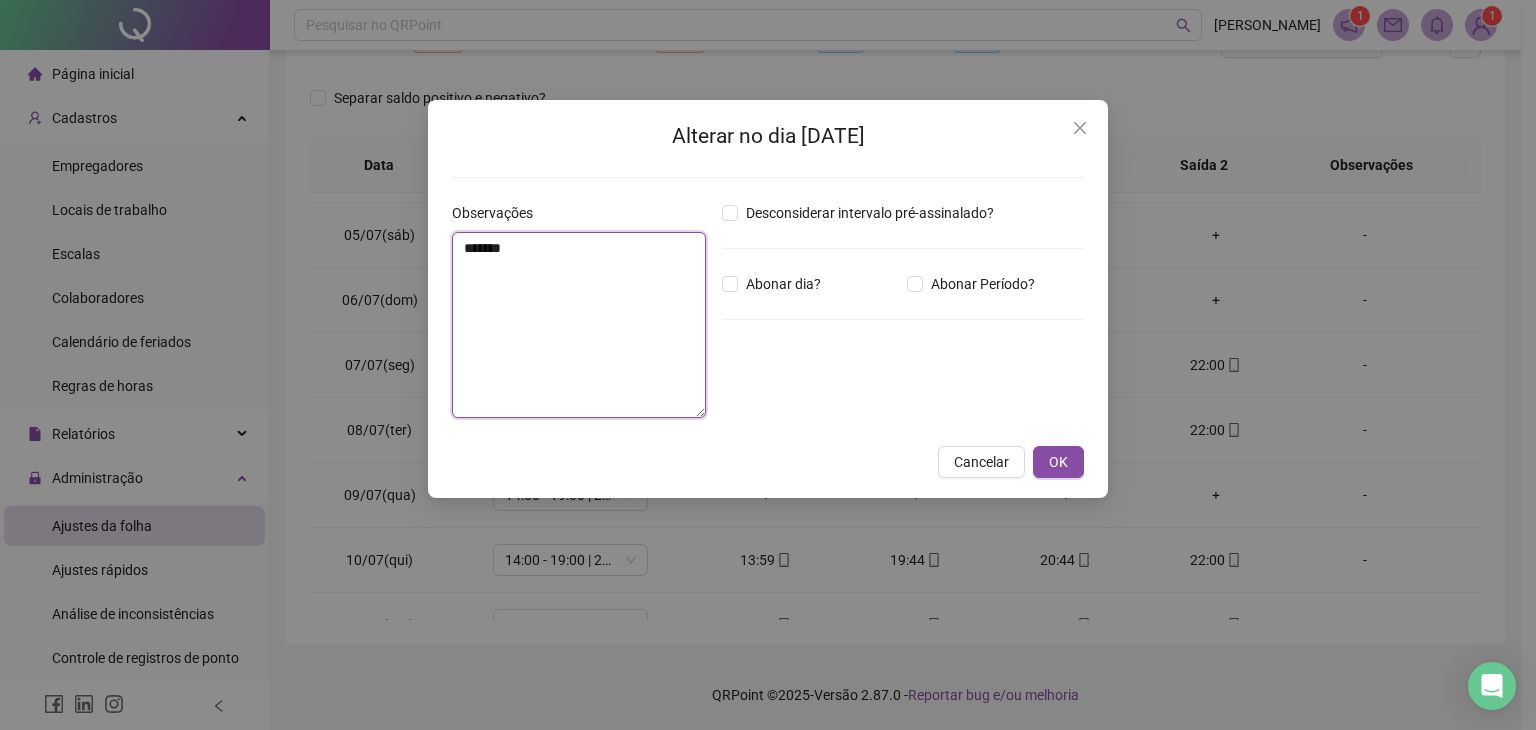 type on "*******" 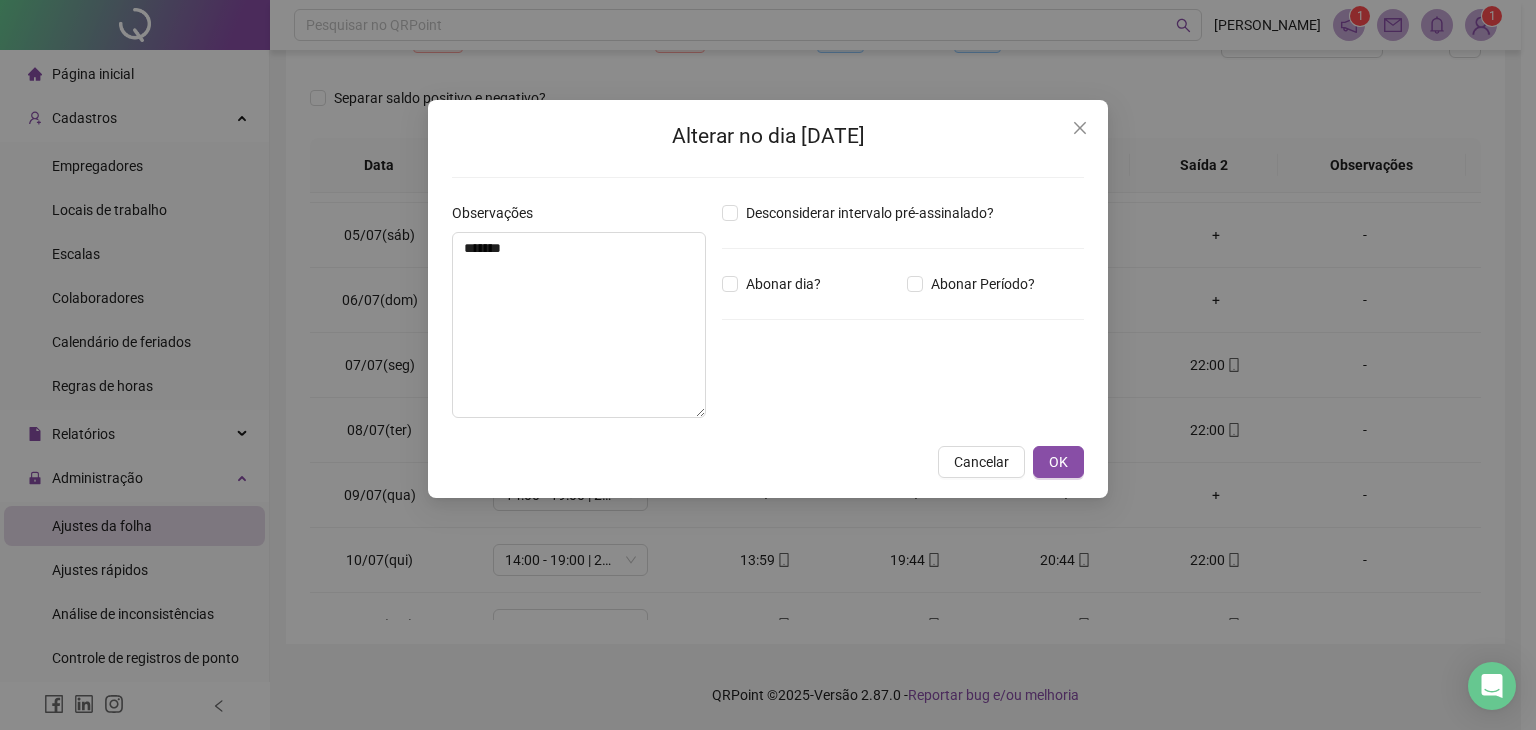 click on "Desconsiderar intervalo pré-assinalado? Abonar dia? Abonar Período? Horas a abonar ***** Aplicar regime de compensação" at bounding box center (903, 318) 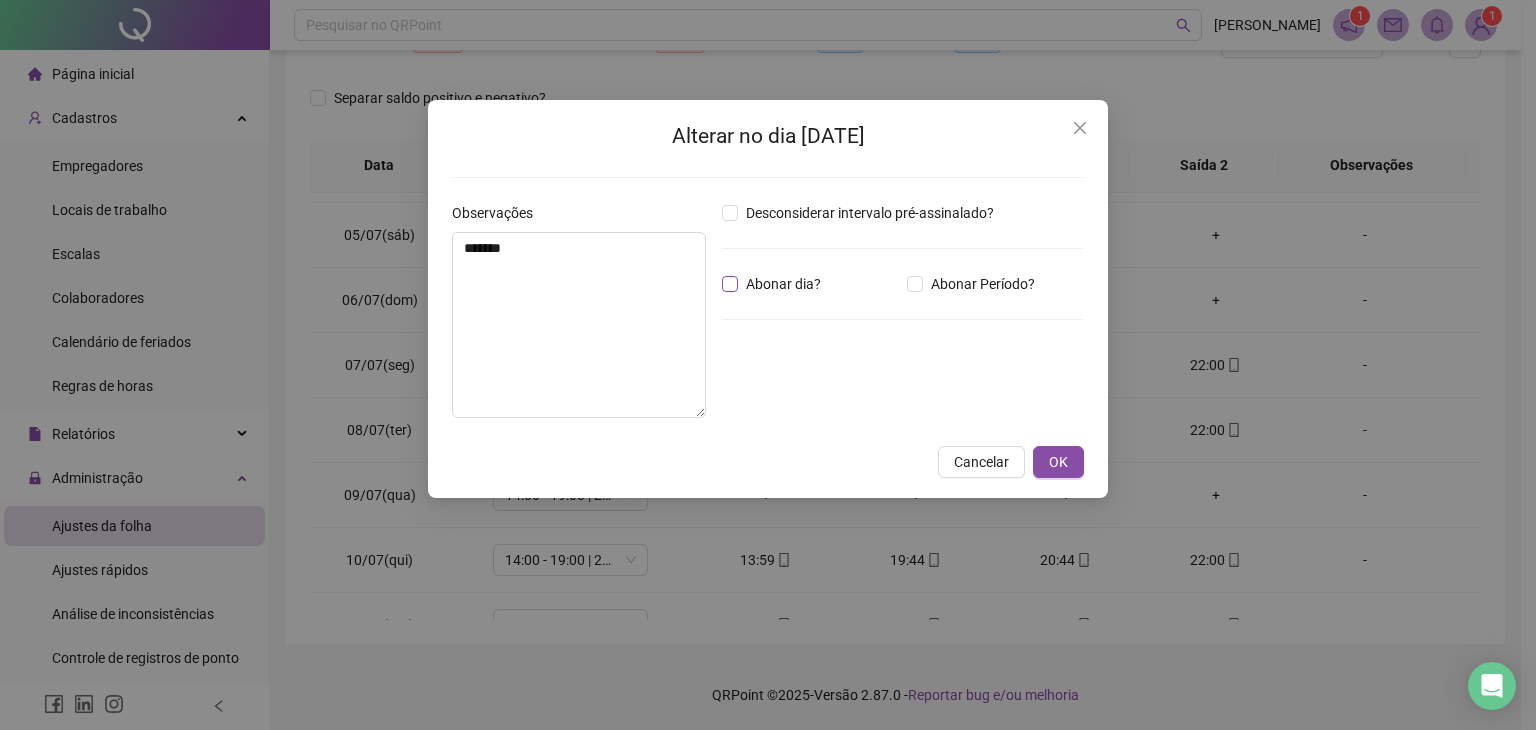 click on "Abonar dia?" at bounding box center (783, 284) 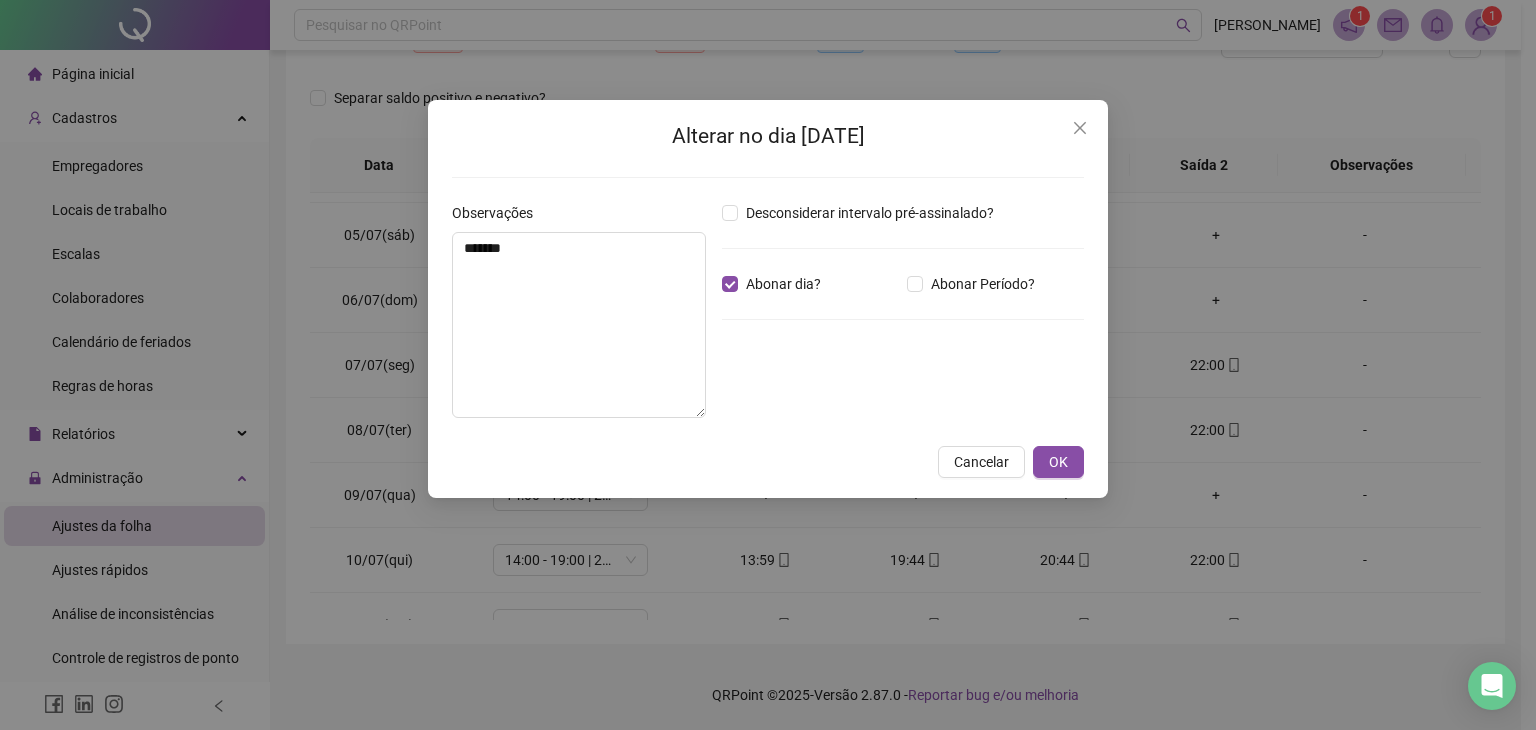 click on "Alterar no dia   [DATE] Observações ******* Desconsiderar intervalo pré-assinalado? Abonar dia? Abonar Período? Horas a abonar ***** Aplicar regime de compensação Cancelar OK" at bounding box center (768, 299) 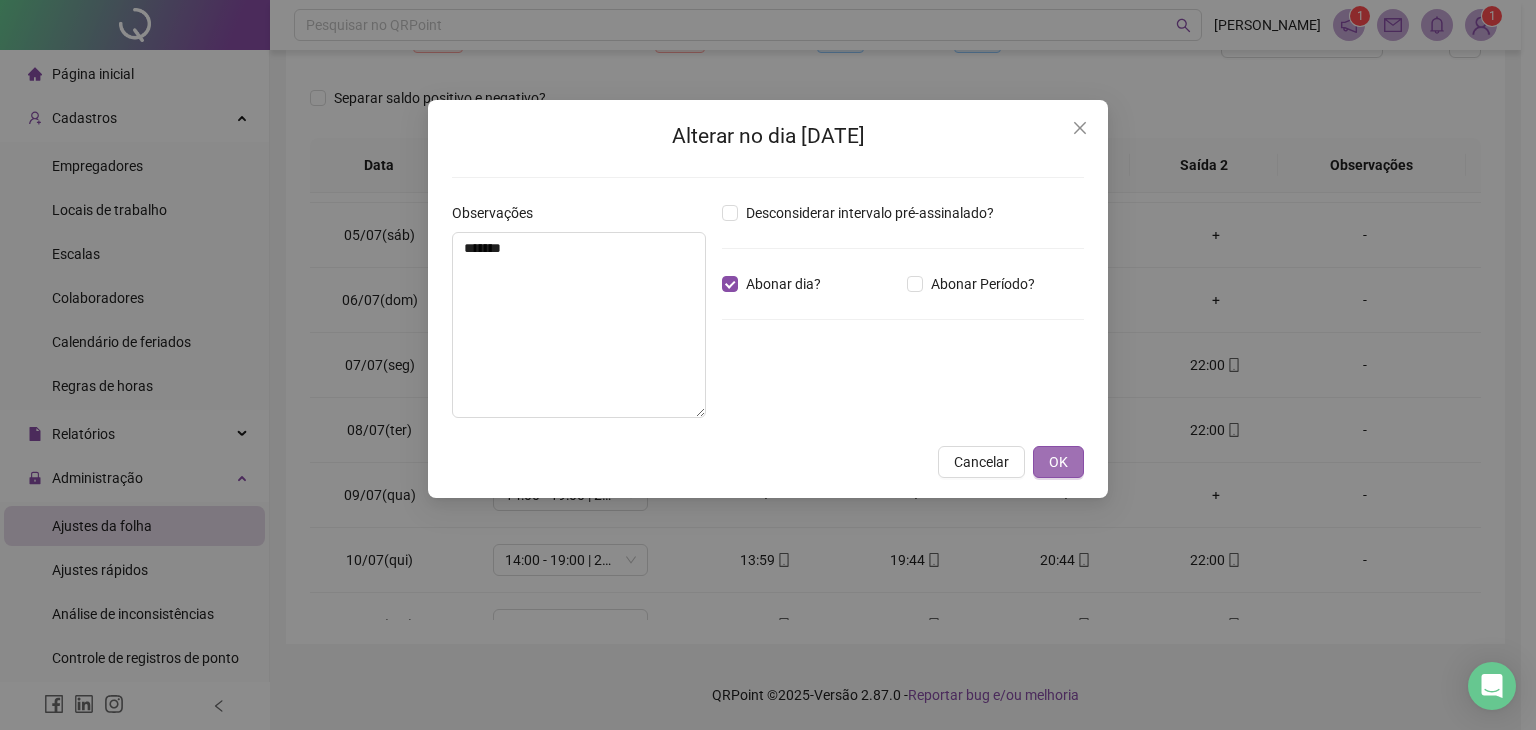 click on "OK" at bounding box center (1058, 462) 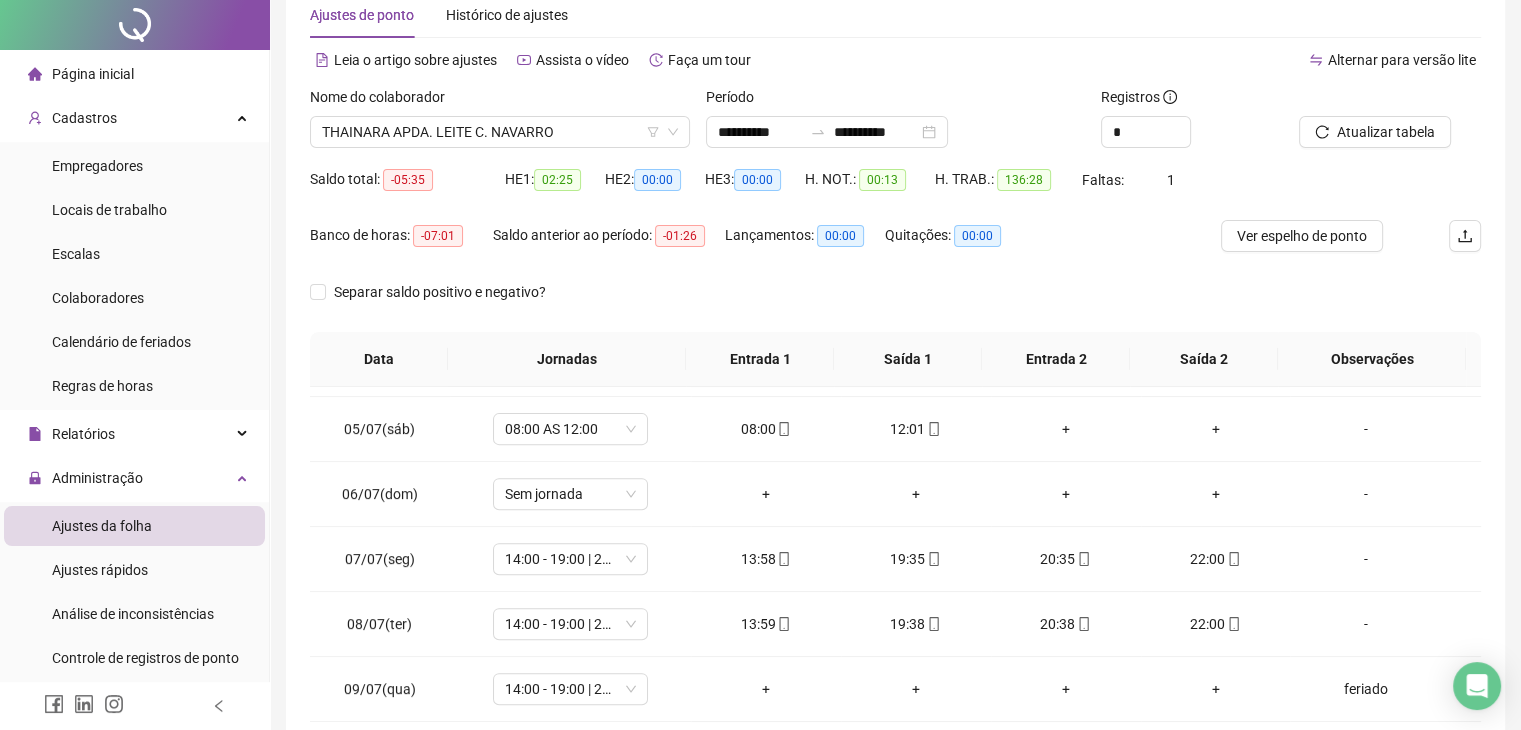 scroll, scrollTop: 0, scrollLeft: 0, axis: both 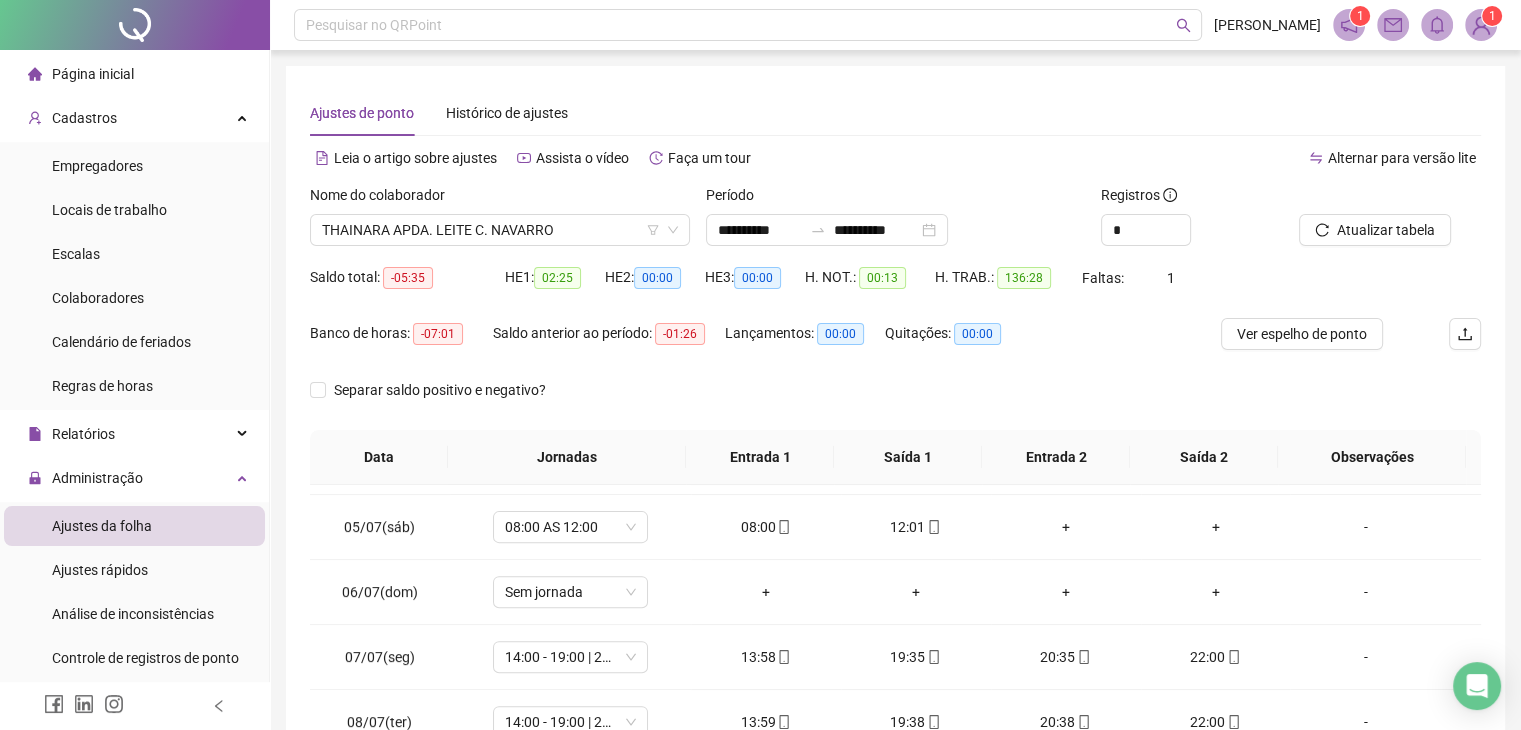 click at bounding box center (1365, 199) 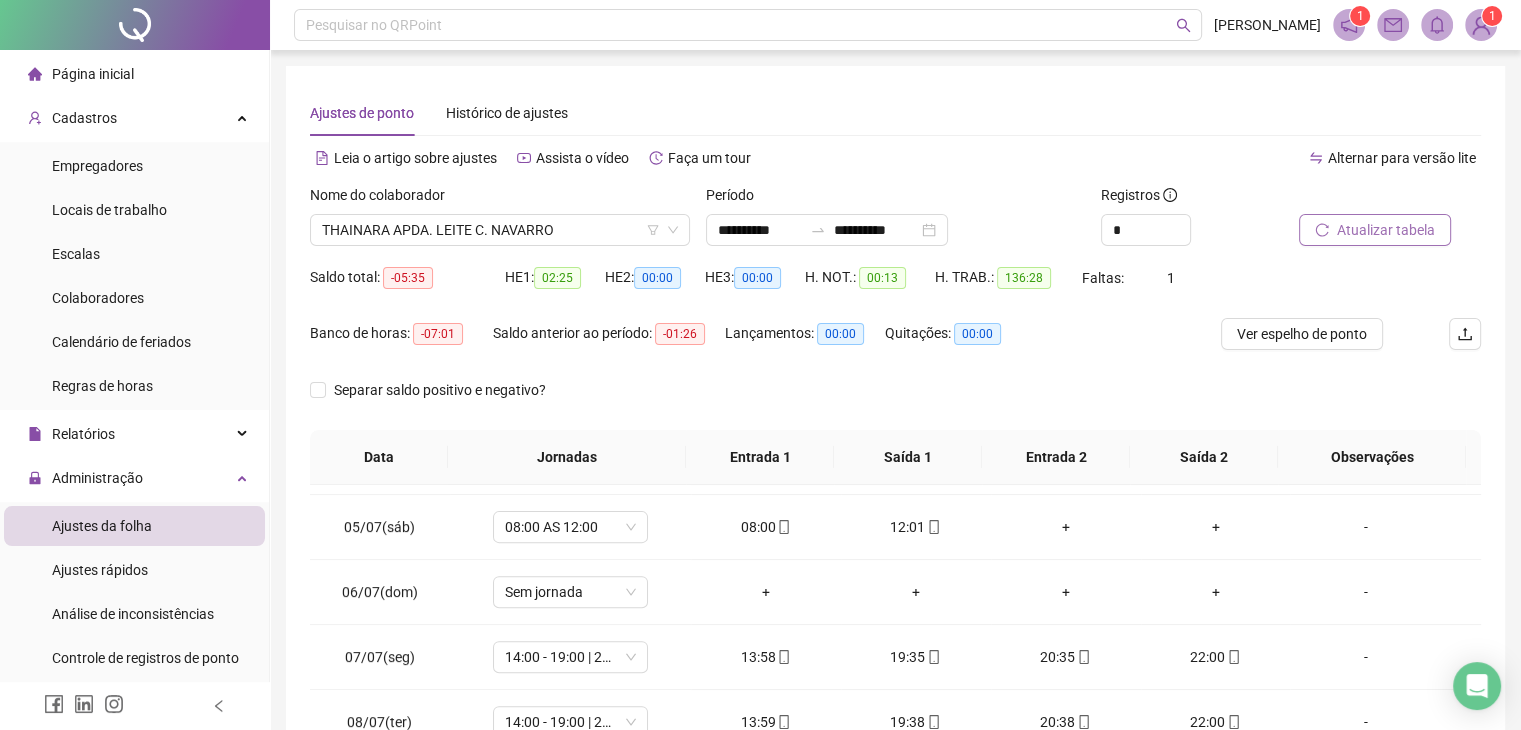 click on "Atualizar tabela" at bounding box center [1386, 230] 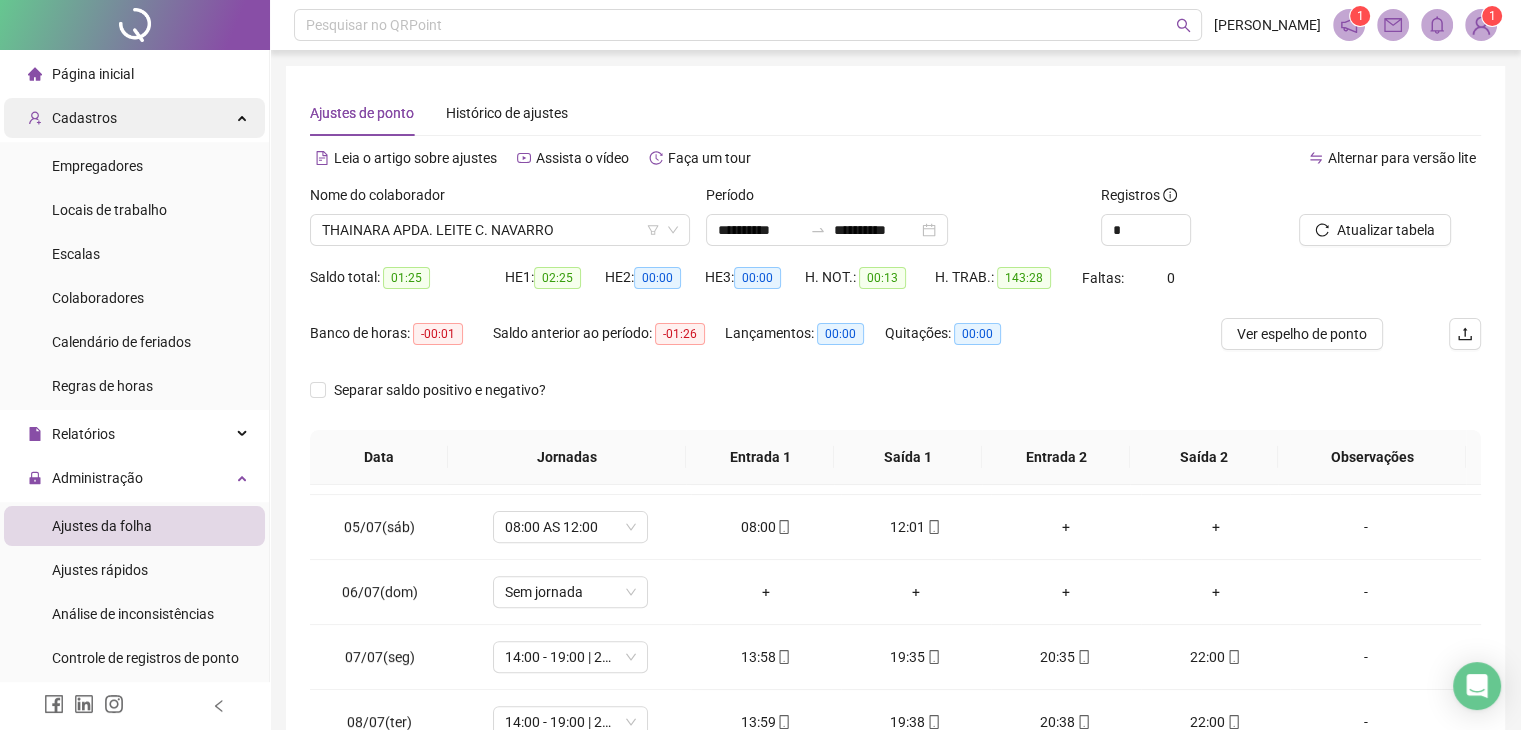 type 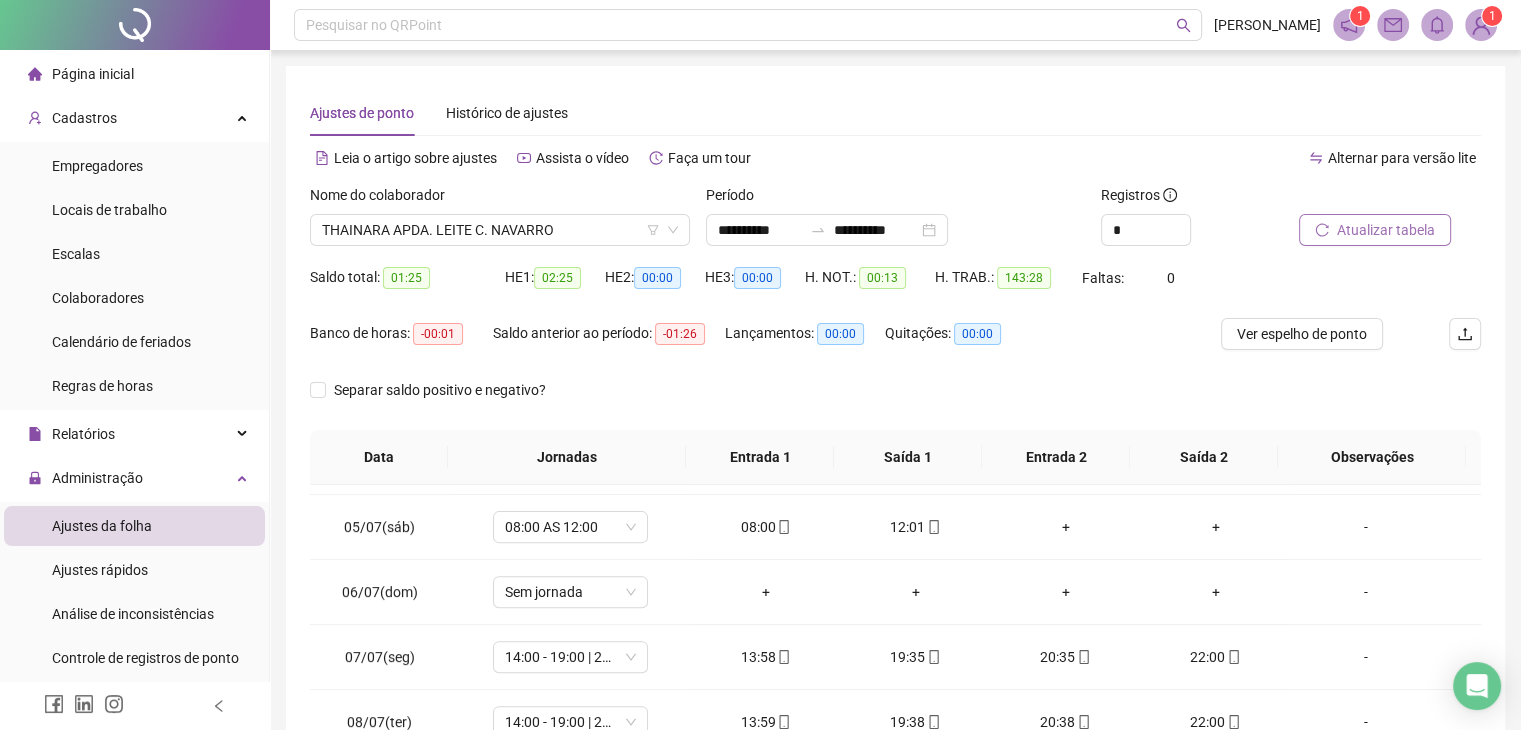 click on "Atualizar tabela" at bounding box center (1386, 230) 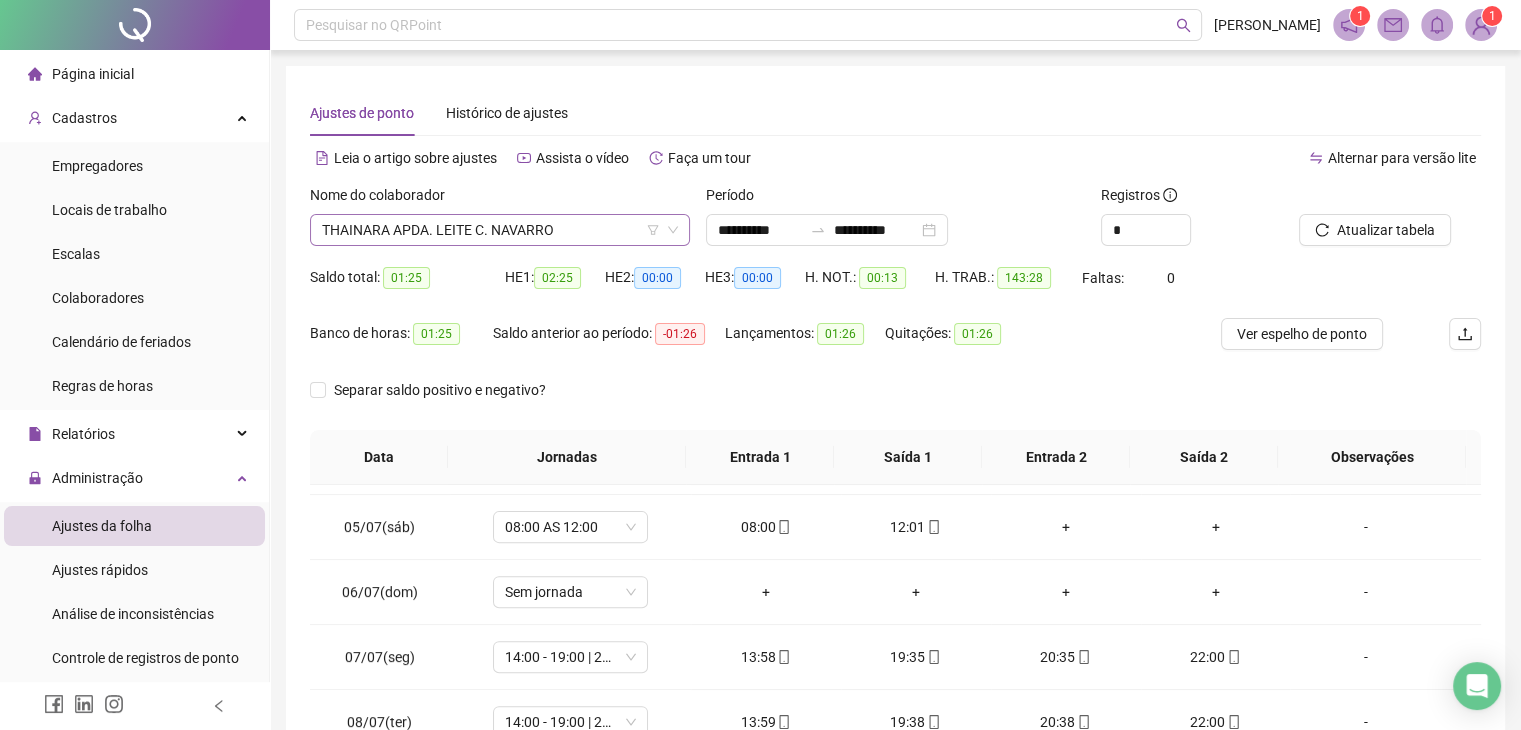 click on "THAINARA APDA. LEITE C. NAVARRO" at bounding box center [500, 230] 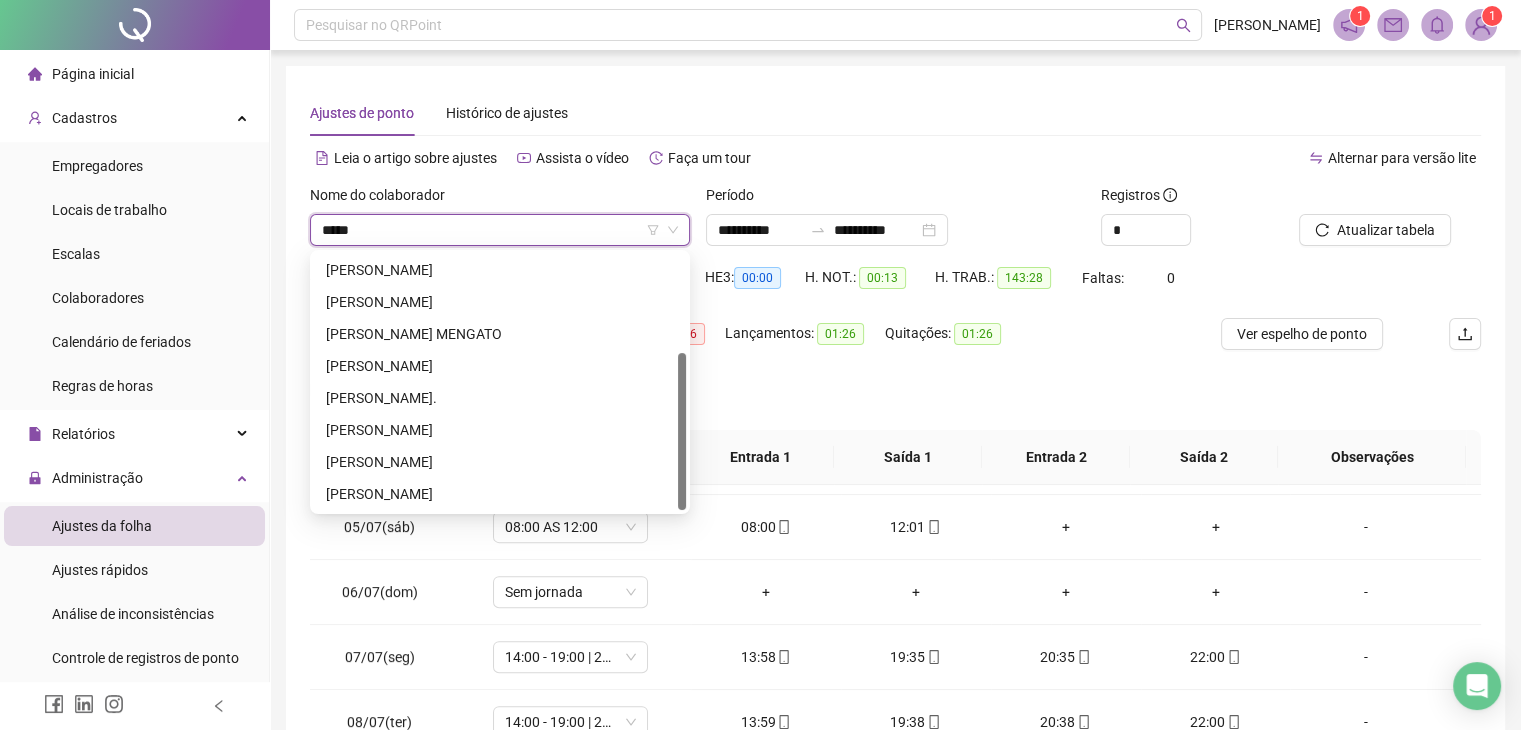 scroll, scrollTop: 0, scrollLeft: 0, axis: both 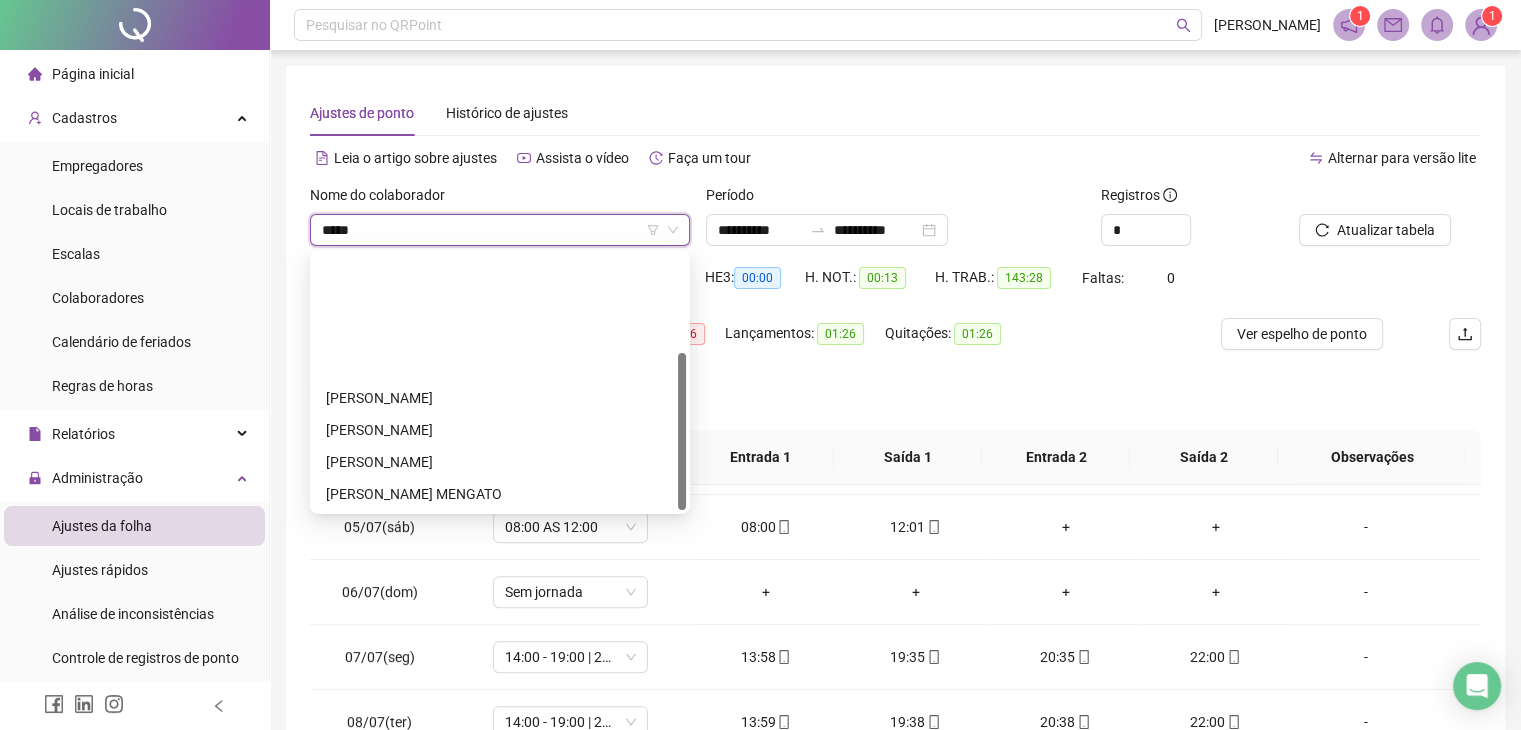 type on "******" 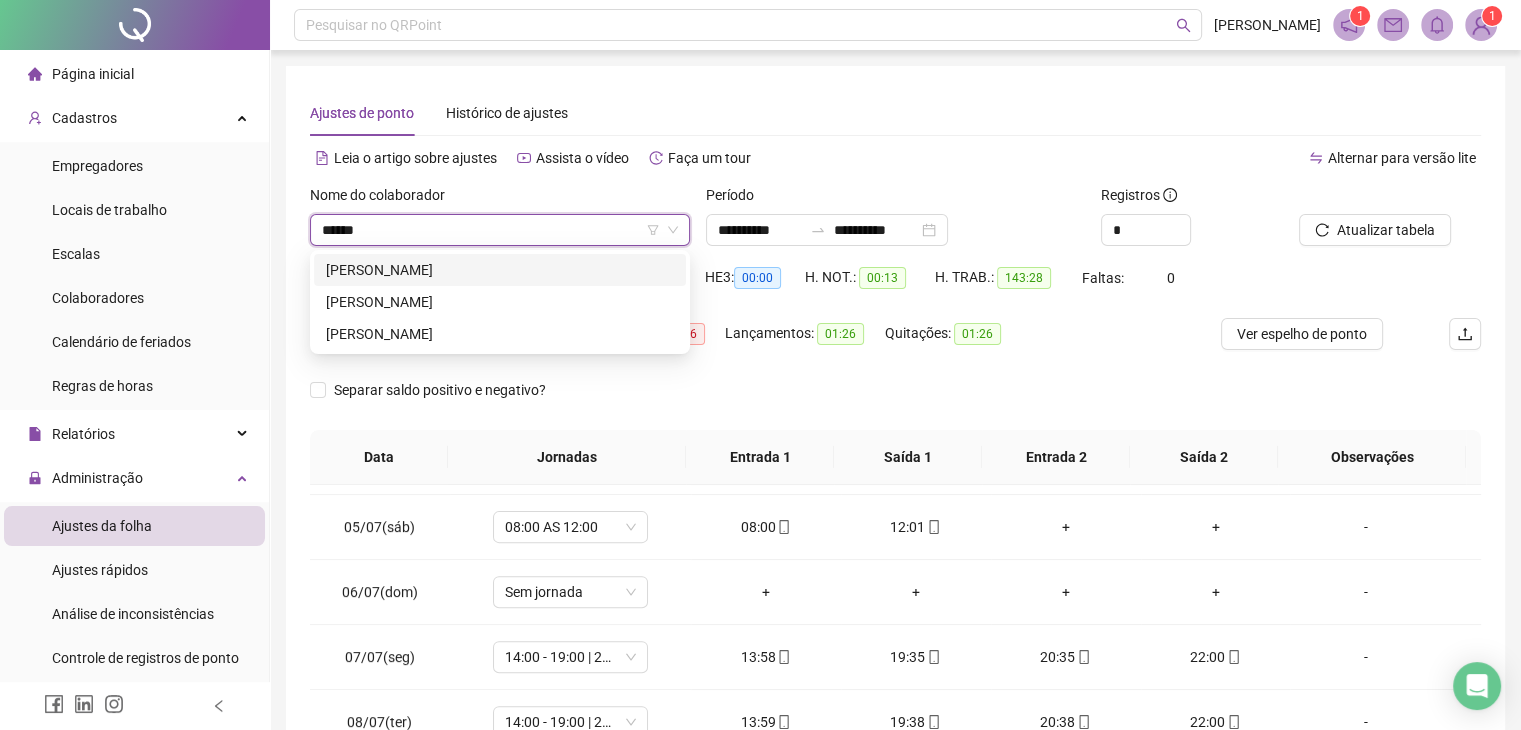 click on "[PERSON_NAME]" at bounding box center (500, 270) 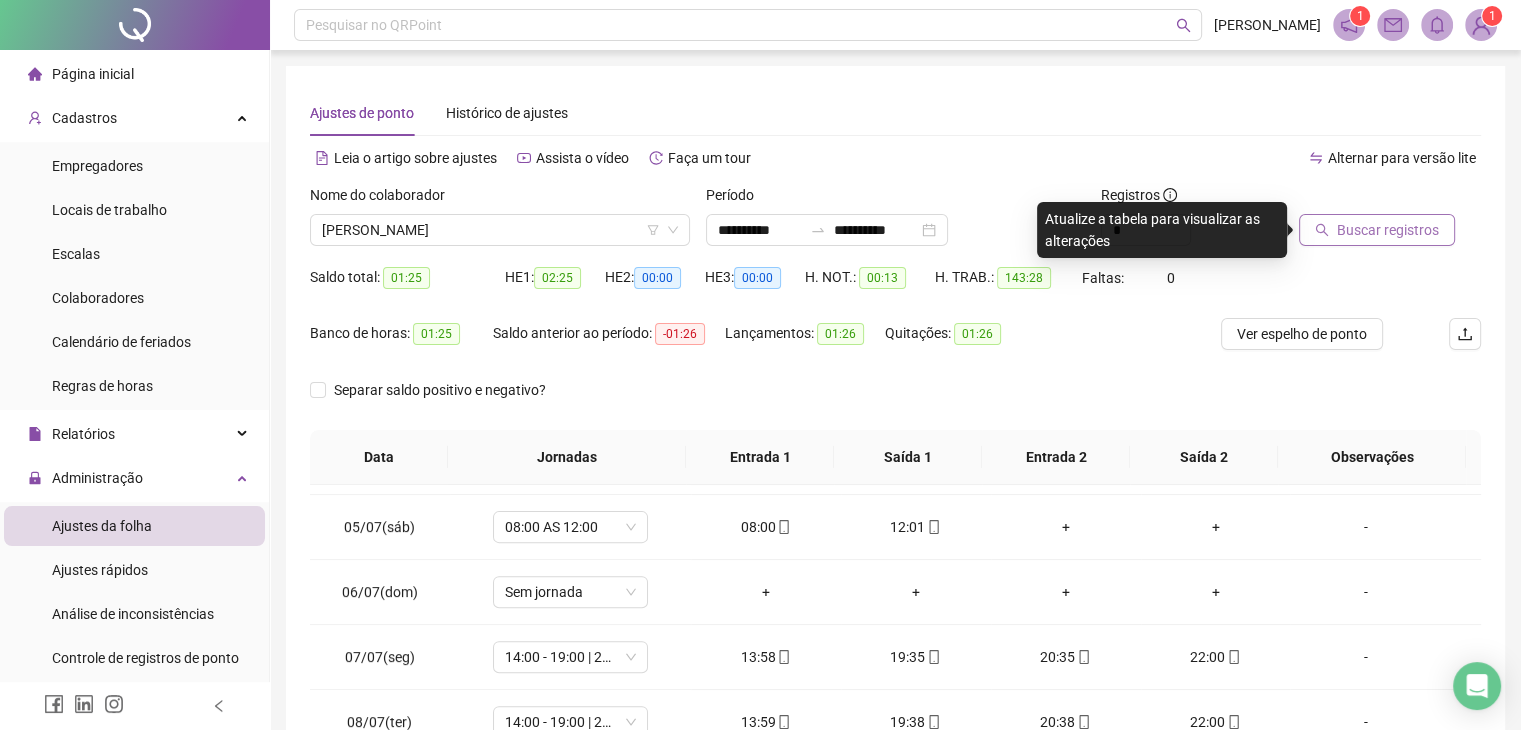 click 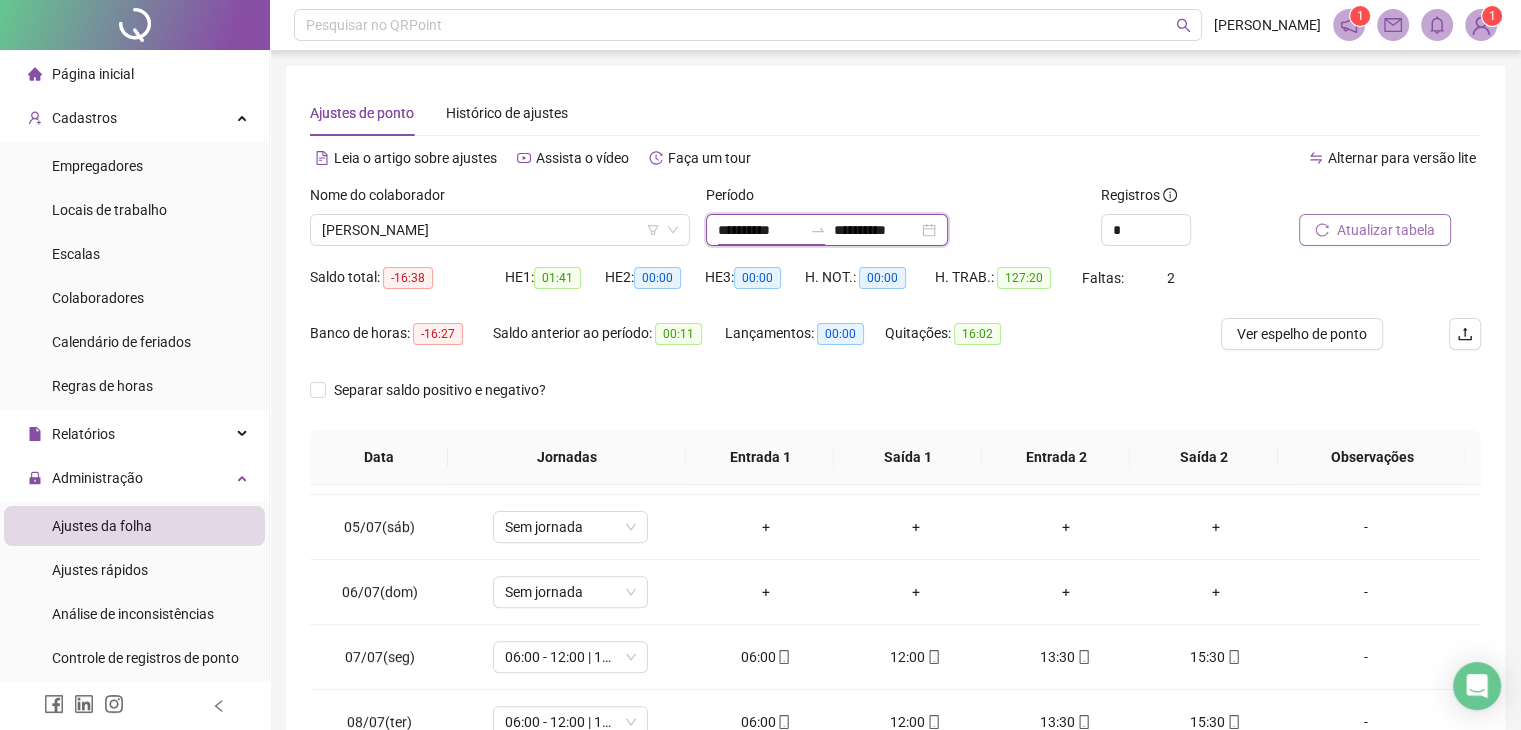 click on "**********" at bounding box center [760, 230] 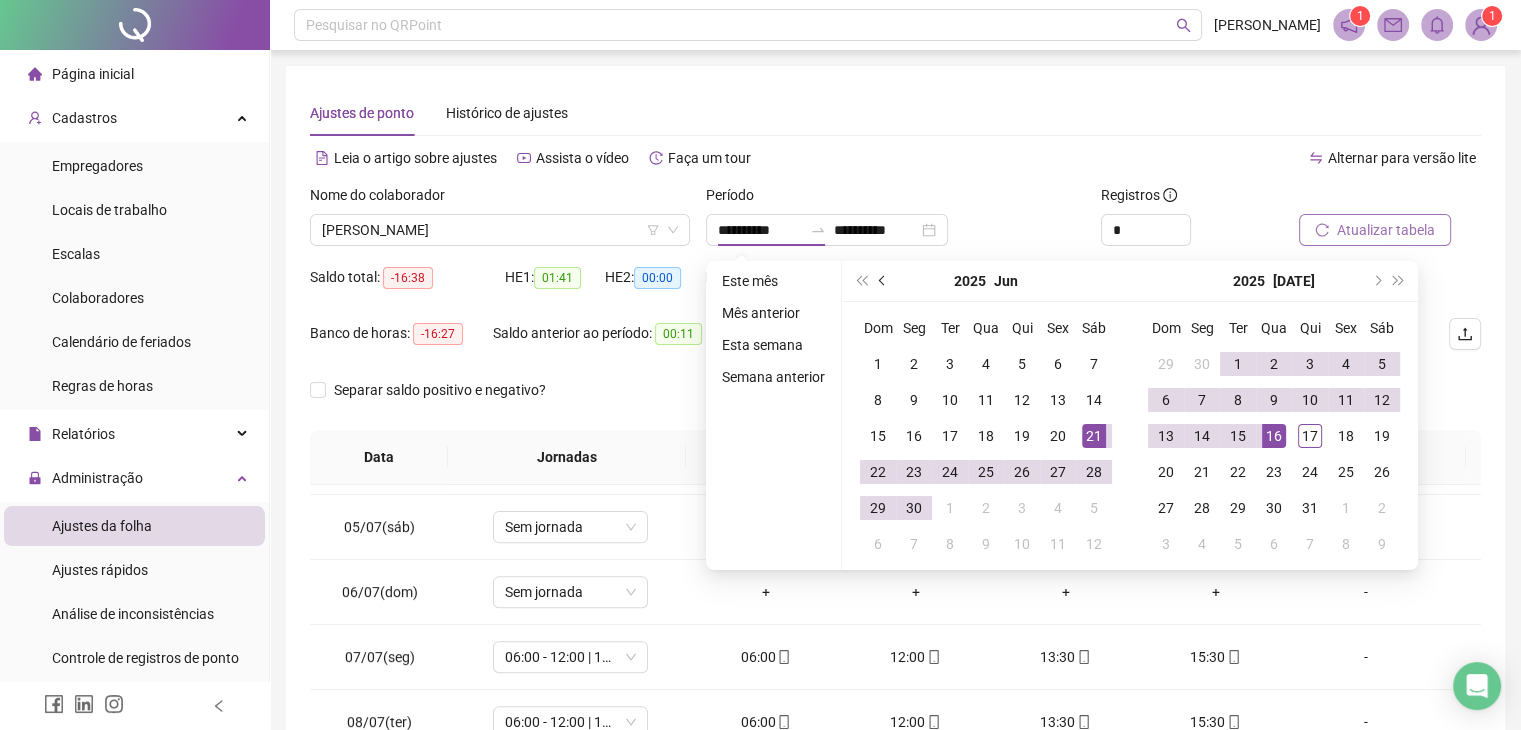 click at bounding box center (883, 281) 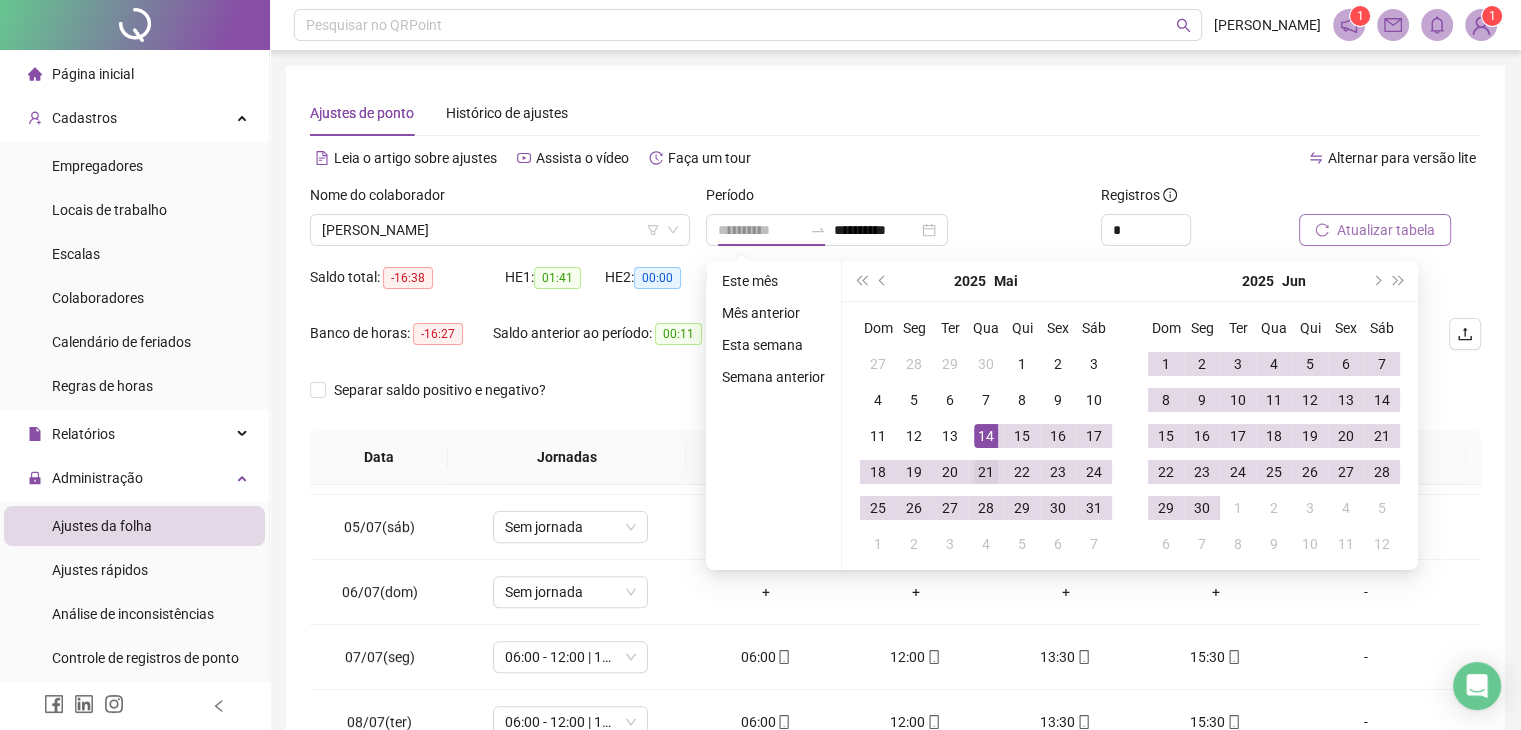 type on "**********" 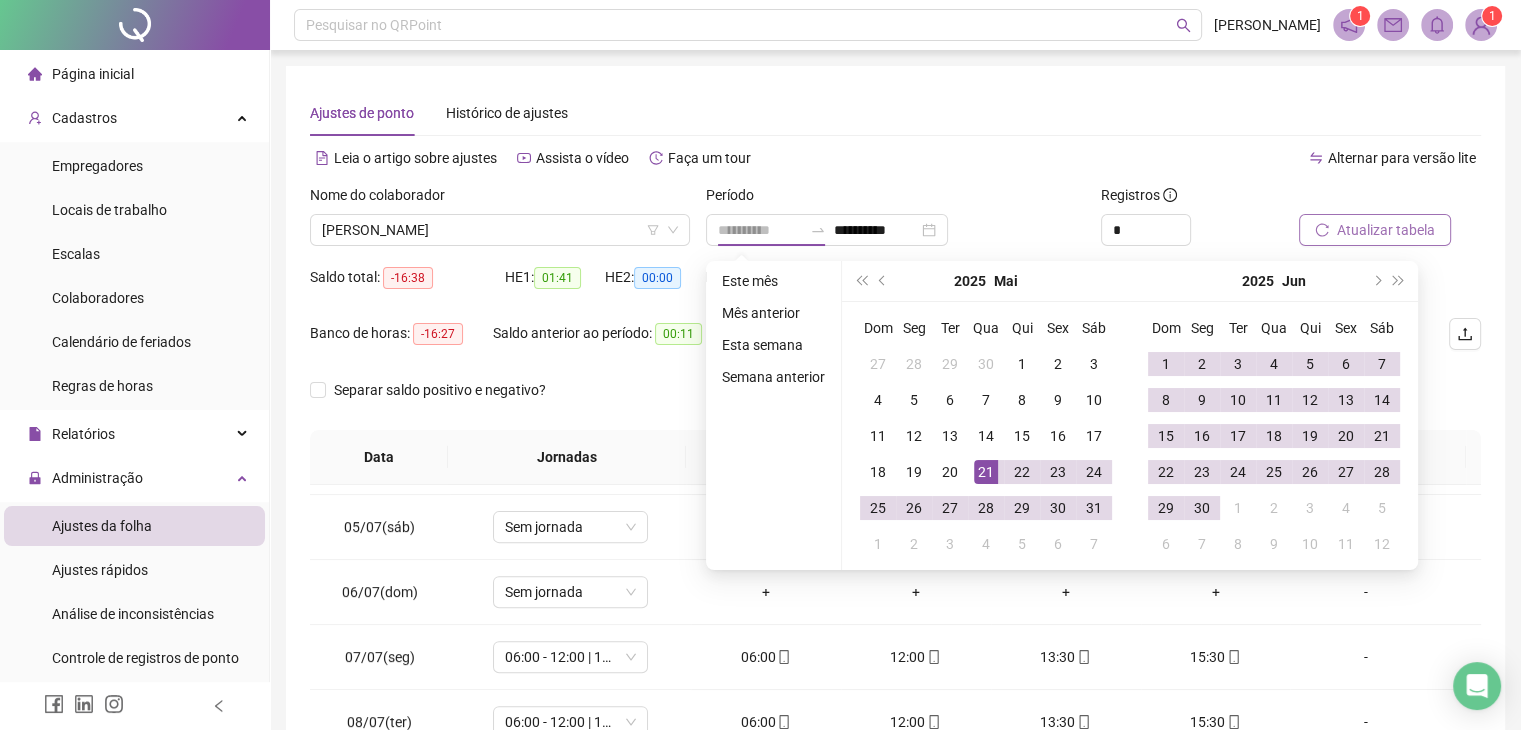 click on "21" at bounding box center (986, 472) 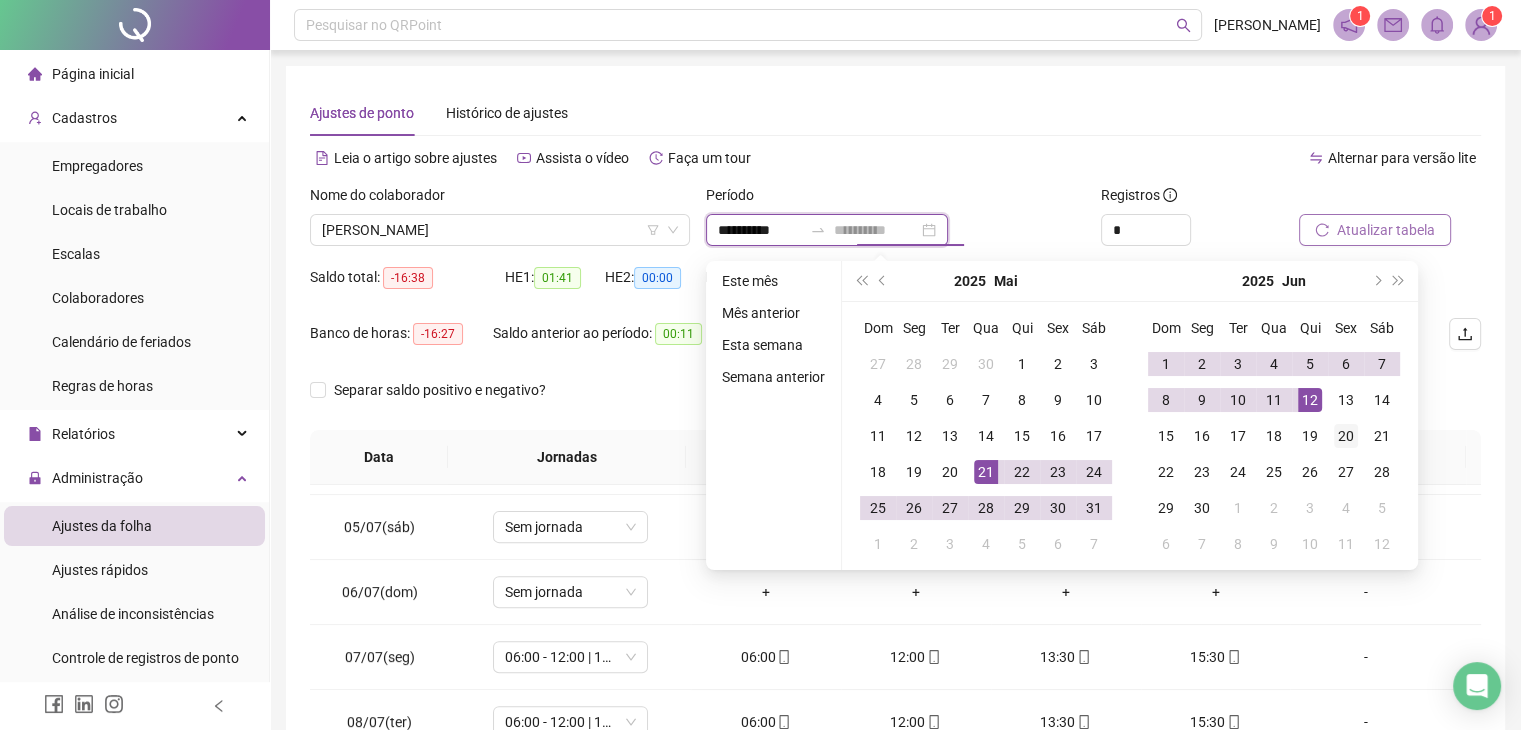 type on "**********" 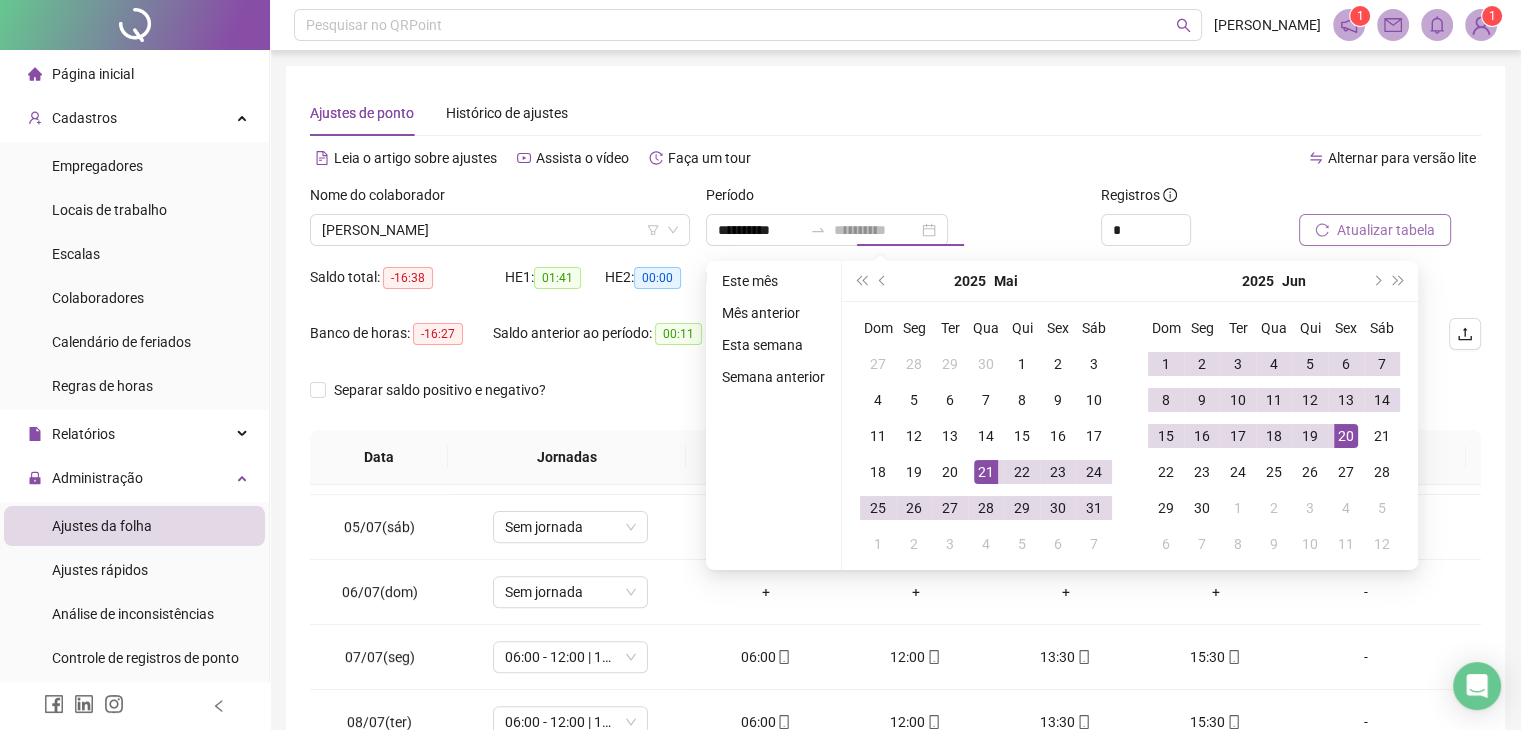 click on "20" at bounding box center [1346, 436] 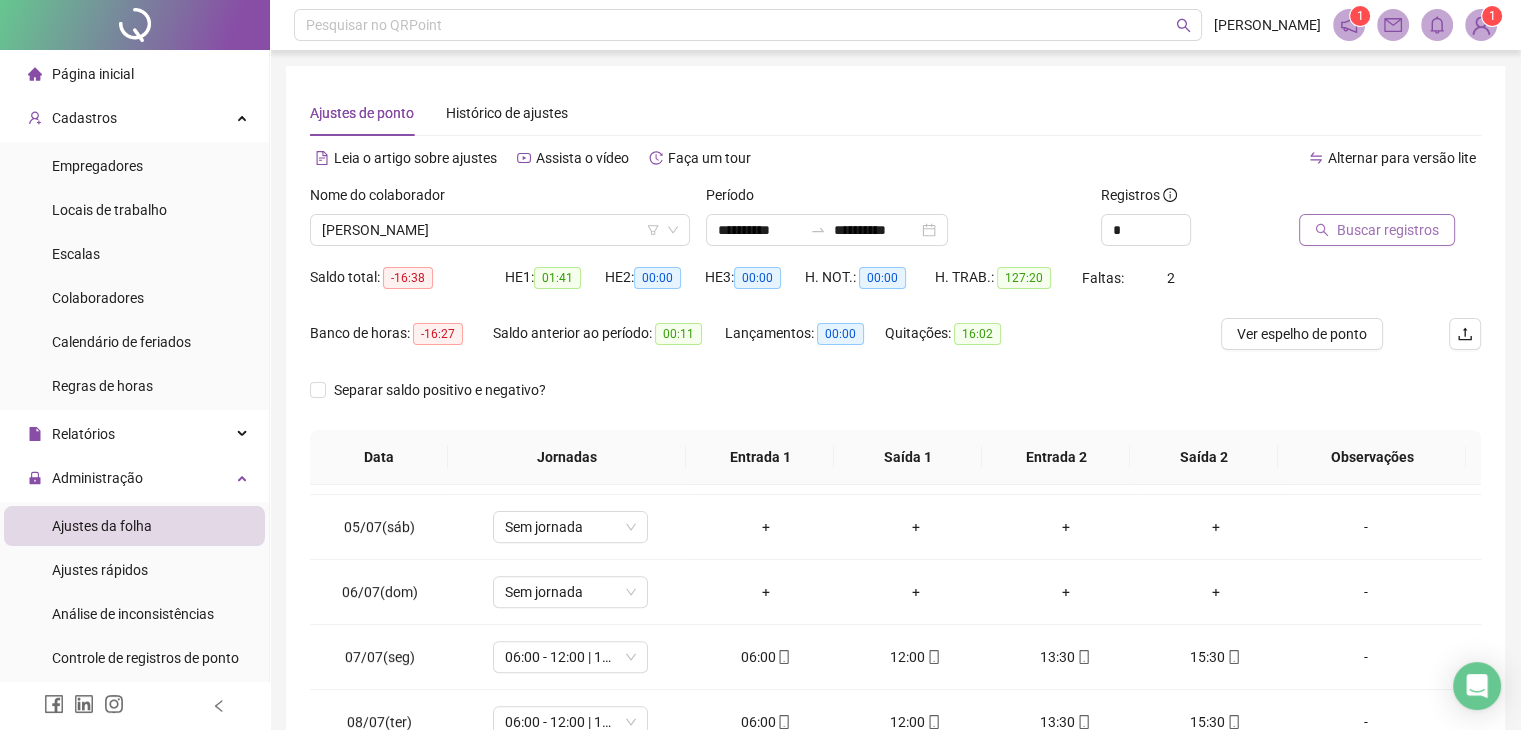 click on "Buscar registros" at bounding box center [1388, 230] 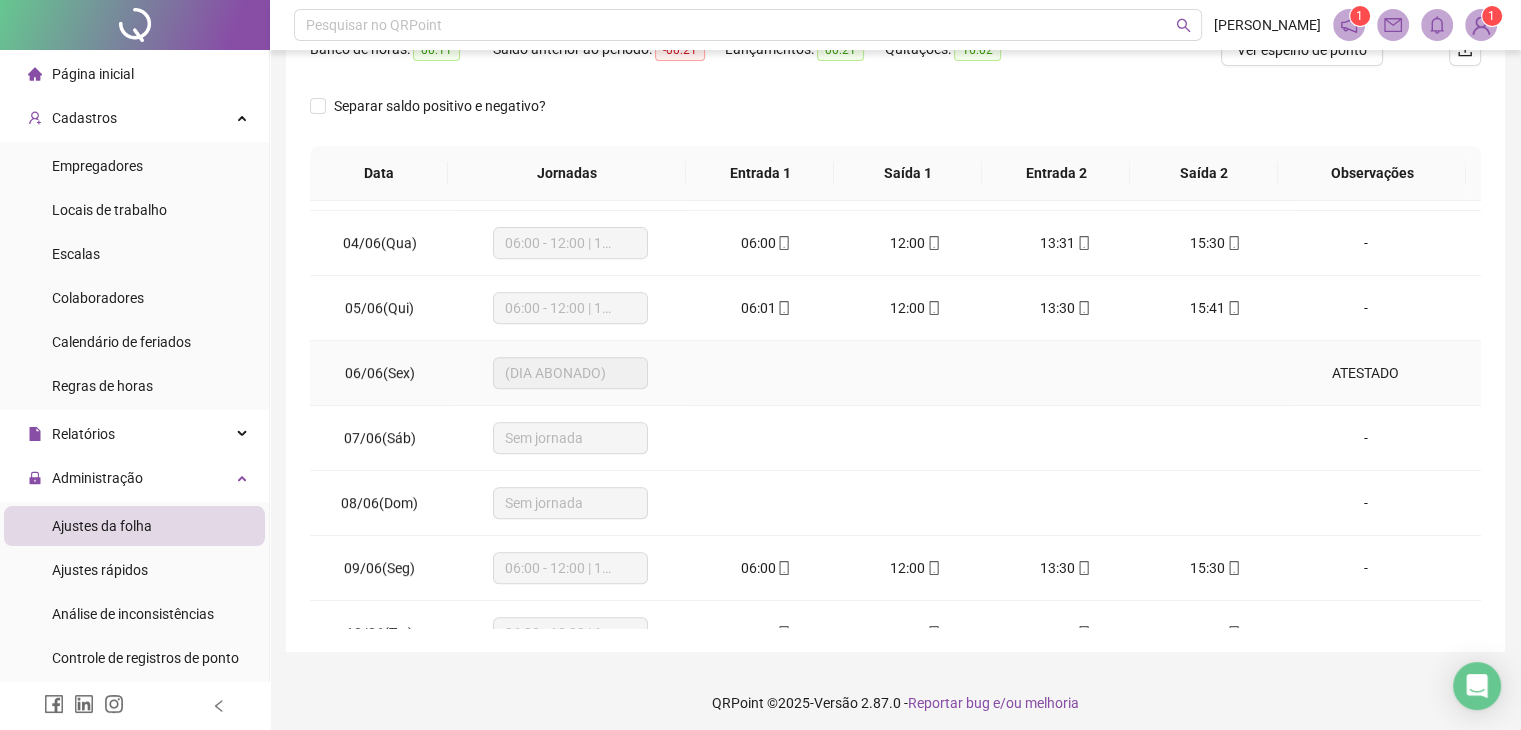 scroll, scrollTop: 292, scrollLeft: 0, axis: vertical 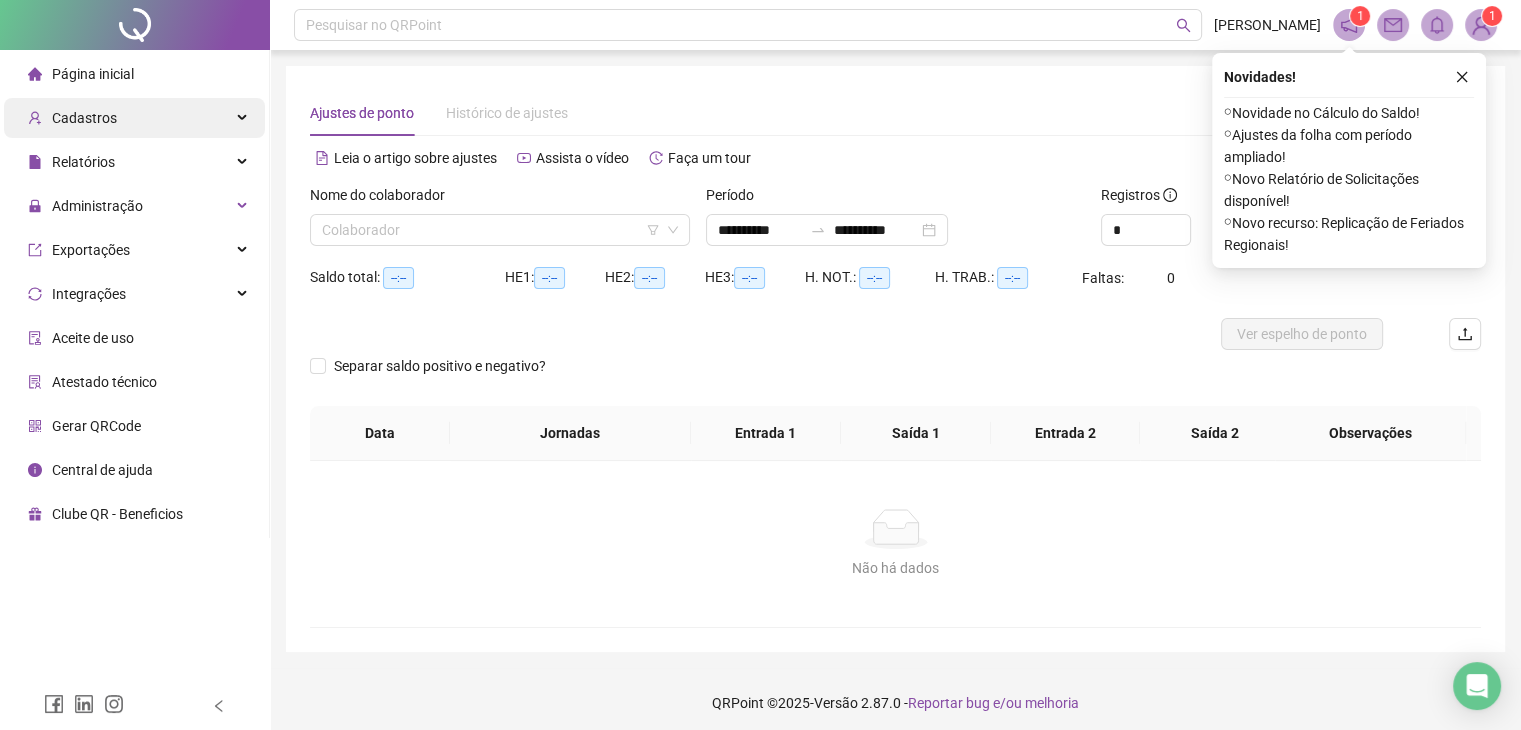 click on "Cadastros" at bounding box center [134, 118] 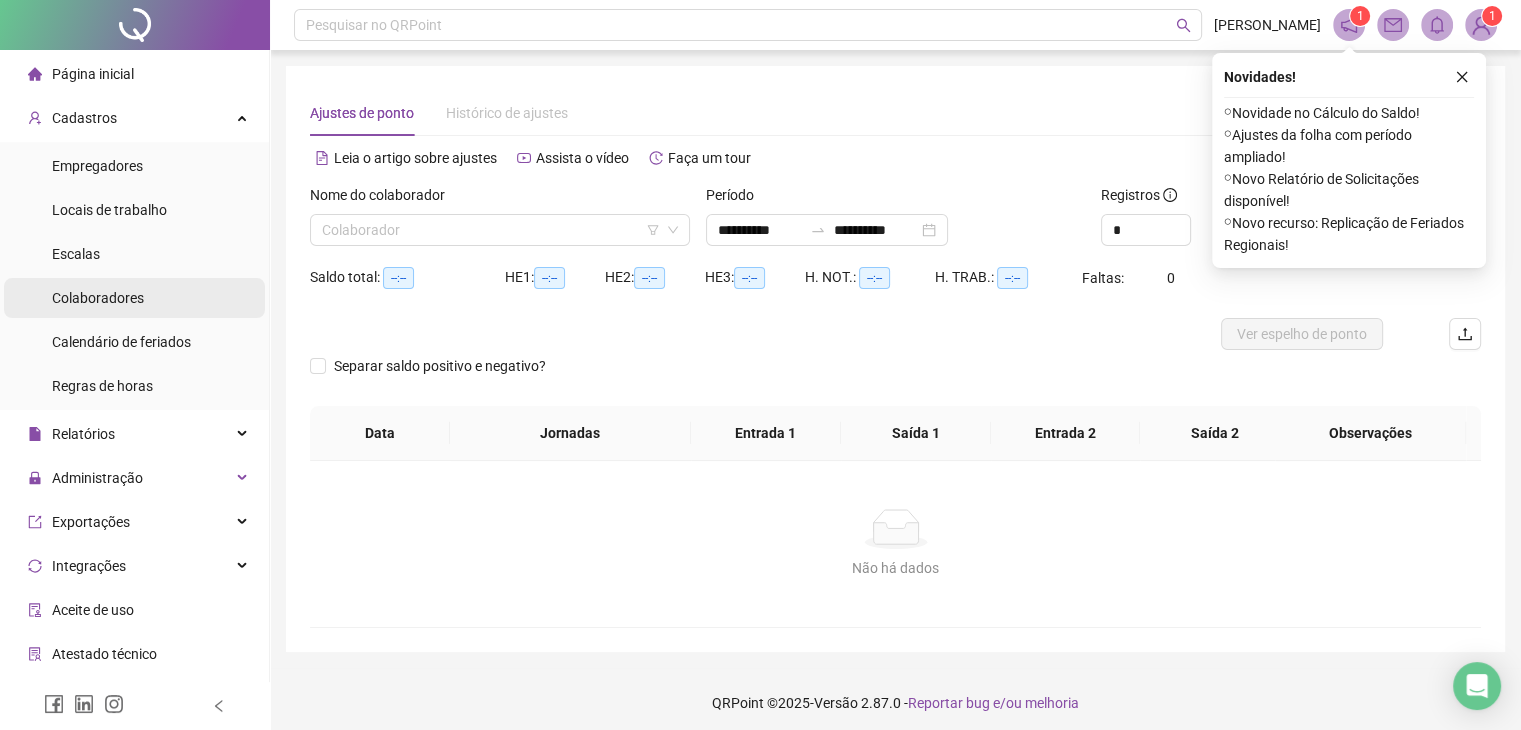 click on "Colaboradores" at bounding box center (134, 298) 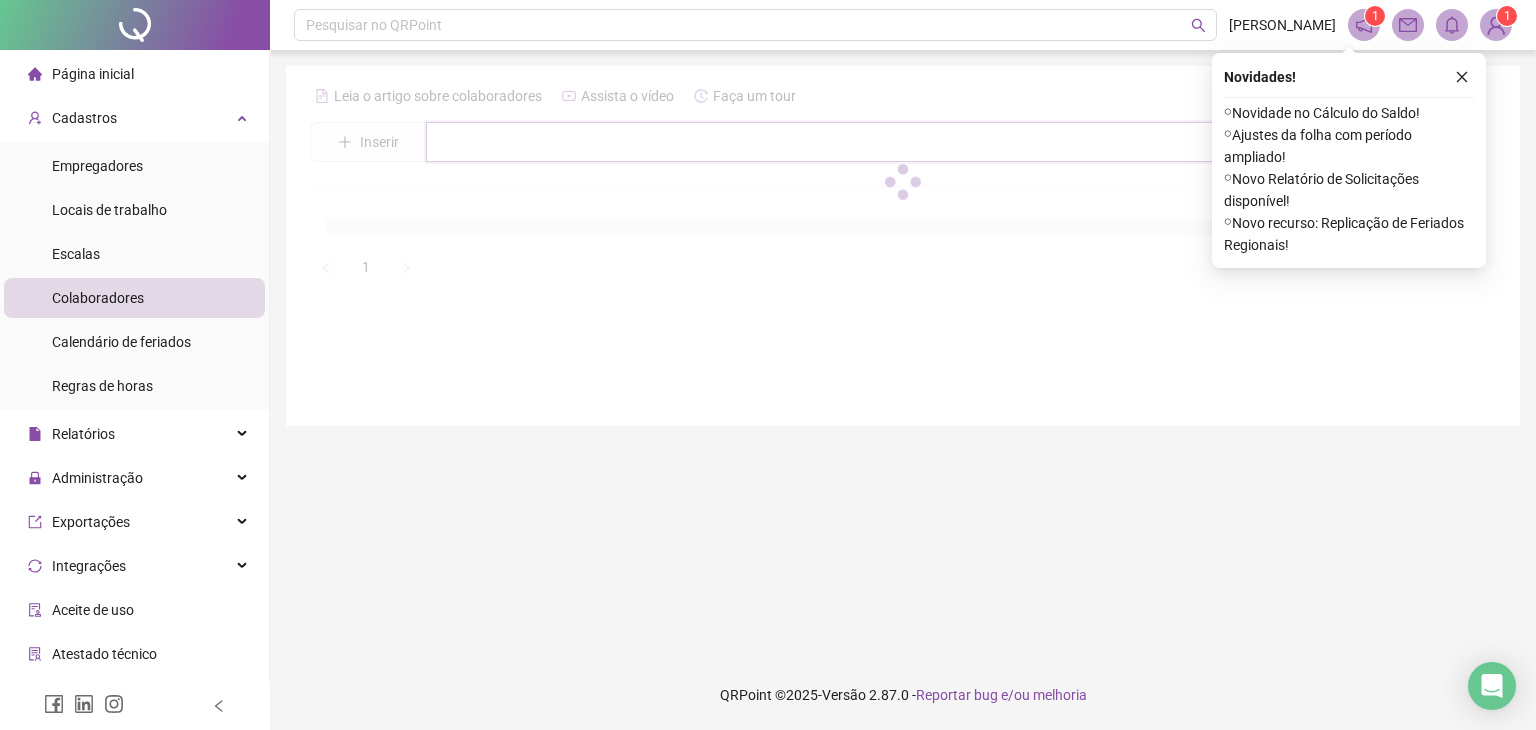 click at bounding box center (917, 142) 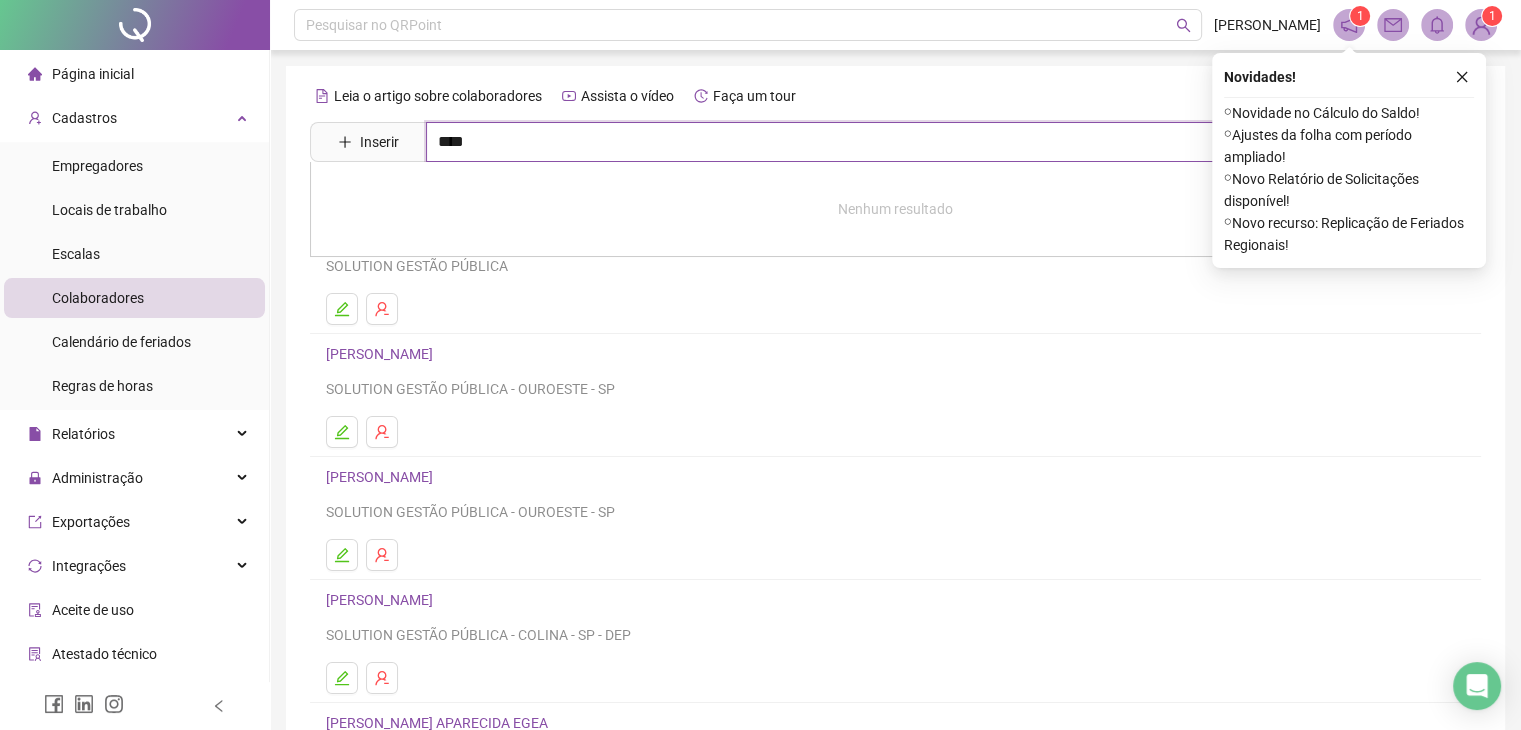 type on "****" 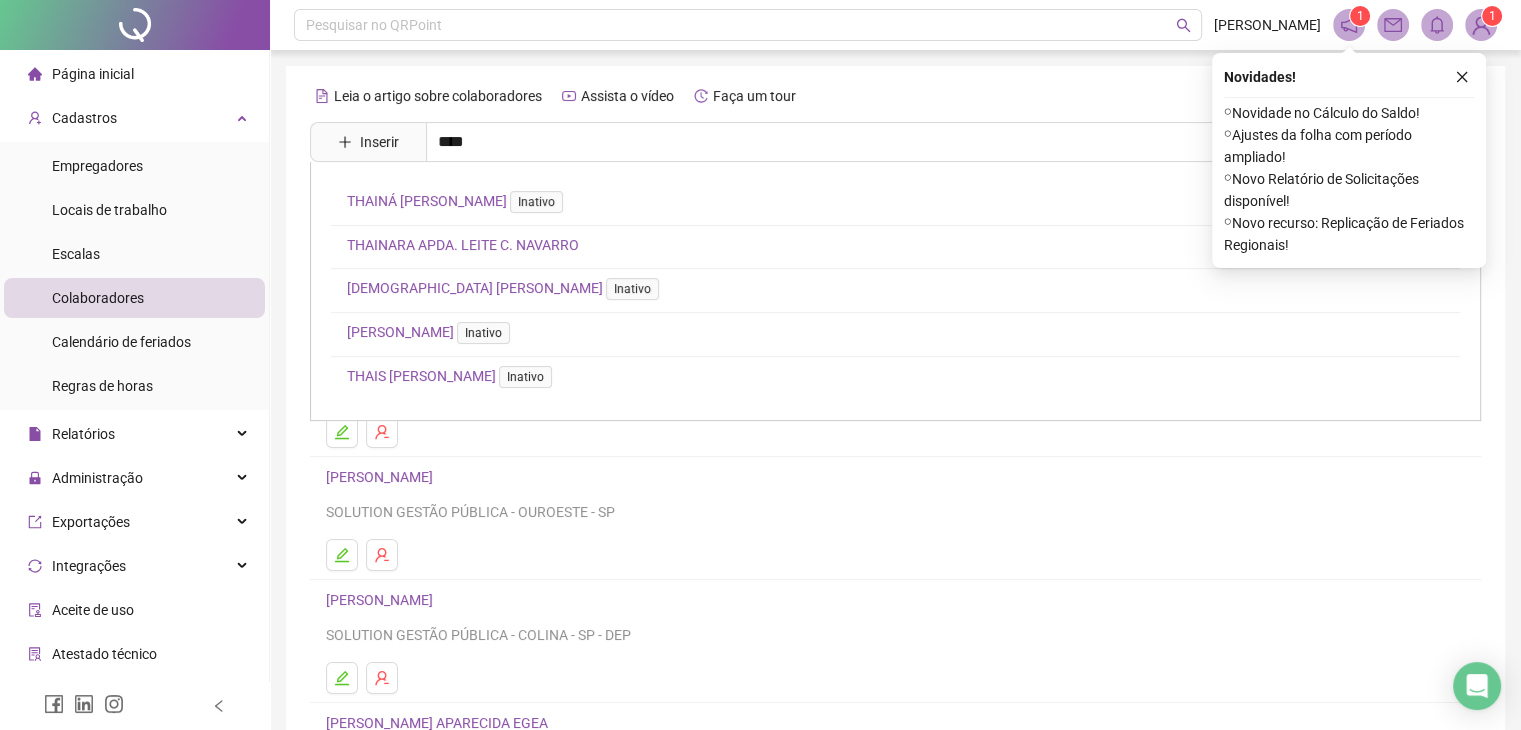 click on "THAINARA APDA. LEITE C. NAVARRO" at bounding box center (463, 245) 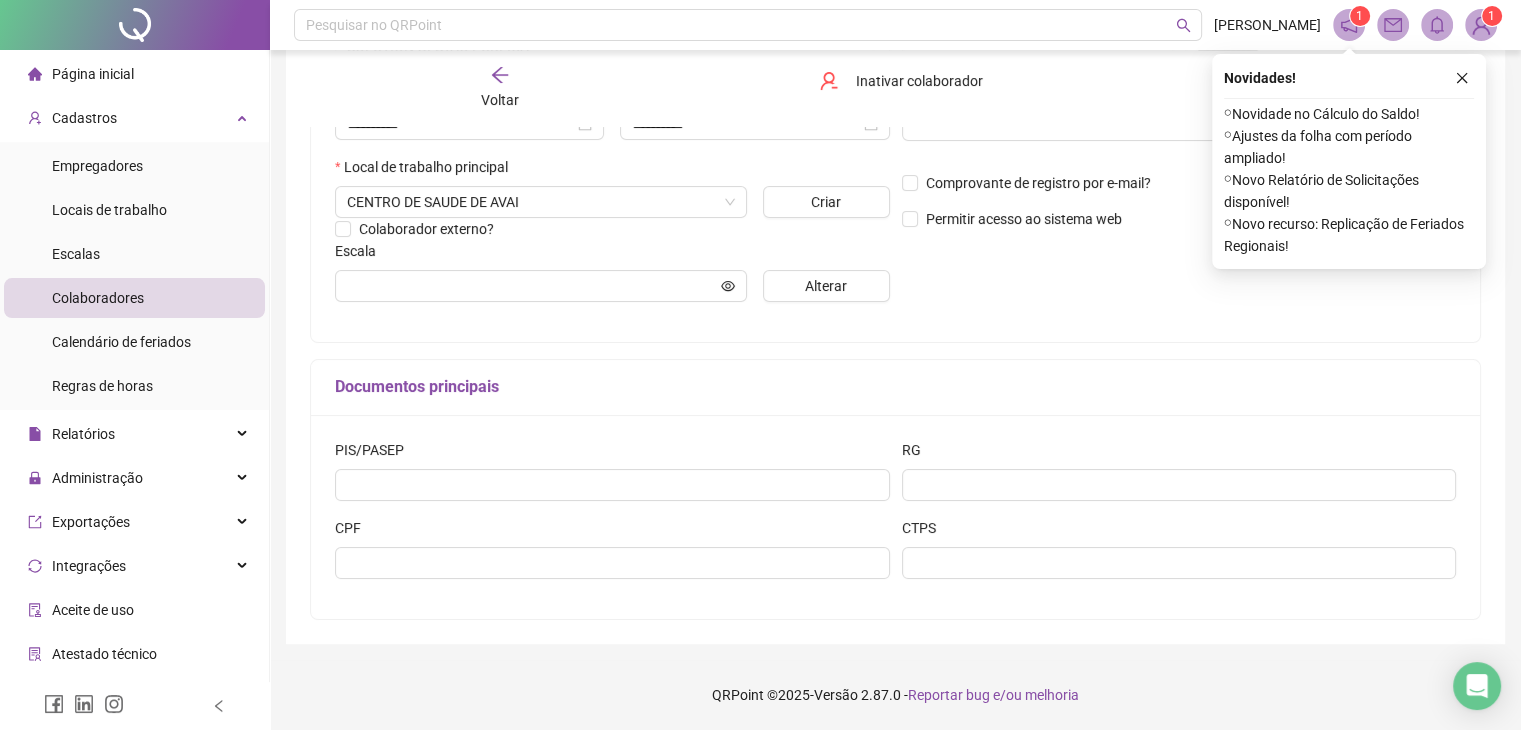 scroll, scrollTop: 411, scrollLeft: 0, axis: vertical 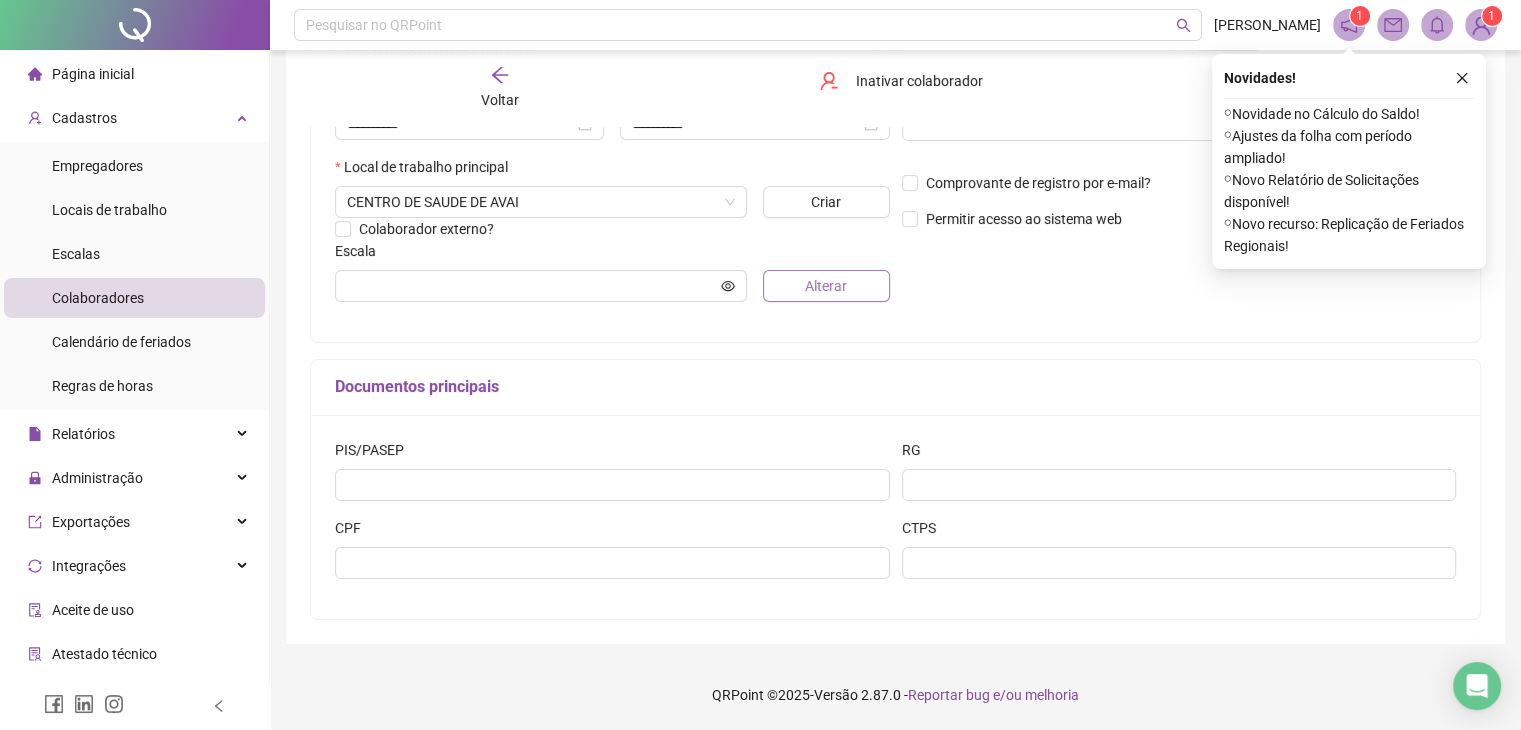click on "Alterar" at bounding box center (826, 286) 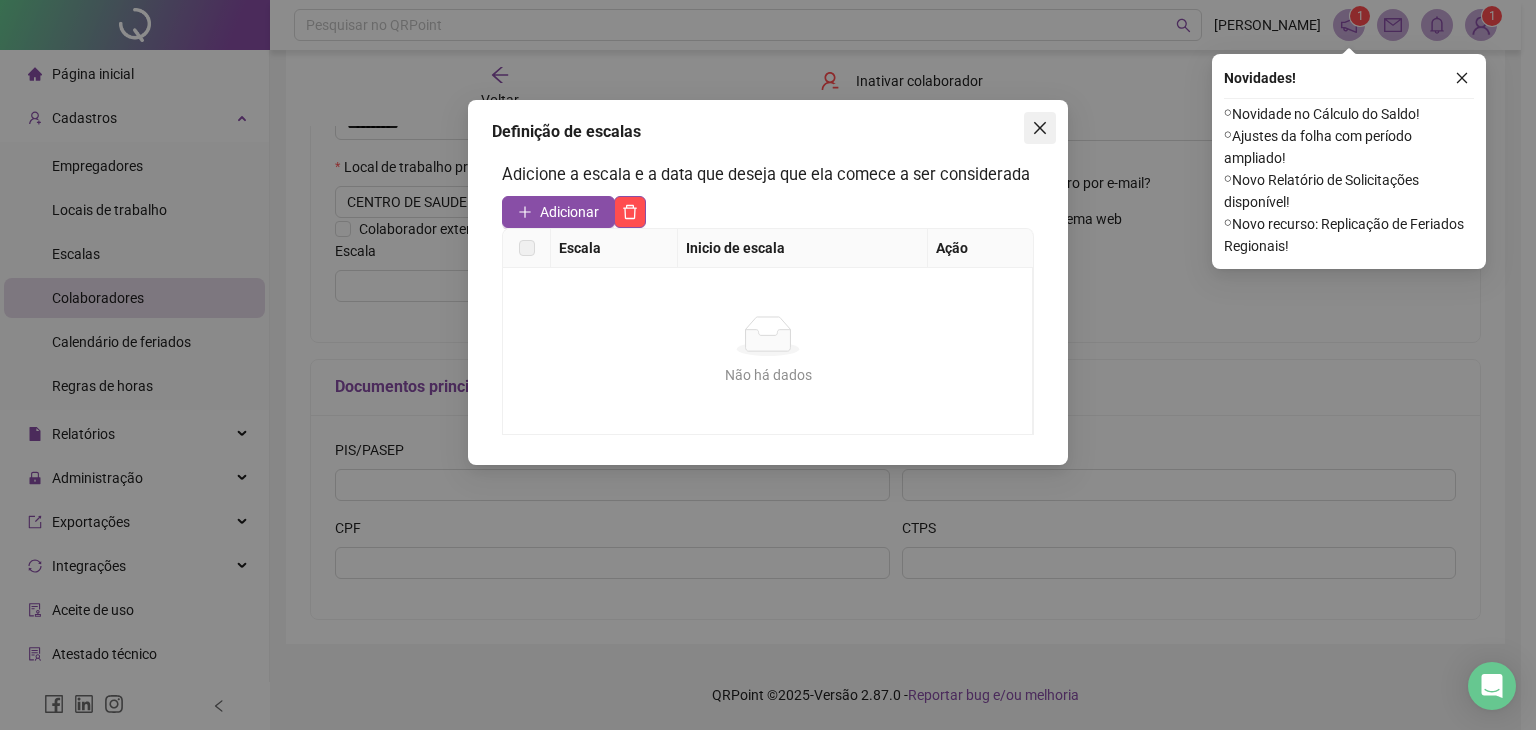 click at bounding box center (1040, 128) 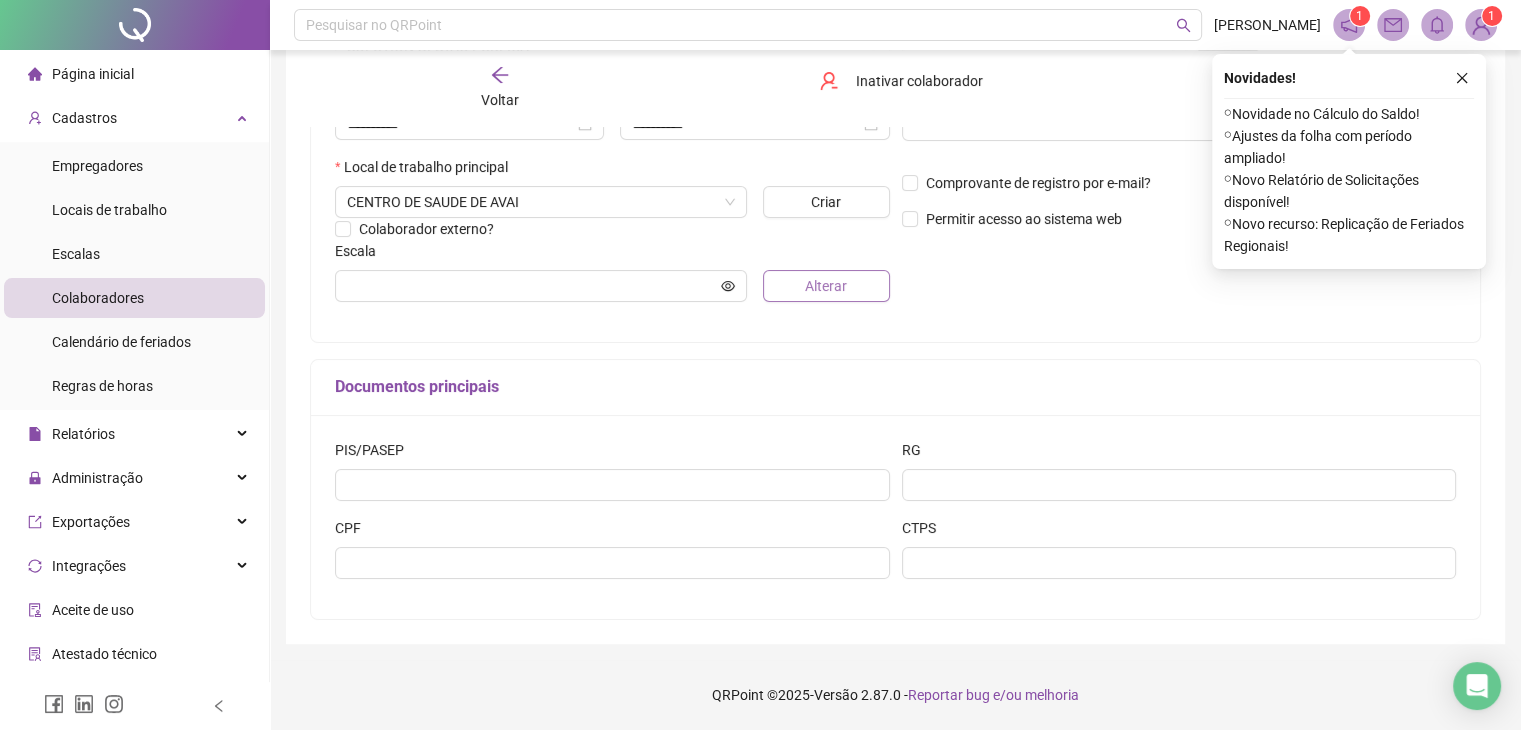 click on "Alterar" at bounding box center [826, 286] 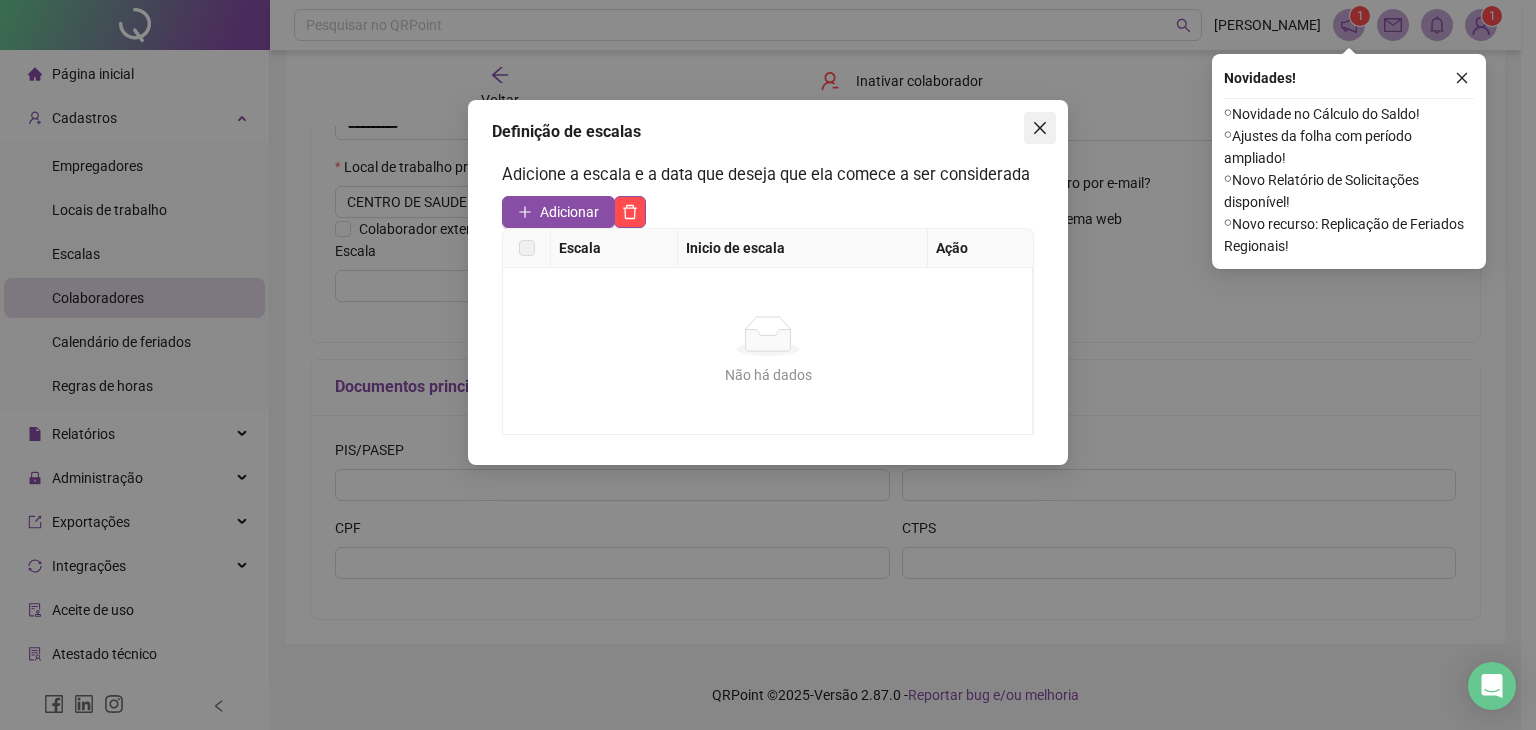 click at bounding box center (1040, 128) 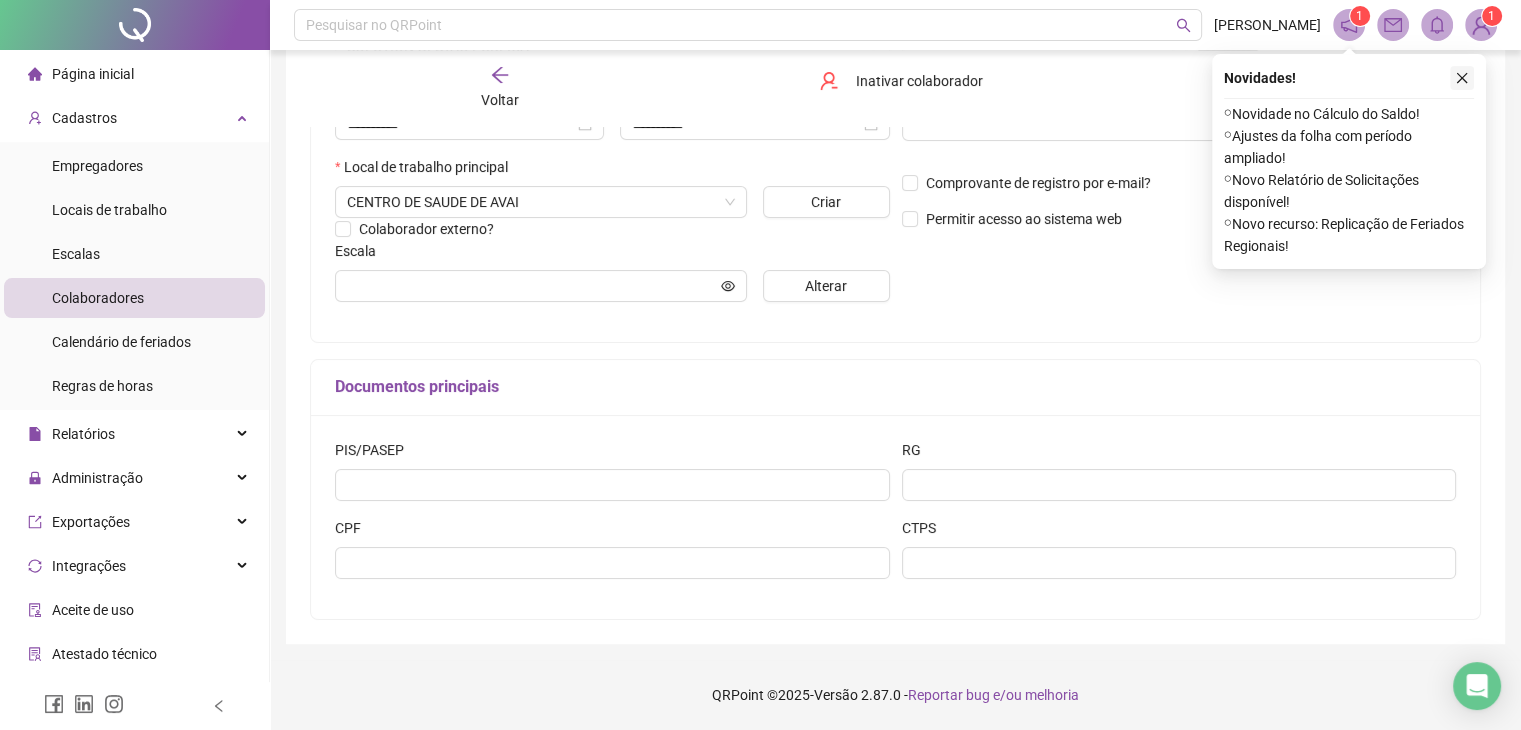 click 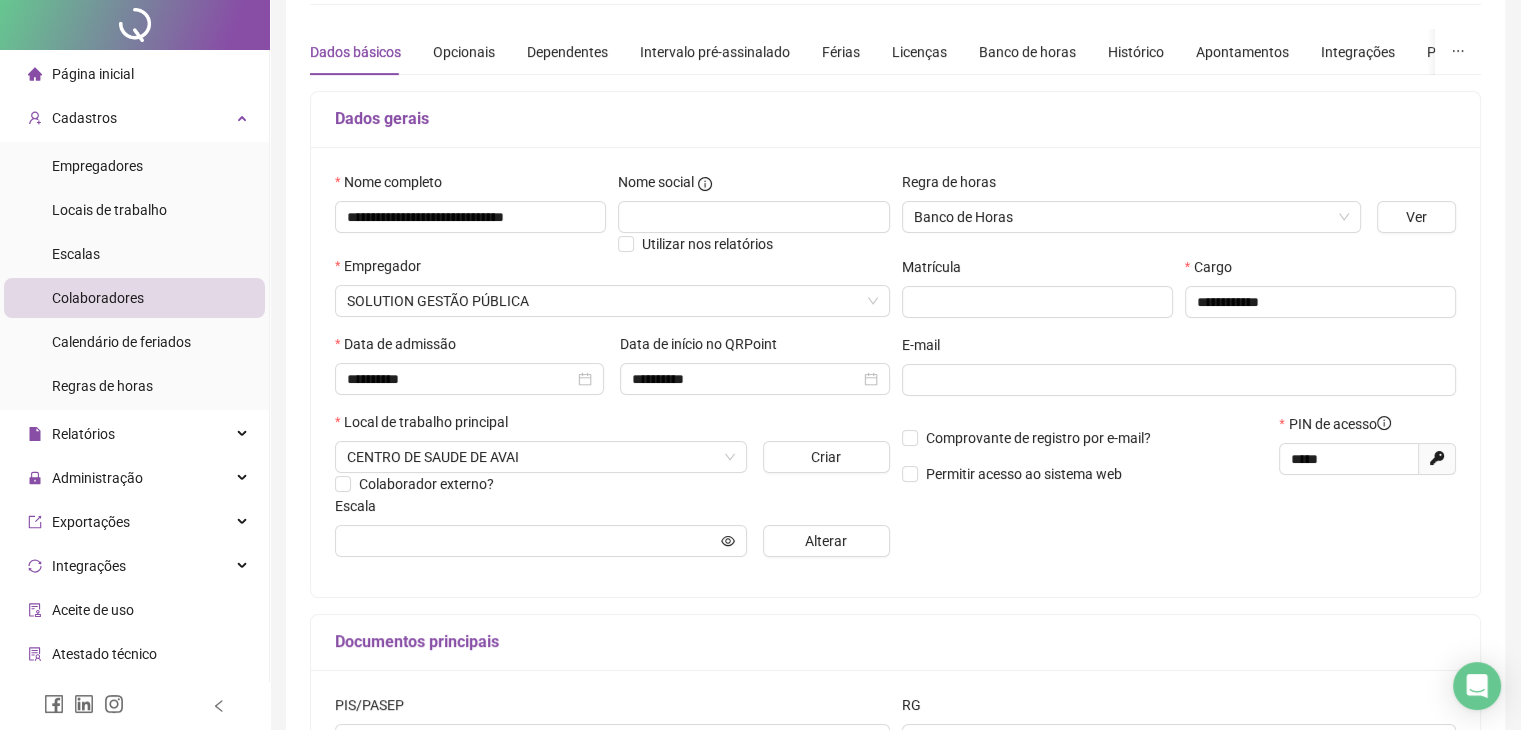 scroll, scrollTop: 0, scrollLeft: 0, axis: both 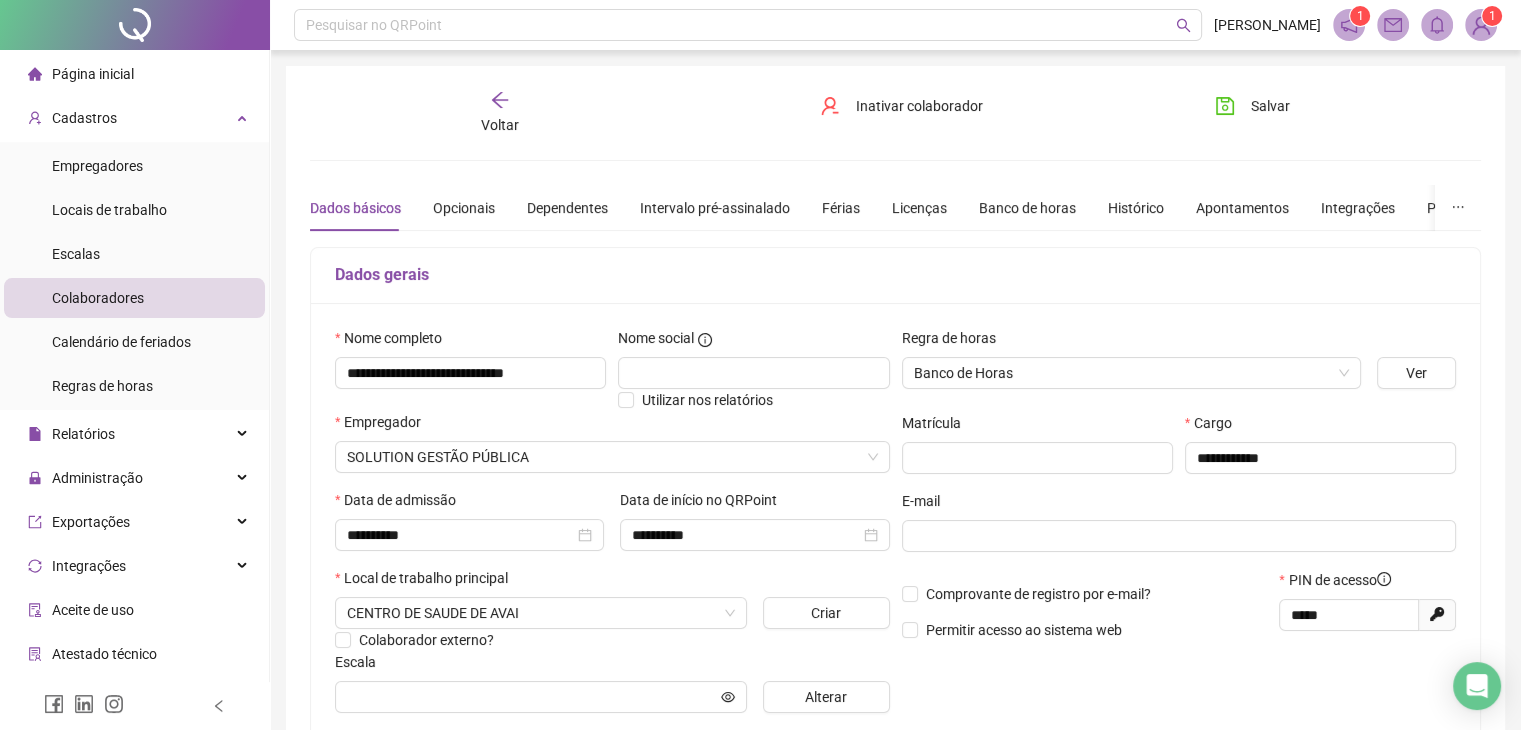 click on "**********" at bounding box center (895, 560) 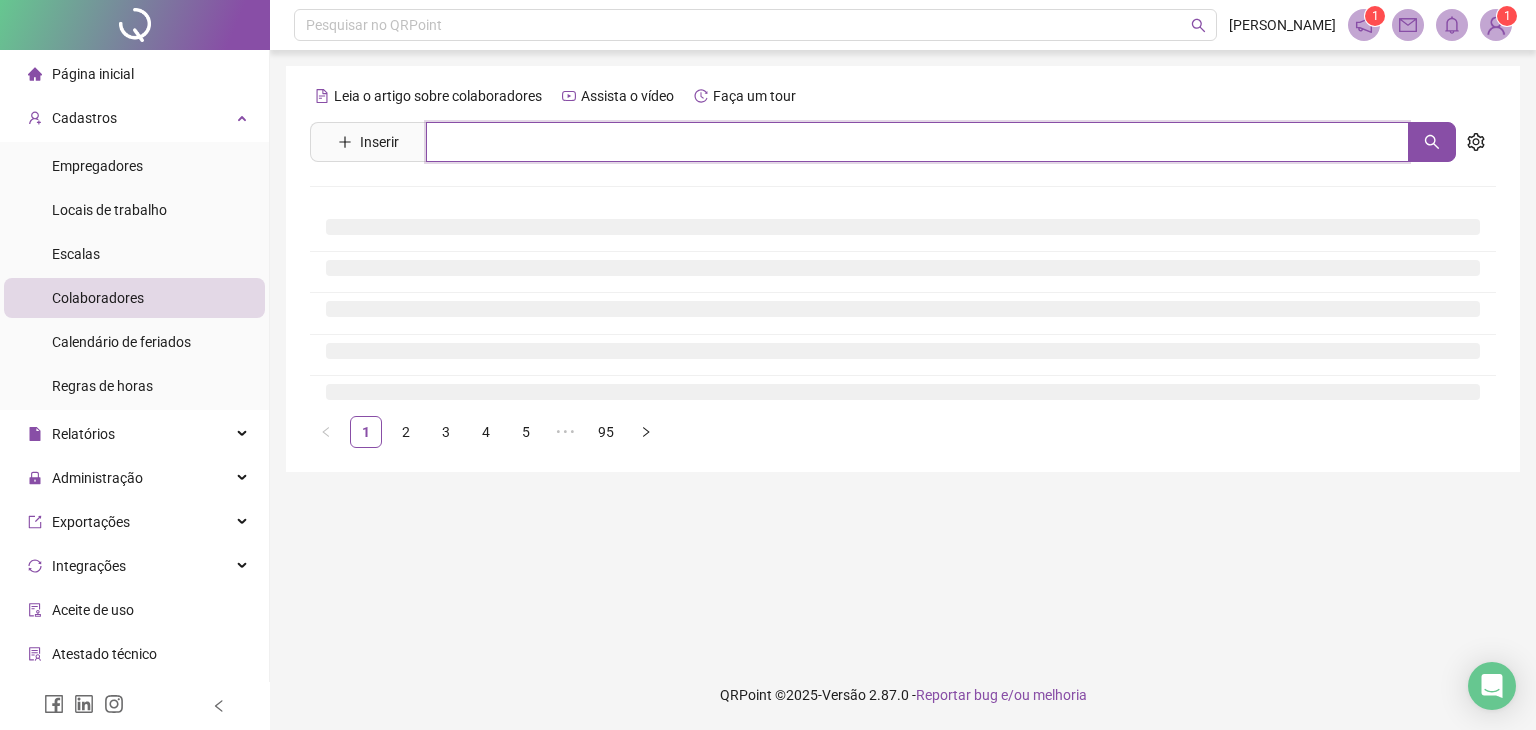 click at bounding box center [917, 142] 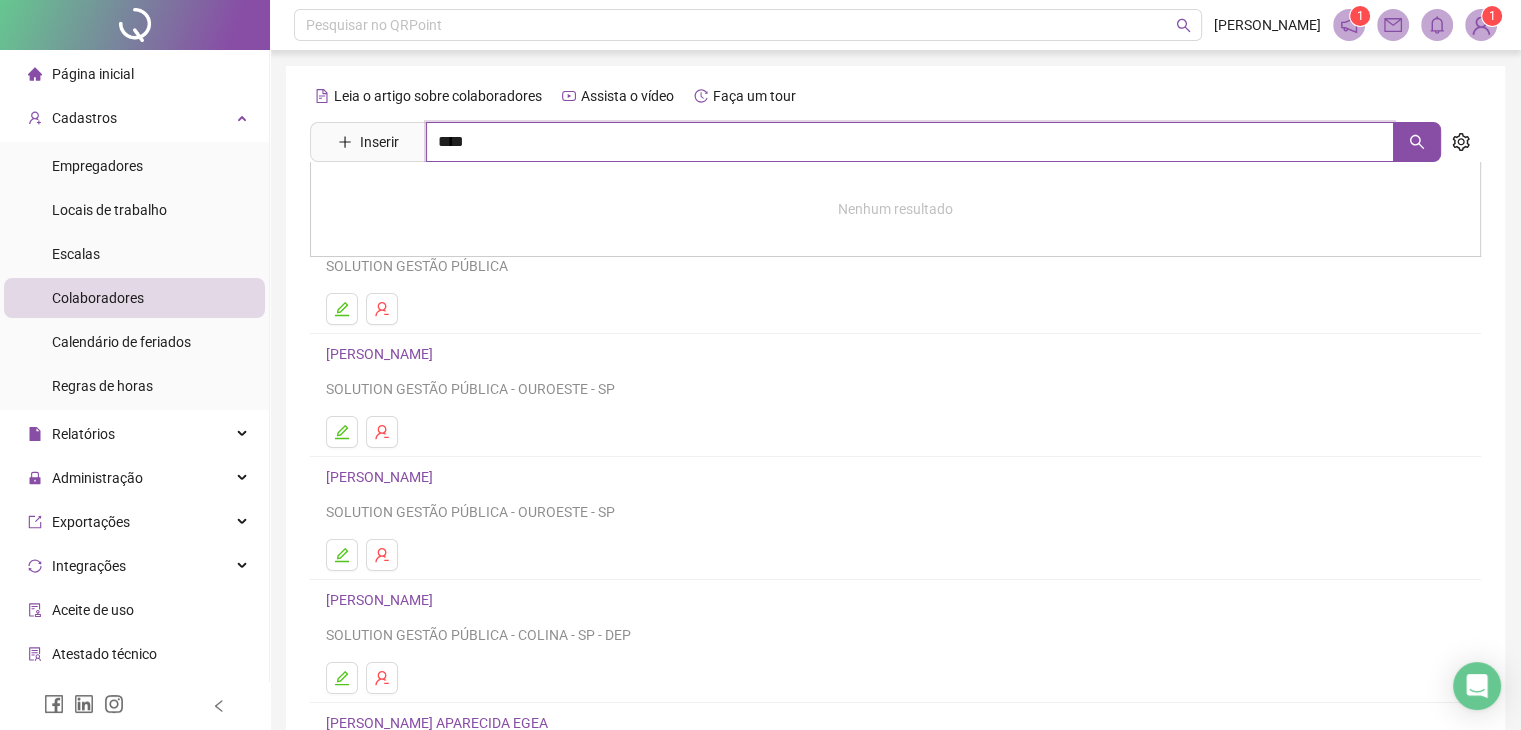 type on "****" 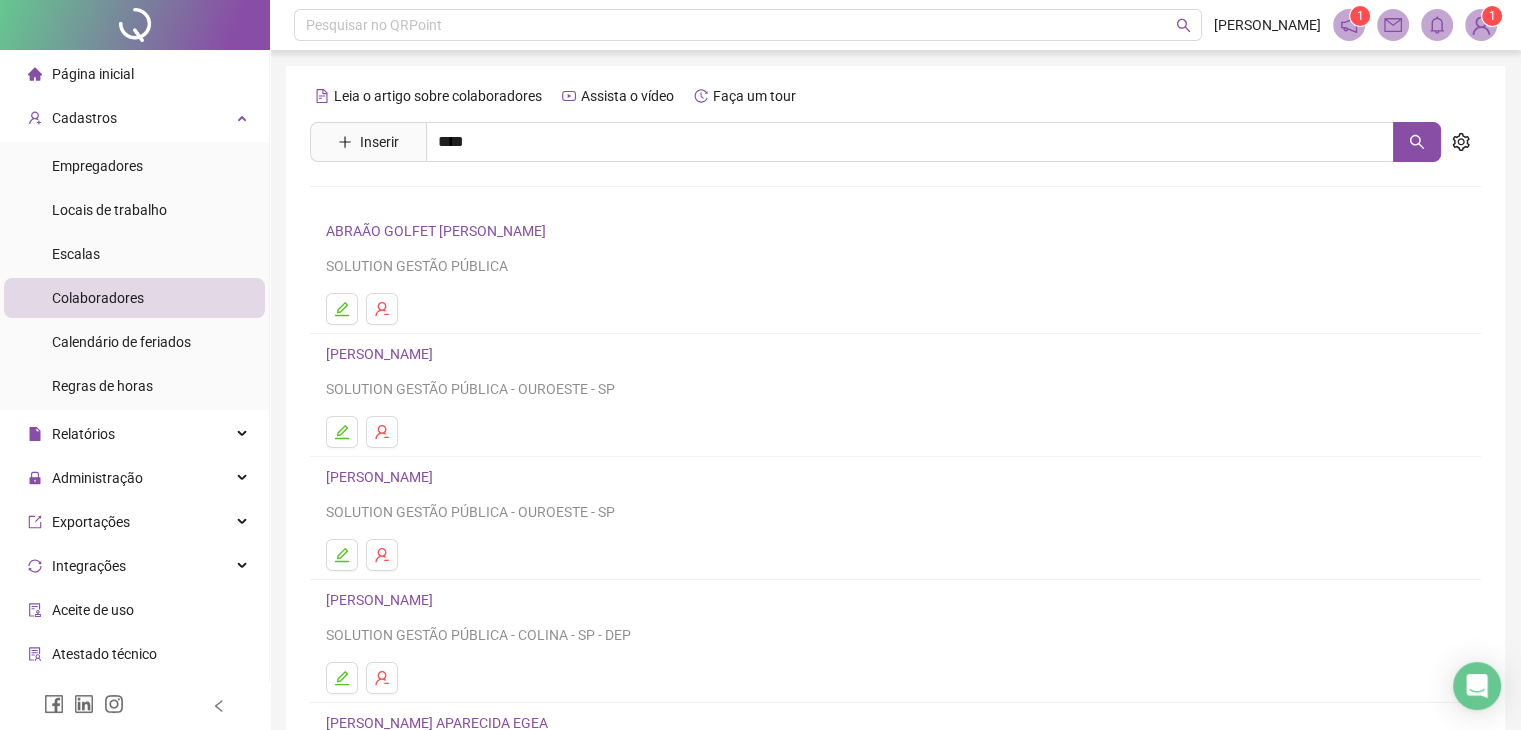 click on "THAINARA APDA. LEITE C. NAVARRO" at bounding box center (463, 245) 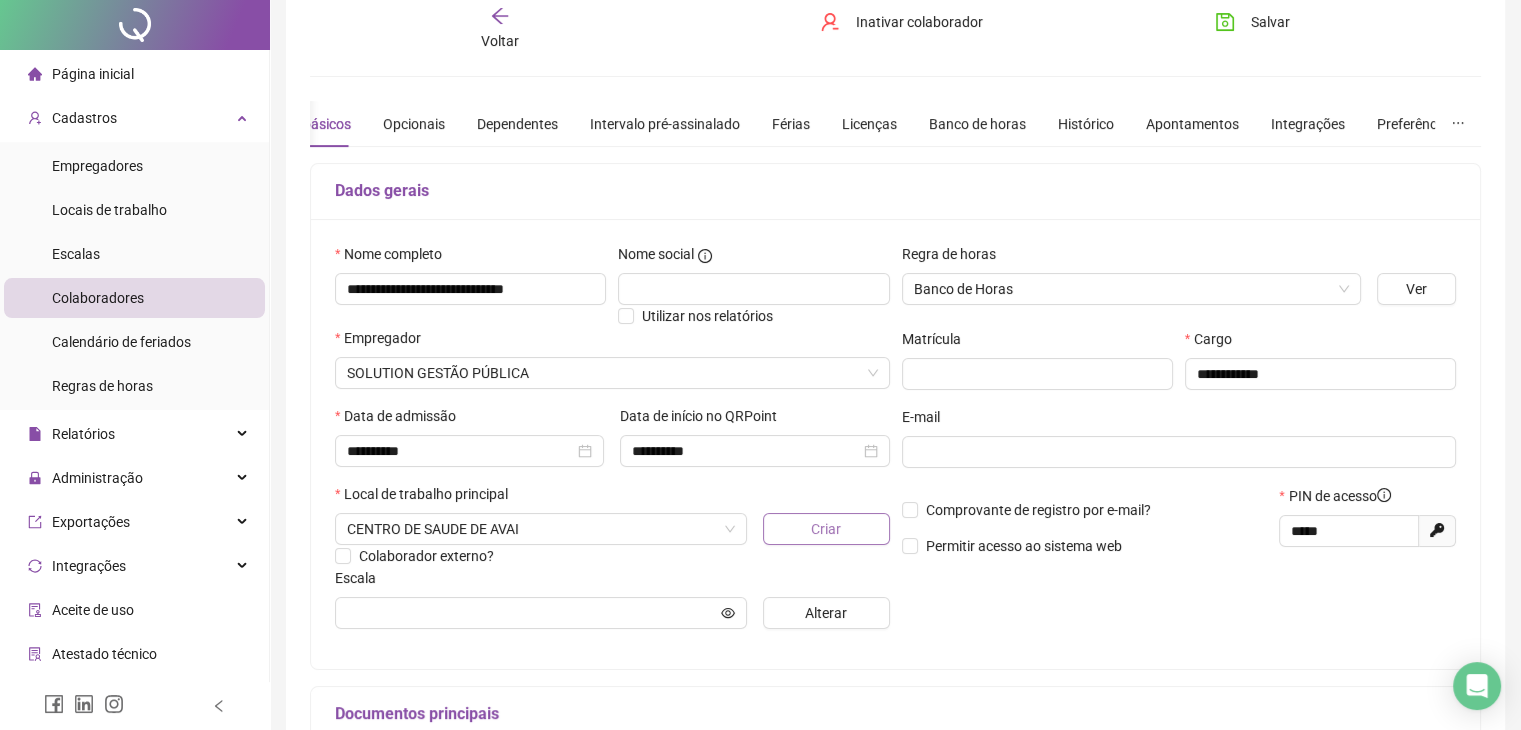 scroll, scrollTop: 200, scrollLeft: 0, axis: vertical 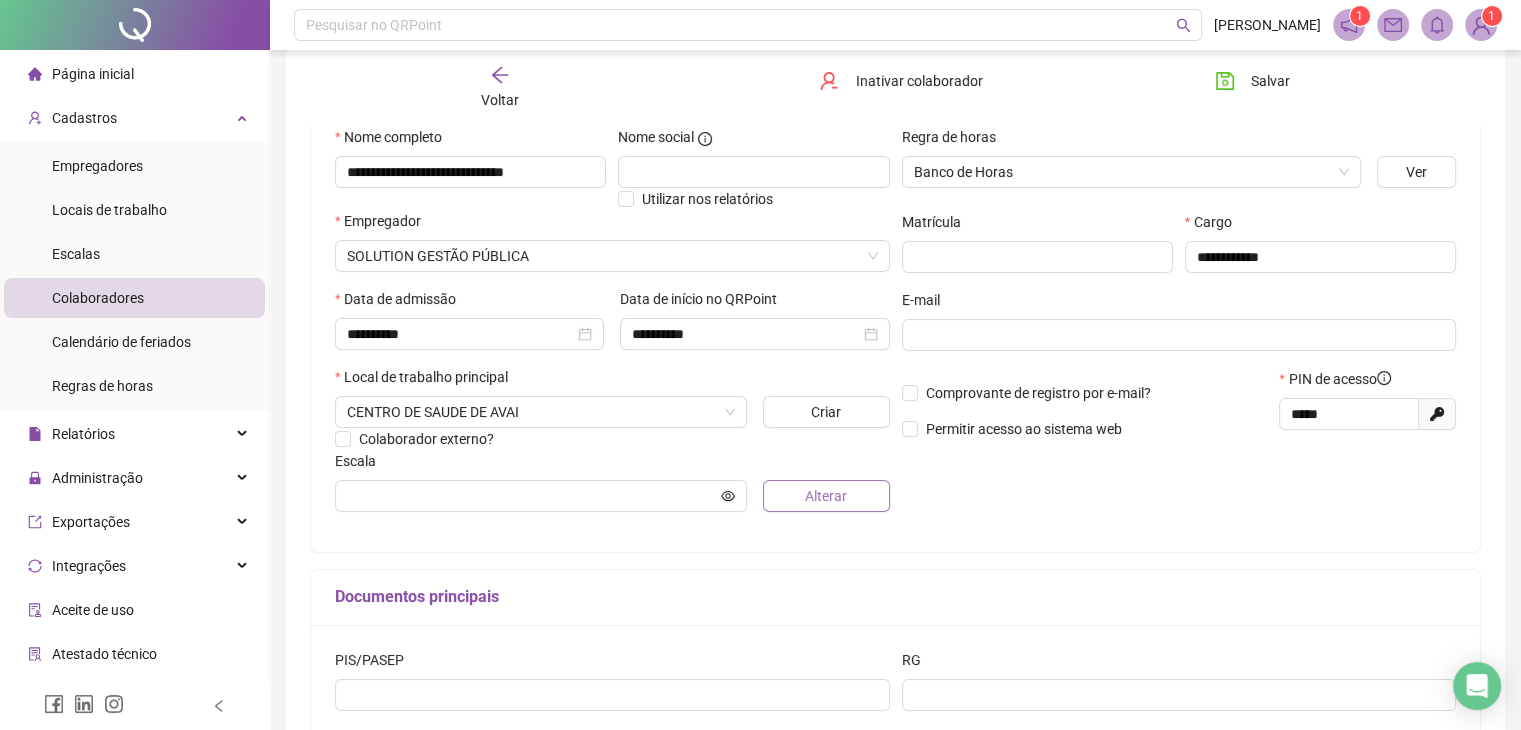 click on "Alterar" at bounding box center [826, 496] 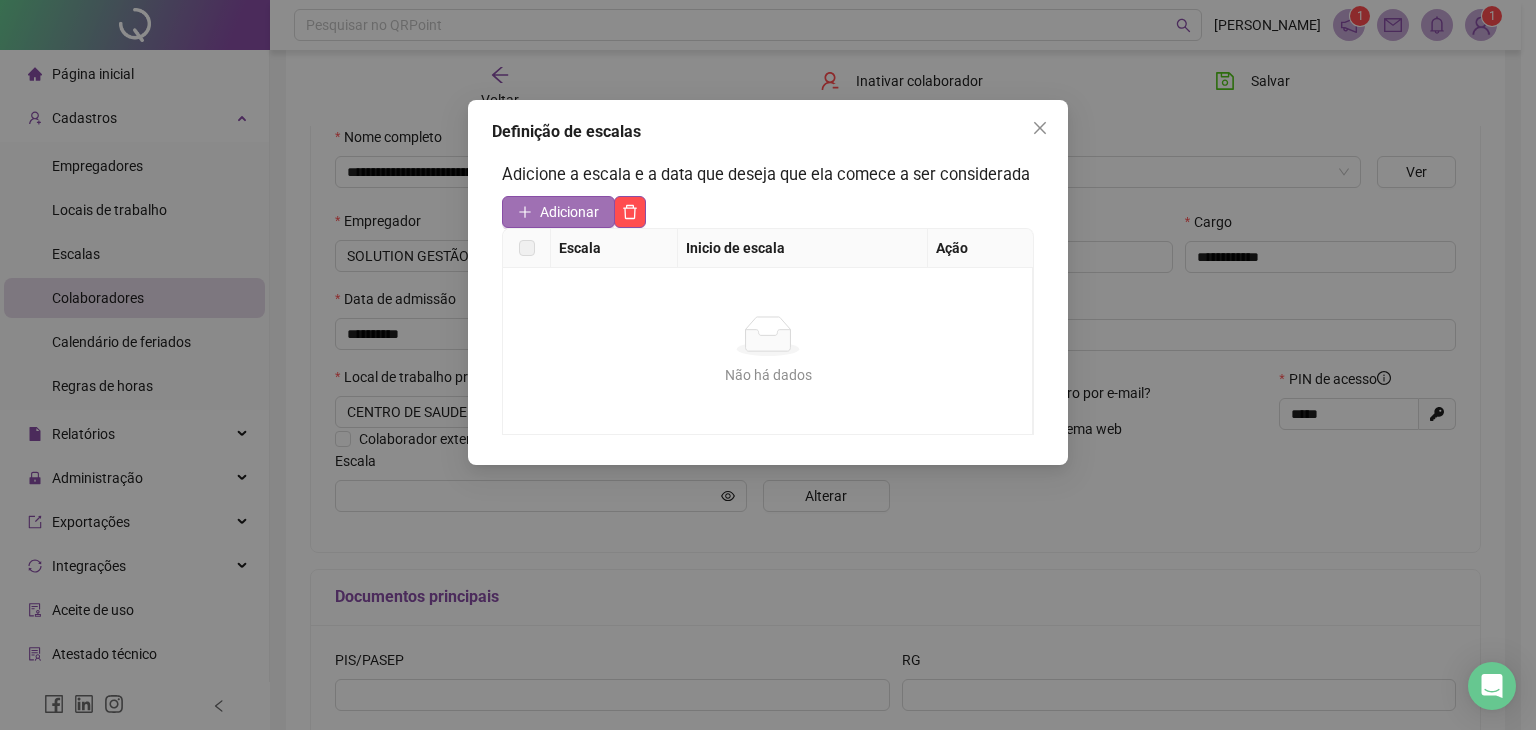 click on "Adicionar" at bounding box center [569, 212] 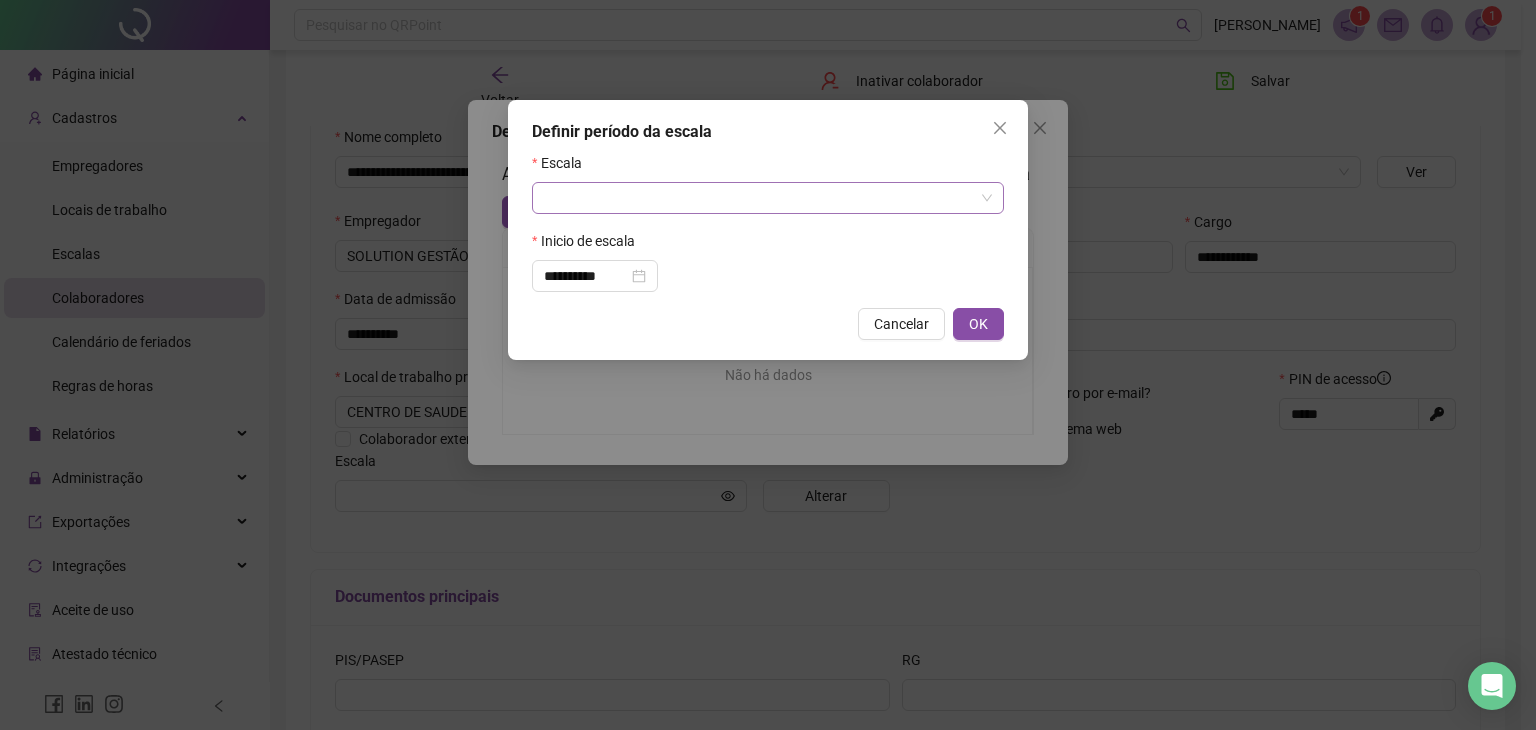 click at bounding box center [762, 198] 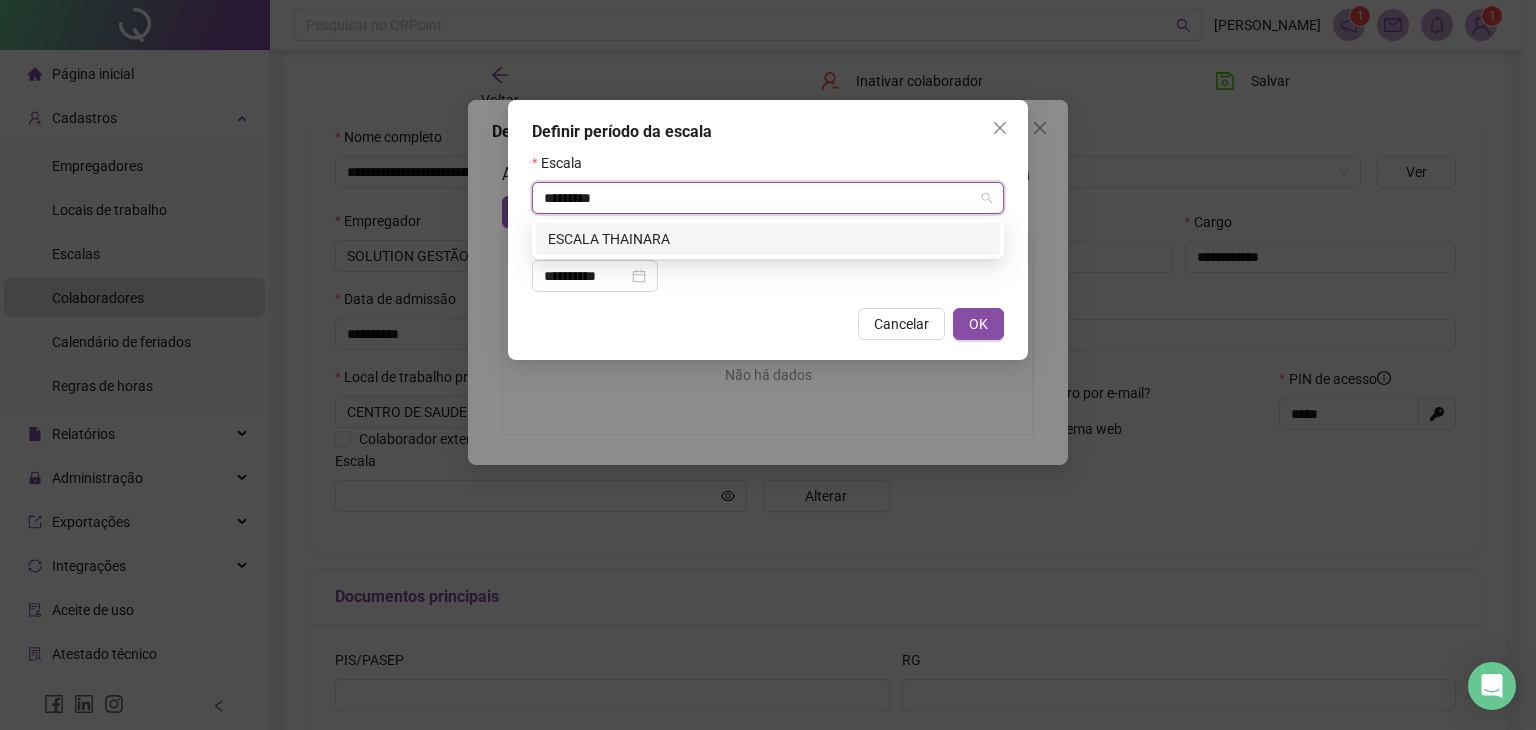type on "*********" 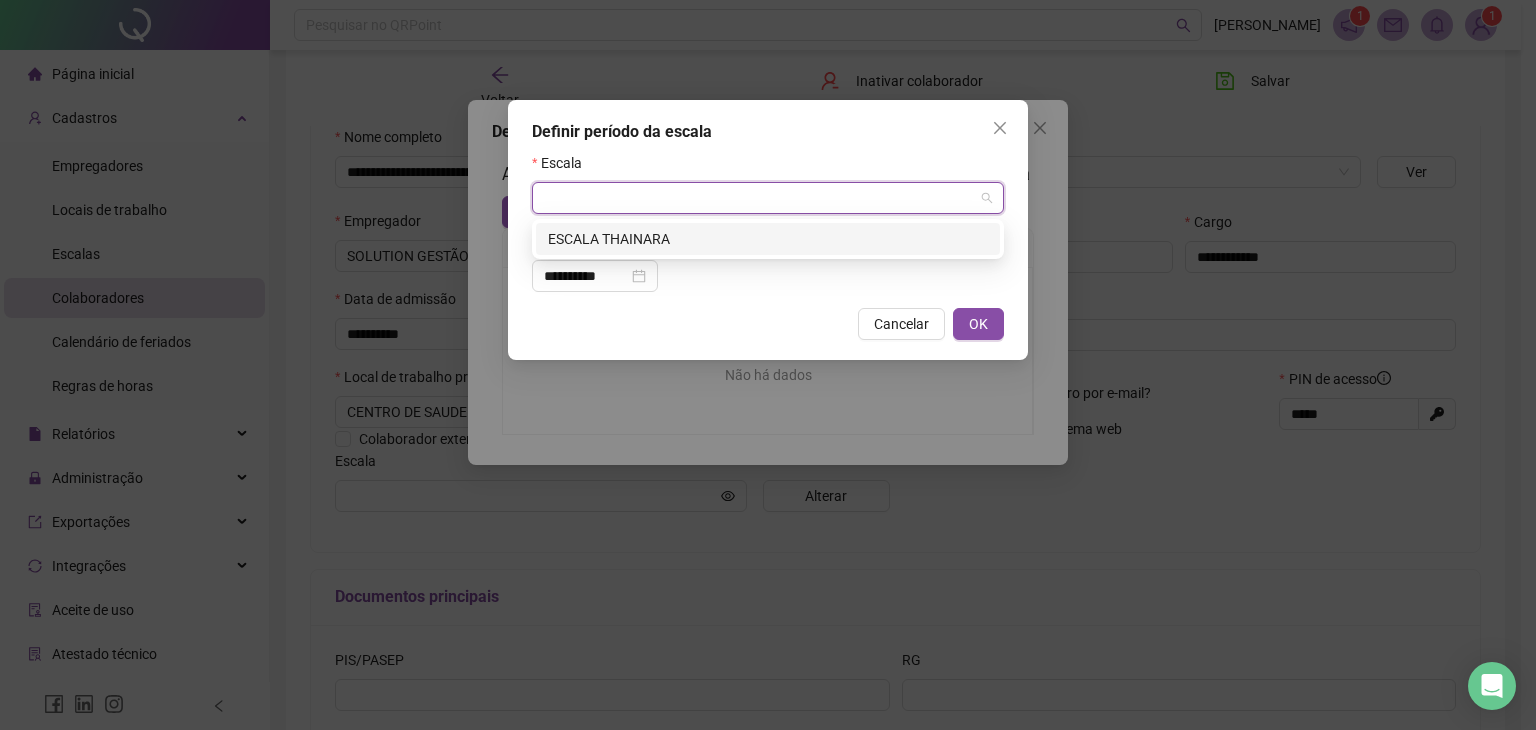 click on "**********" at bounding box center (768, 222) 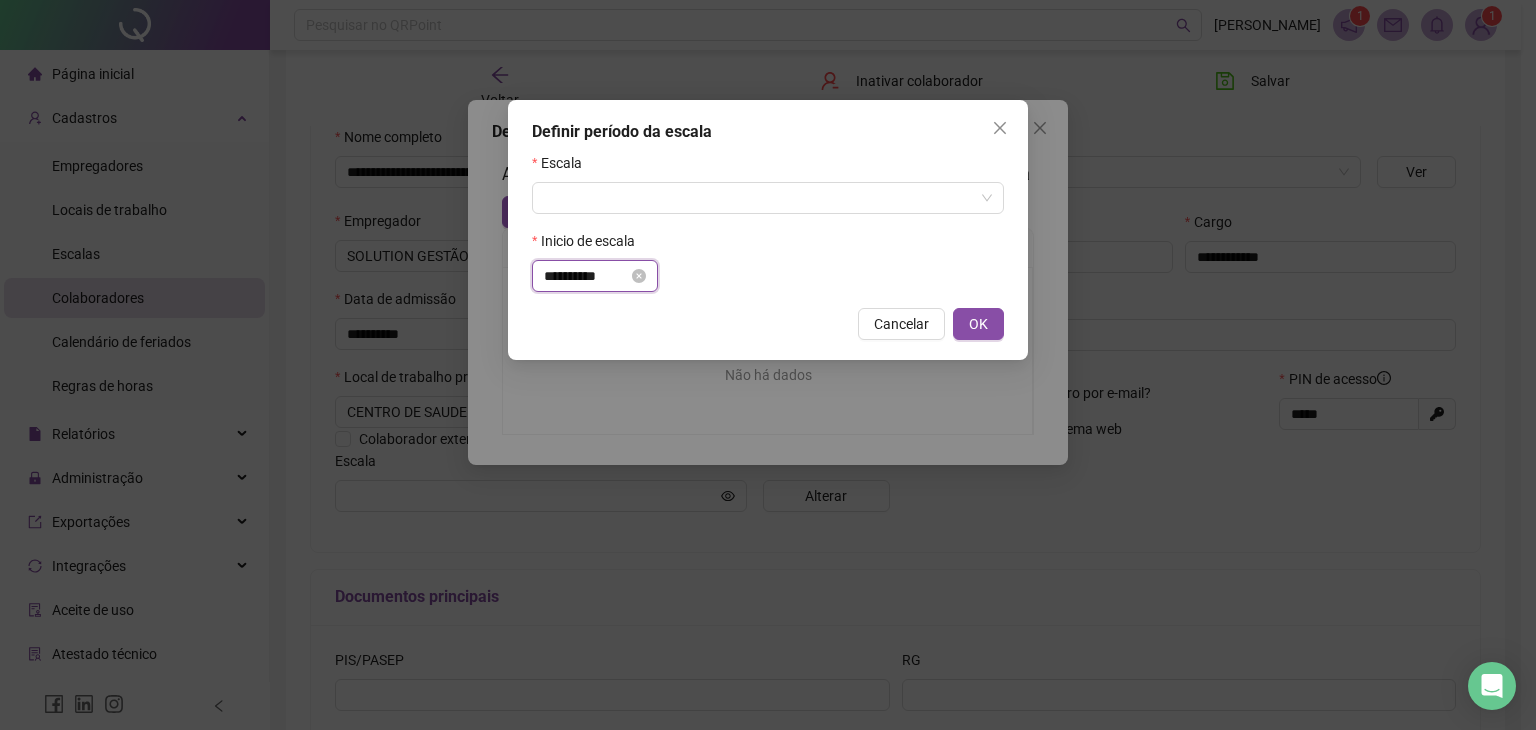 click on "**********" at bounding box center [586, 276] 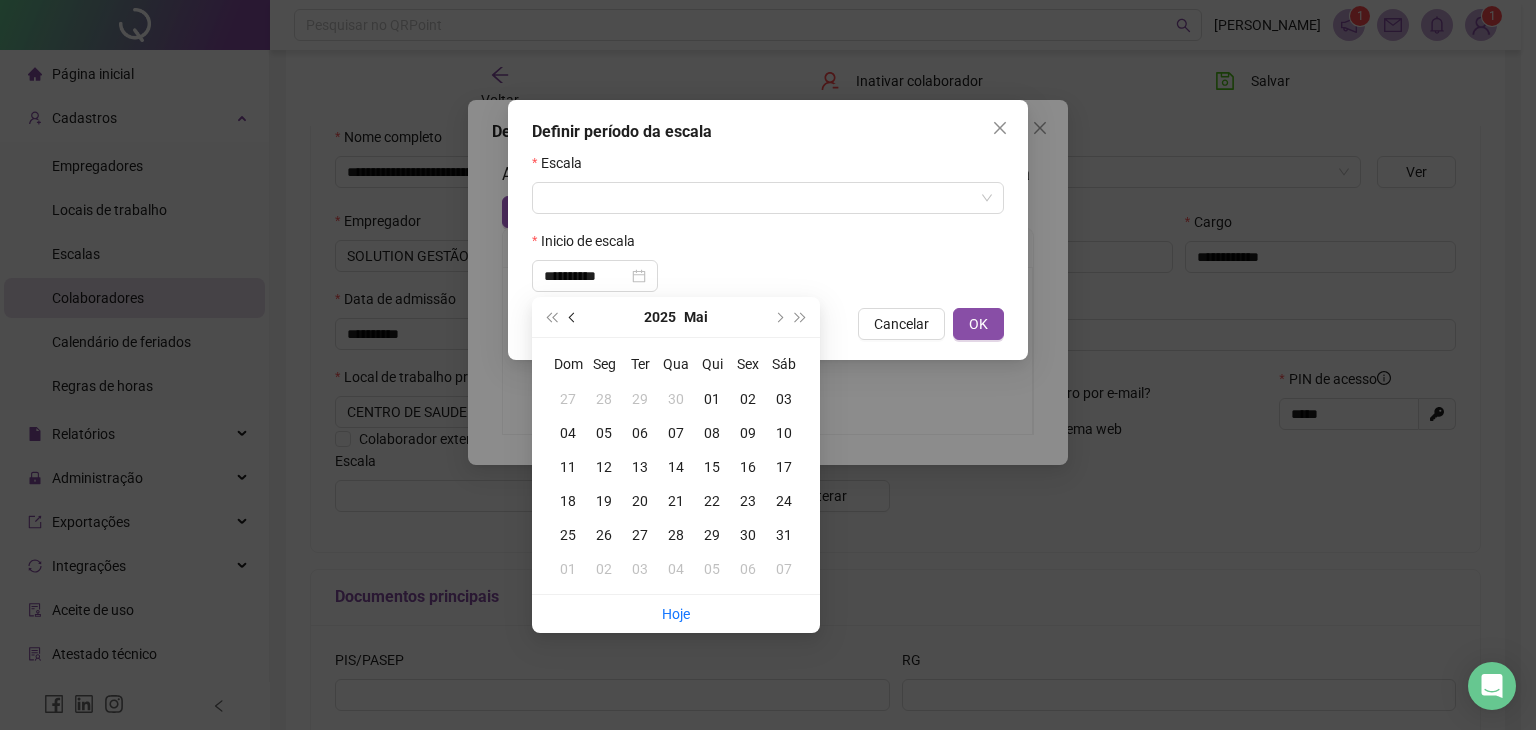 click at bounding box center [573, 317] 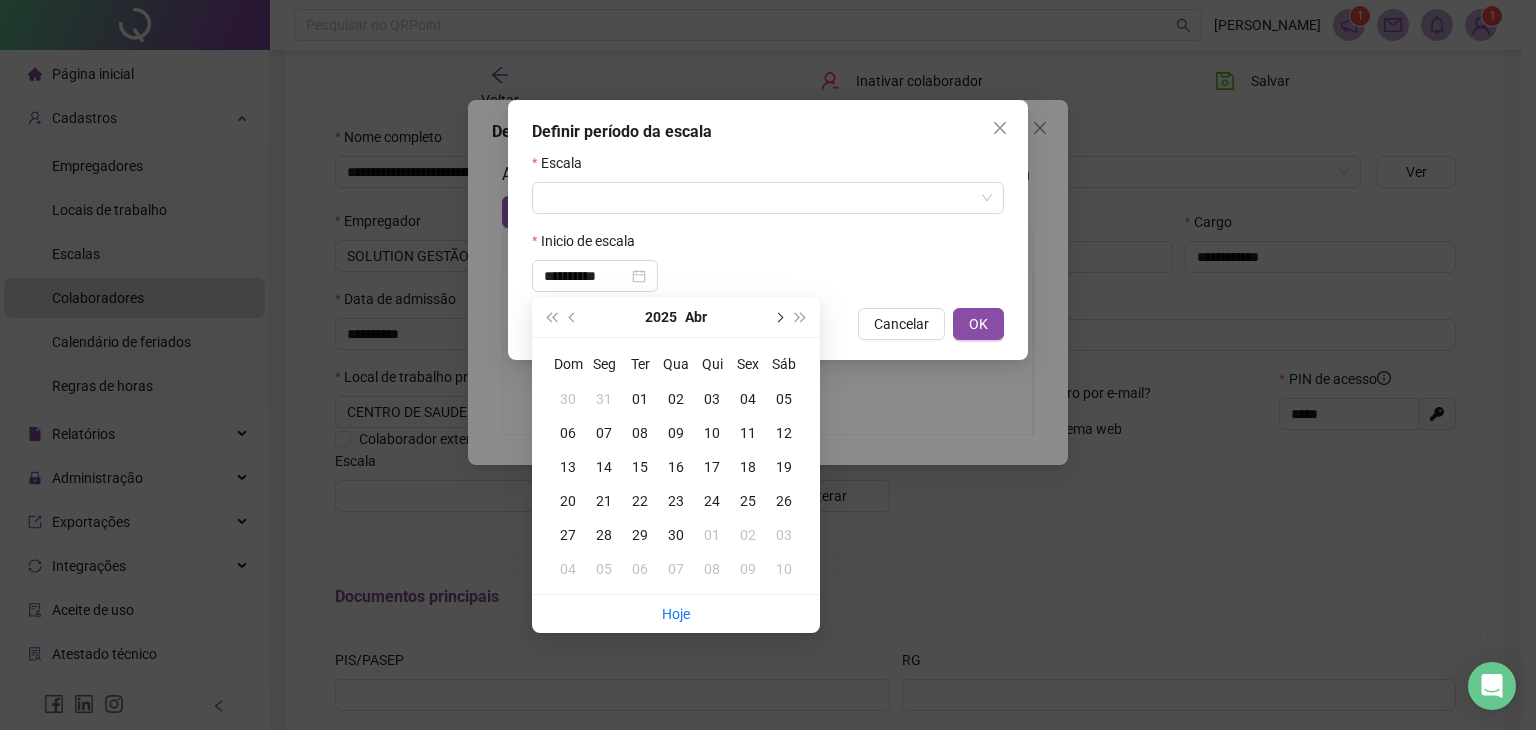 click at bounding box center [778, 317] 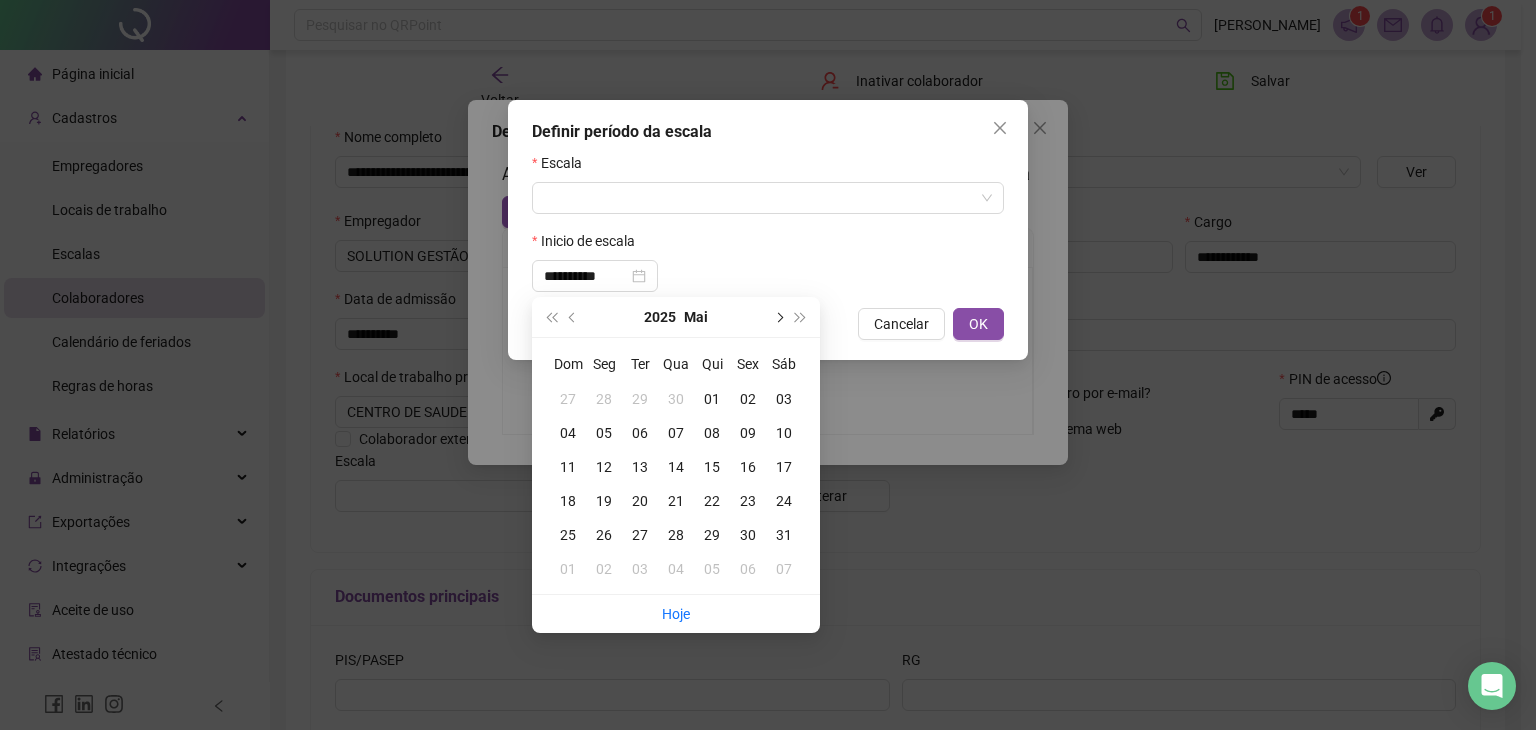 click at bounding box center [778, 317] 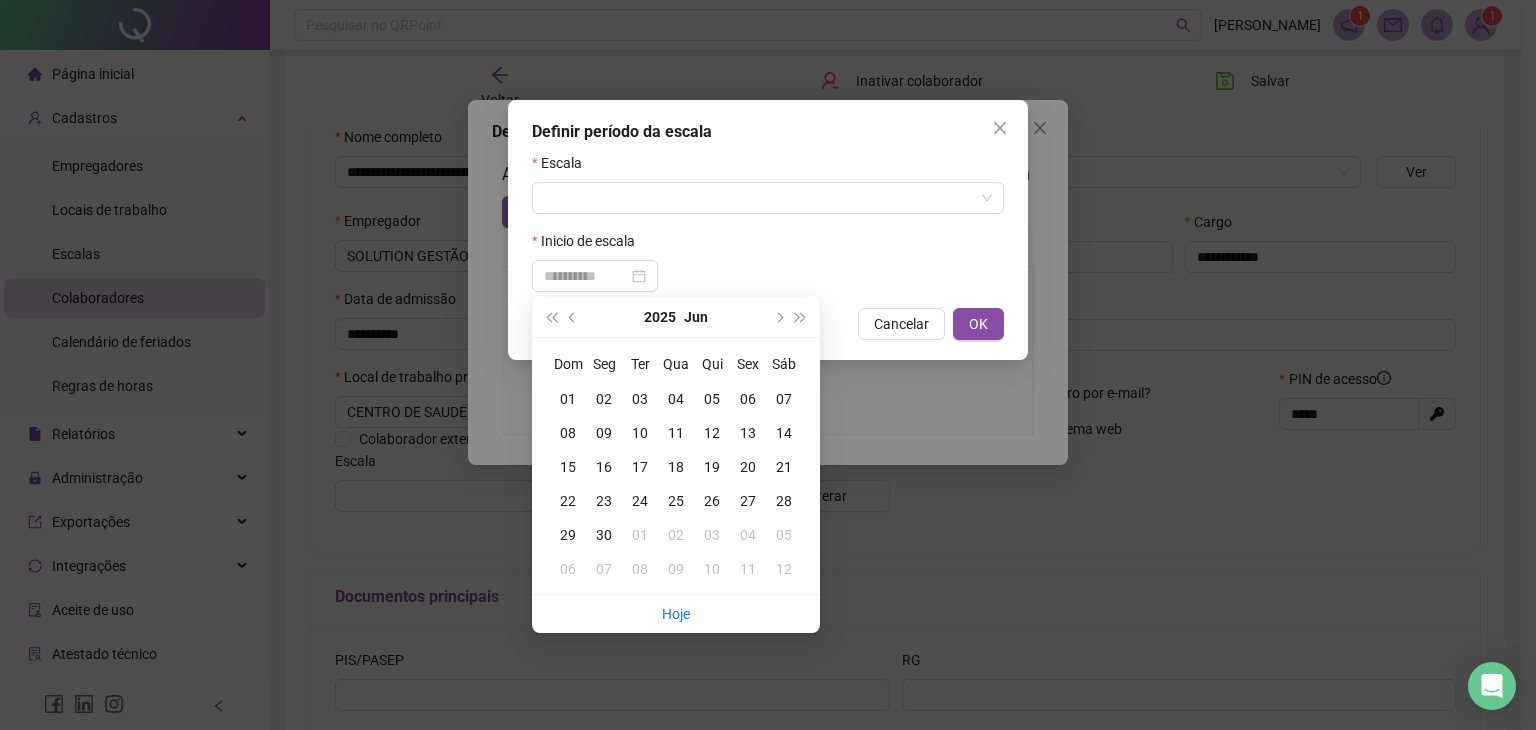 type on "**********" 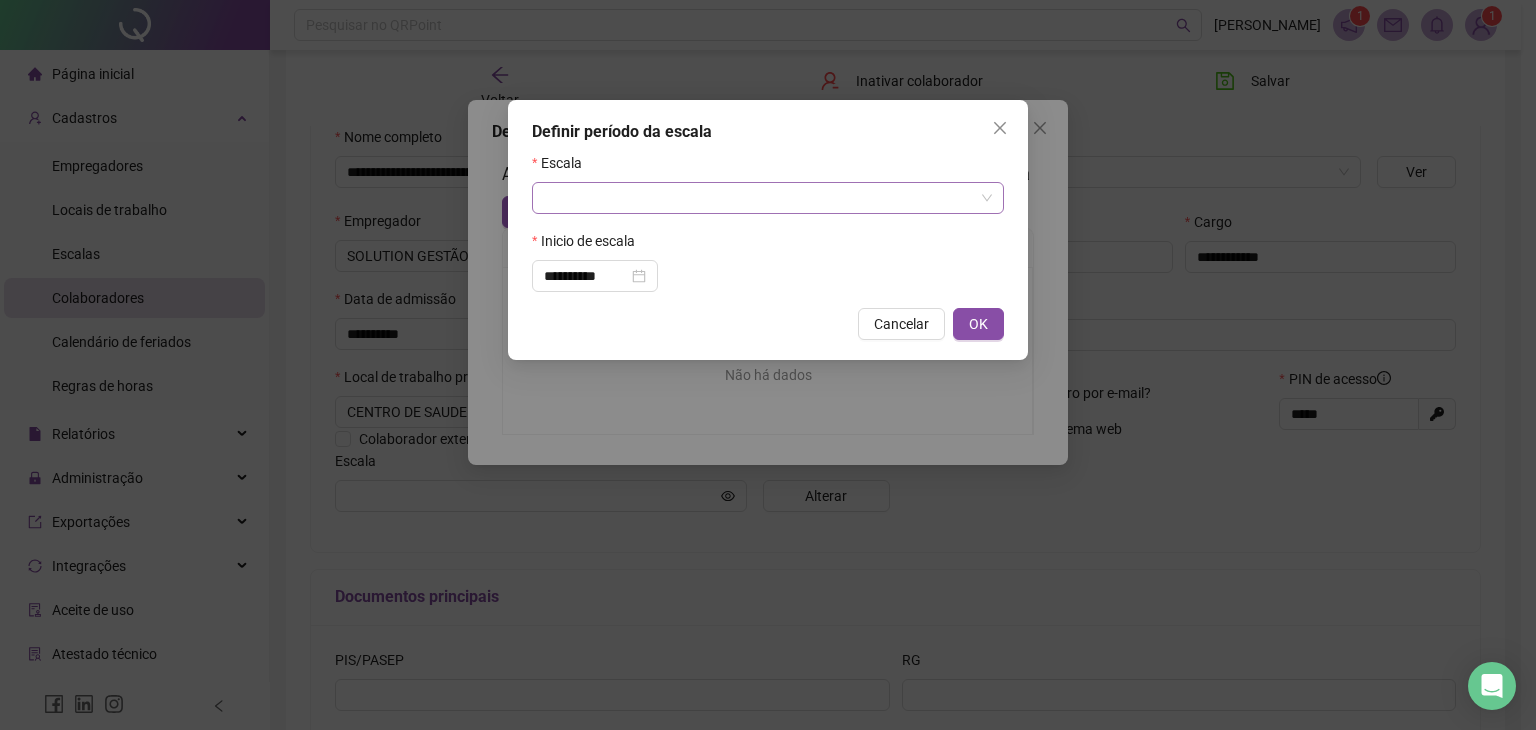 click at bounding box center (762, 198) 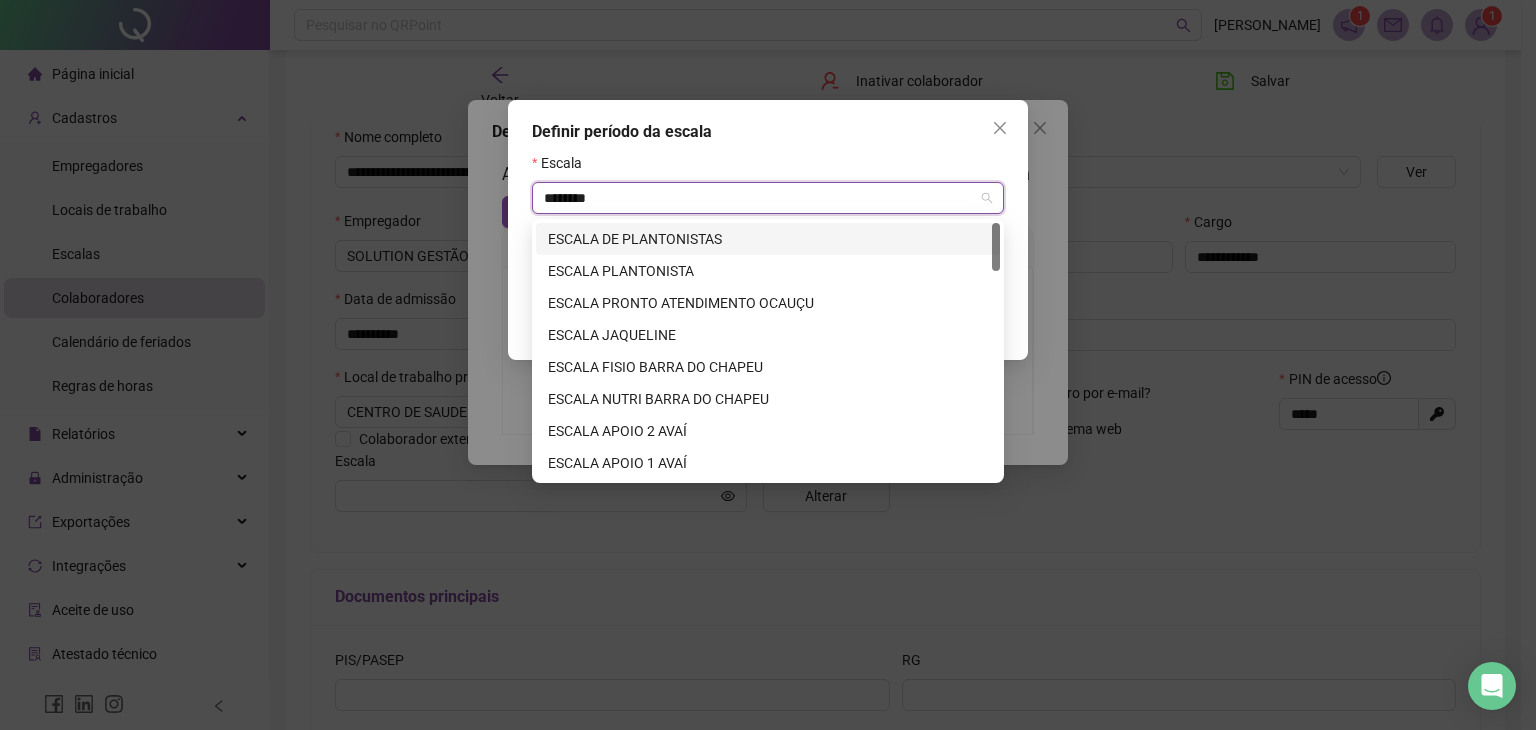 type on "*********" 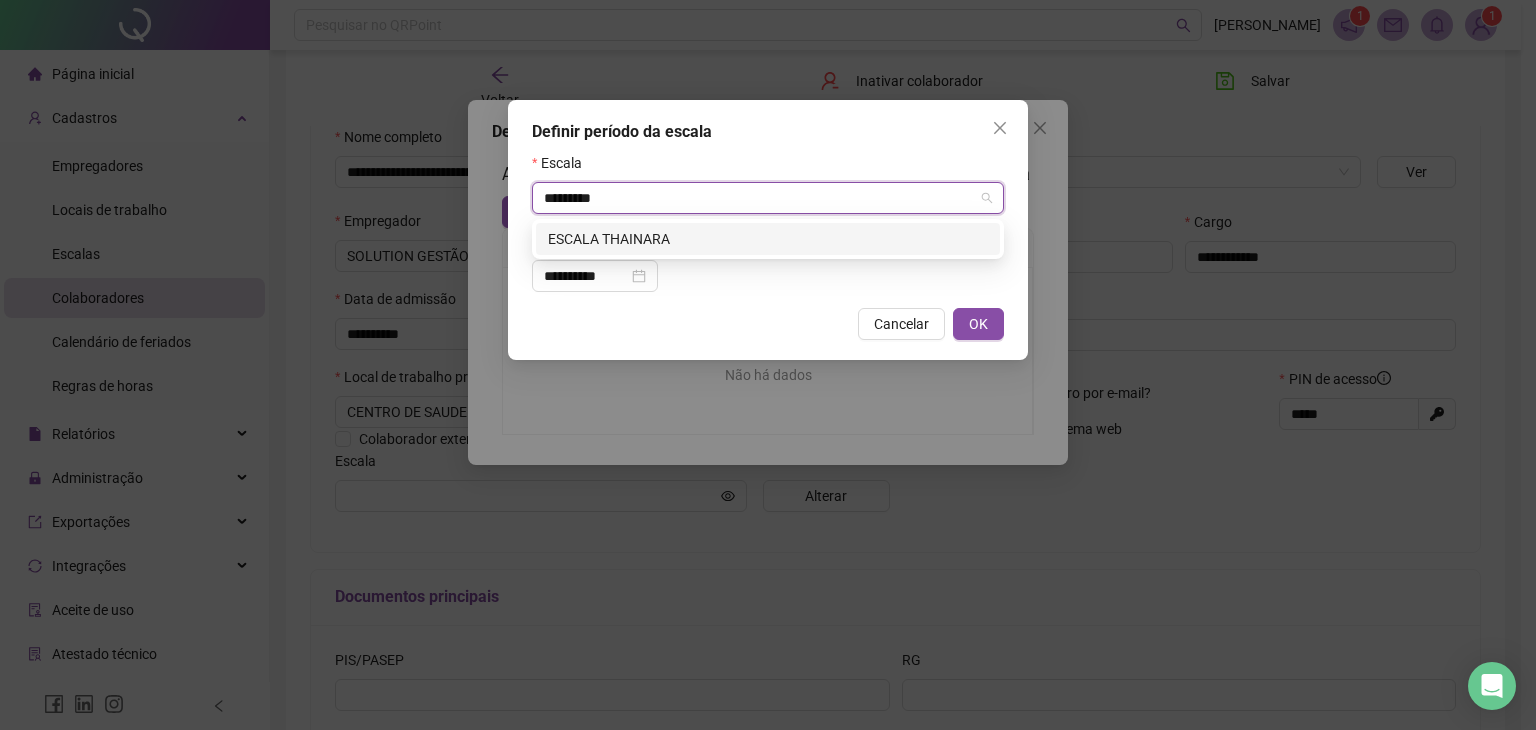 click on "ESCALA THAINARA" at bounding box center [768, 239] 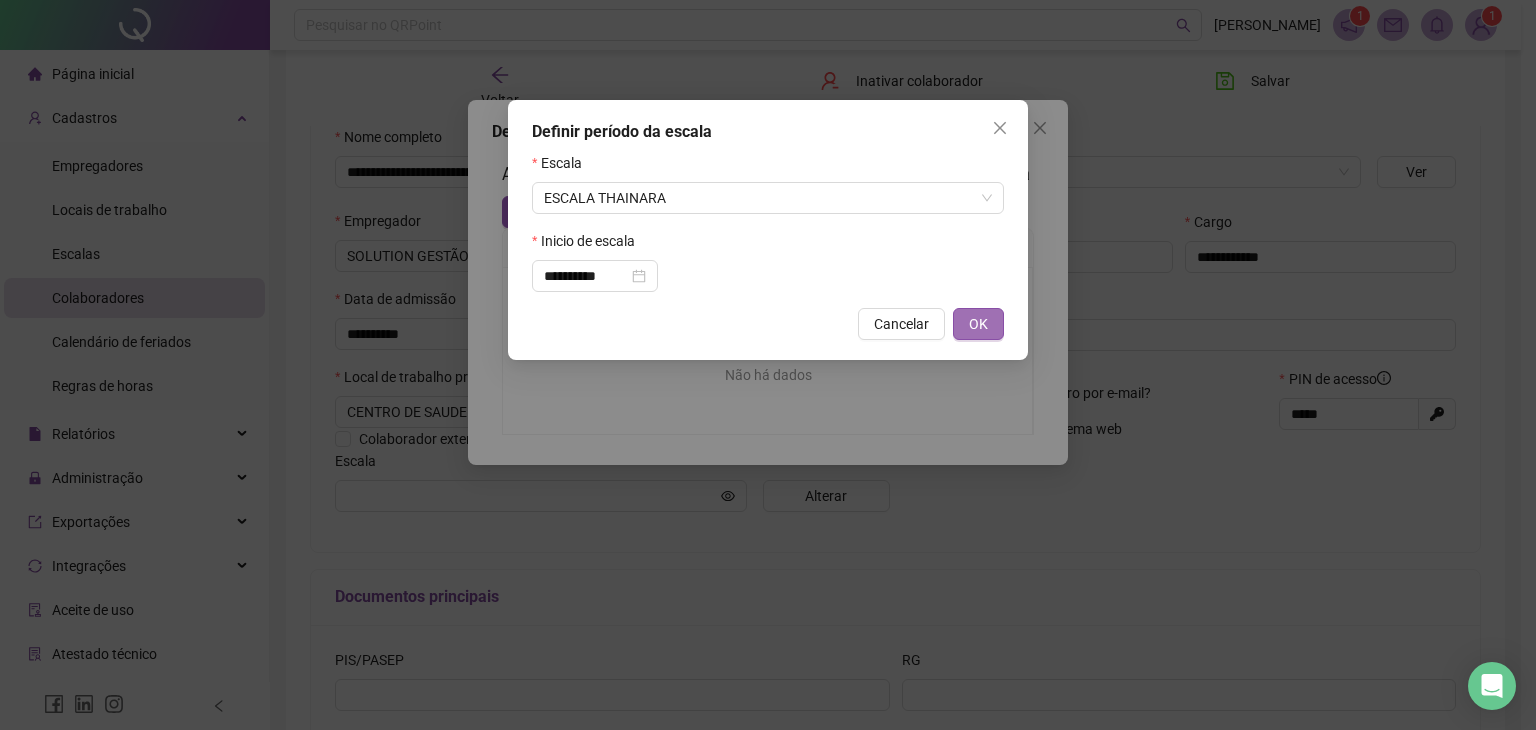 click on "OK" at bounding box center [978, 324] 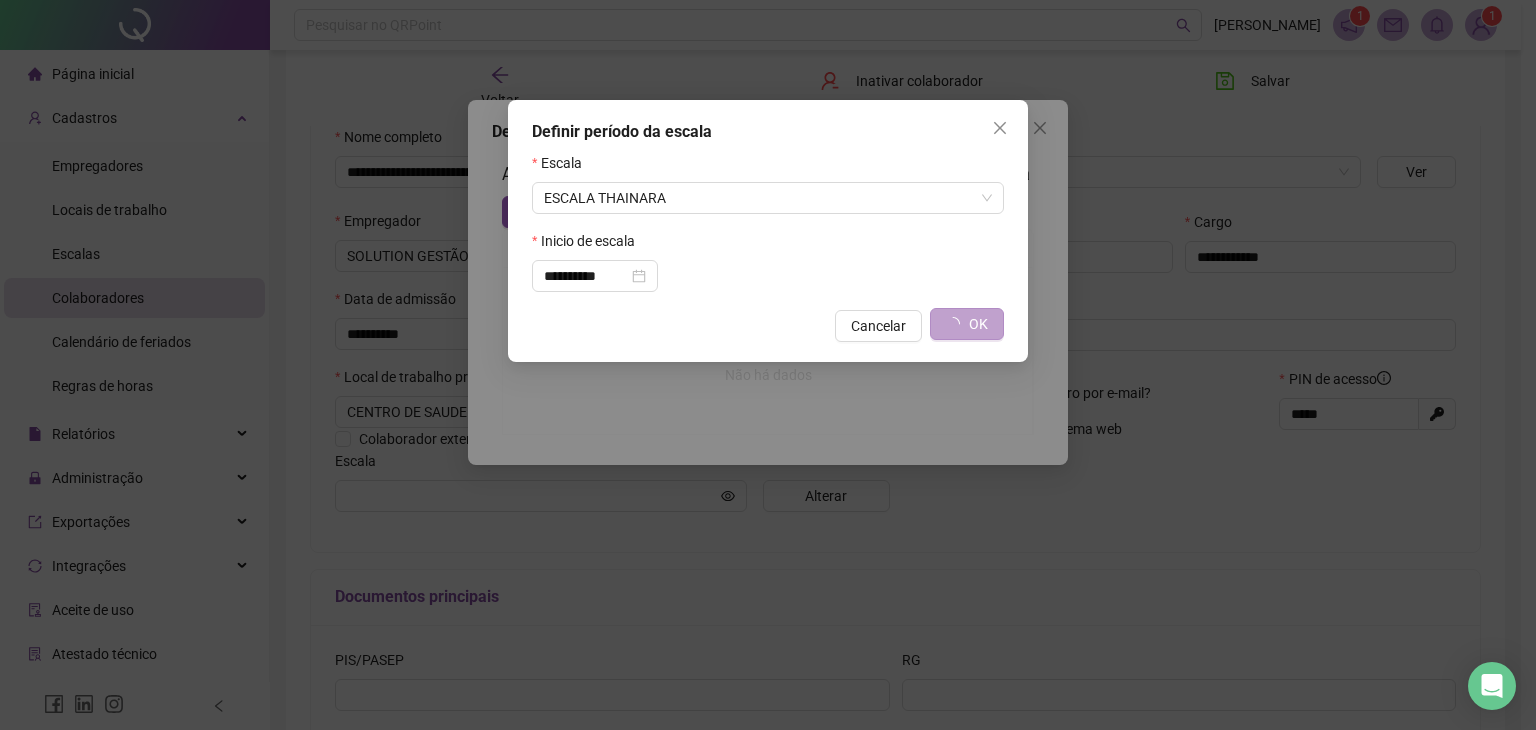 type on "**********" 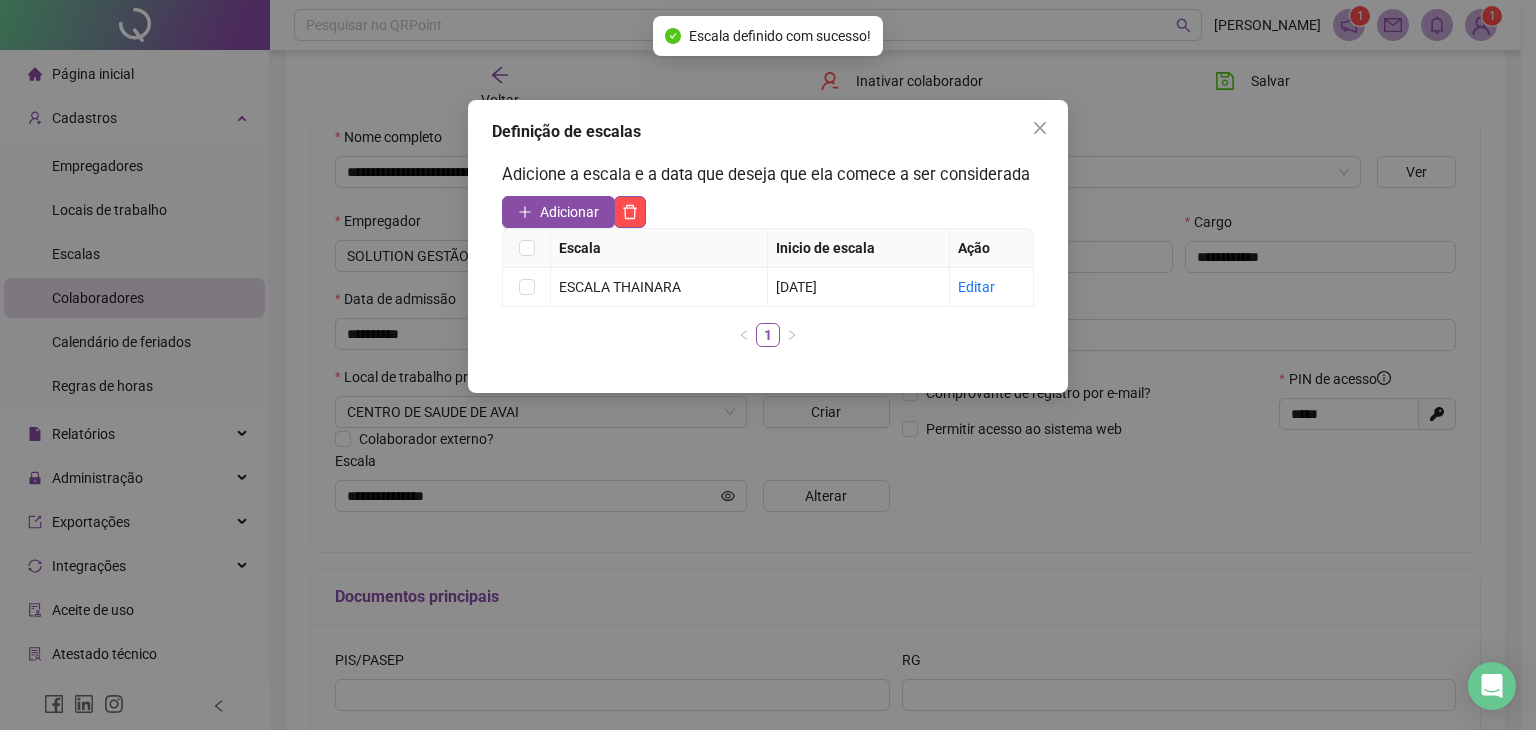 click on "Definição de escalas Adicione a escala e a data que deseja que ela comece a ser considerada Adicionar Escala Inicio de escala Ação         ESCALA THAINARA   21/06/2025 Editar 1" at bounding box center (768, 365) 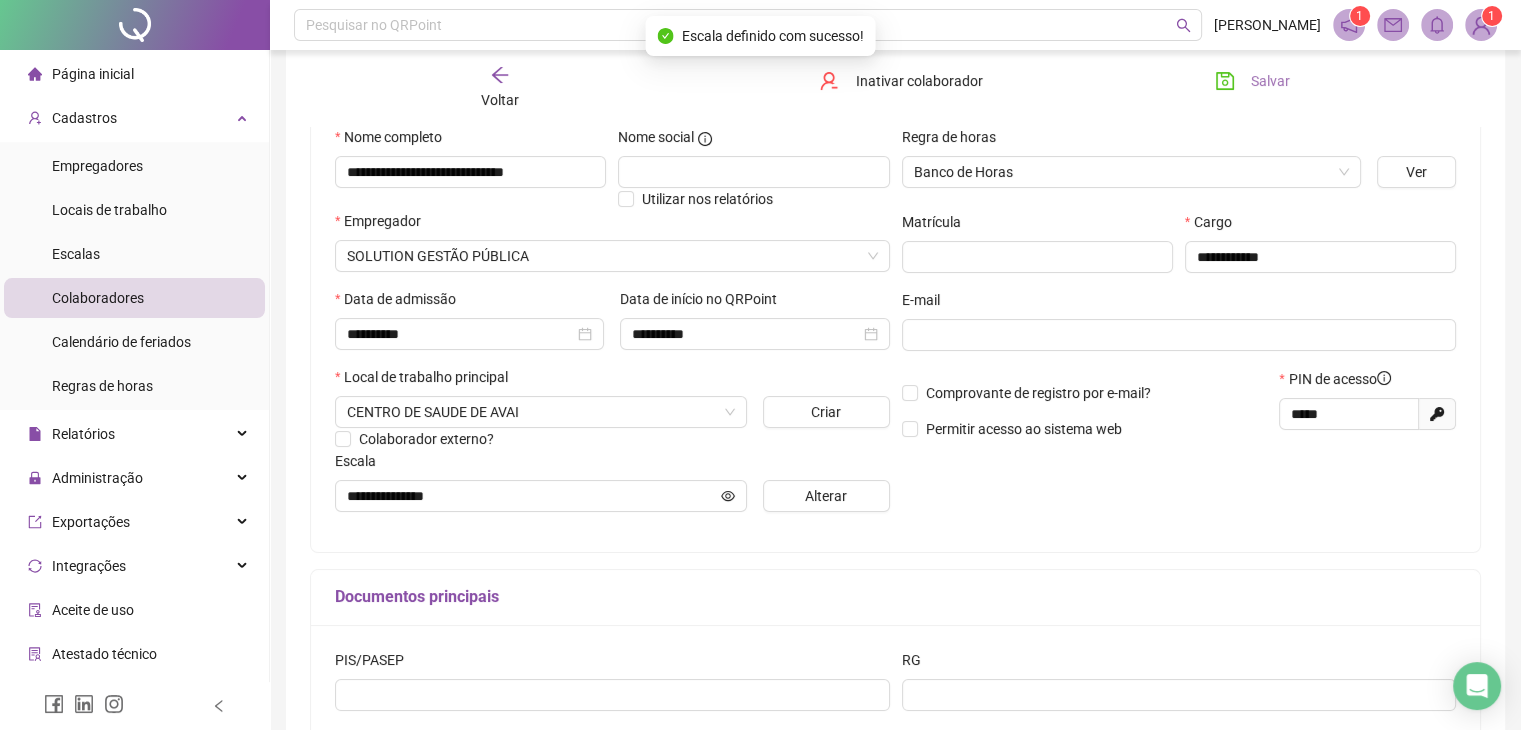 drag, startPoint x: 1258, startPoint y: 83, endPoint x: 1243, endPoint y: 85, distance: 15.132746 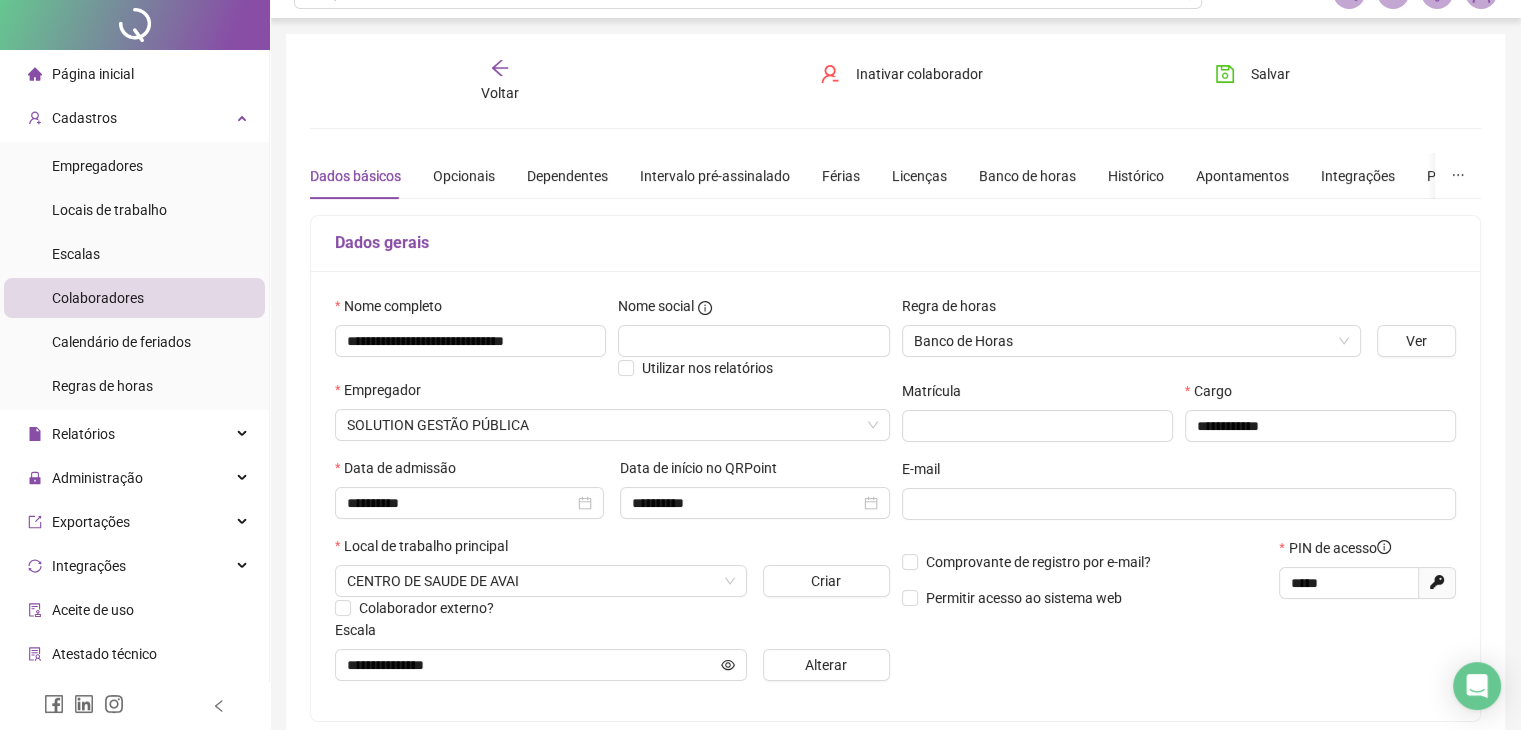 scroll, scrollTop: 0, scrollLeft: 0, axis: both 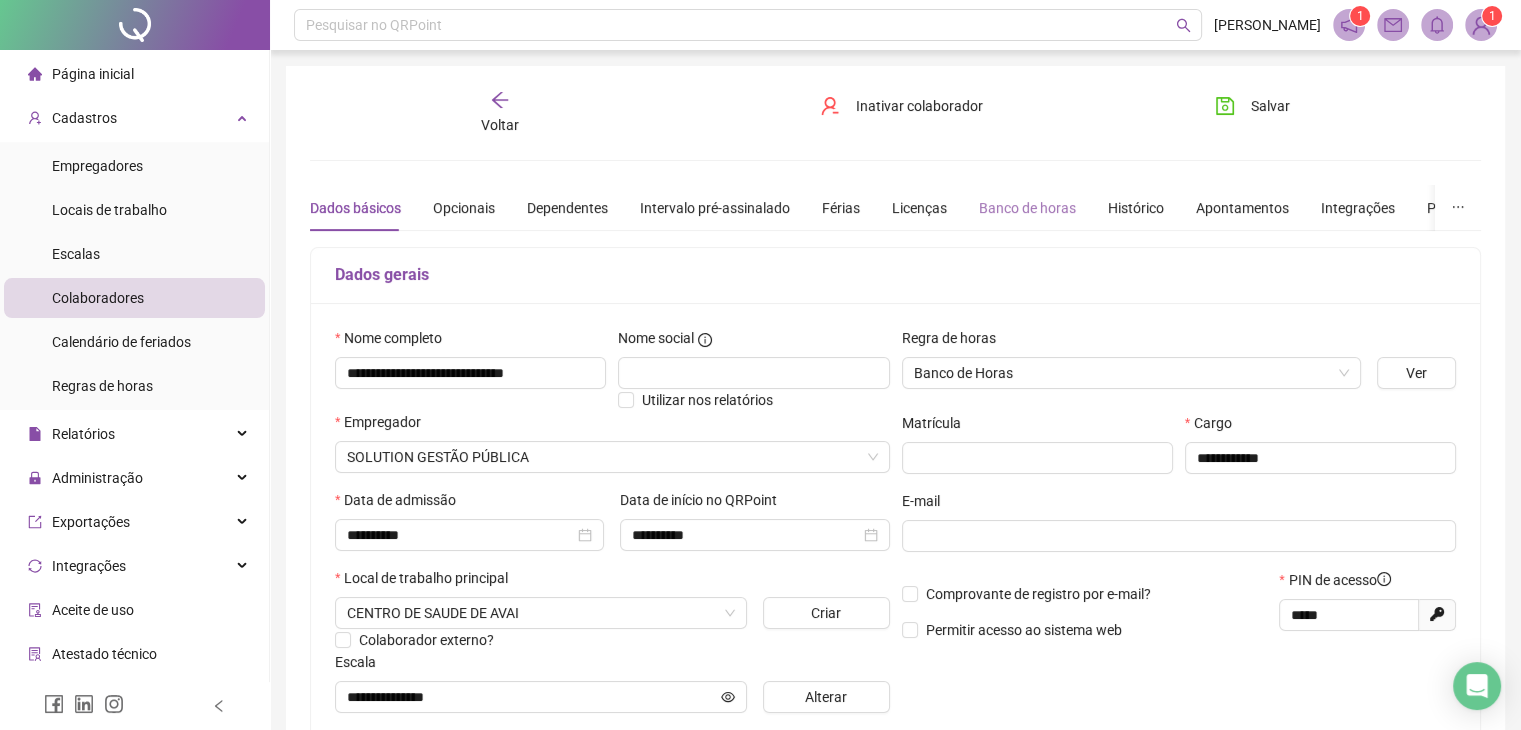 click on "Banco de horas" at bounding box center [1027, 208] 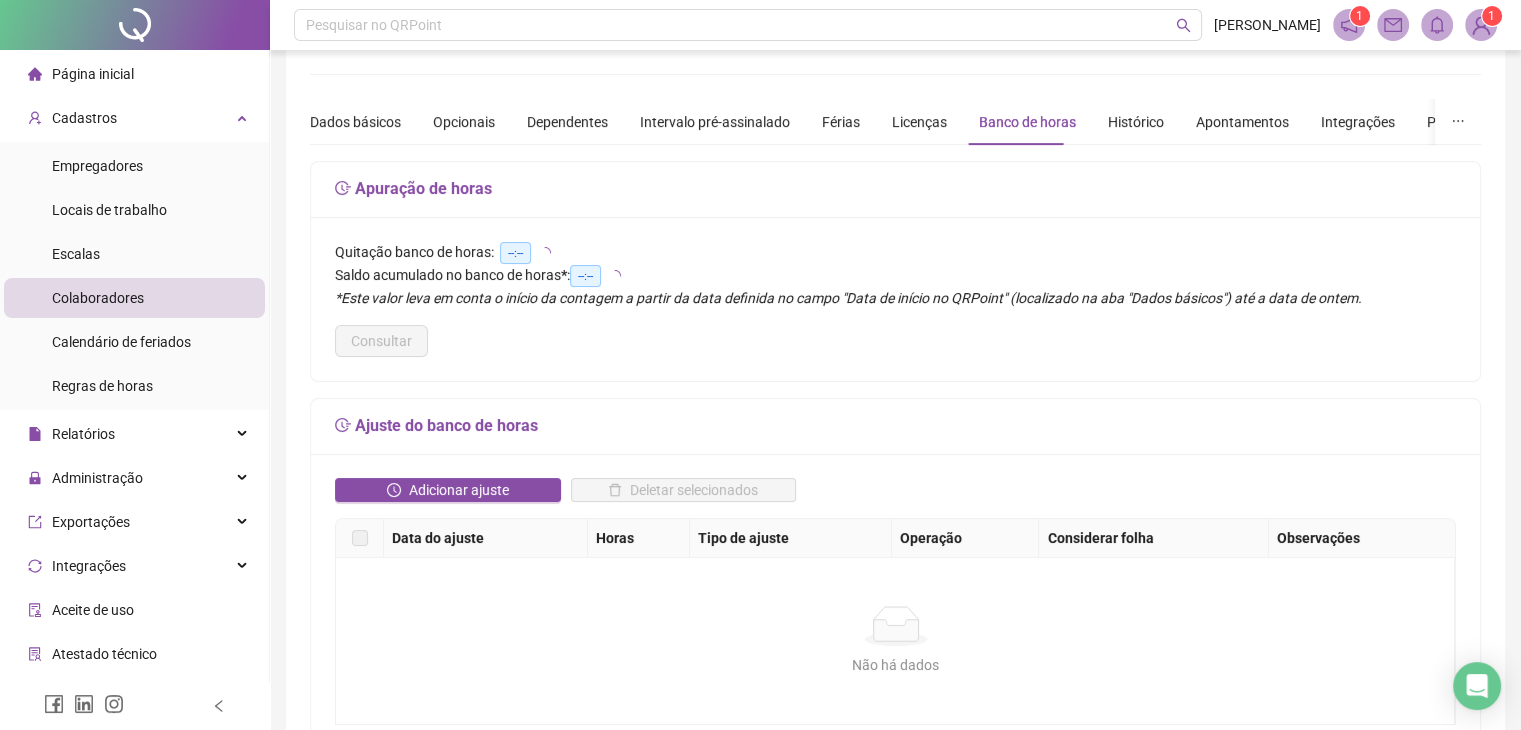 scroll, scrollTop: 200, scrollLeft: 0, axis: vertical 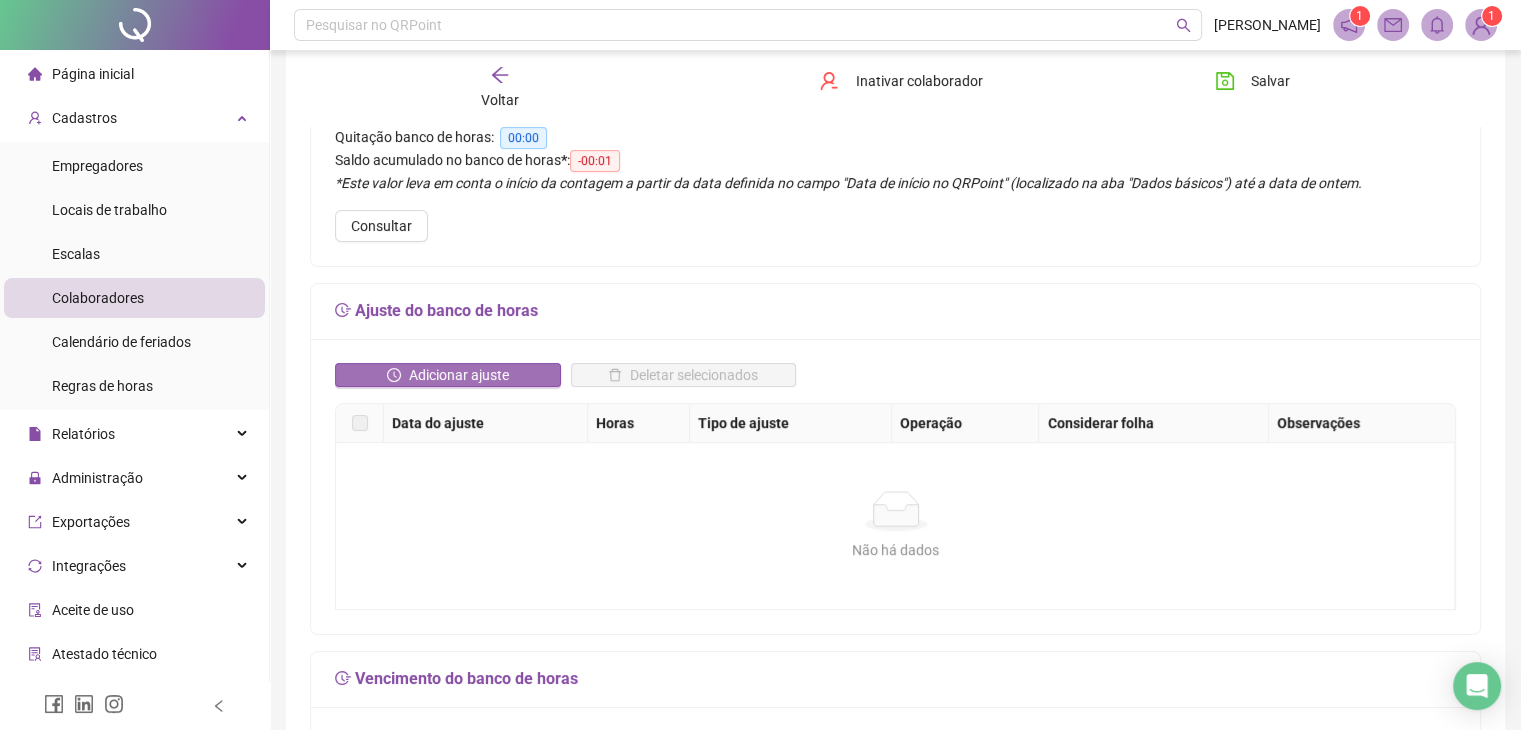 click on "Adicionar ajuste" at bounding box center (448, 375) 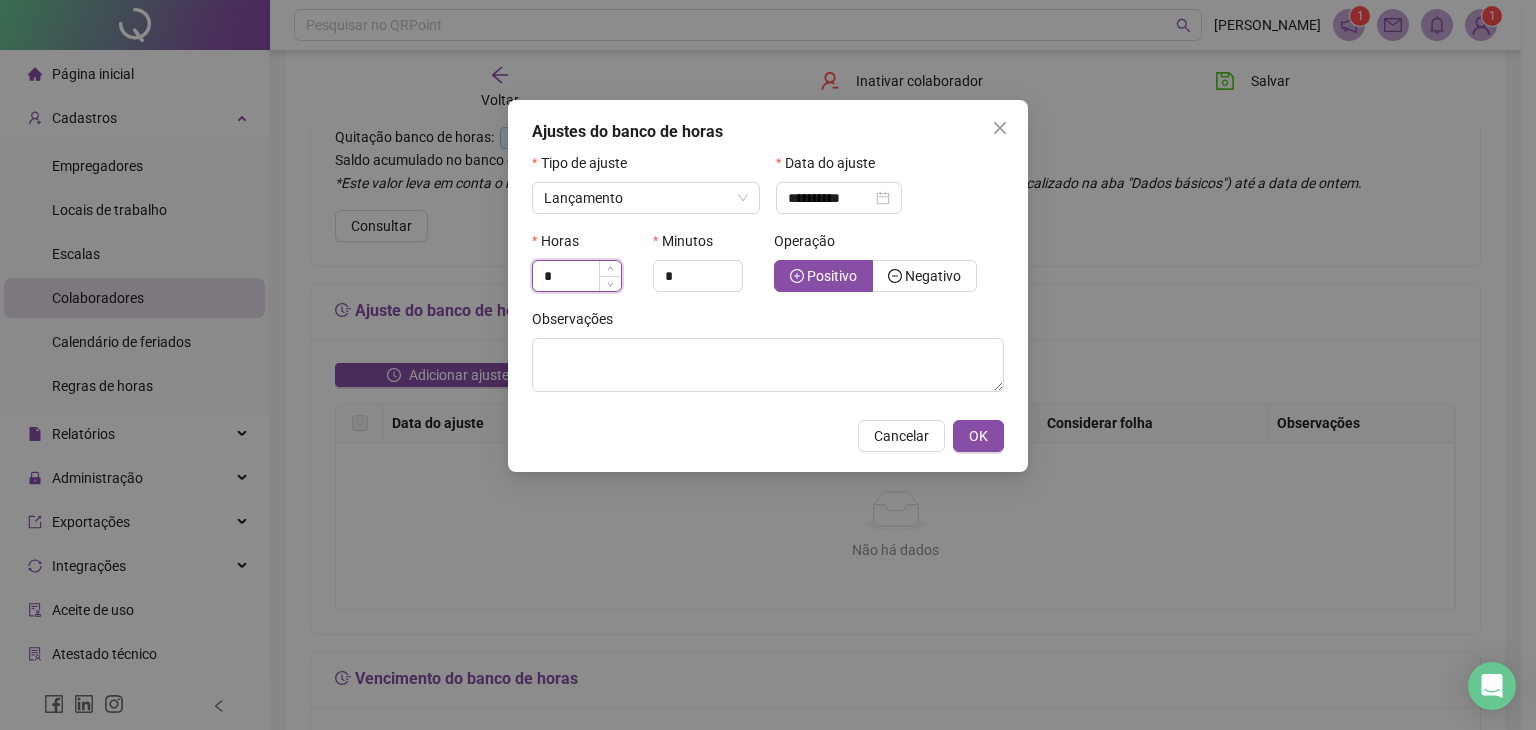 click on "*" at bounding box center [577, 276] 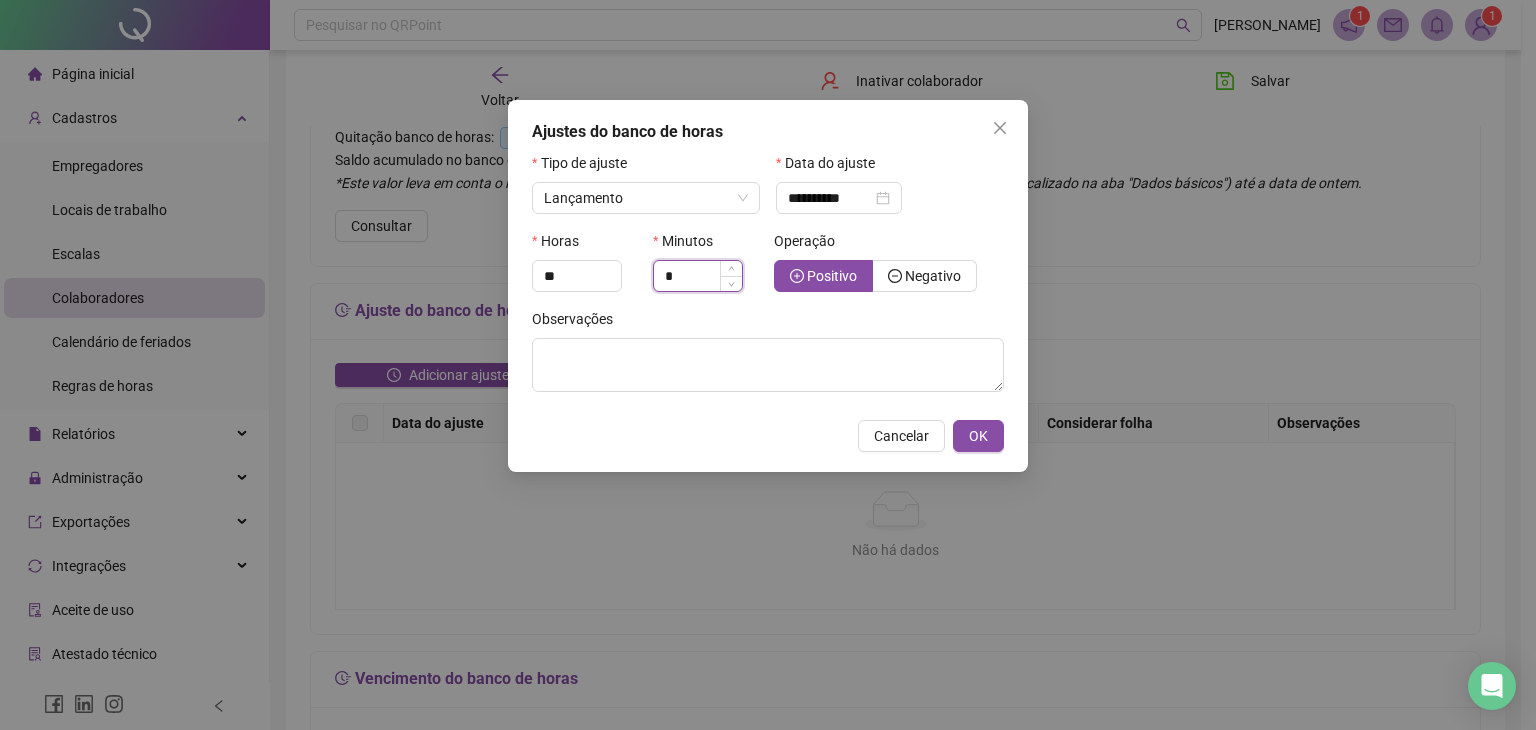 type on "*" 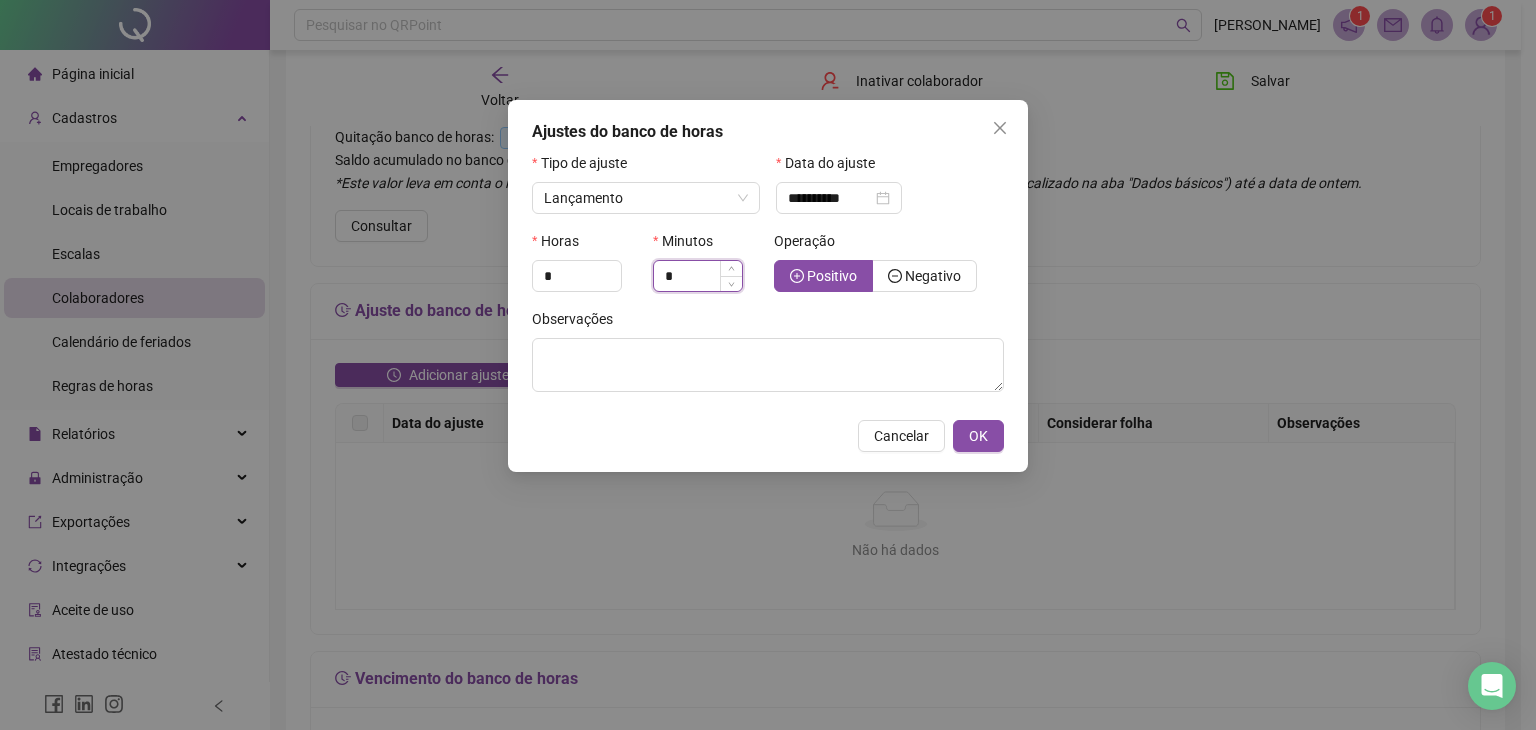 click on "*" at bounding box center [698, 276] 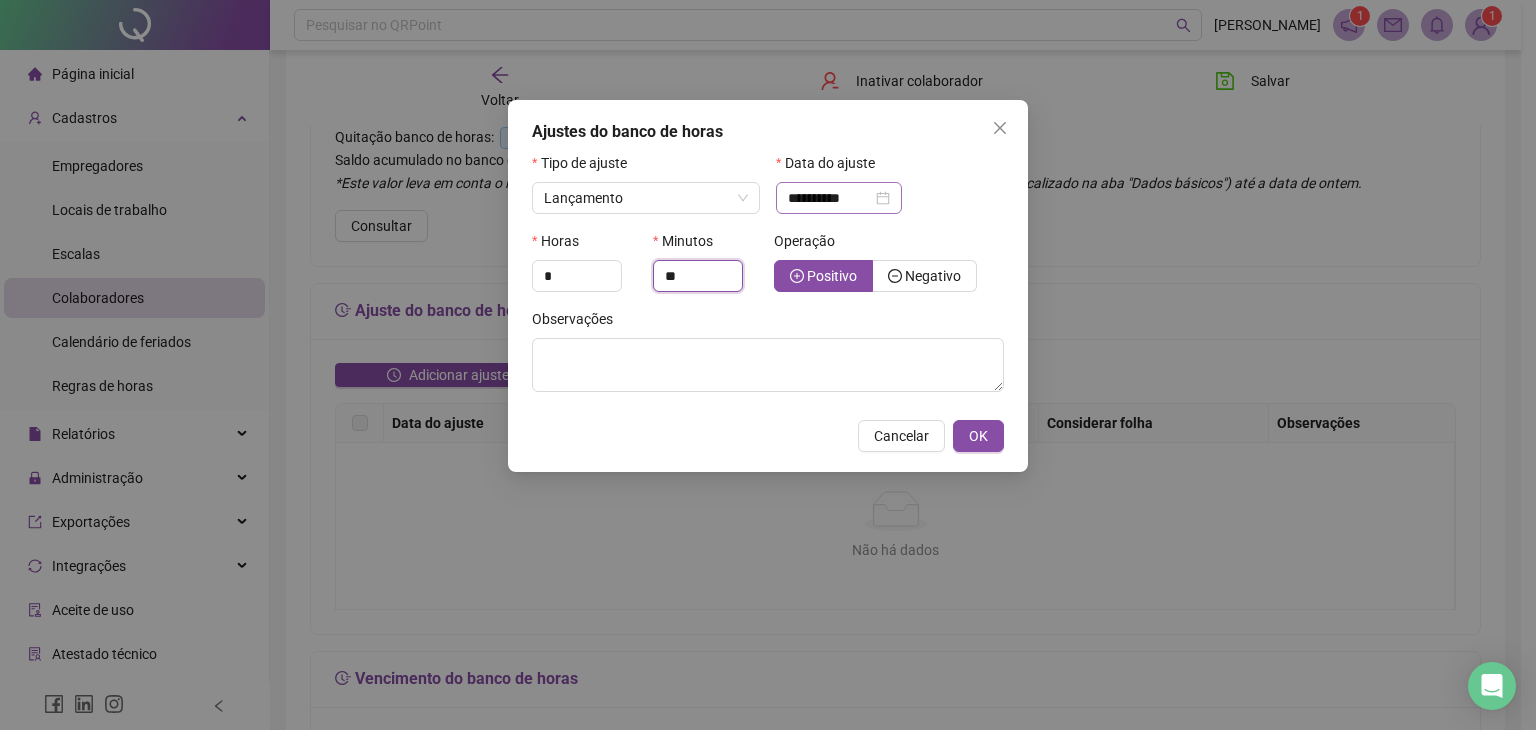 click on "**********" at bounding box center (839, 198) 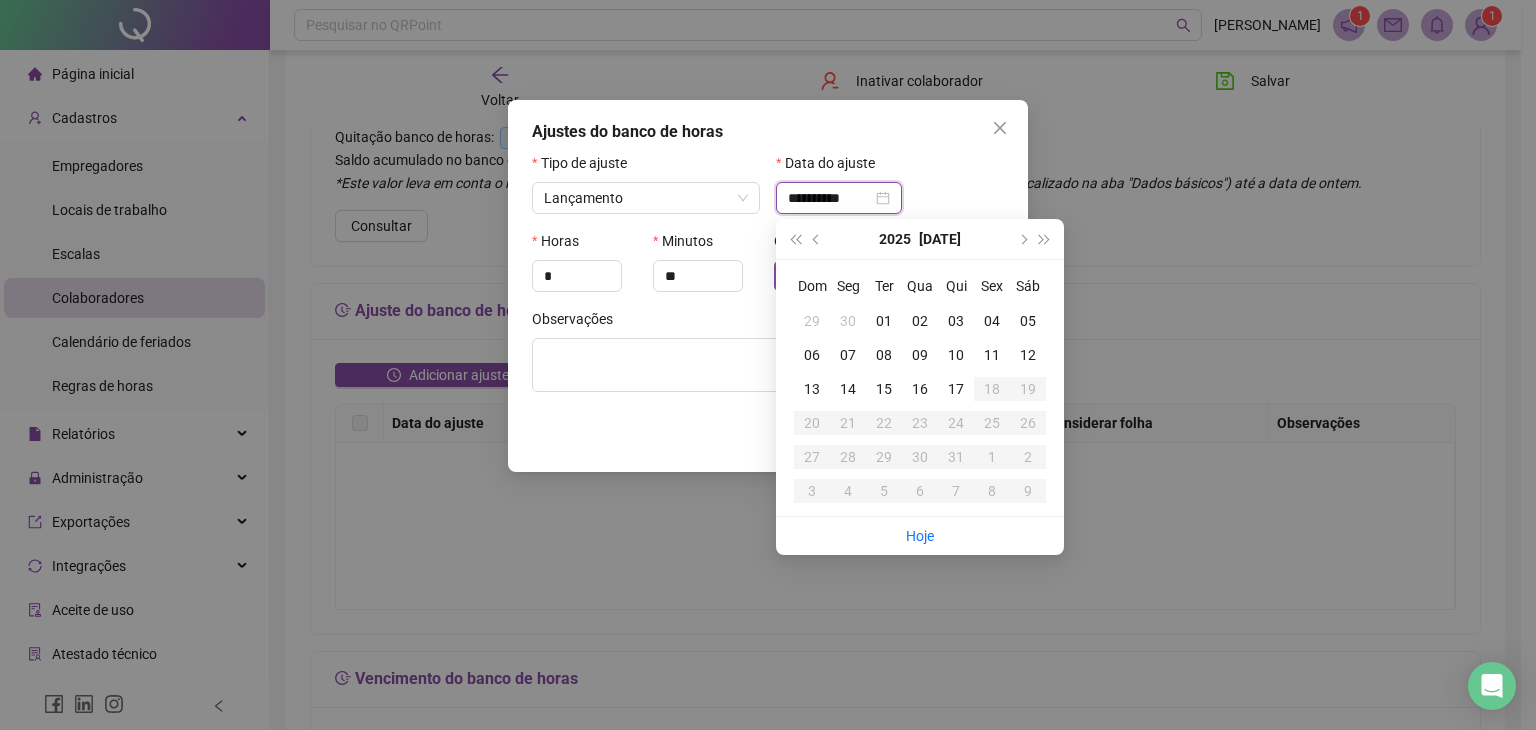 type on "**********" 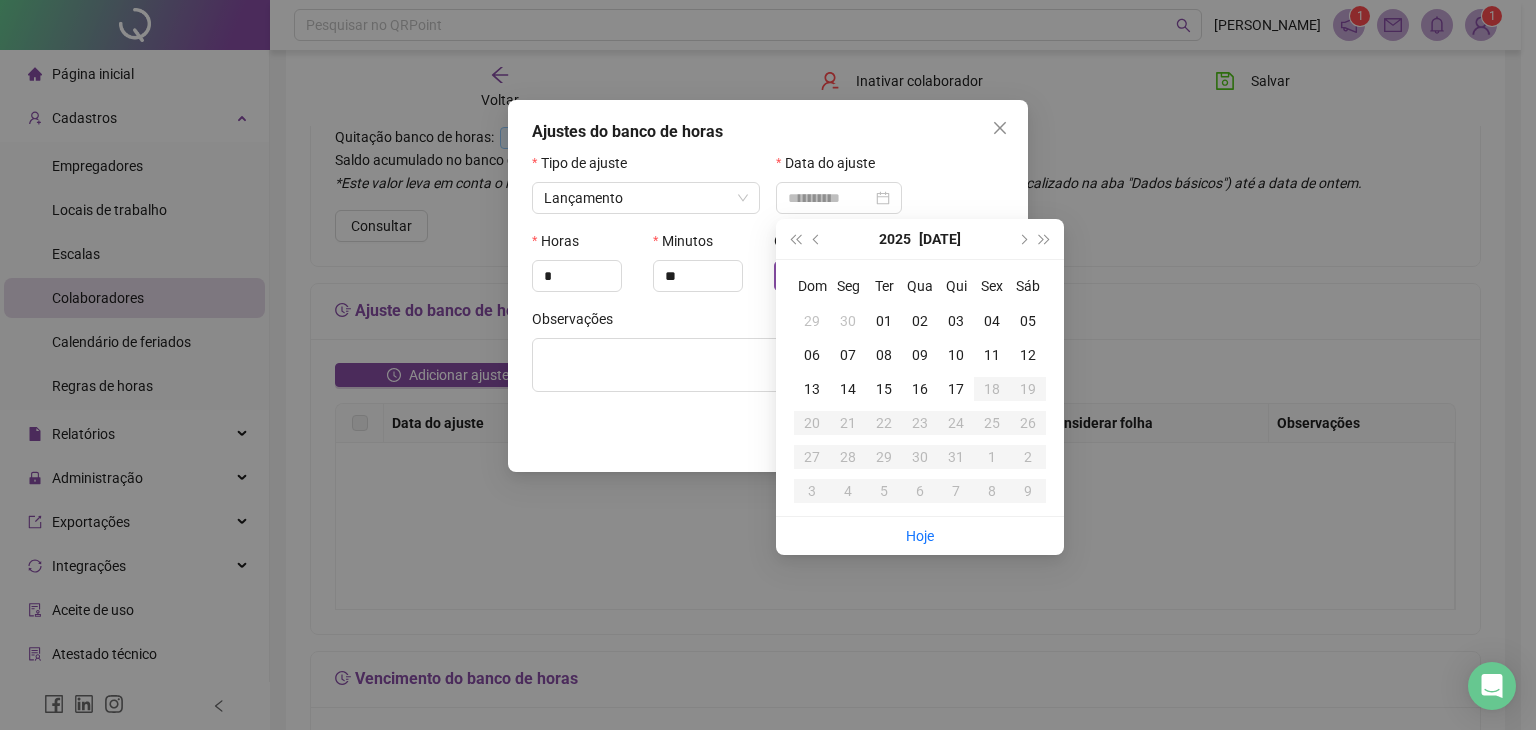 click on "01" at bounding box center (884, 321) 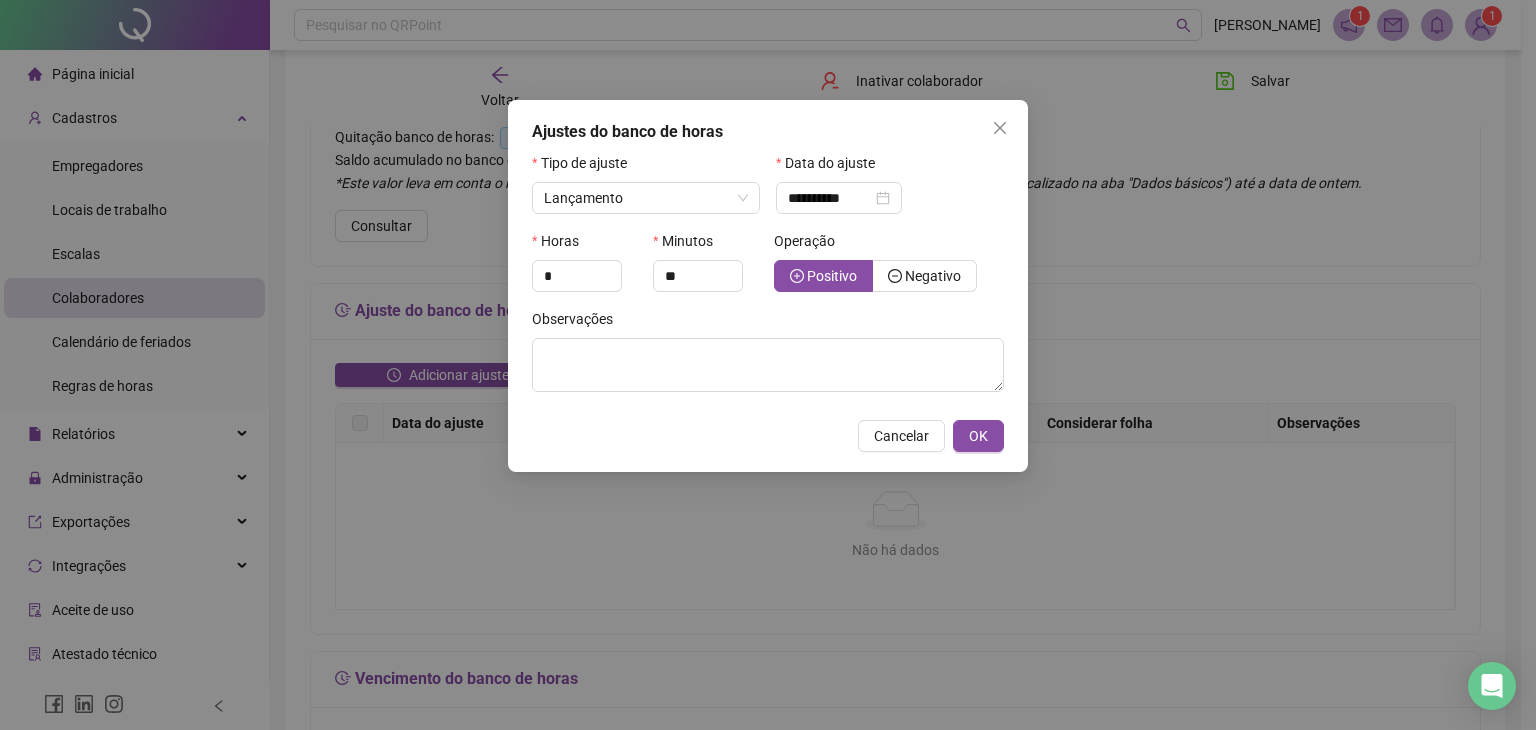 drag, startPoint x: 980, startPoint y: 434, endPoint x: 1224, endPoint y: 105, distance: 409.6059 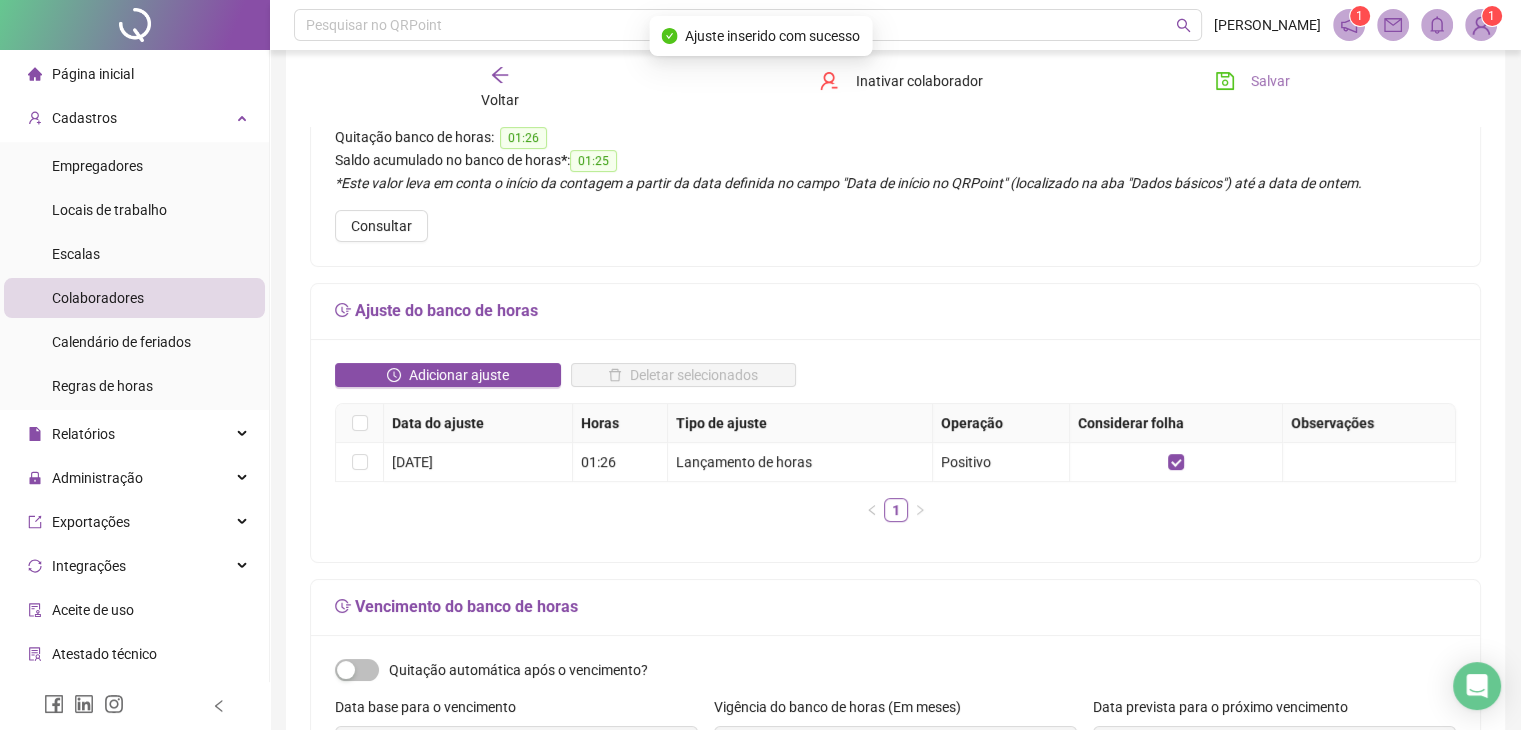 click on "Salvar" at bounding box center [1270, 81] 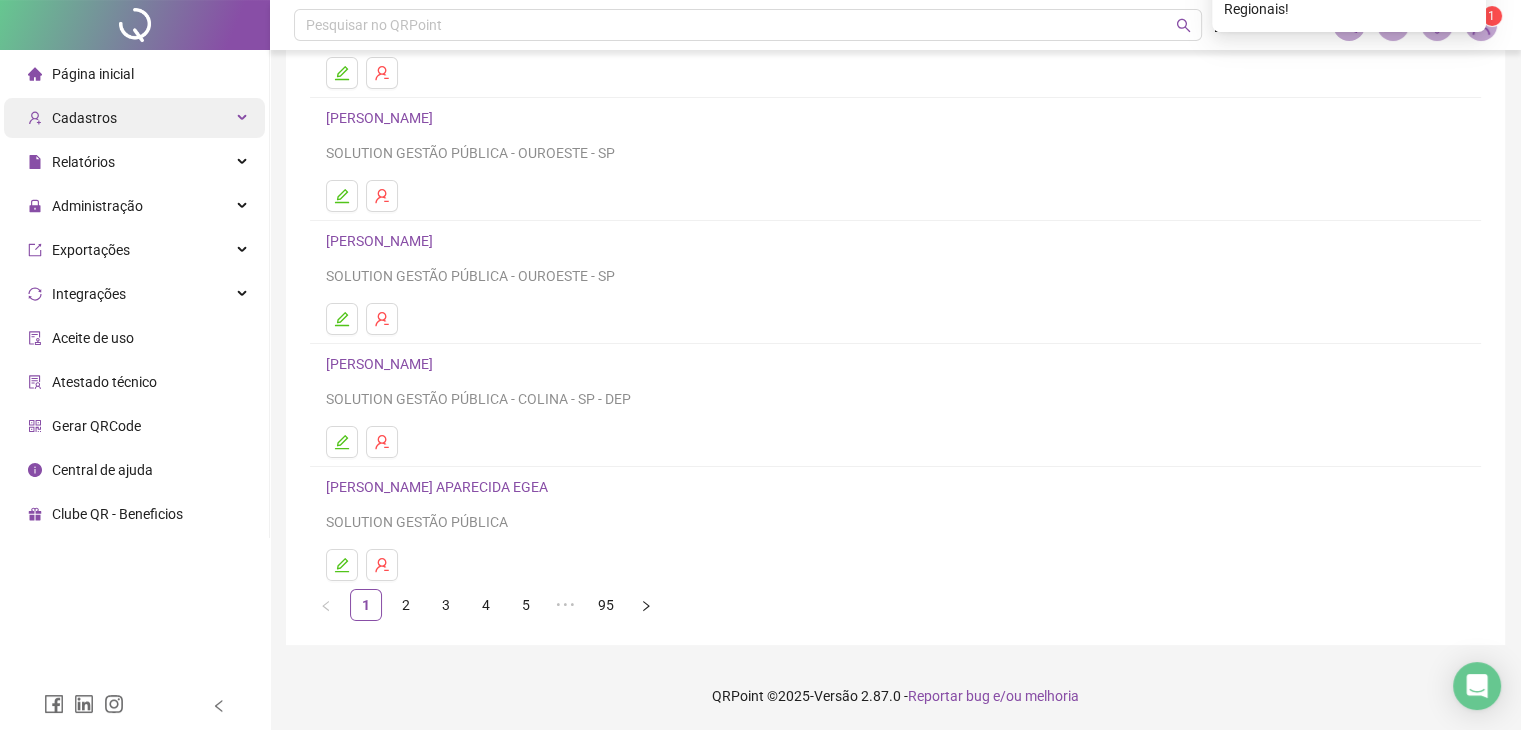 scroll, scrollTop: 236, scrollLeft: 0, axis: vertical 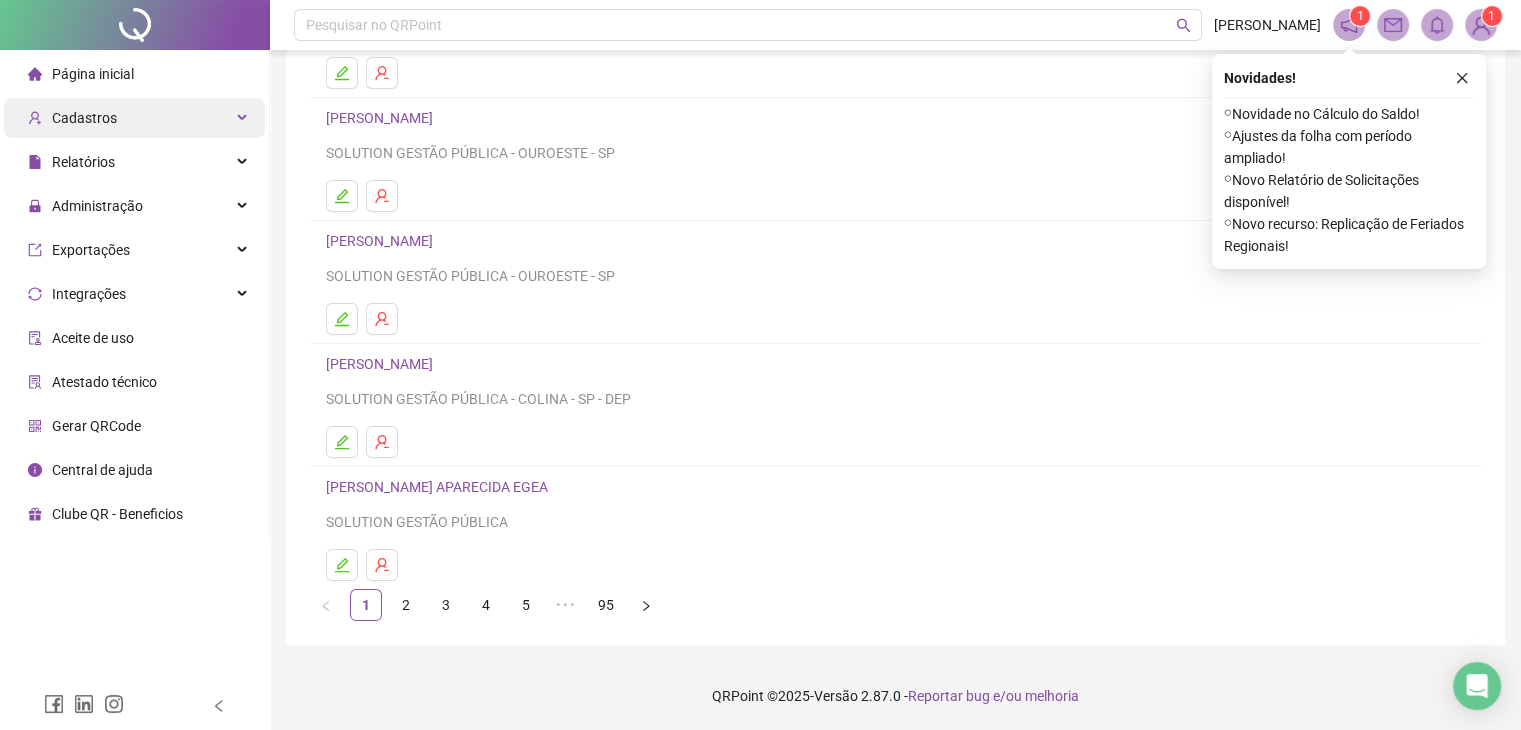 click on "Cadastros" at bounding box center [134, 118] 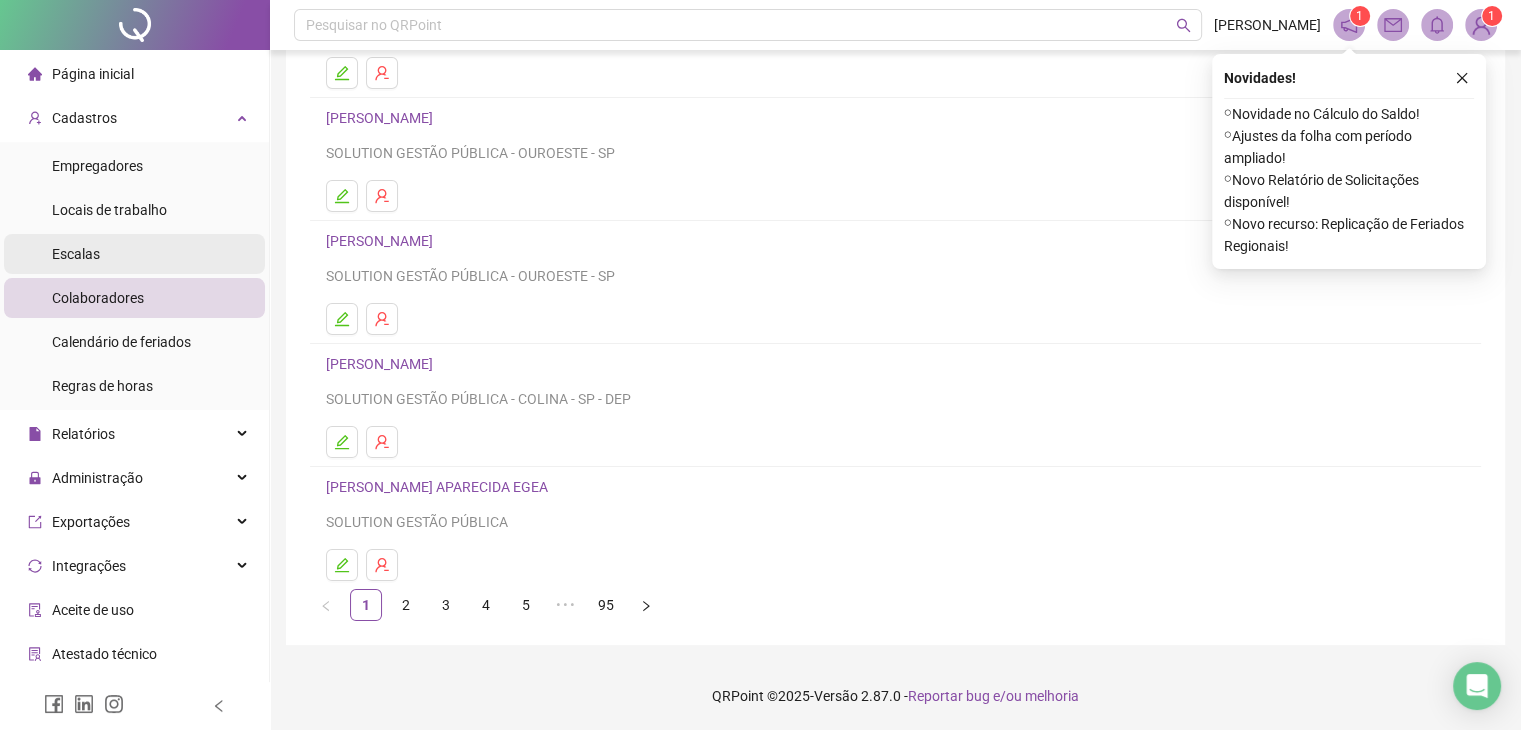 click on "Escalas" at bounding box center (134, 254) 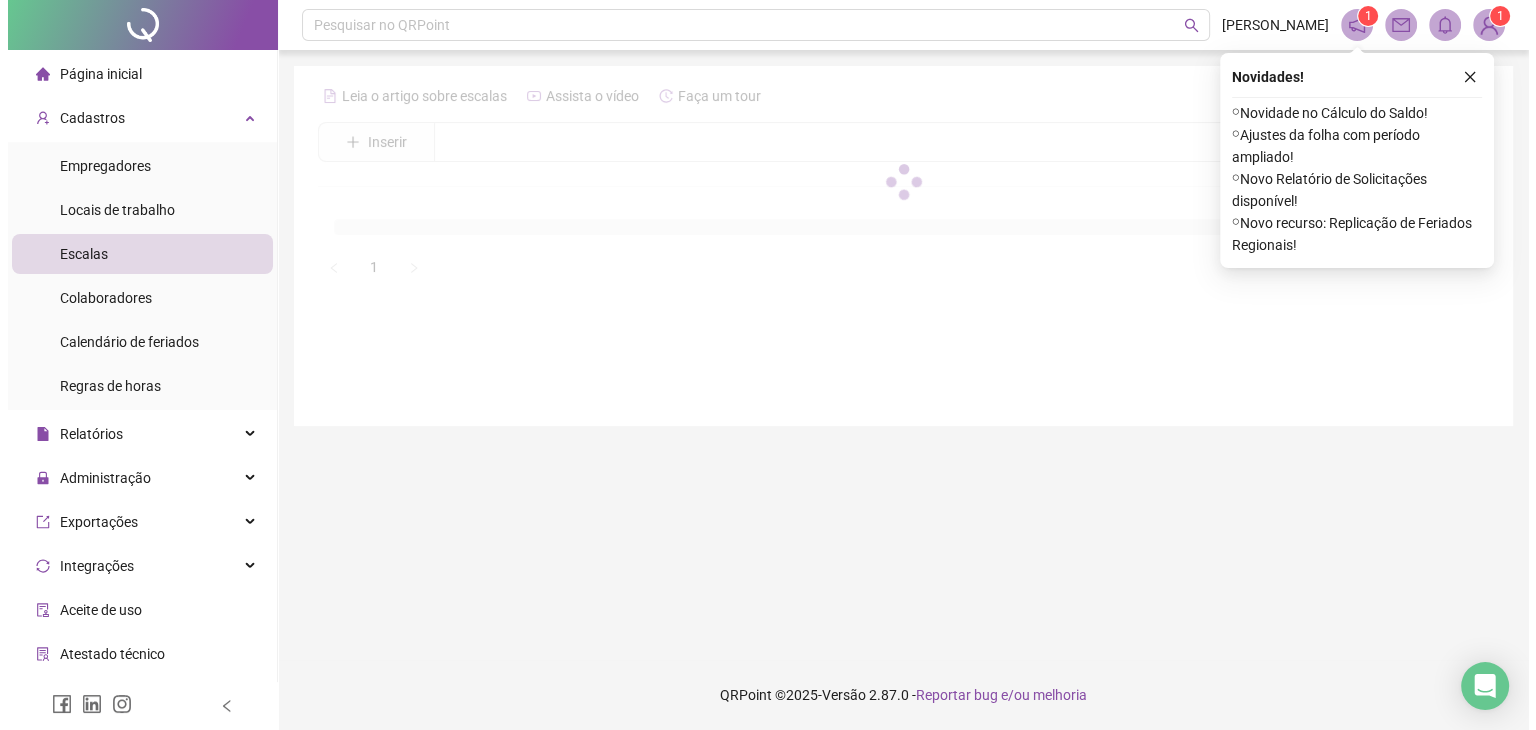 scroll, scrollTop: 0, scrollLeft: 0, axis: both 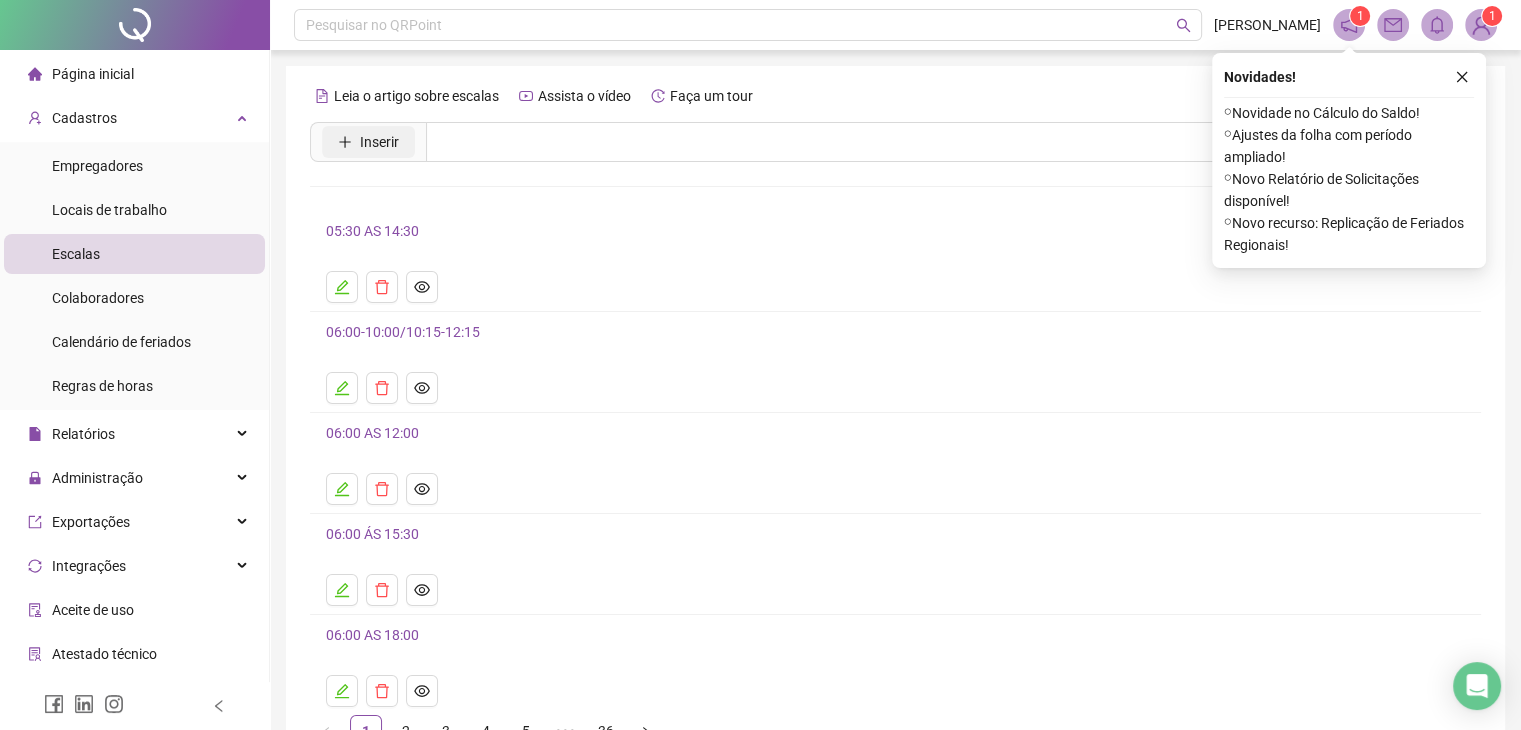 click on "Inserir" at bounding box center (379, 142) 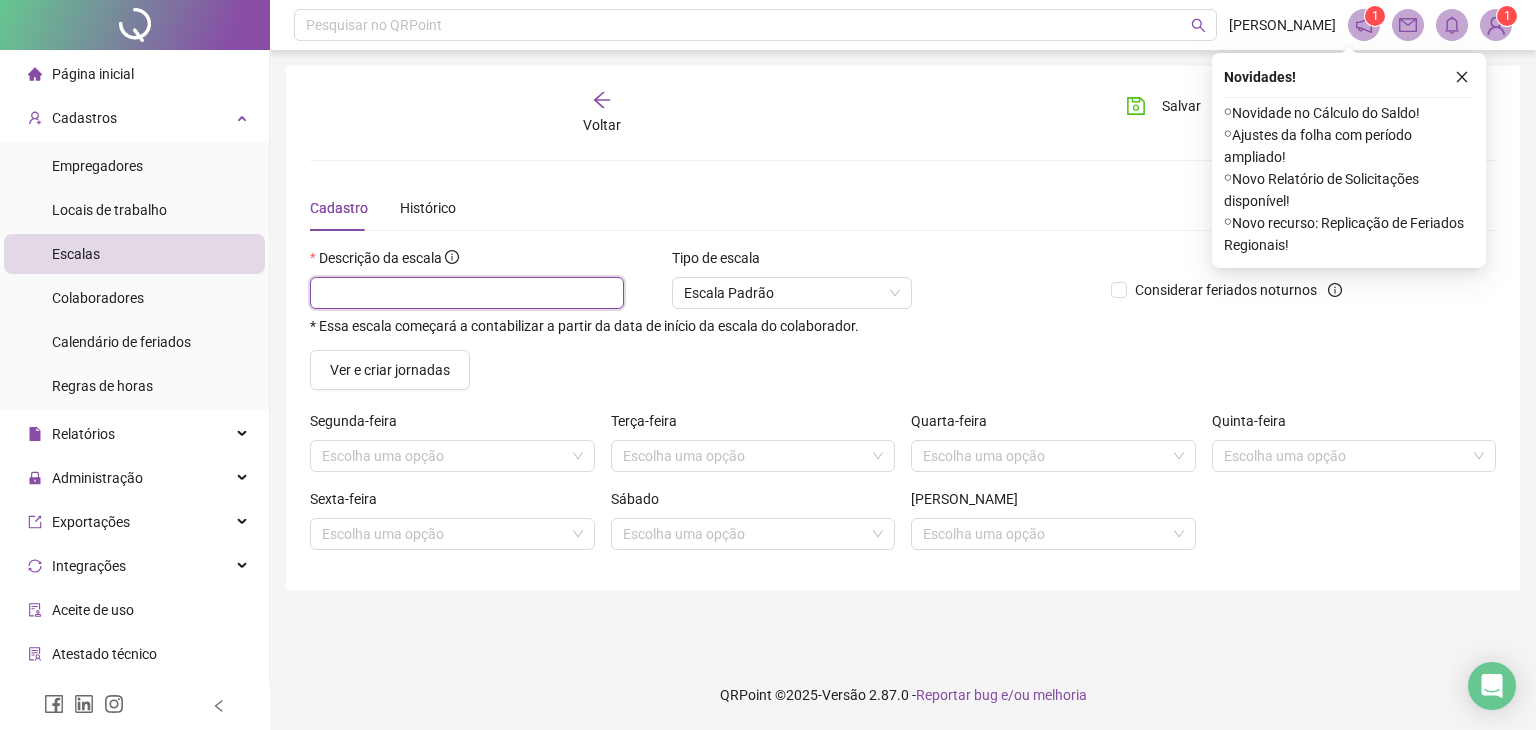 click at bounding box center (467, 293) 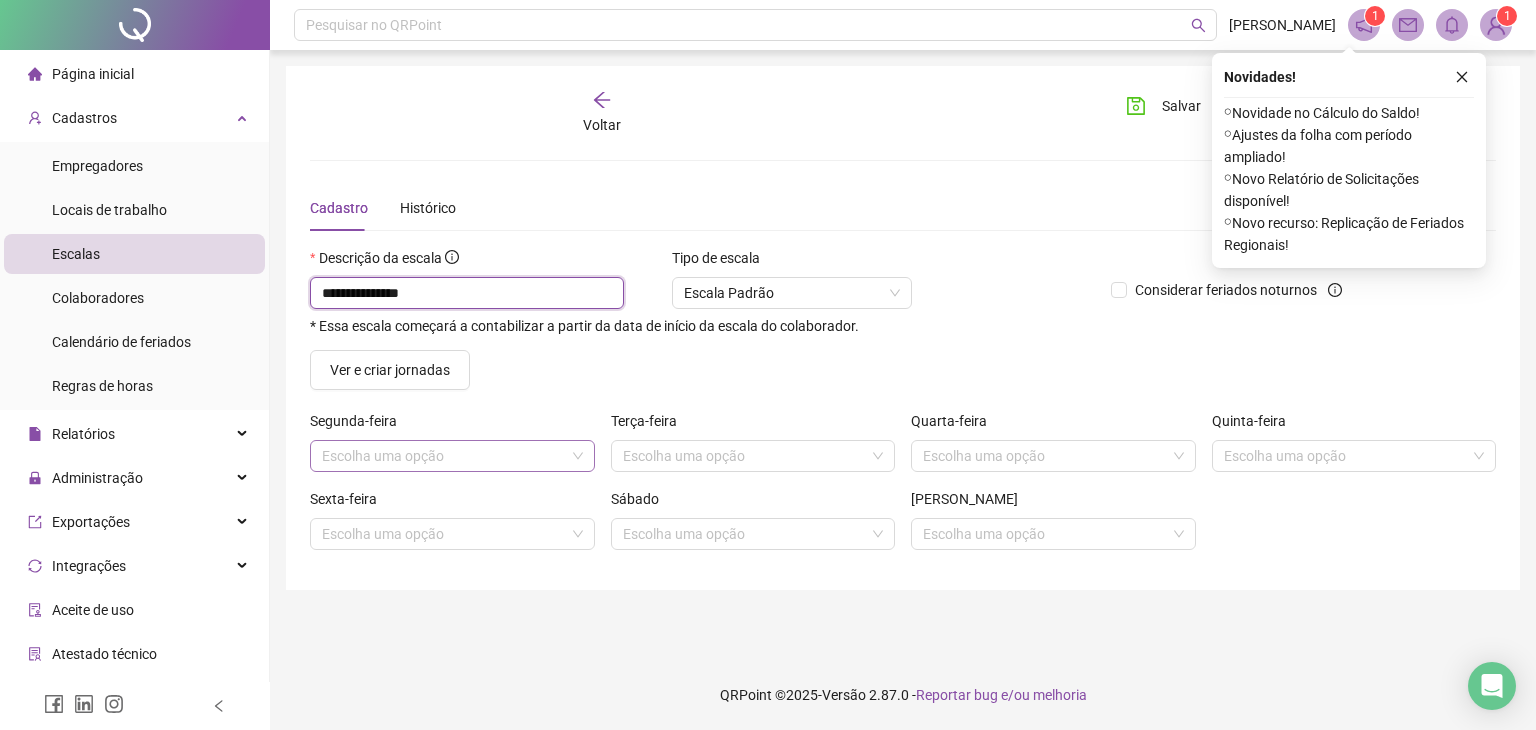 type on "**********" 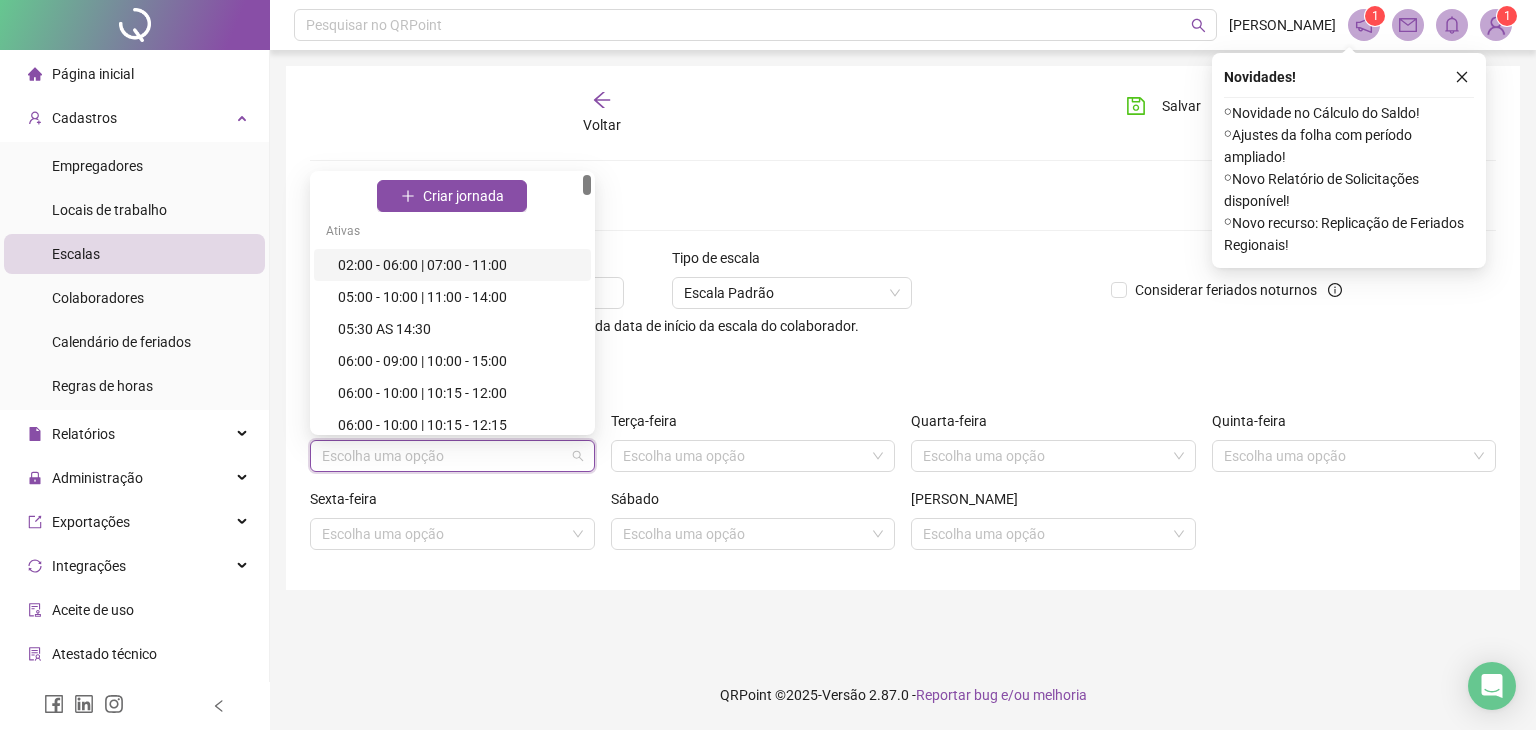 click at bounding box center (446, 456) 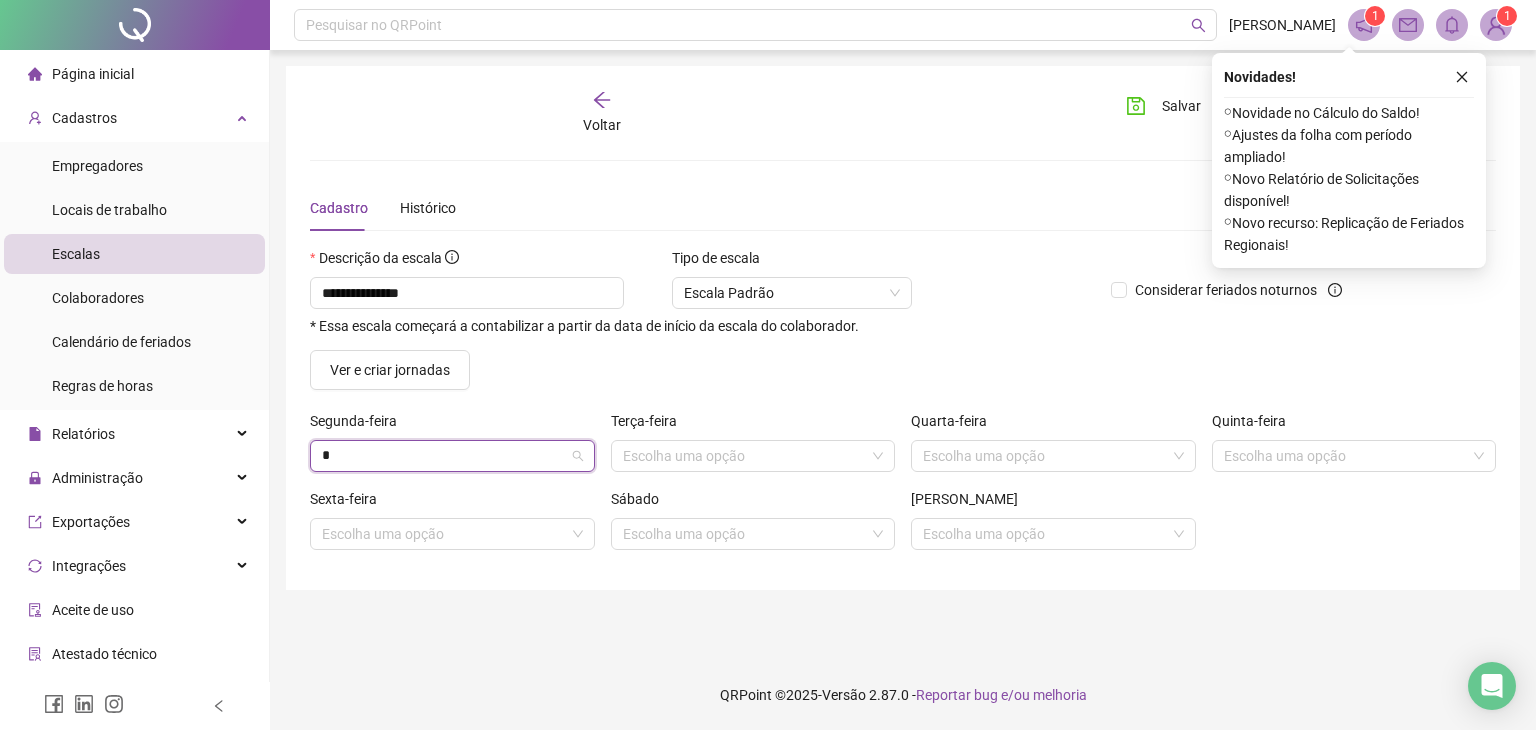 type on "**" 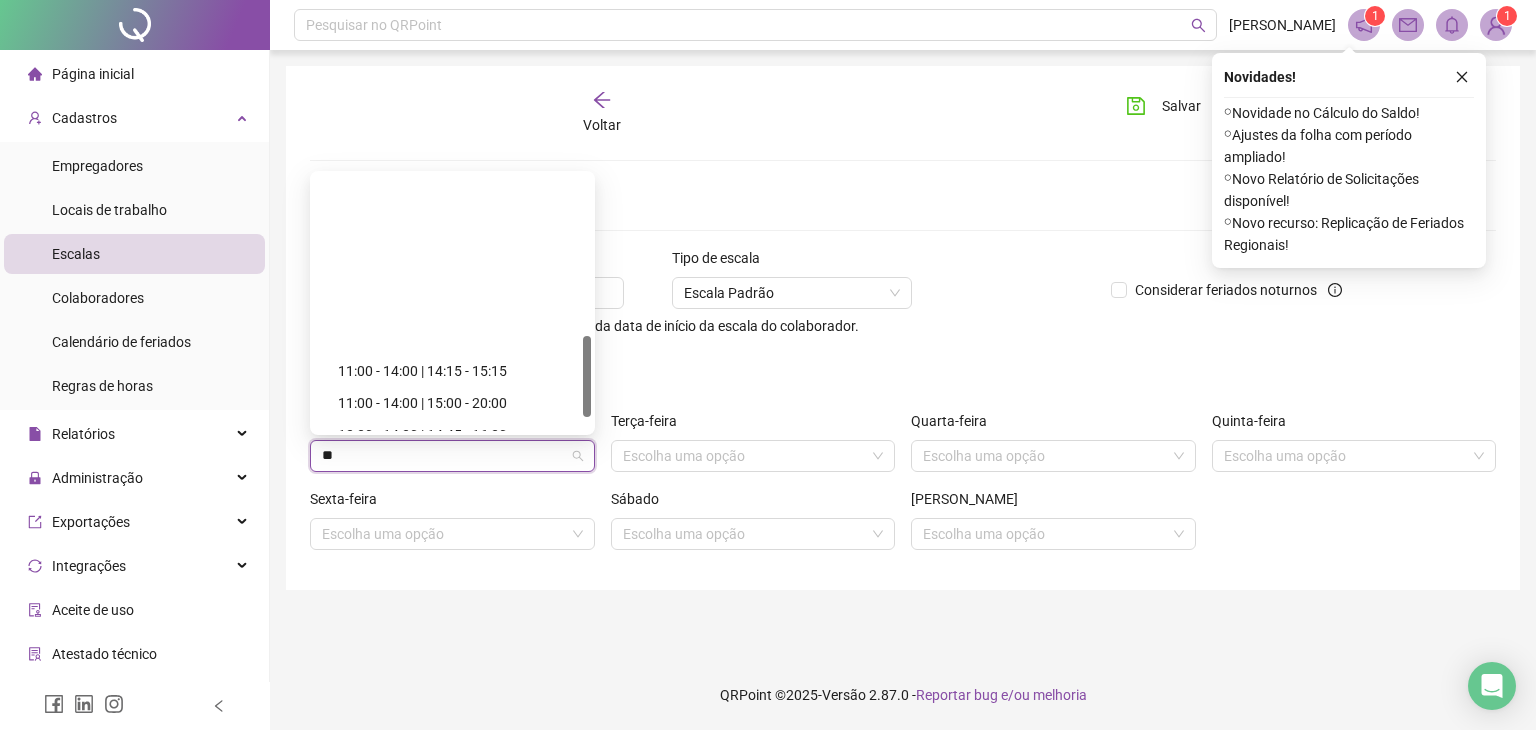 scroll, scrollTop: 544, scrollLeft: 0, axis: vertical 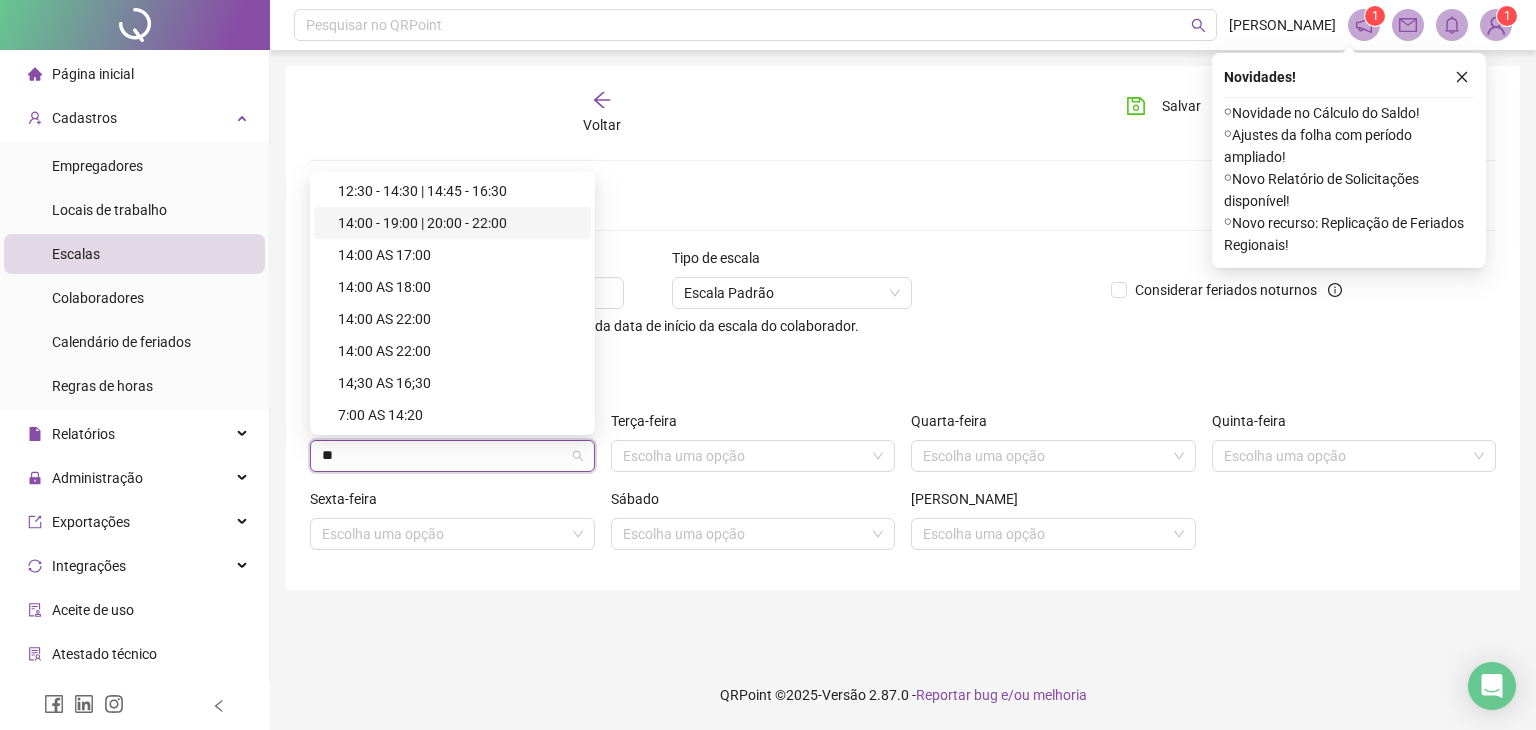 click on "14:00 - 19:00 | 20:00 - 22:00" at bounding box center (452, 223) 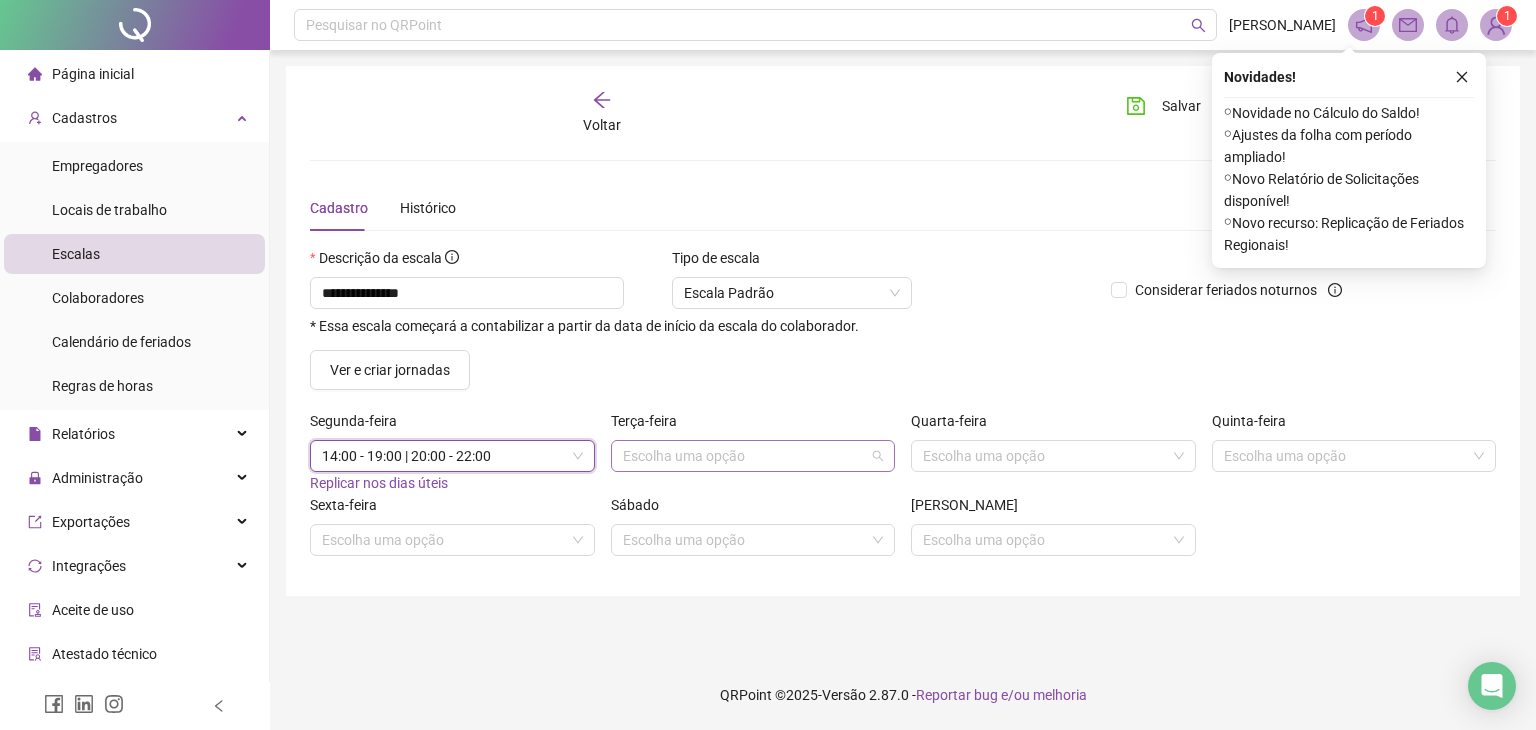 click at bounding box center (747, 456) 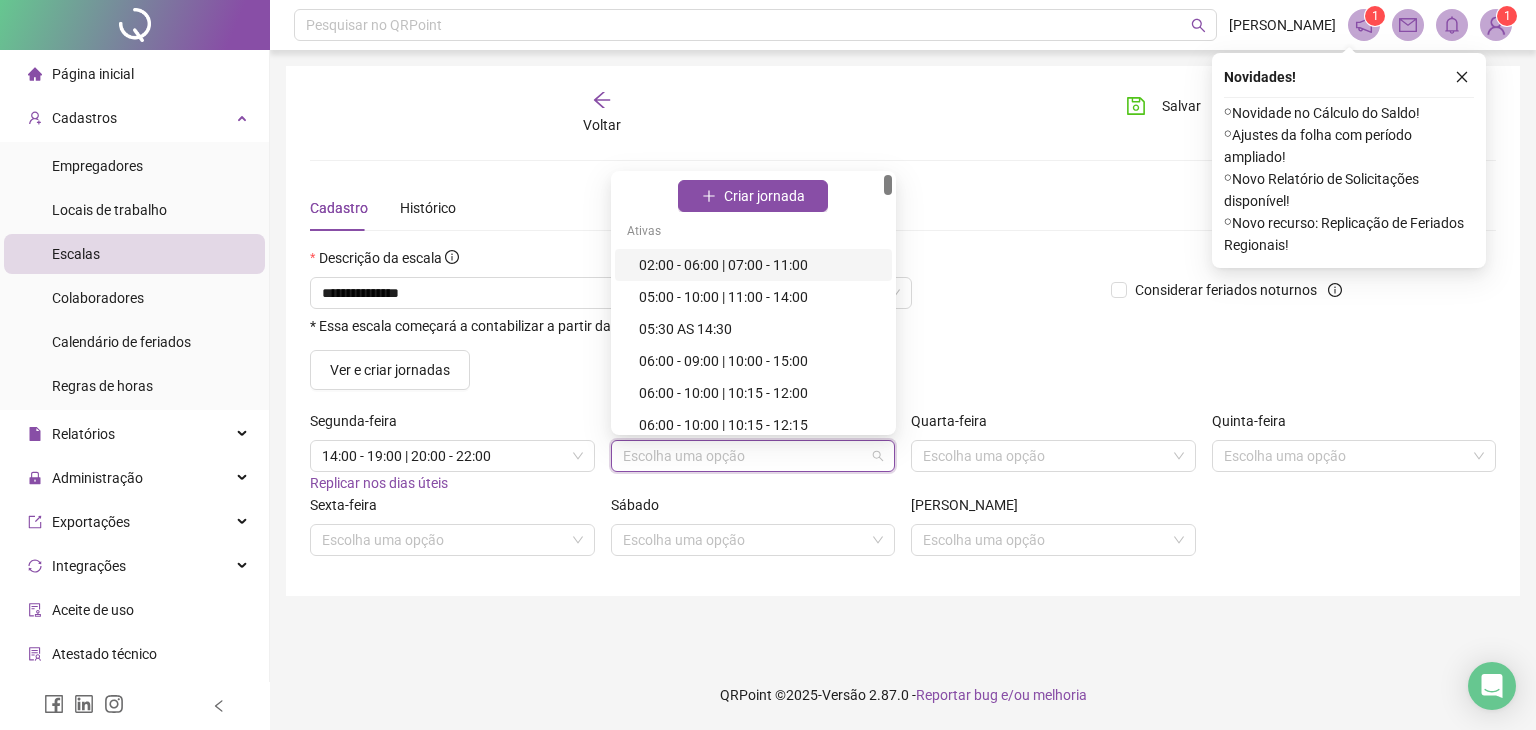 click on "Replicar nos dias úteis" at bounding box center [452, 483] 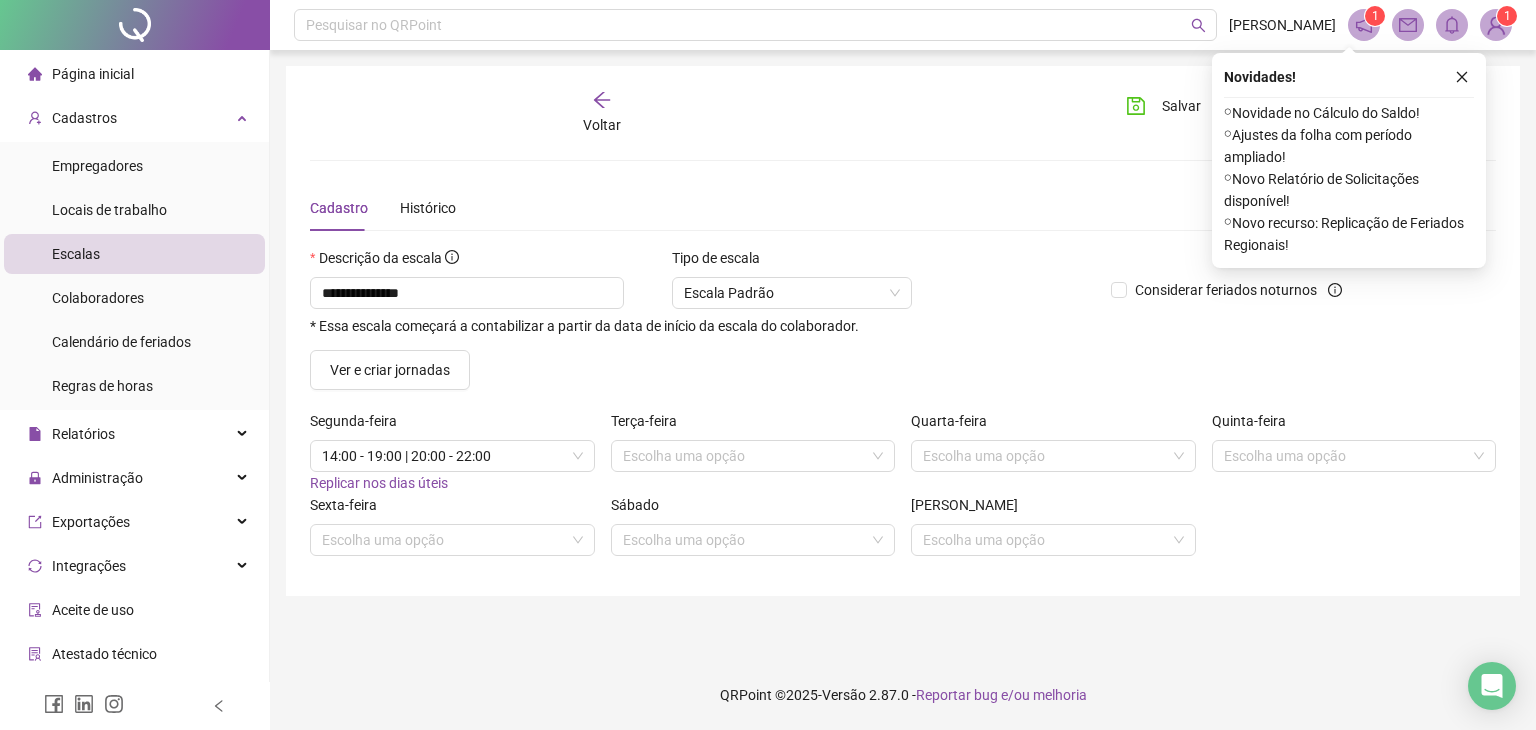 click on "Replicar nos dias úteis" at bounding box center [379, 483] 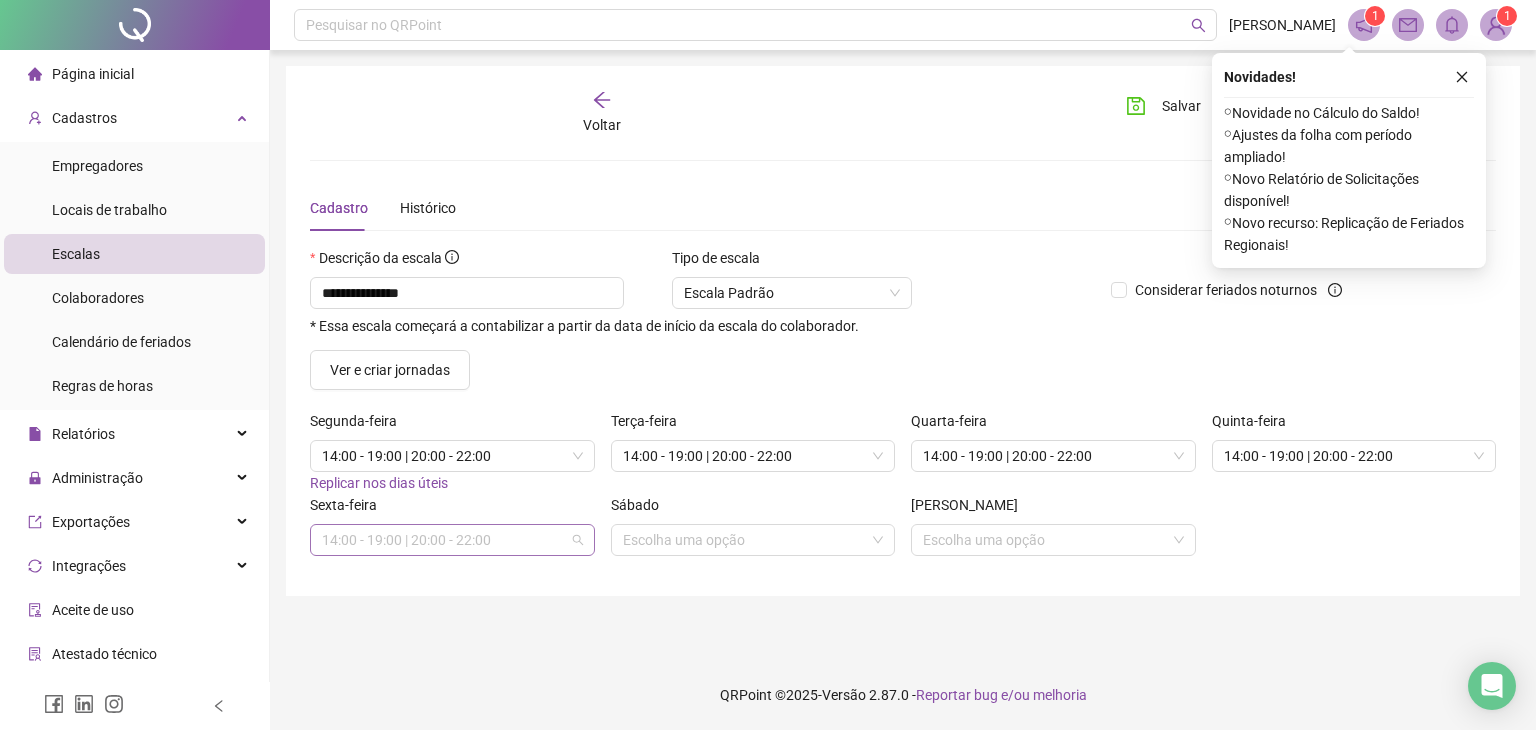 click on "14:00 - 19:00 | 20:00 - 22:00" at bounding box center [452, 540] 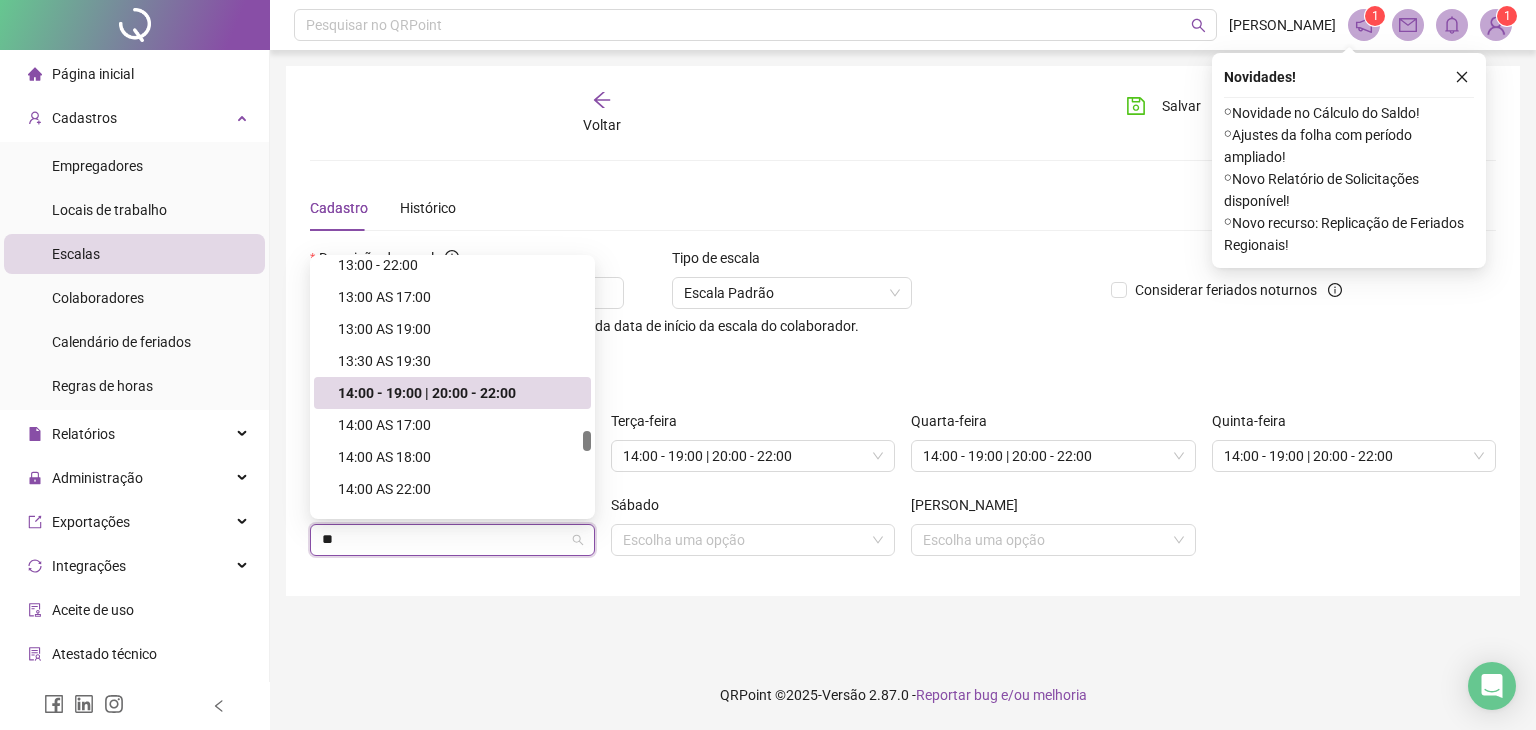 scroll, scrollTop: 544, scrollLeft: 0, axis: vertical 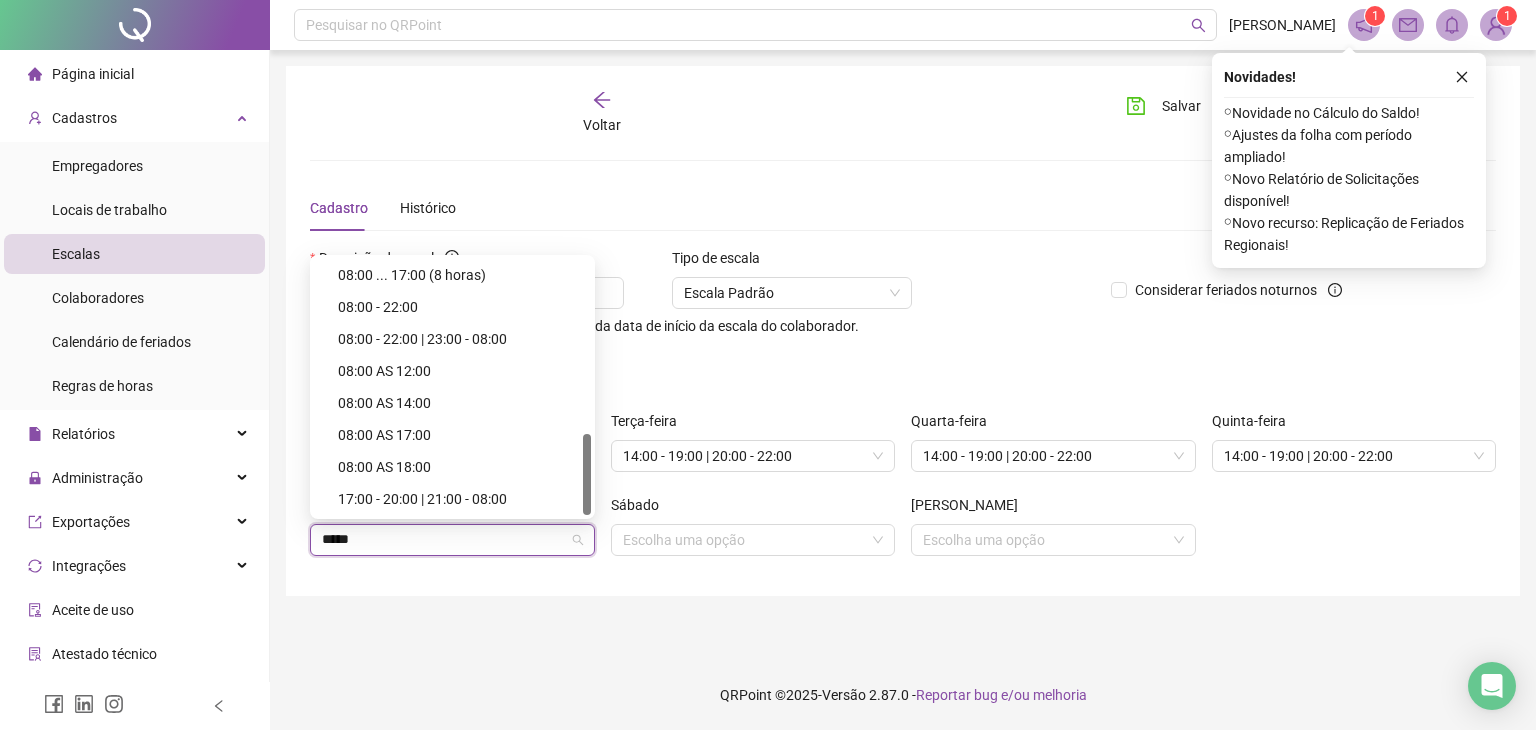 type on "*****" 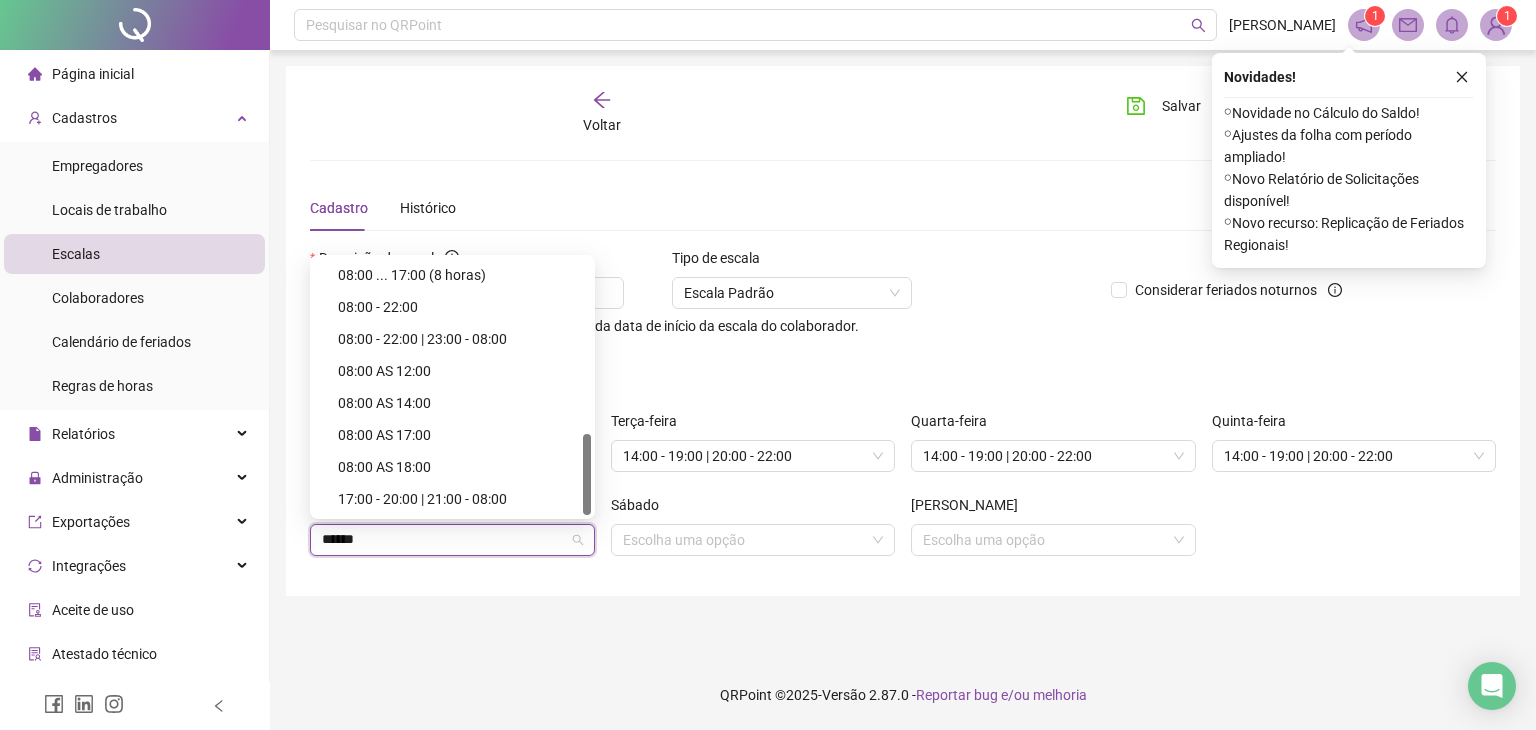 scroll, scrollTop: 480, scrollLeft: 0, axis: vertical 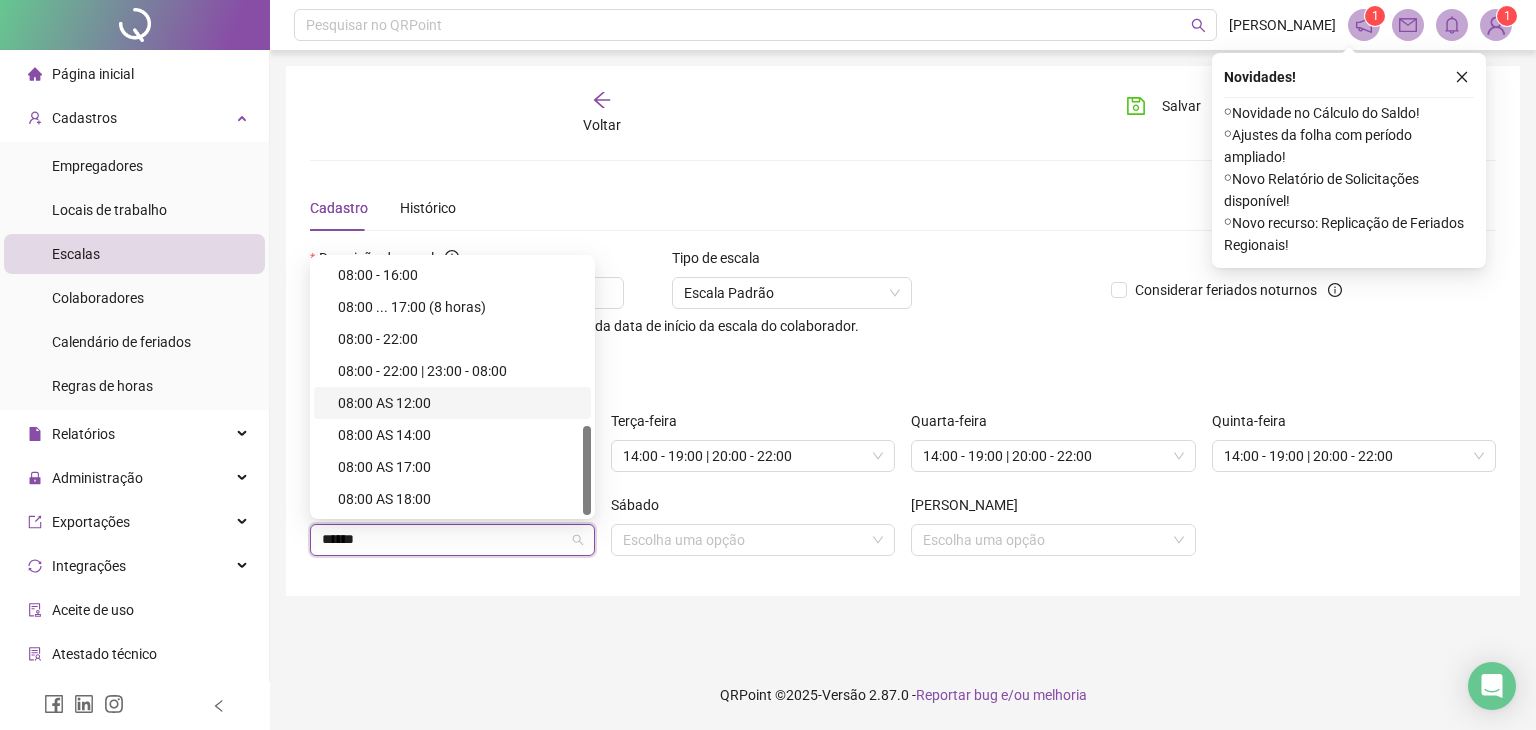 click on "08:00 AS 12:00" at bounding box center [458, 403] 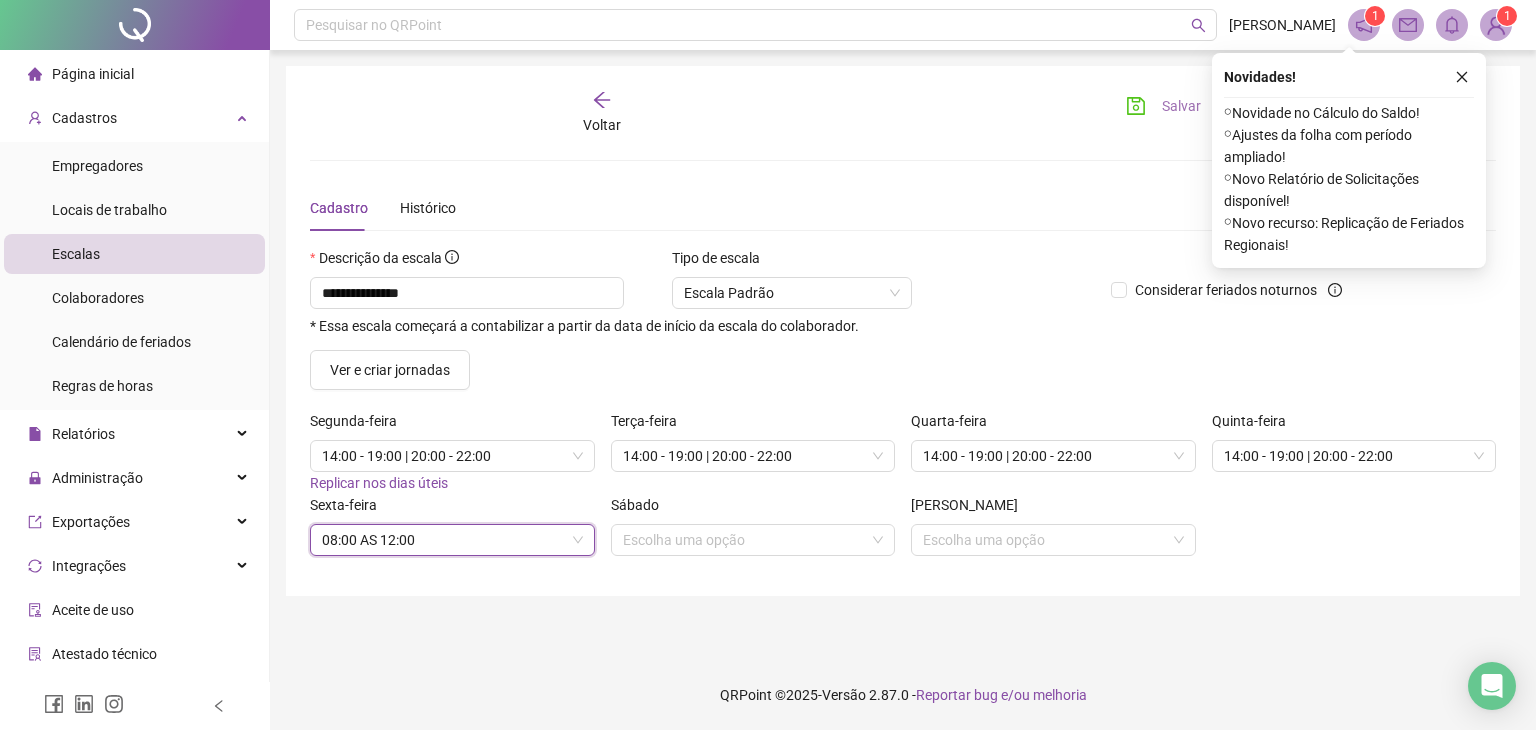 click on "Salvar" at bounding box center (1163, 106) 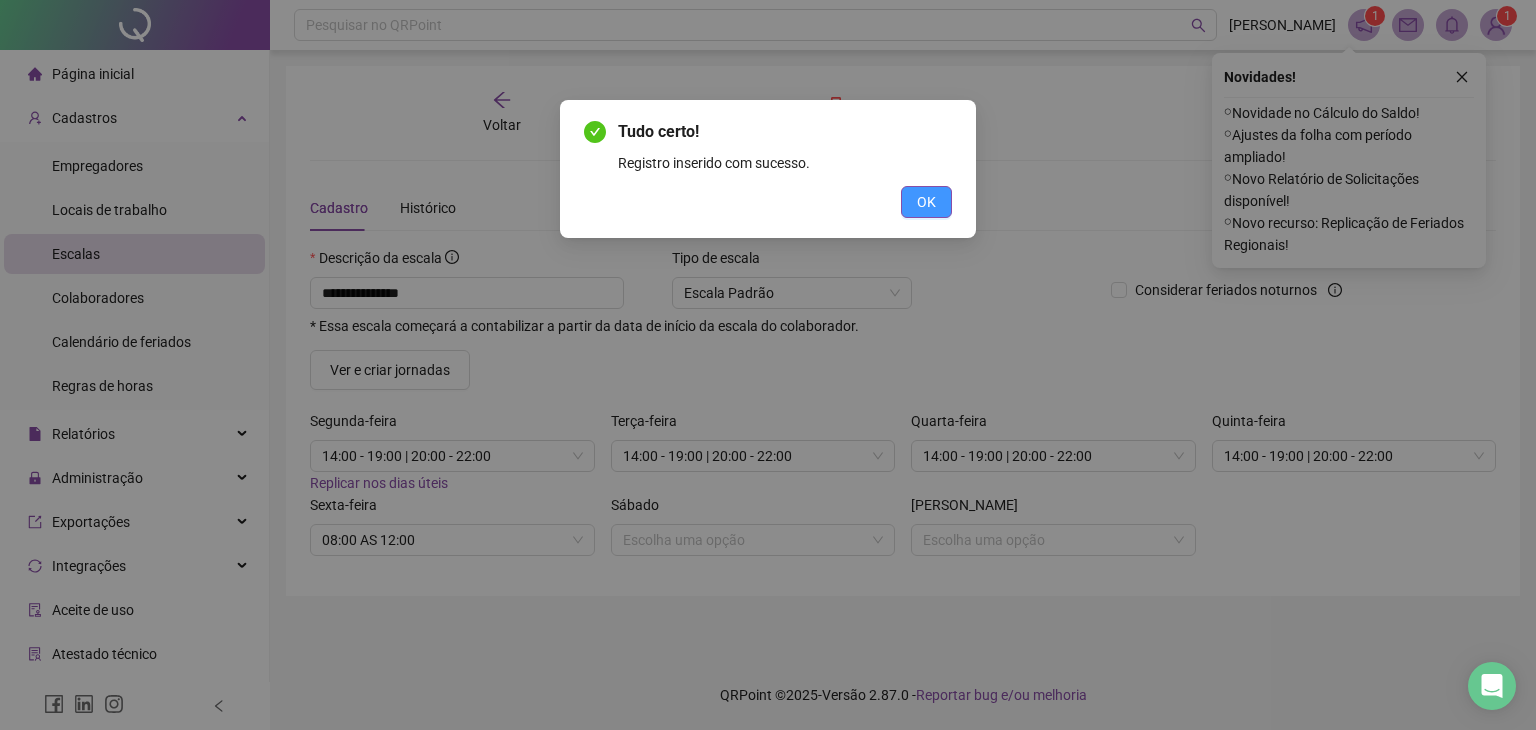 click on "OK" at bounding box center (926, 202) 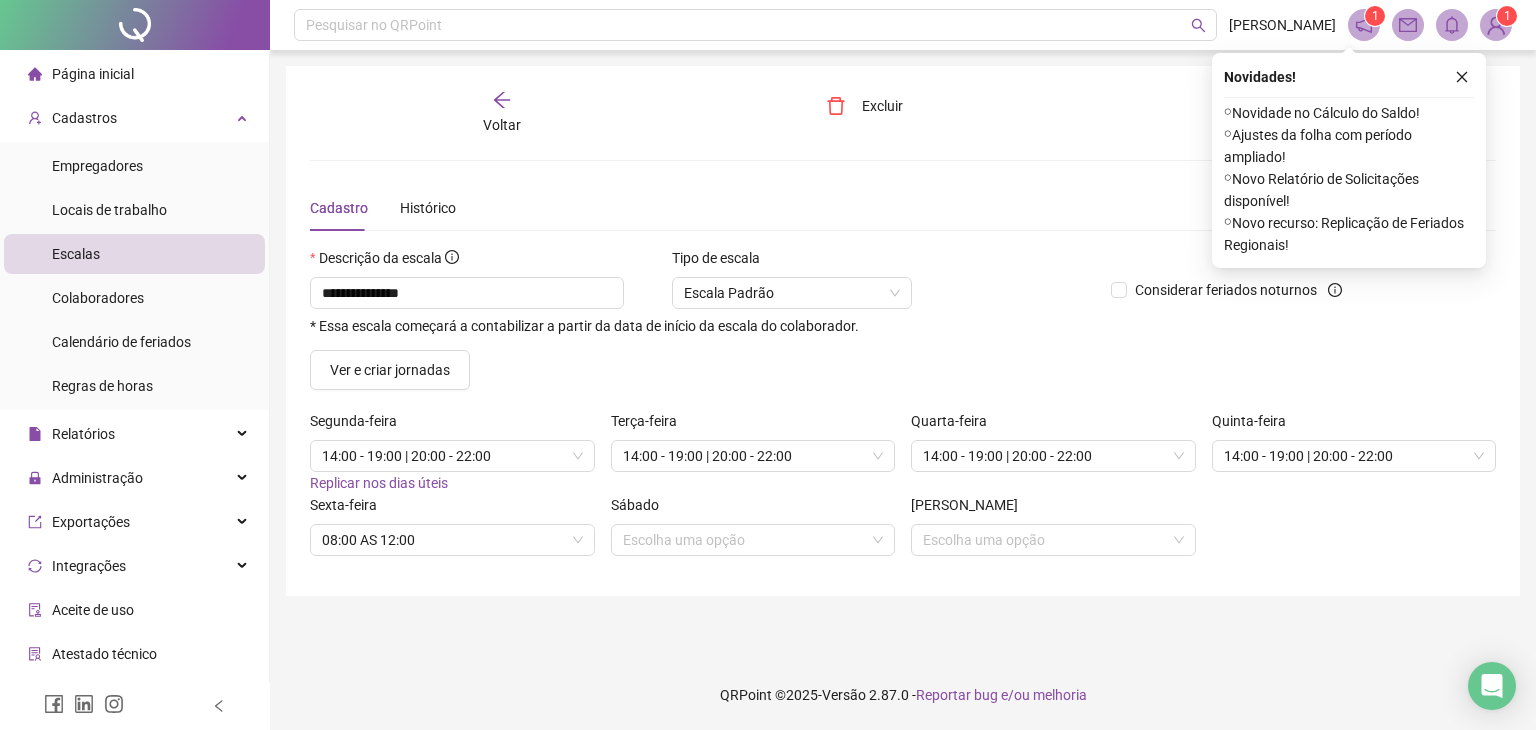 click on "Replicar nos dias úteis" at bounding box center (379, 483) 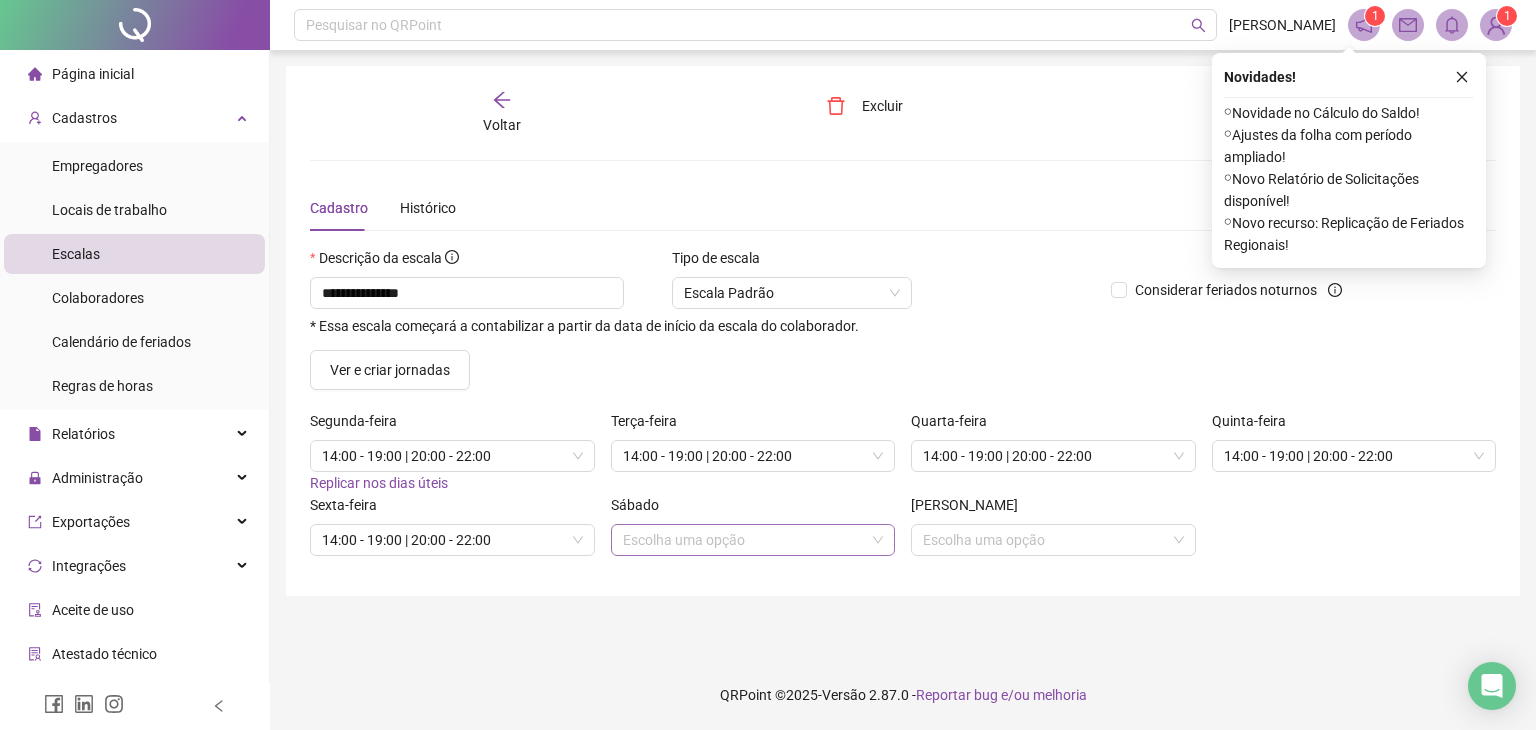 click at bounding box center [747, 540] 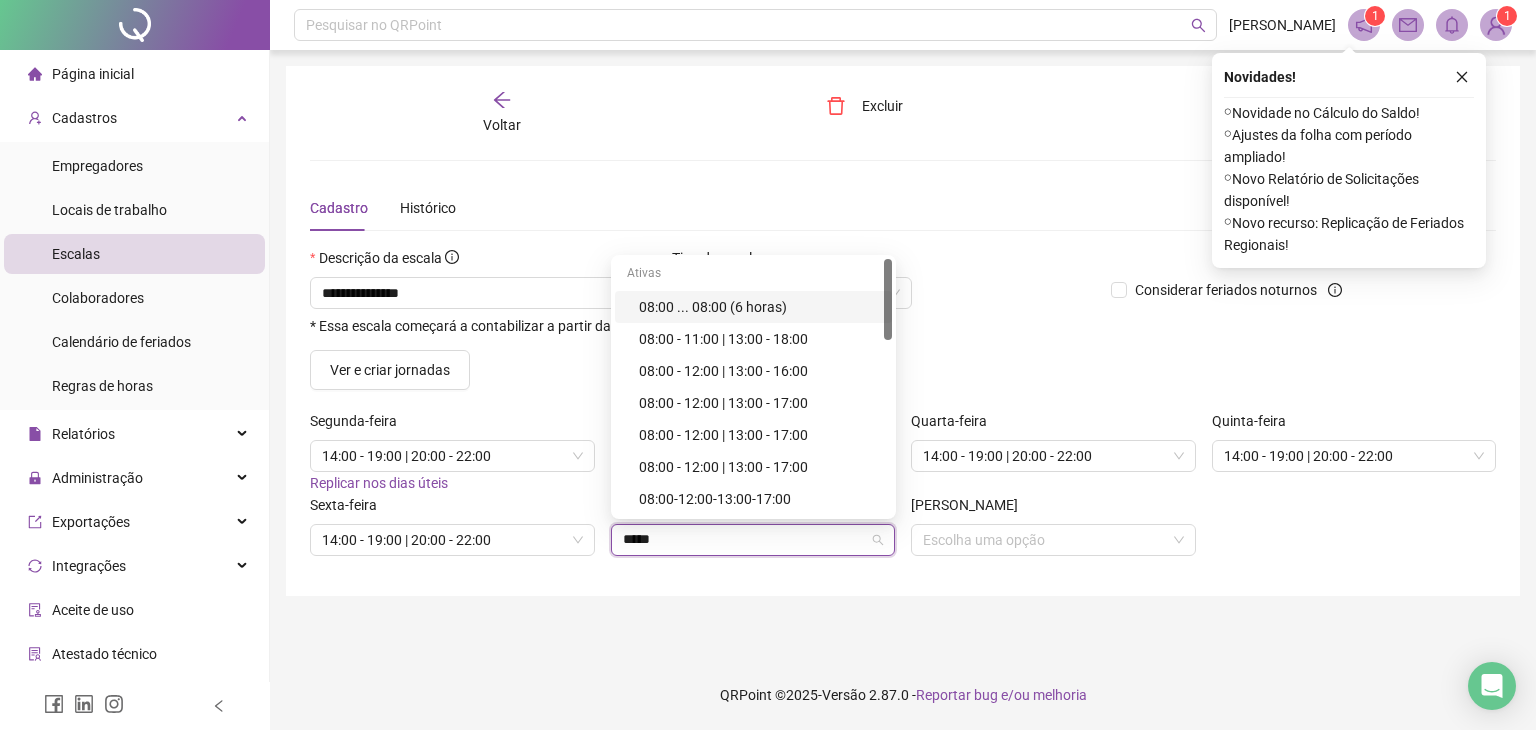 type on "*****" 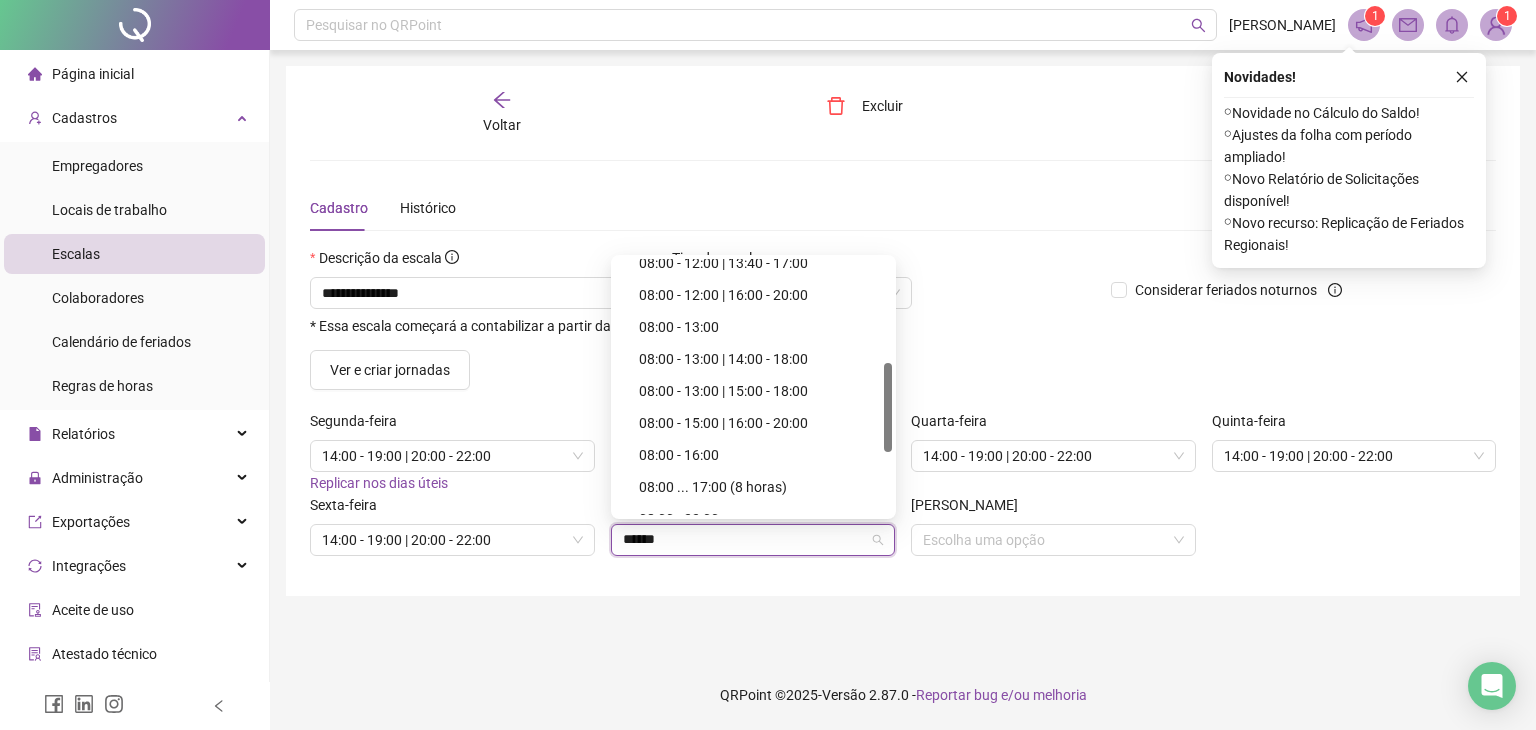 scroll, scrollTop: 480, scrollLeft: 0, axis: vertical 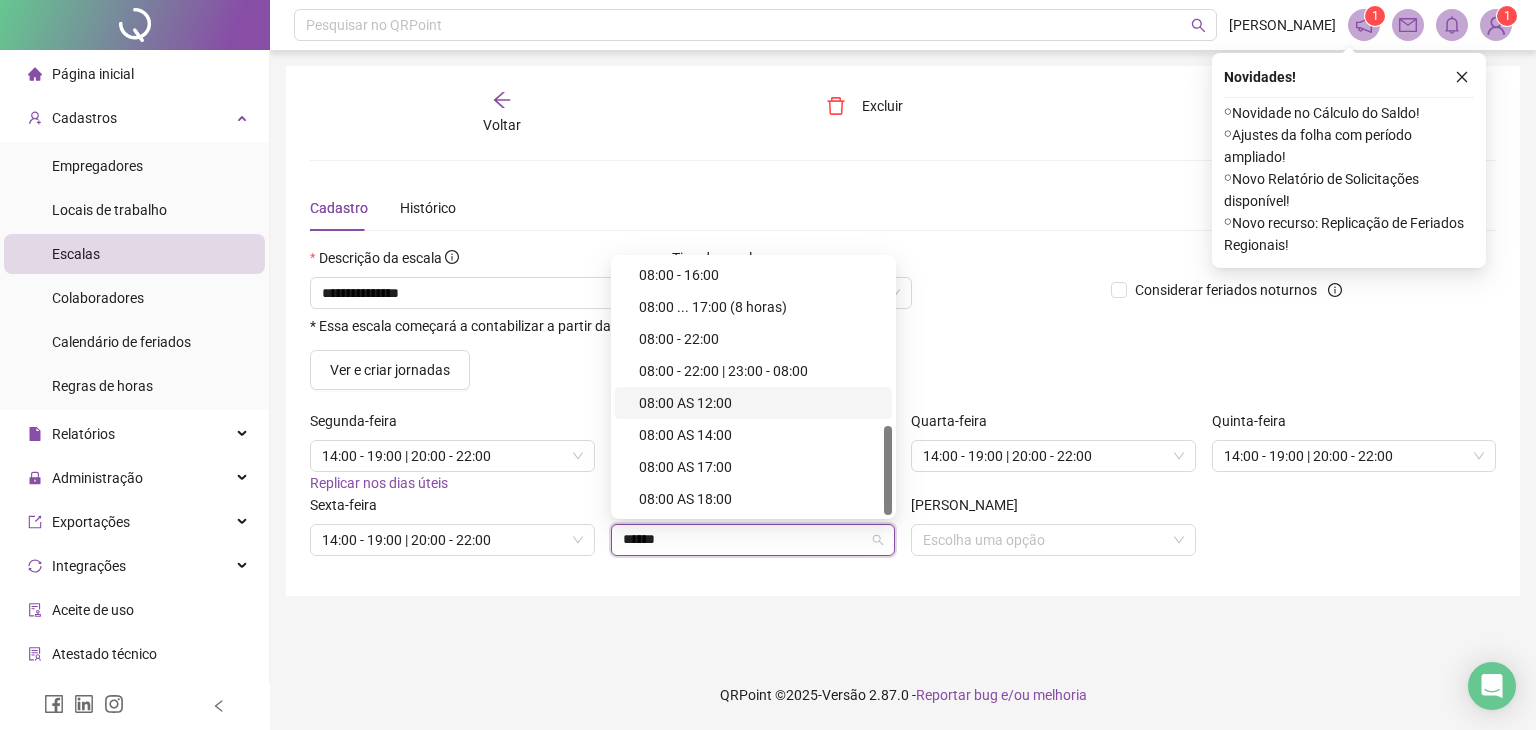 click on "08:00 AS 12:00" at bounding box center (759, 403) 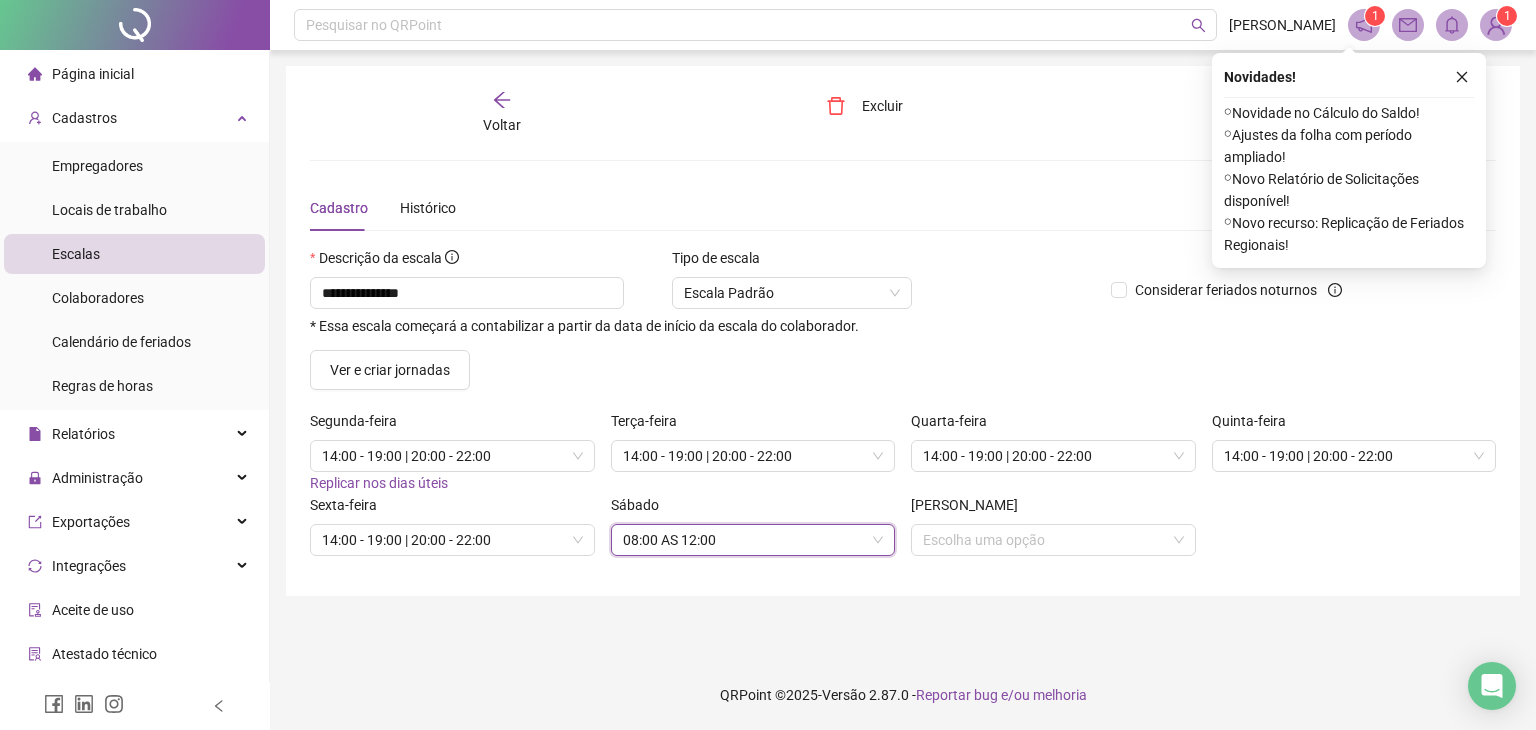 click 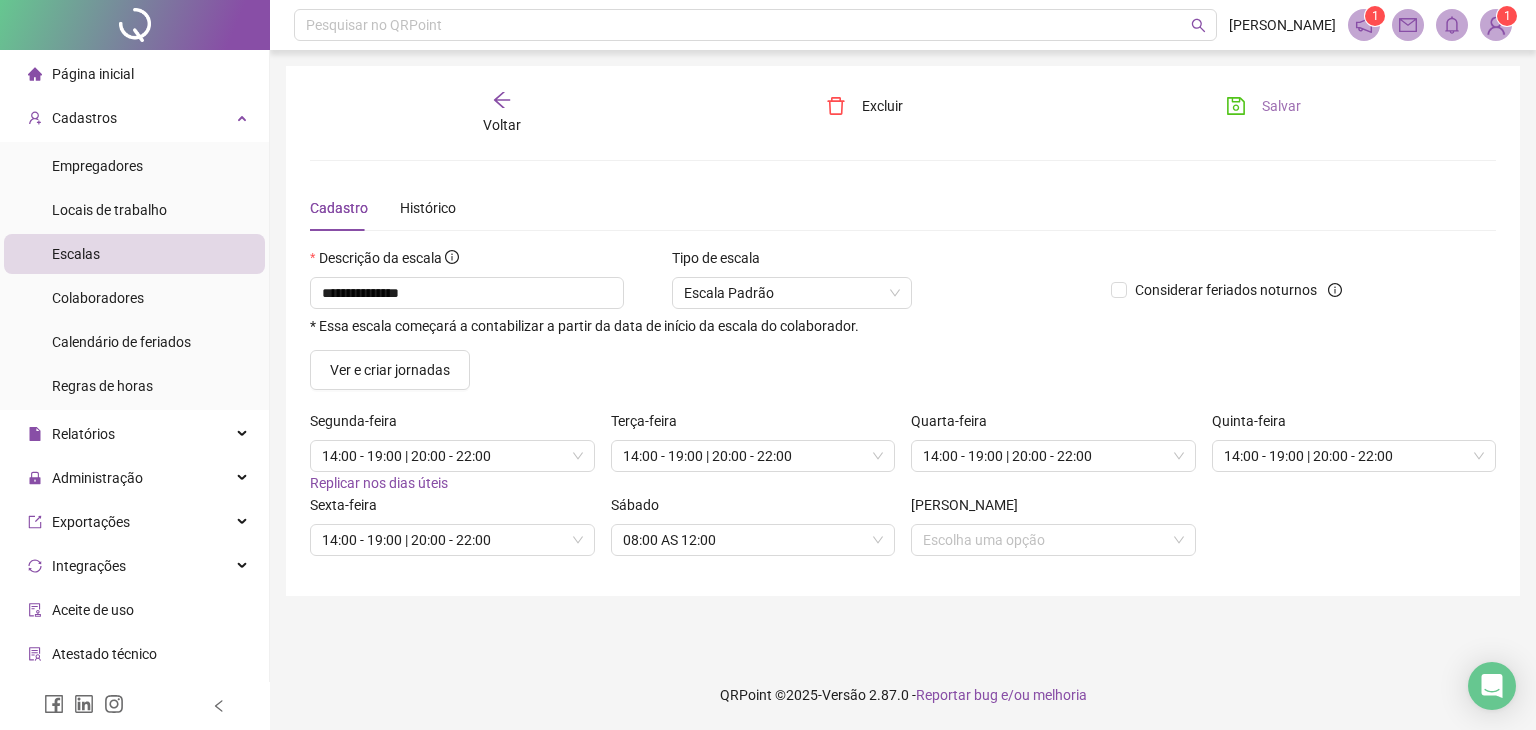 click on "Salvar" at bounding box center [1263, 106] 